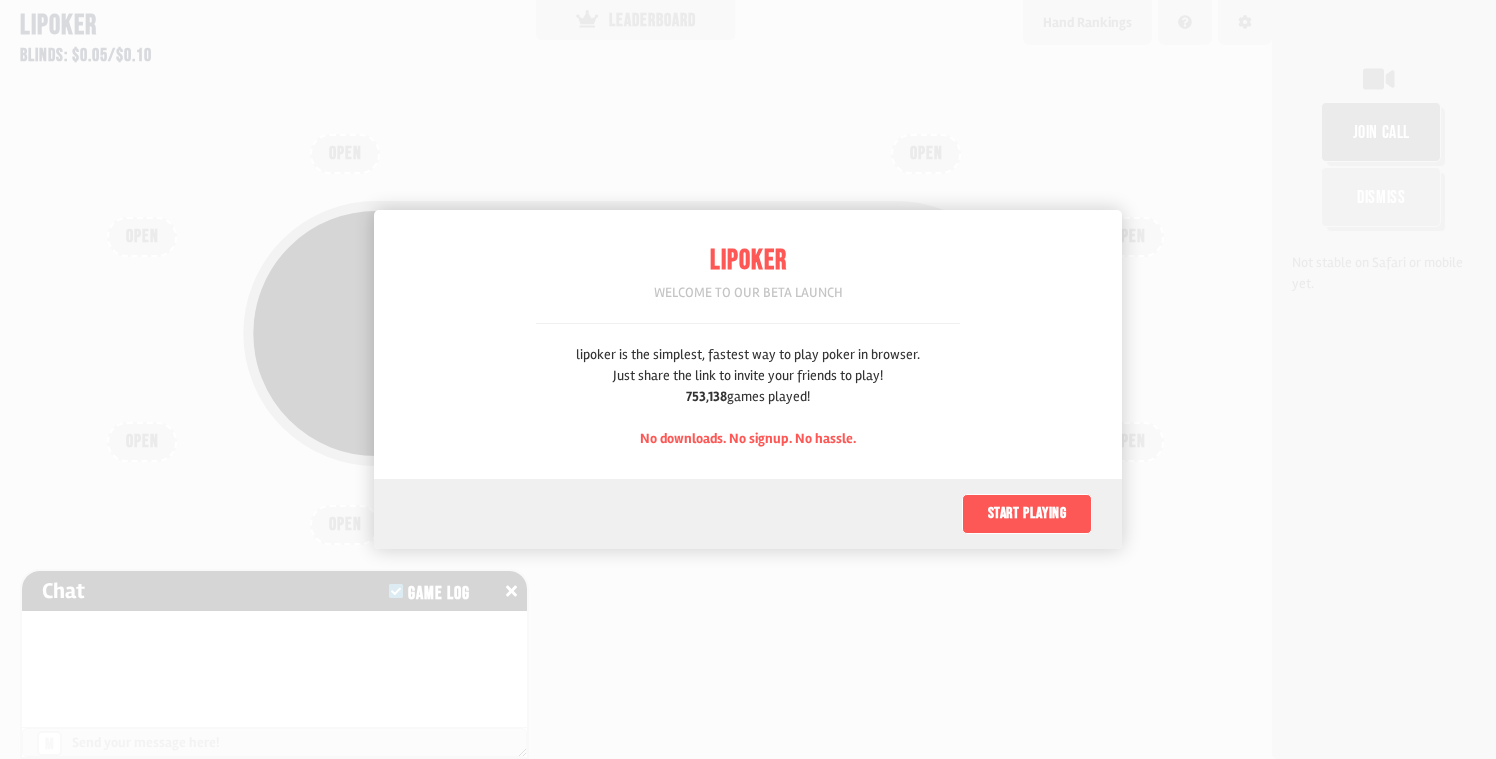 scroll, scrollTop: 0, scrollLeft: 0, axis: both 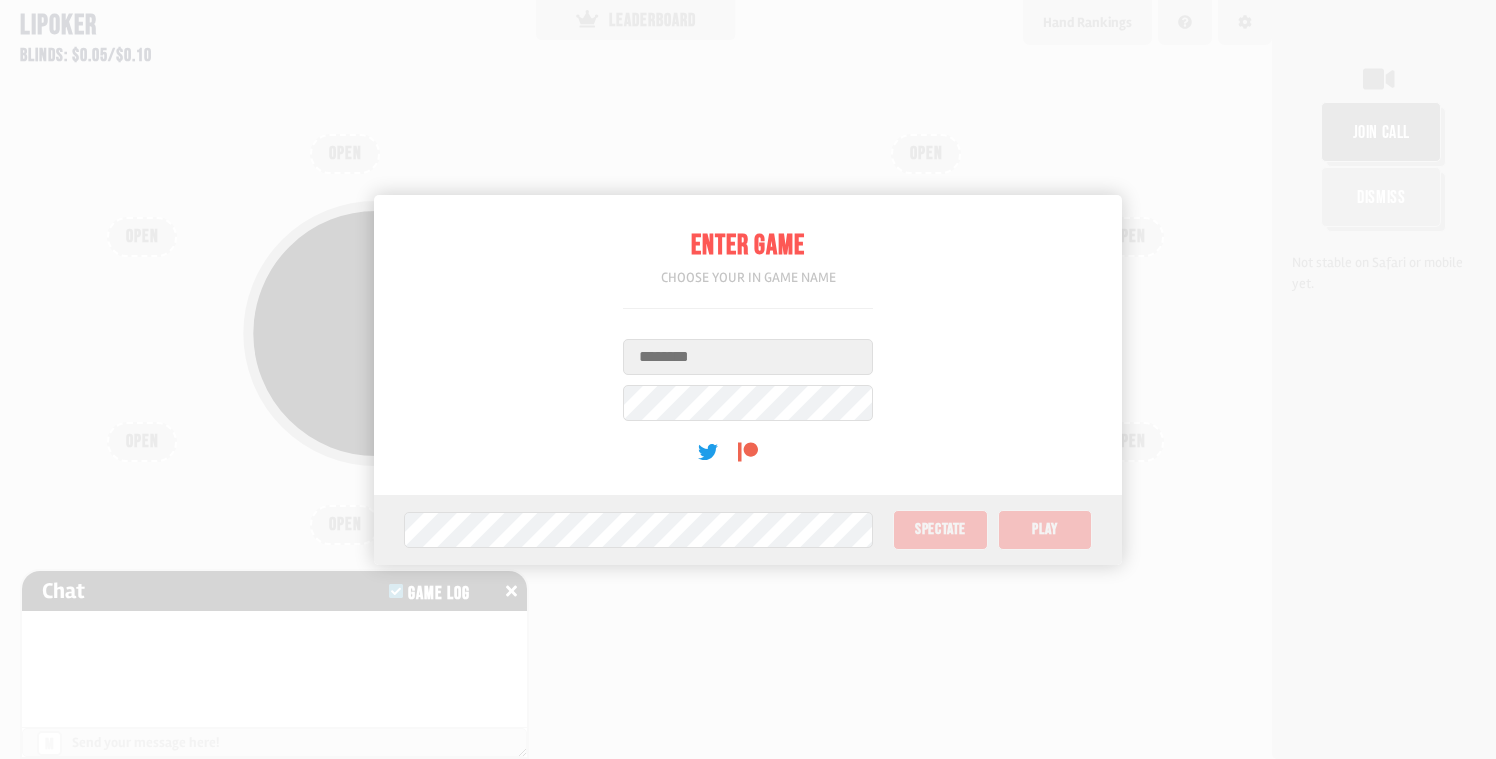 click on "Username" at bounding box center [748, 357] 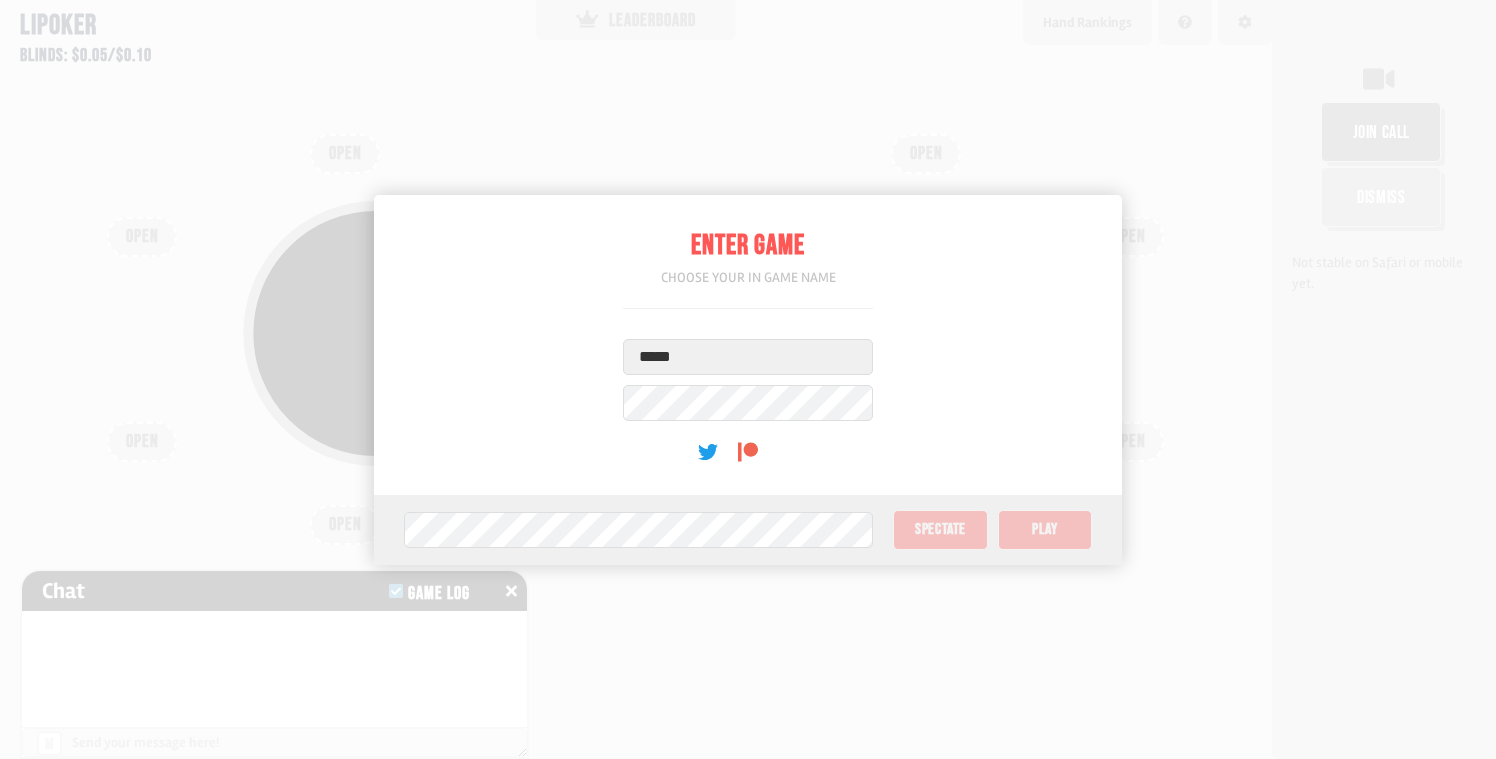 type on "*****" 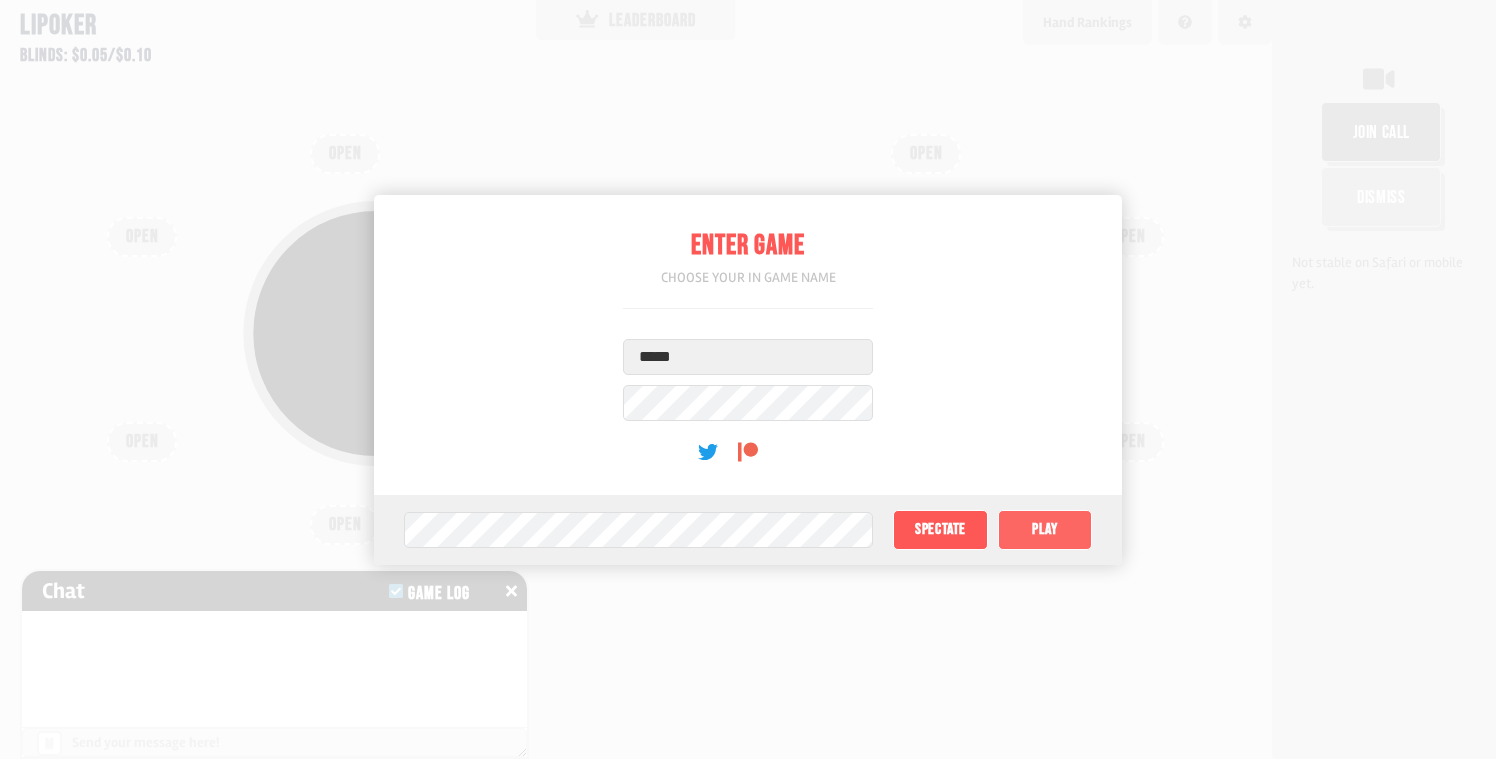 click on "Play" at bounding box center [1045, 530] 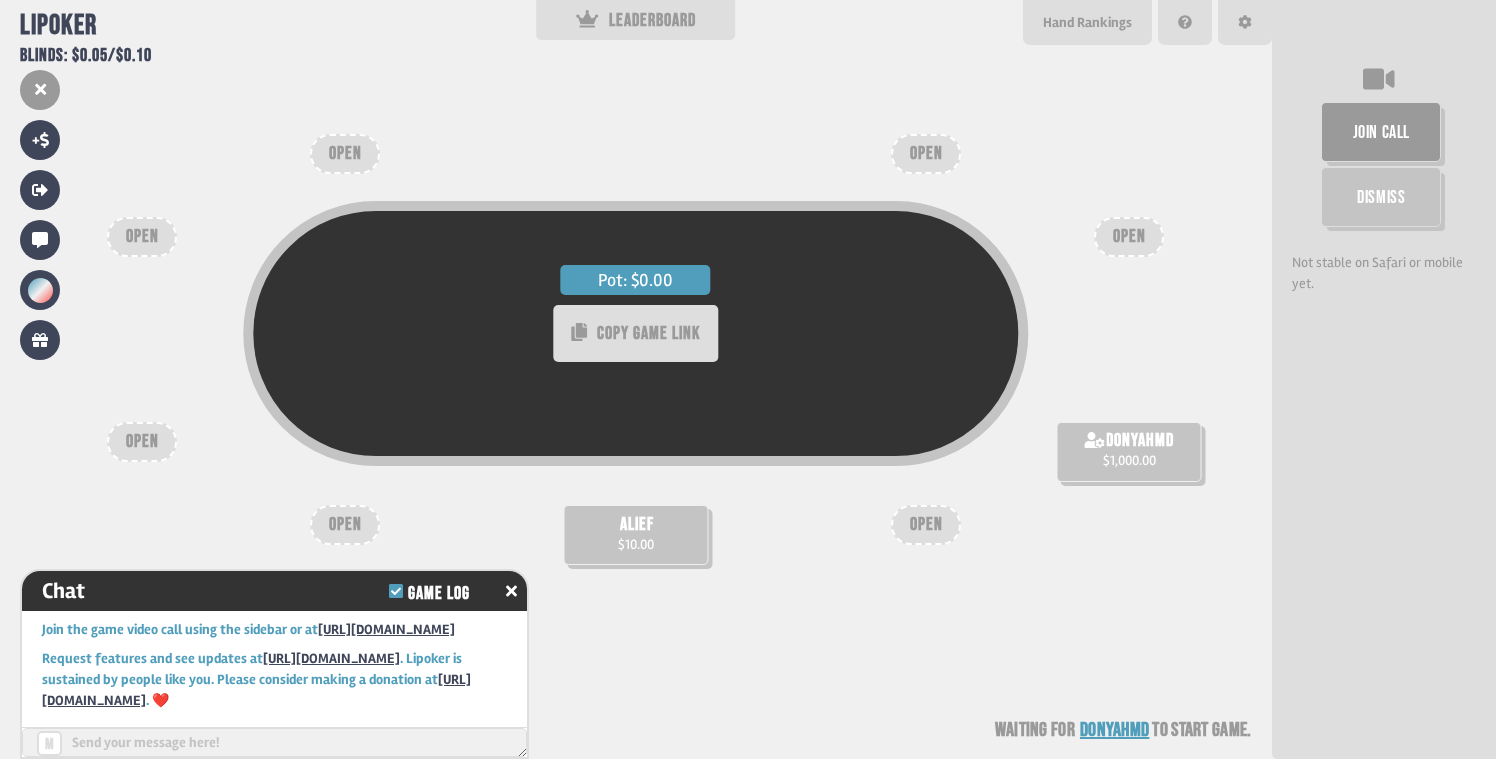 scroll, scrollTop: 18, scrollLeft: 0, axis: vertical 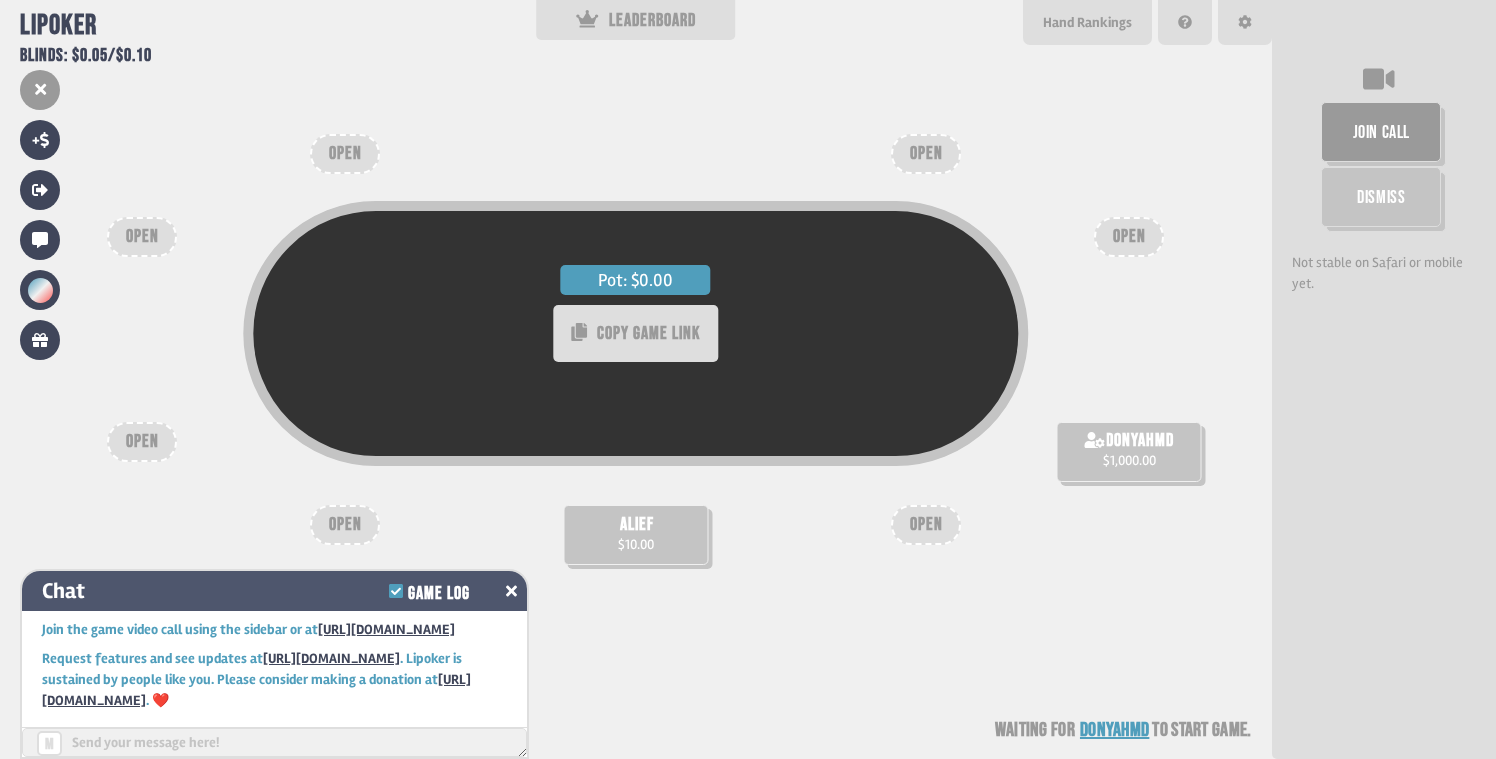 click 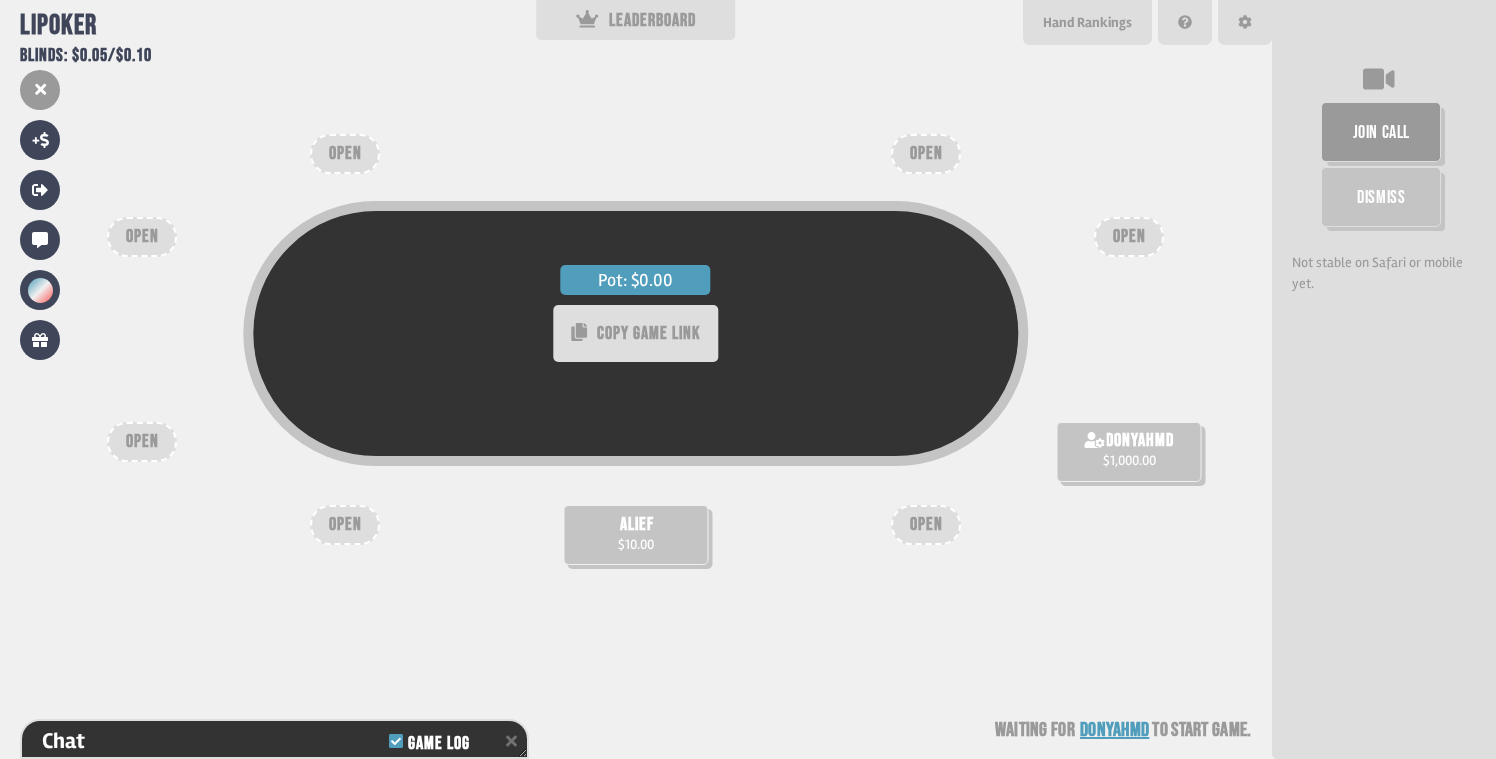 scroll, scrollTop: 129, scrollLeft: 0, axis: vertical 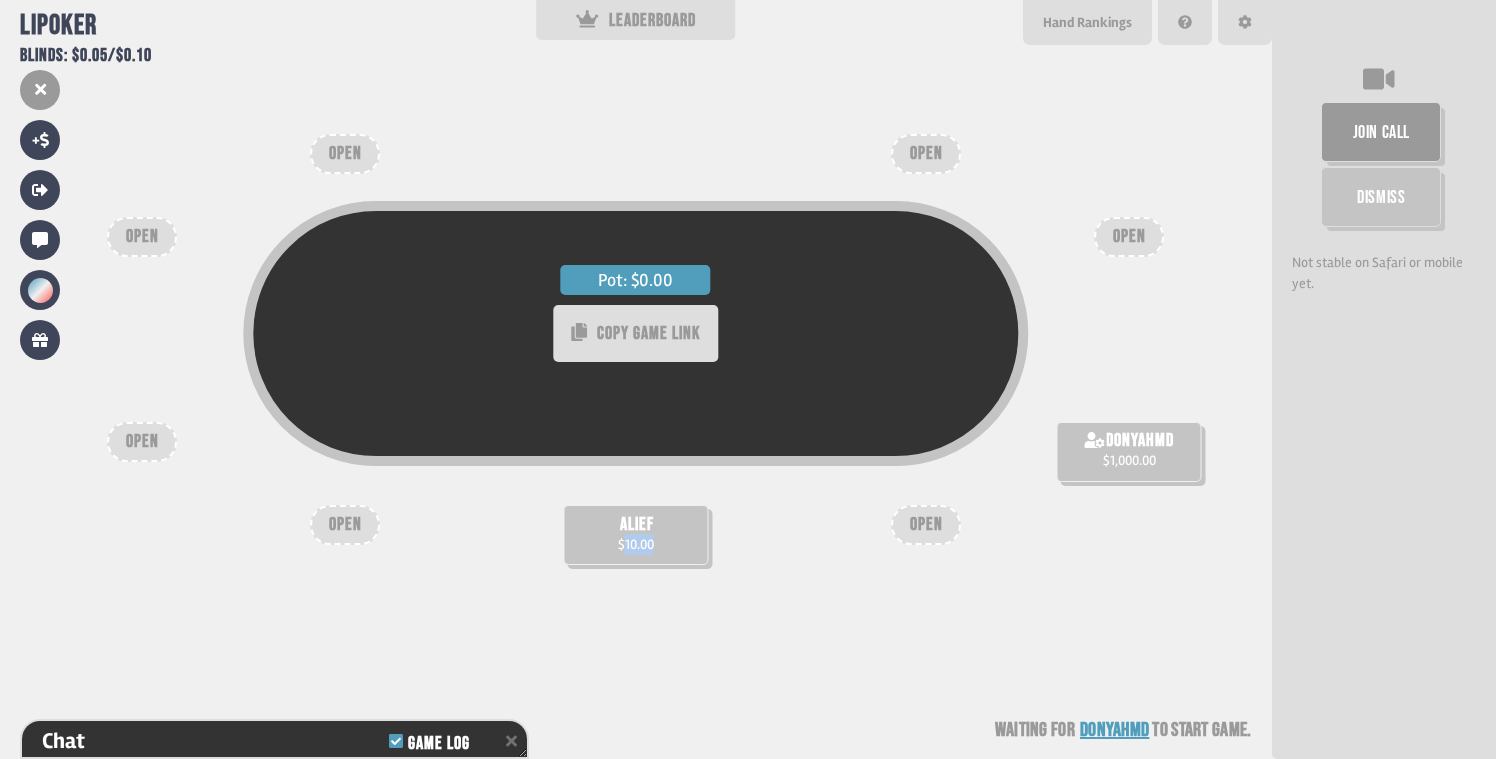 click on "$10.00" at bounding box center [636, 544] 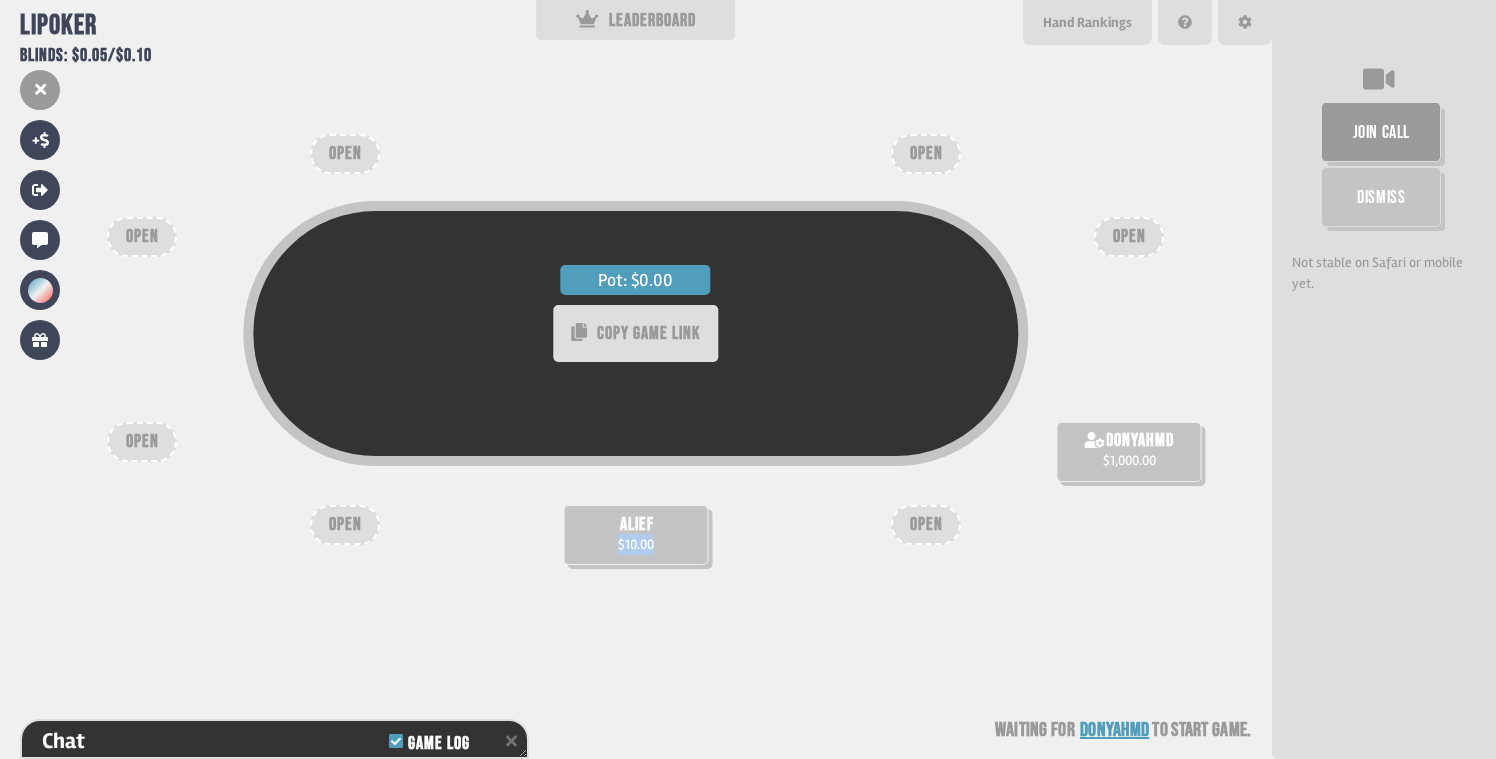 click on "$10.00" at bounding box center (636, 544) 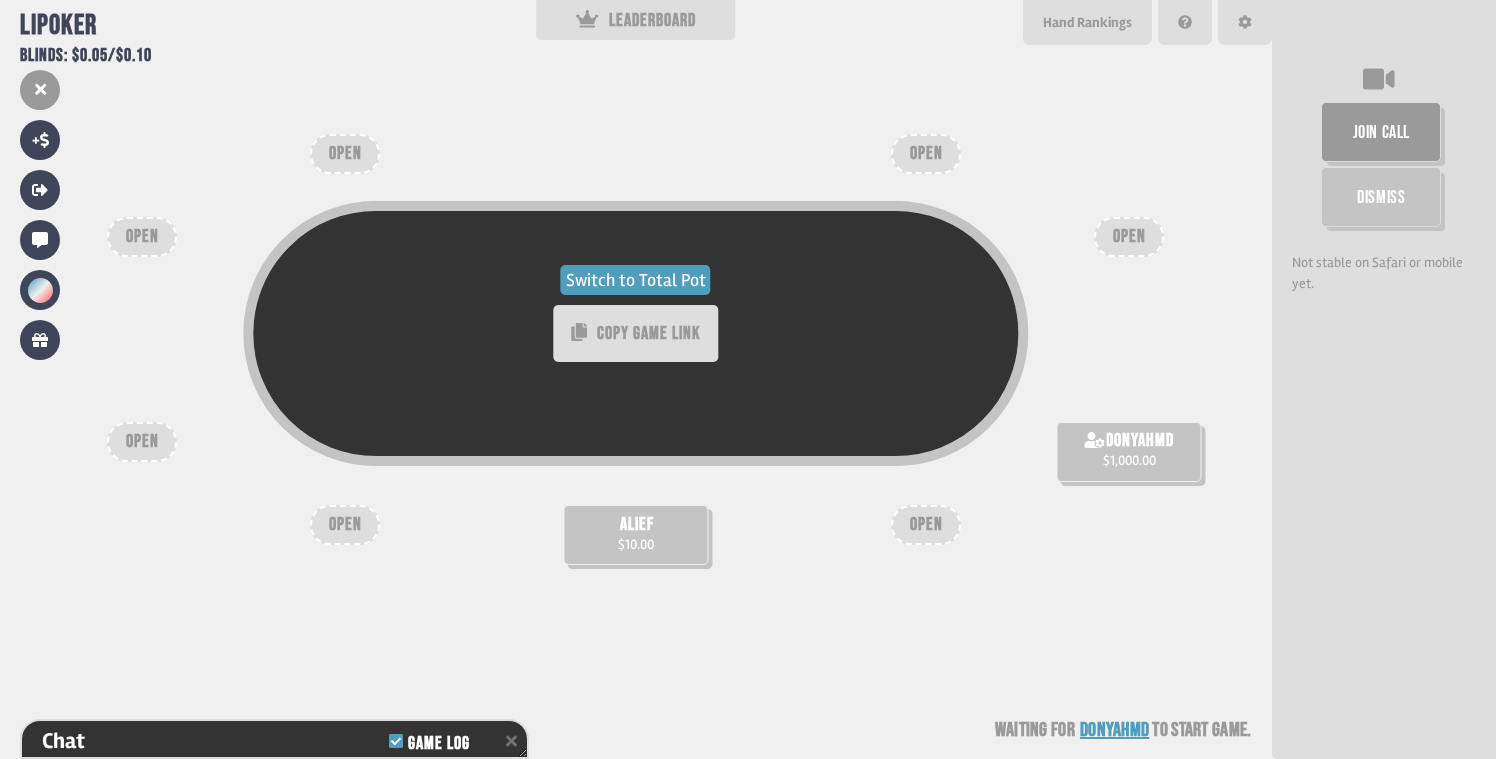 click on "Switch to Total Pot" at bounding box center (636, 280) 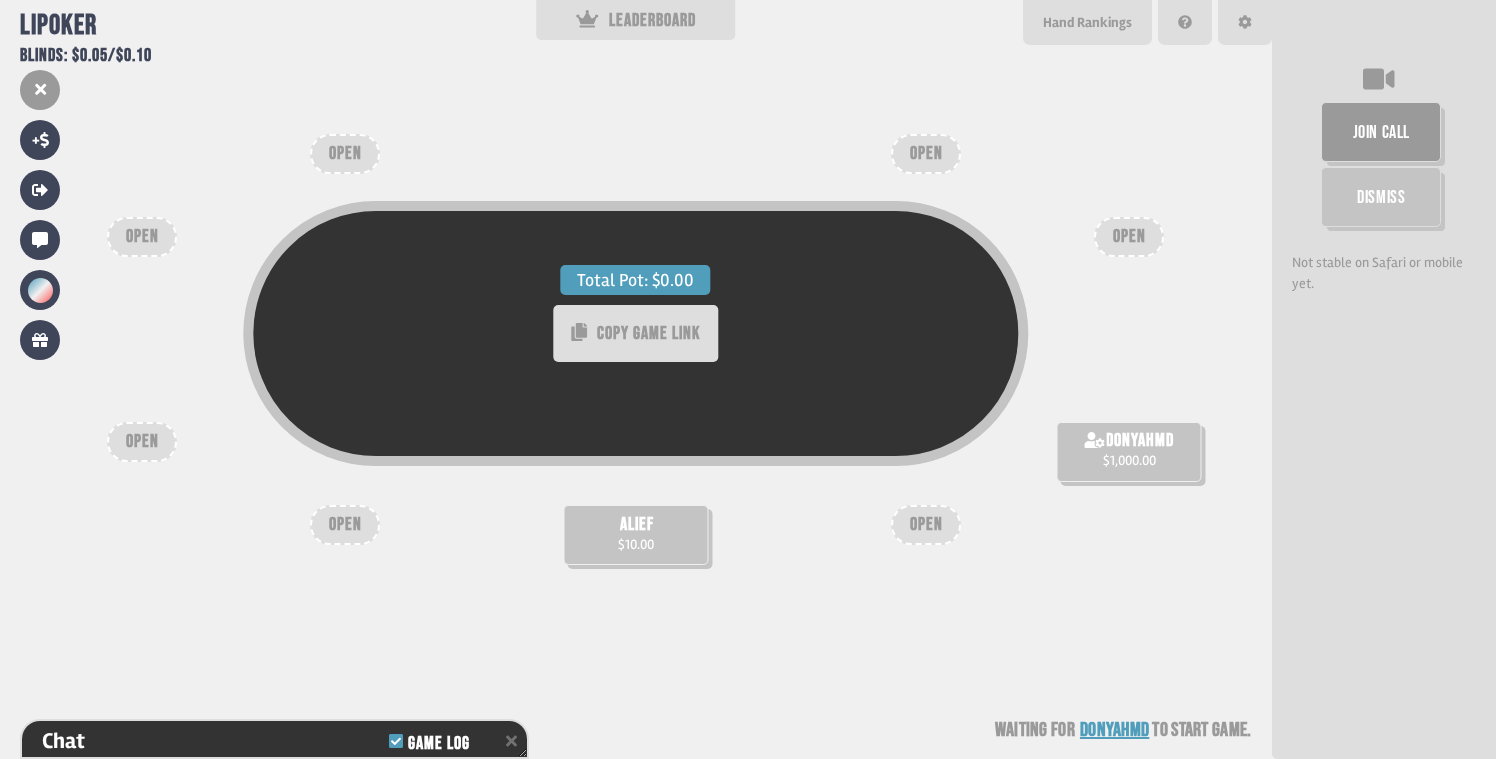 click on "OPEN" at bounding box center [926, 525] 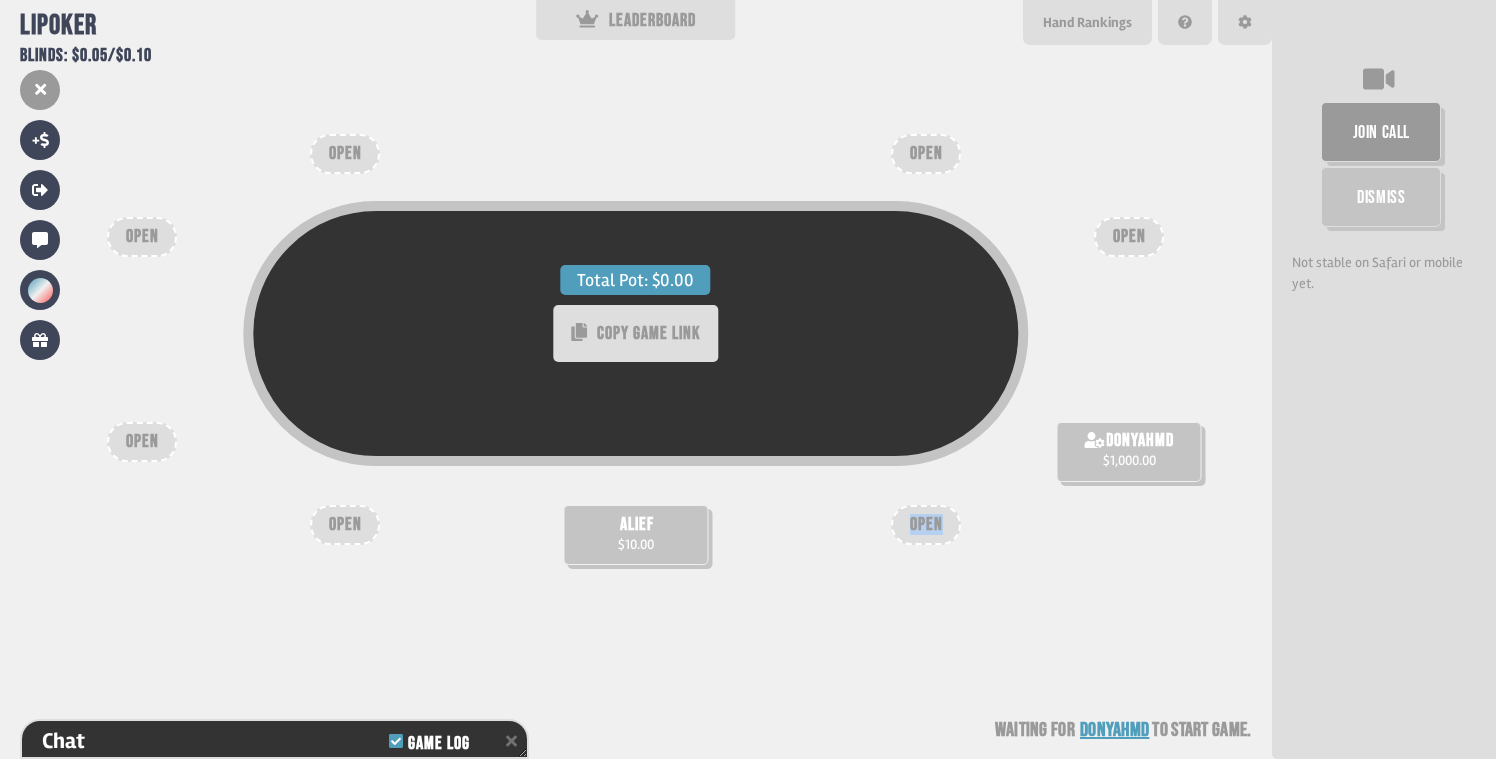 click on "OPEN" at bounding box center (926, 525) 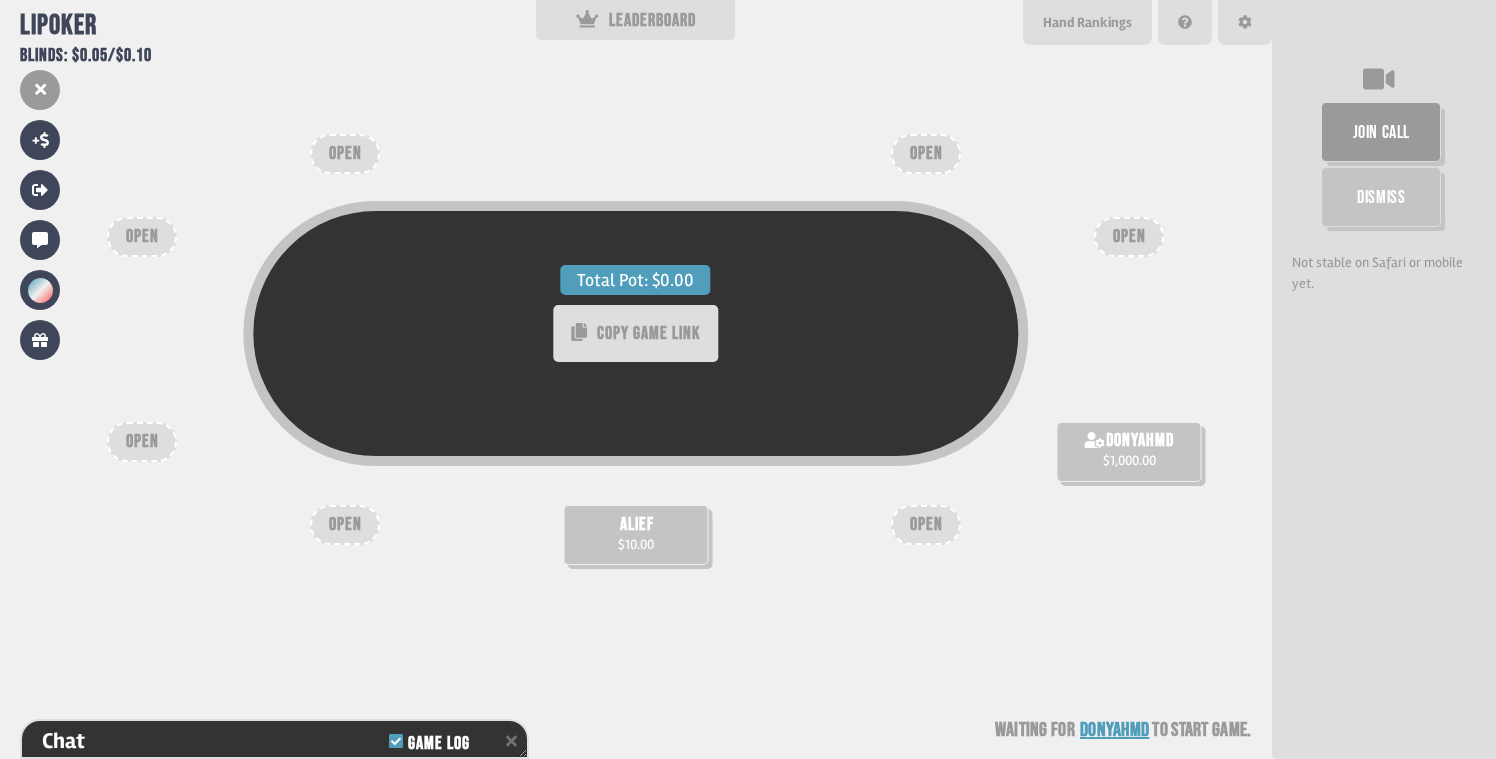 click on "OPEN" at bounding box center (345, 525) 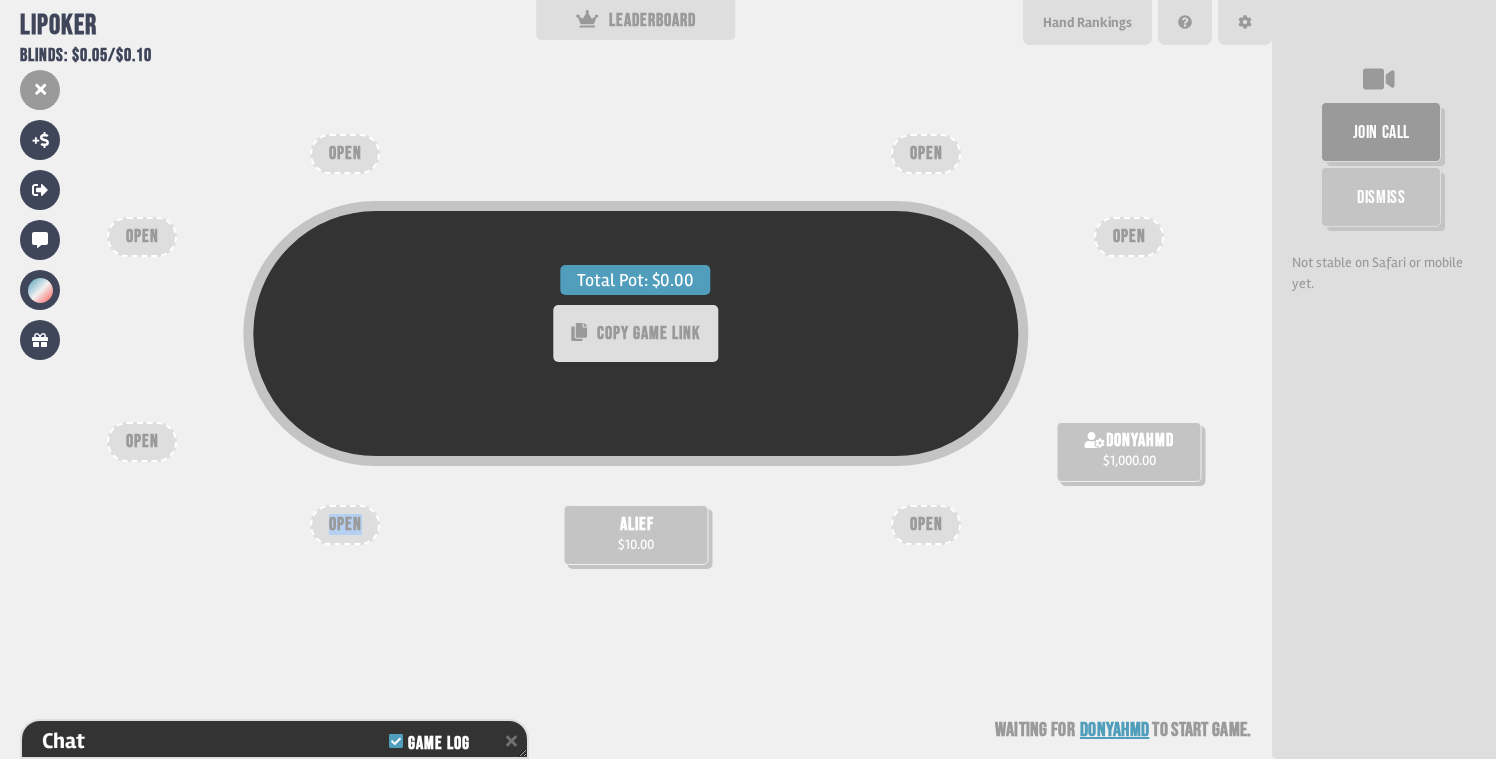 click on "OPEN" at bounding box center [345, 525] 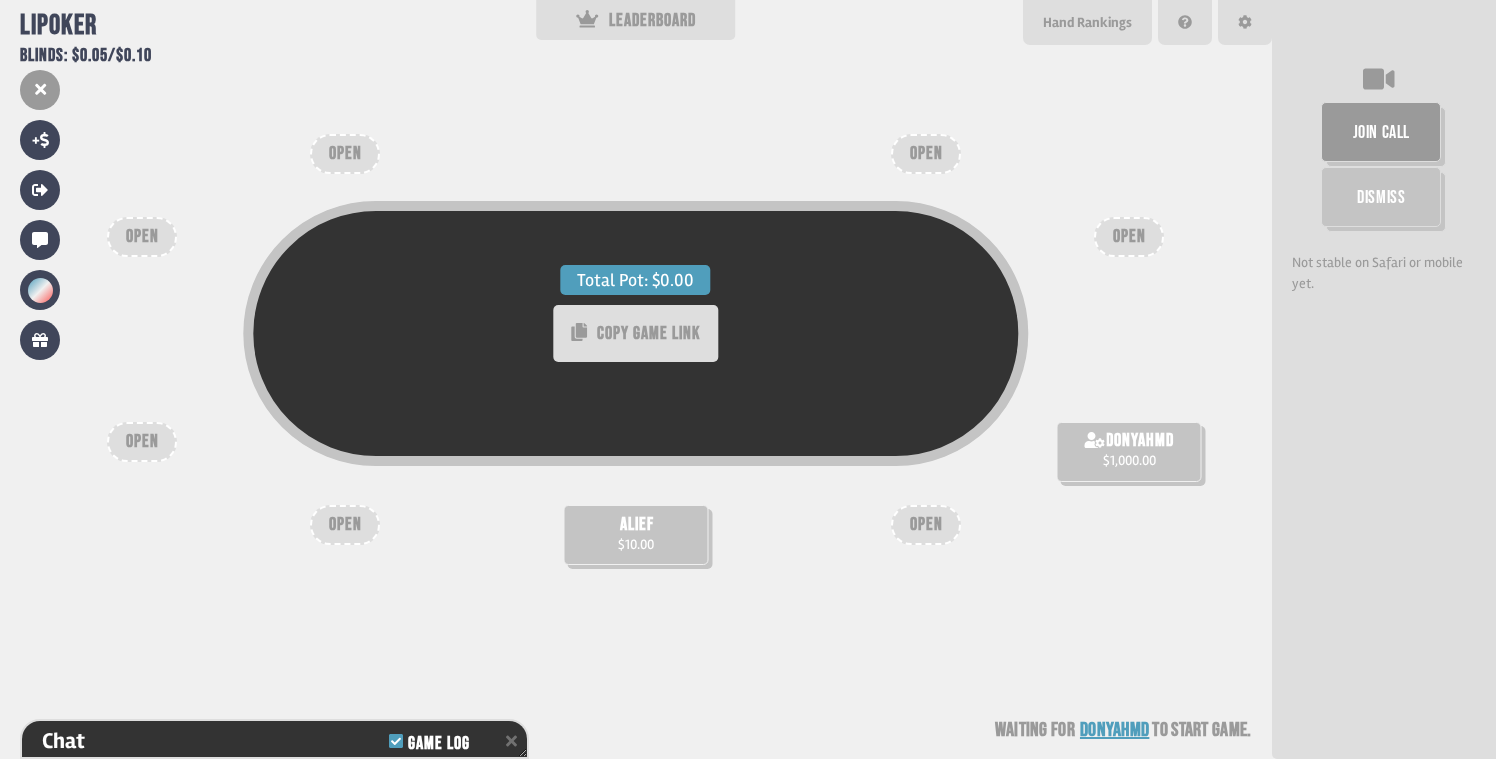 click on "Total Pot: $0.00   COPY GAME LINK" at bounding box center (636, 372) 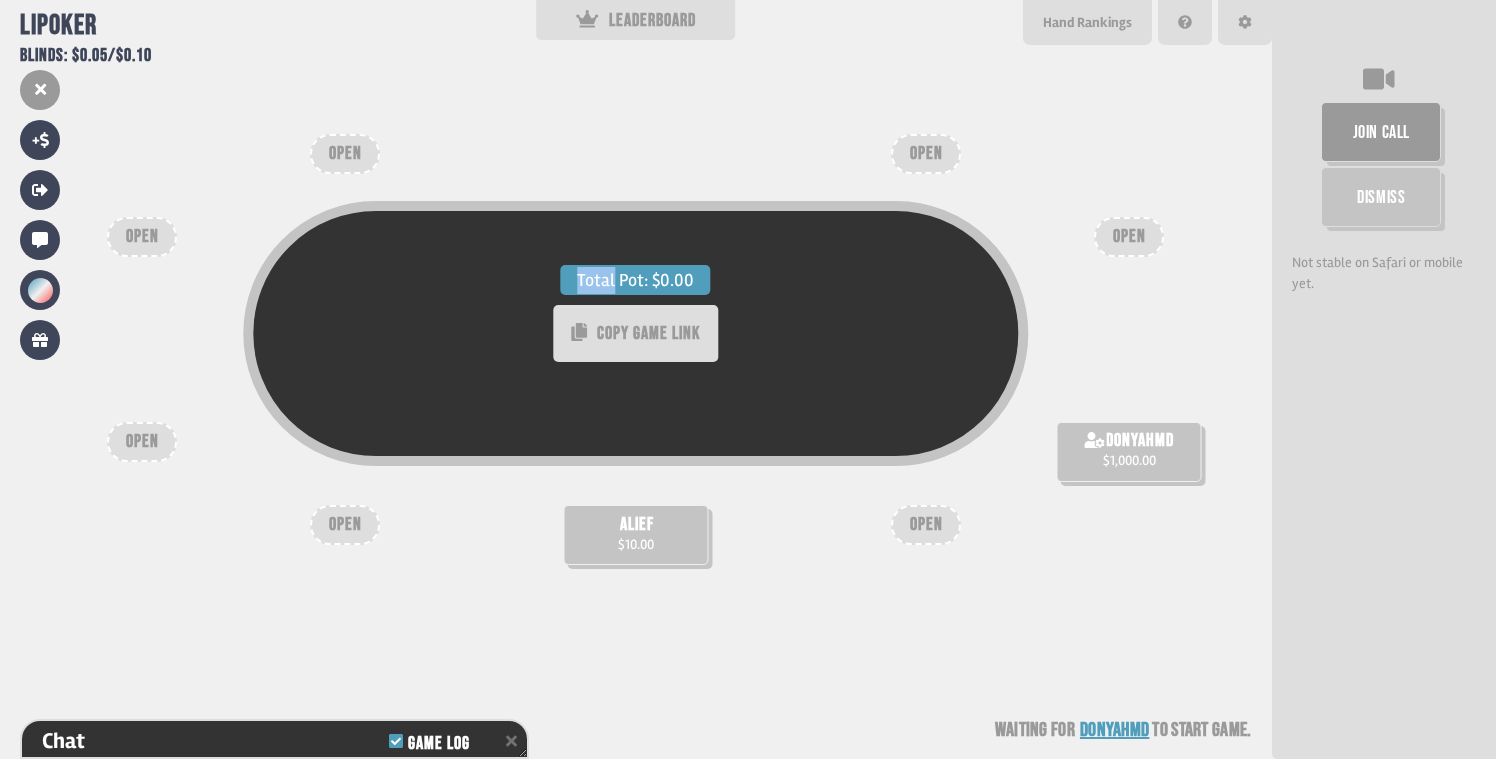click on "Total Pot: $0.00   COPY GAME LINK" at bounding box center [636, 372] 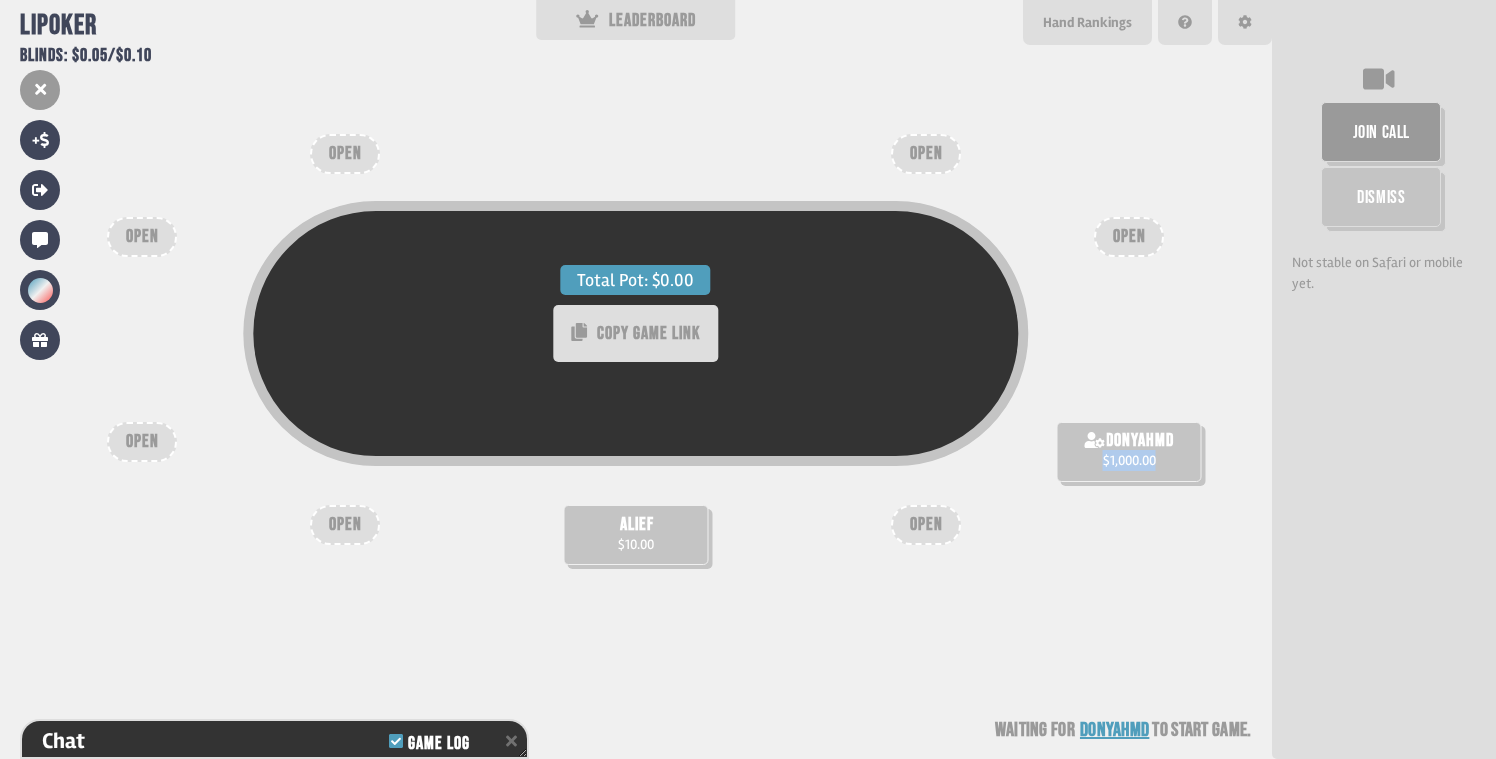 drag, startPoint x: 1098, startPoint y: 459, endPoint x: 1158, endPoint y: 461, distance: 60.033325 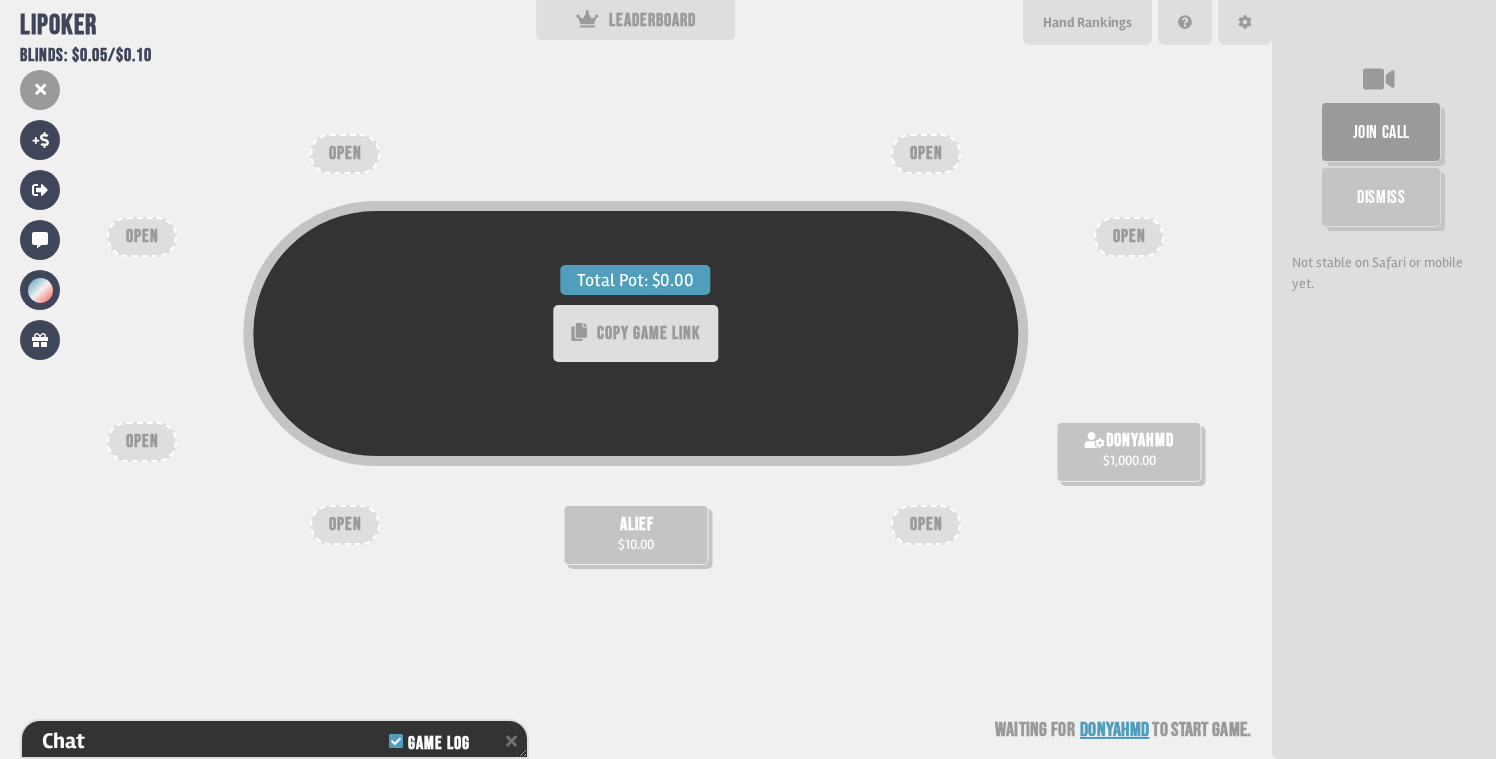 click on "donyahmd" at bounding box center [1140, 441] 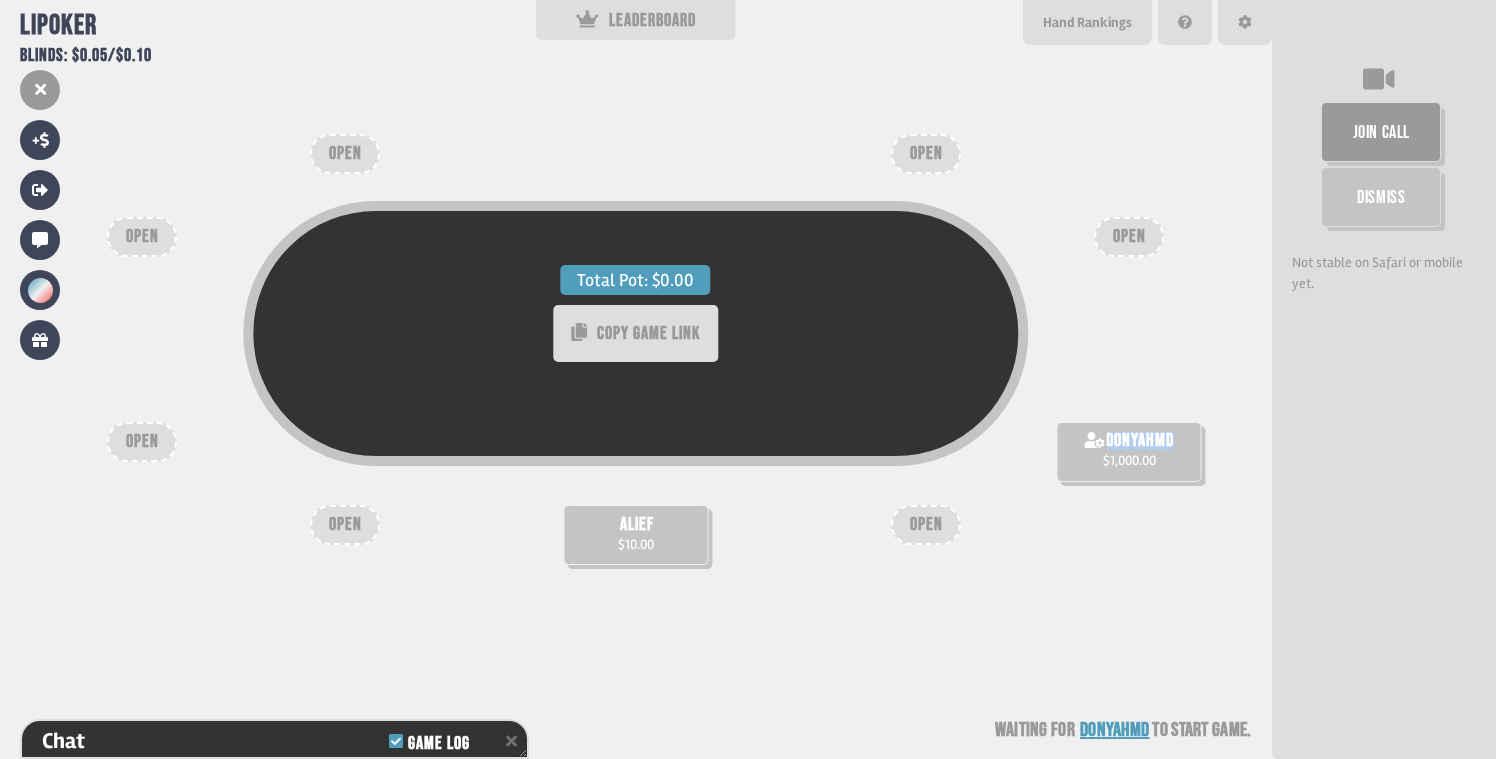 click on "donyahmd" at bounding box center [1140, 441] 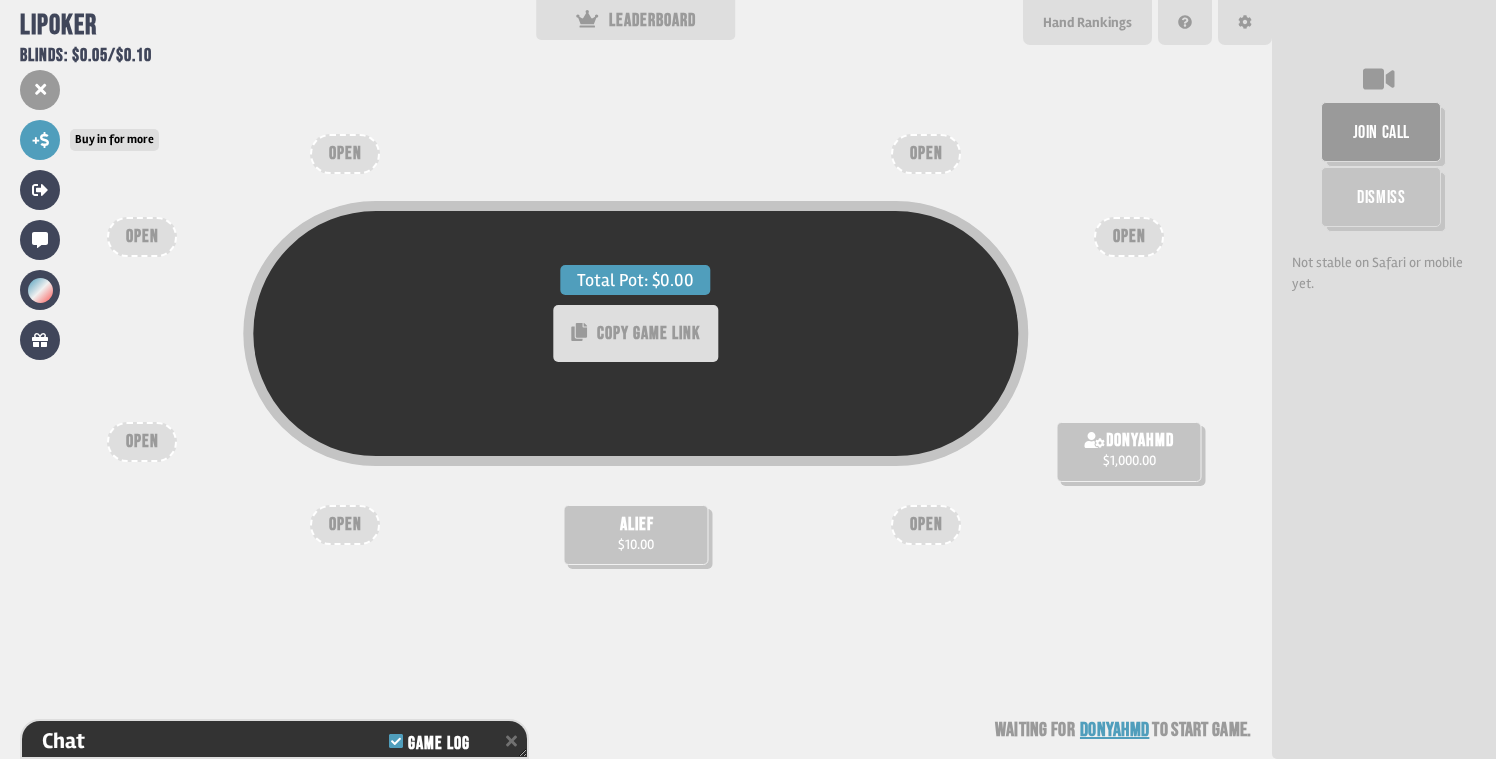 click on "+" at bounding box center (40, 140) 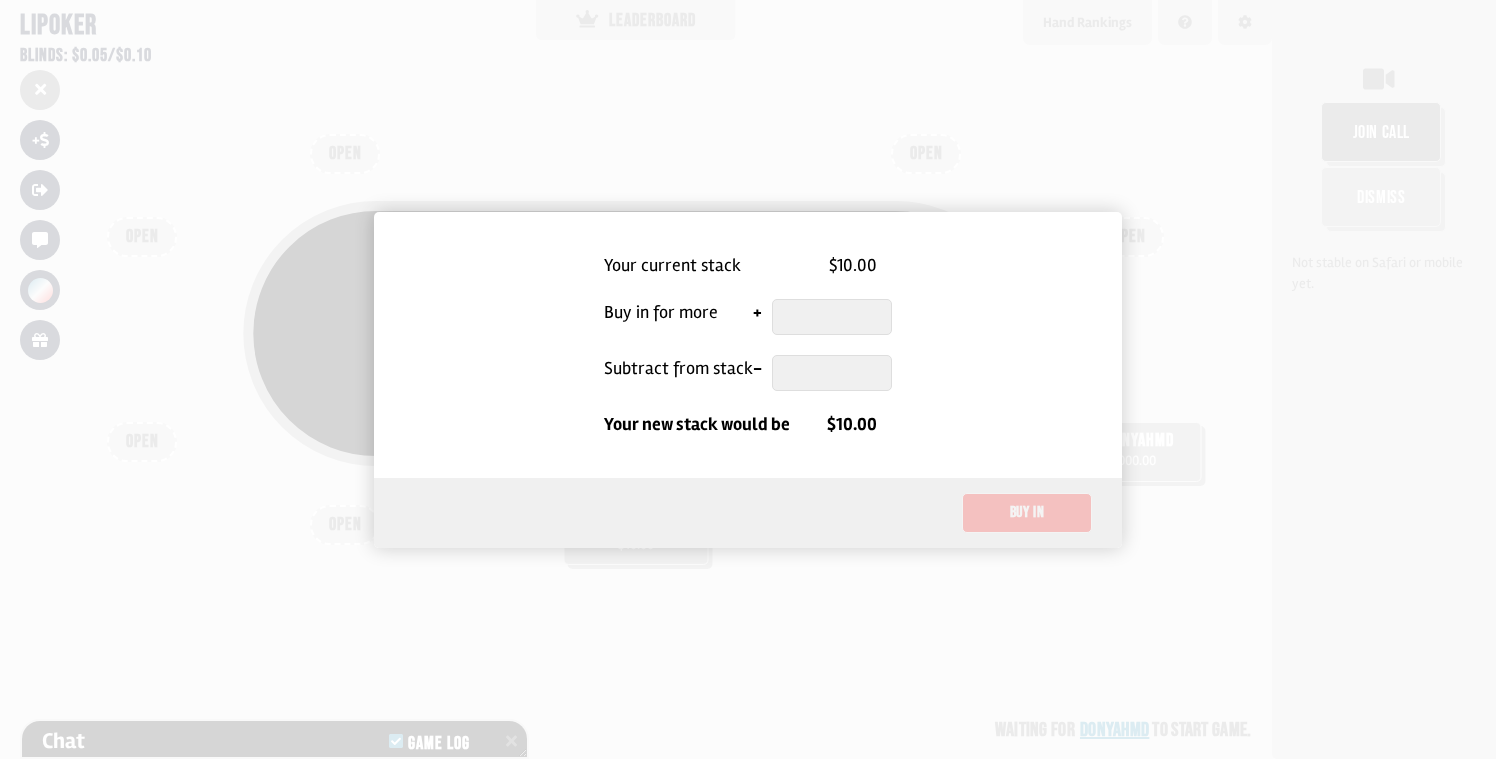 click on "+" at bounding box center (757, 317) 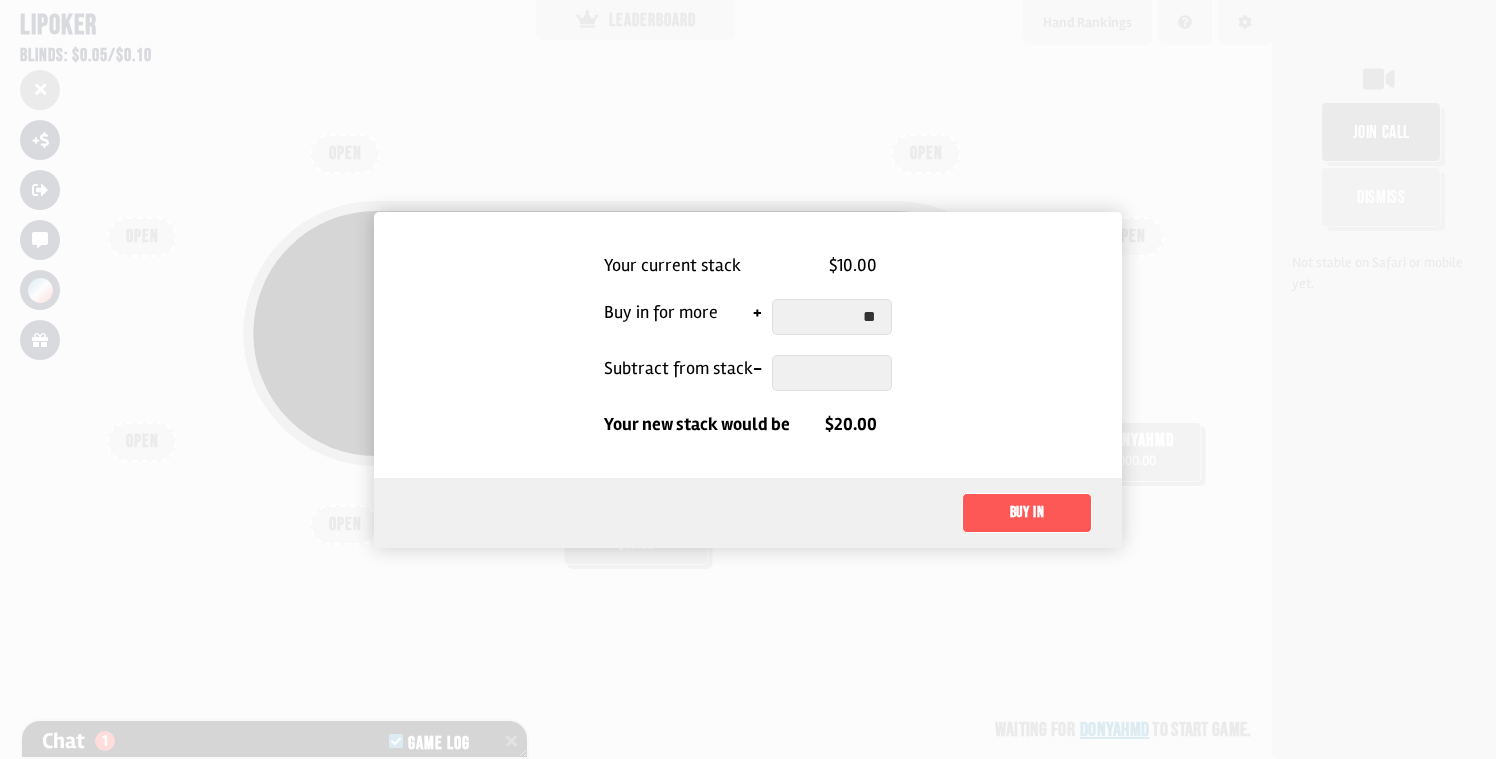 scroll, scrollTop: 158, scrollLeft: 0, axis: vertical 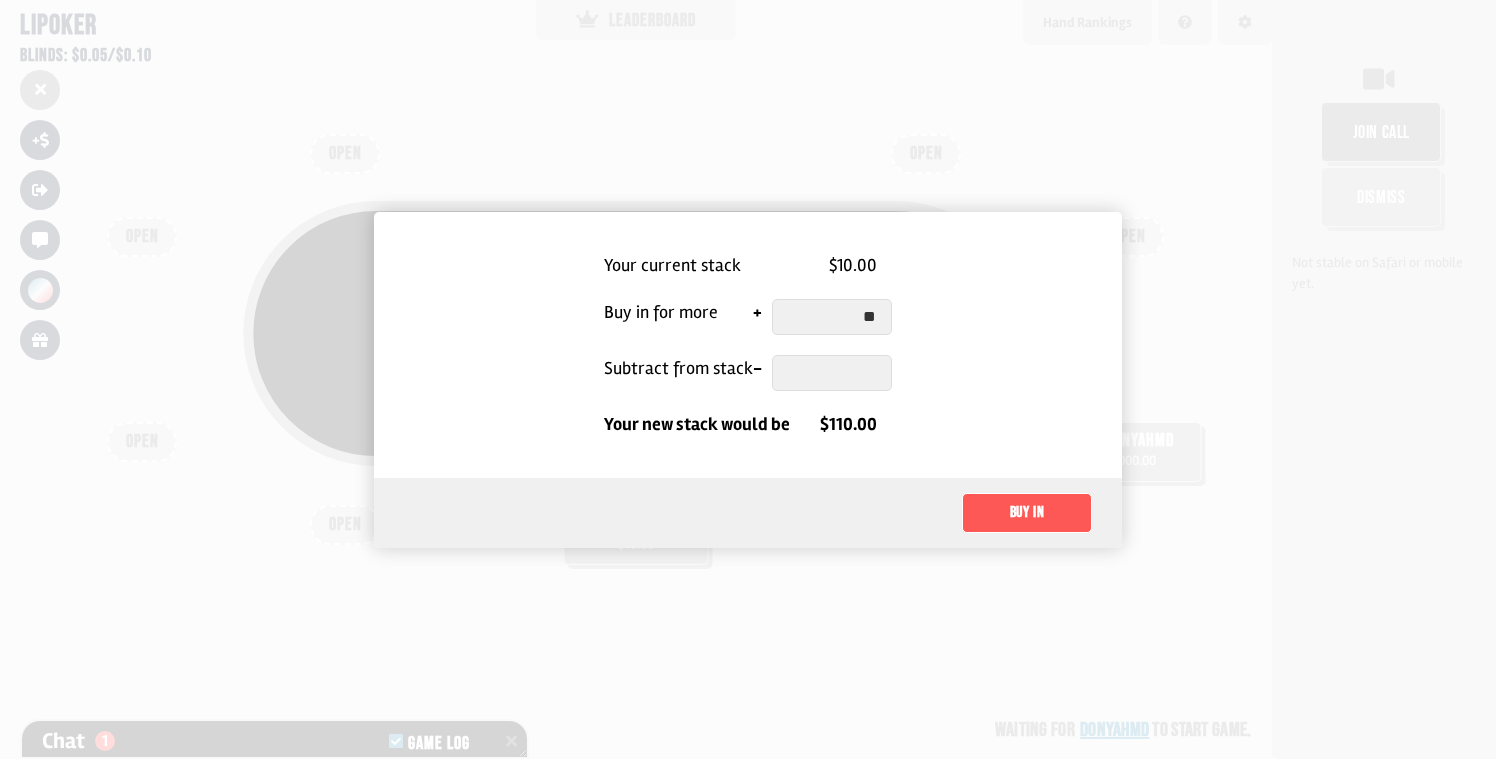 type on "*" 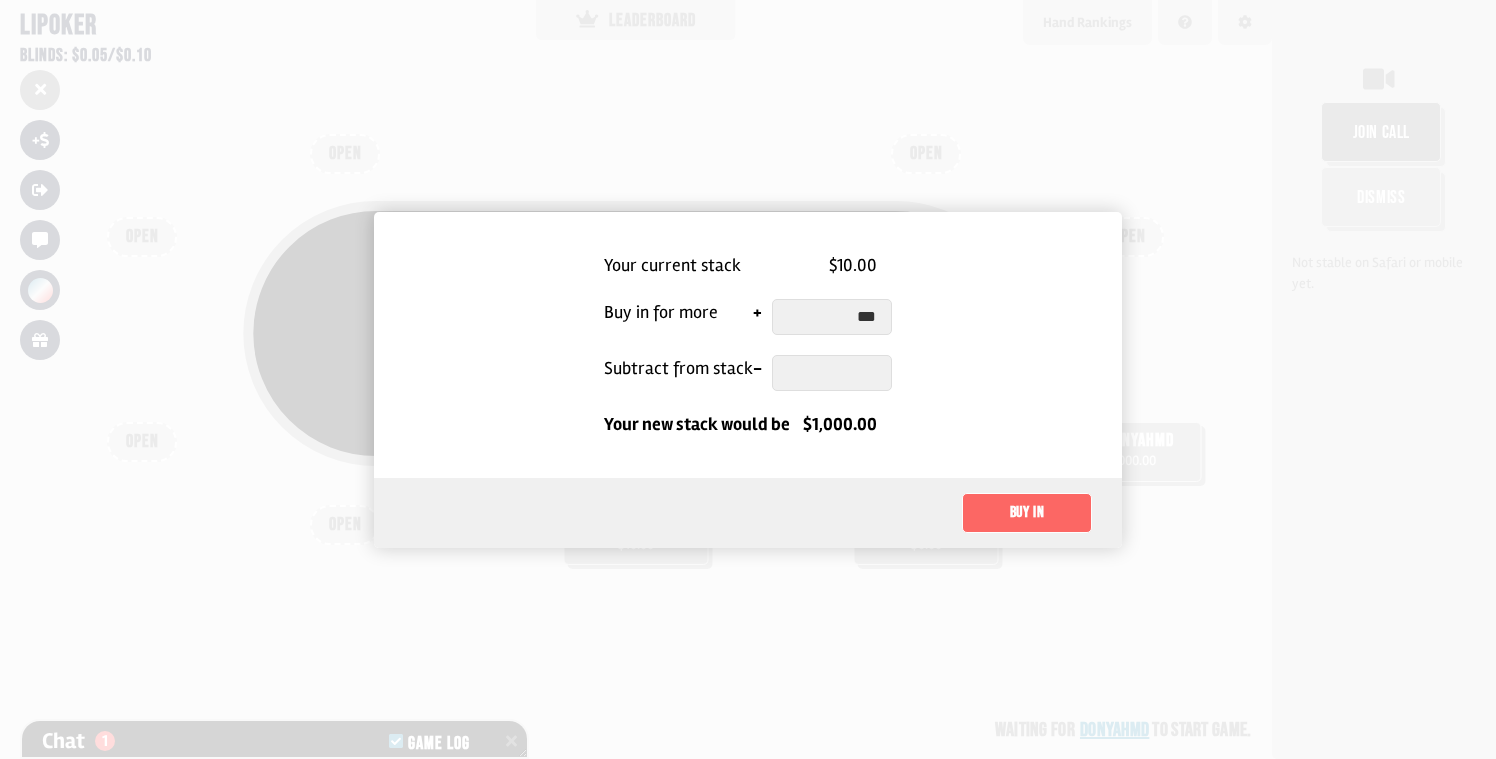 type on "***" 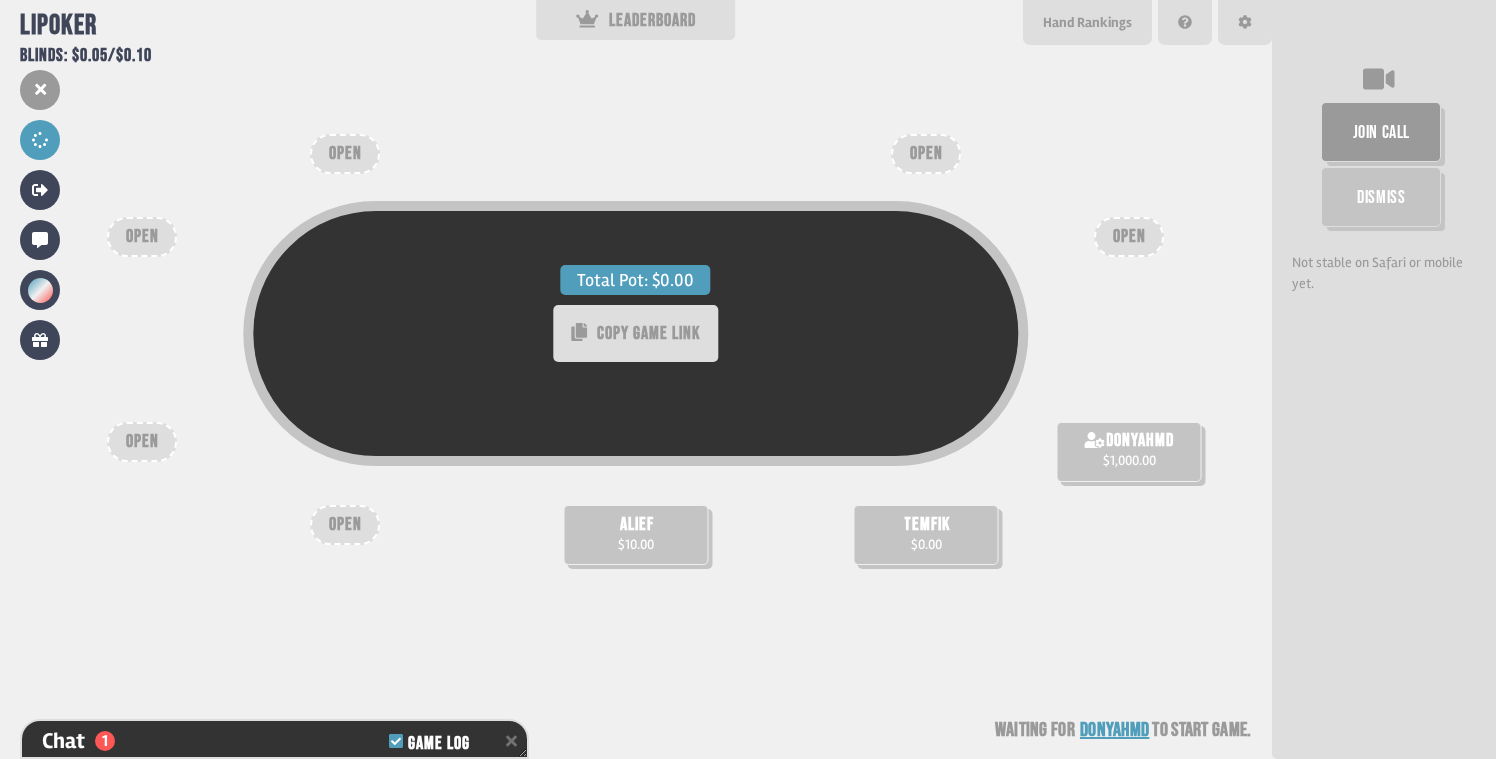scroll, scrollTop: 187, scrollLeft: 0, axis: vertical 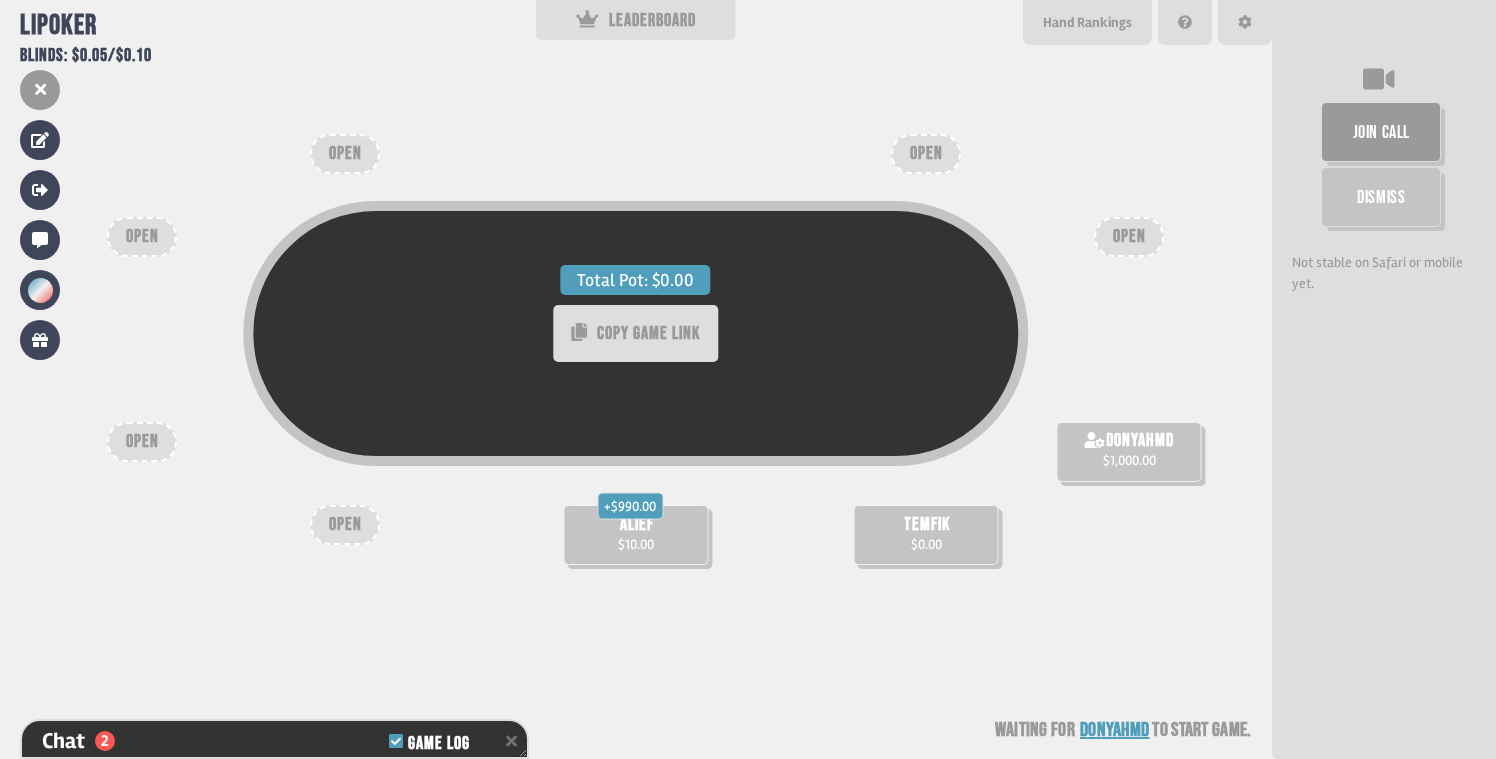 click on "+ $990.00" at bounding box center (630, 506) 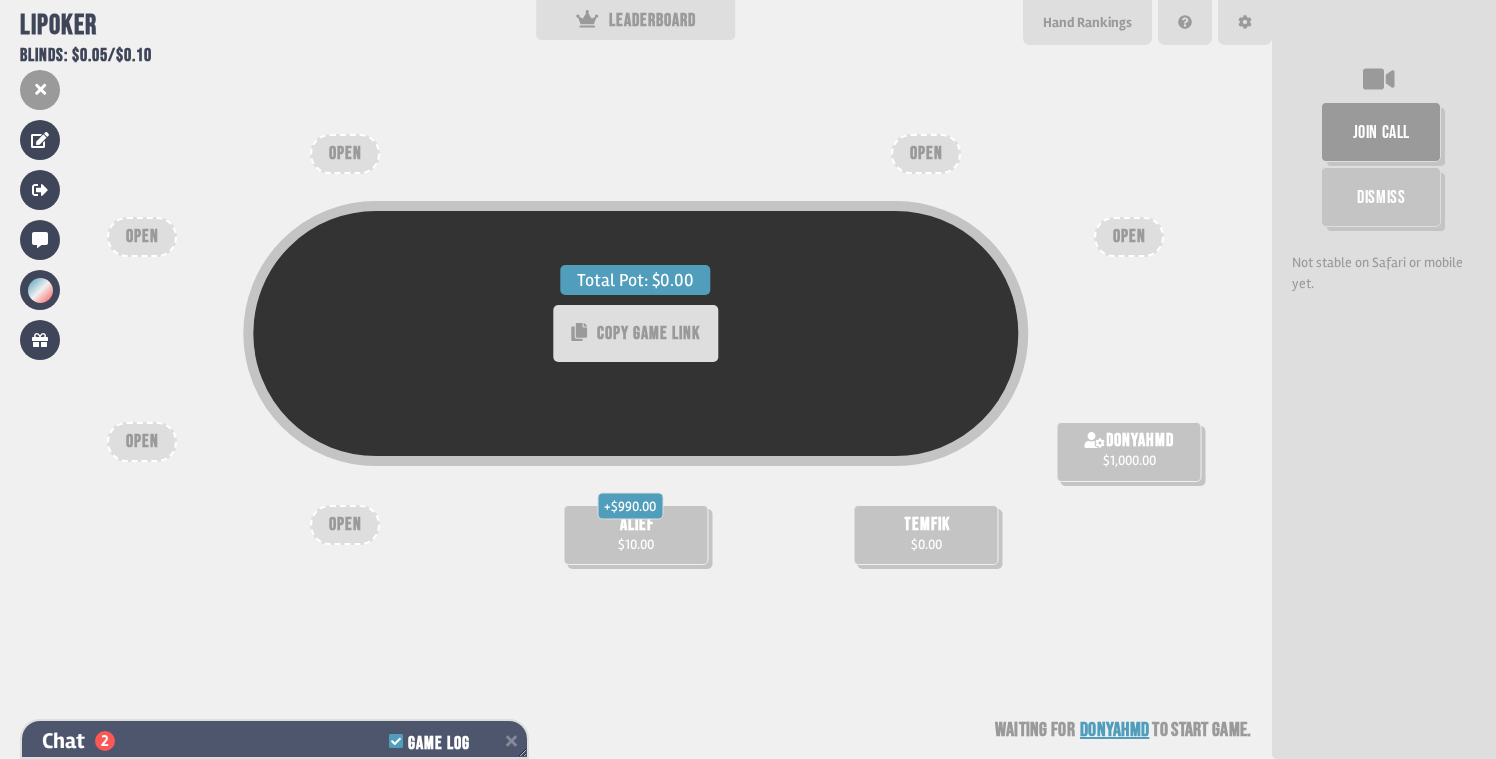 click on "Chat   2 Game Log" at bounding box center (274, 741) 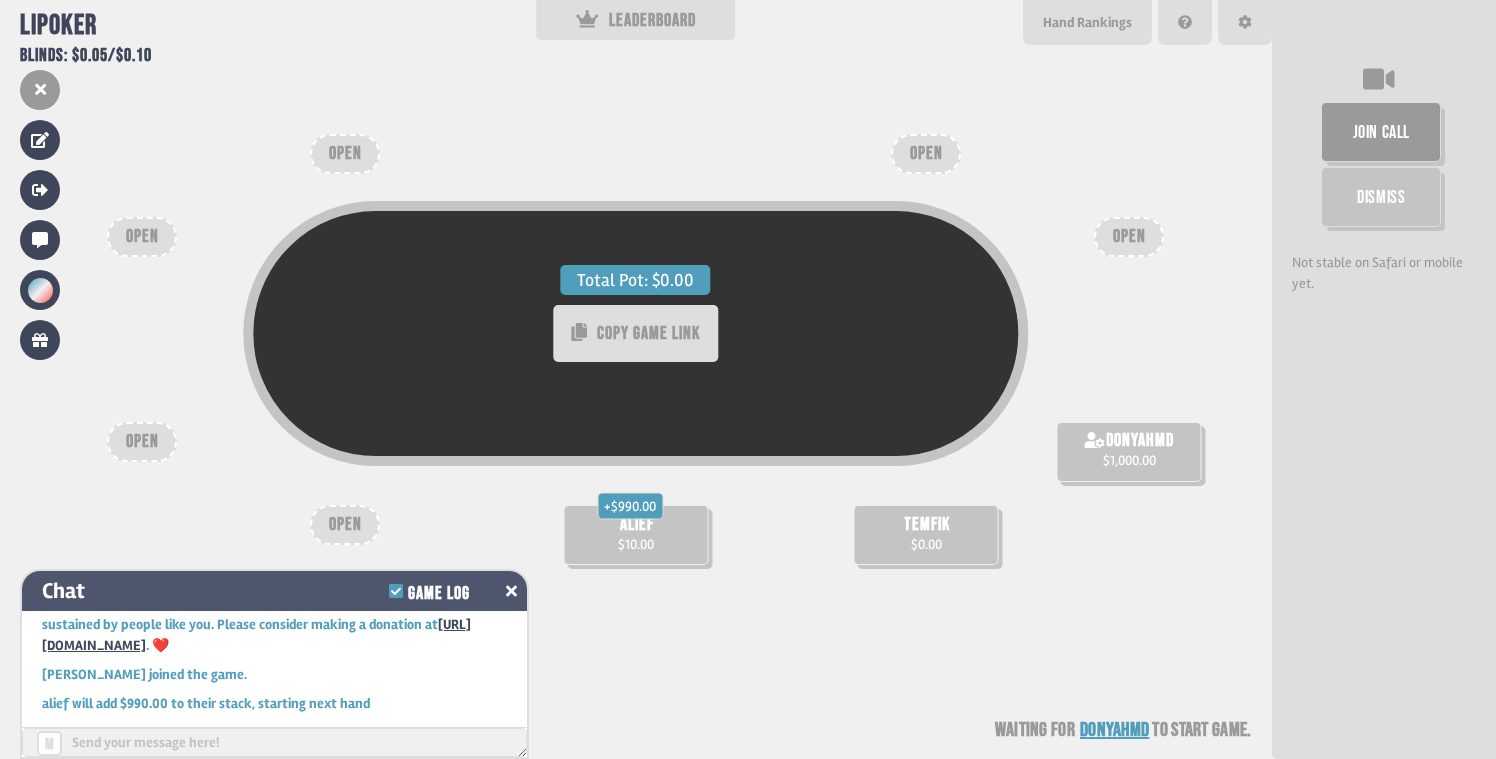 scroll, scrollTop: 76, scrollLeft: 0, axis: vertical 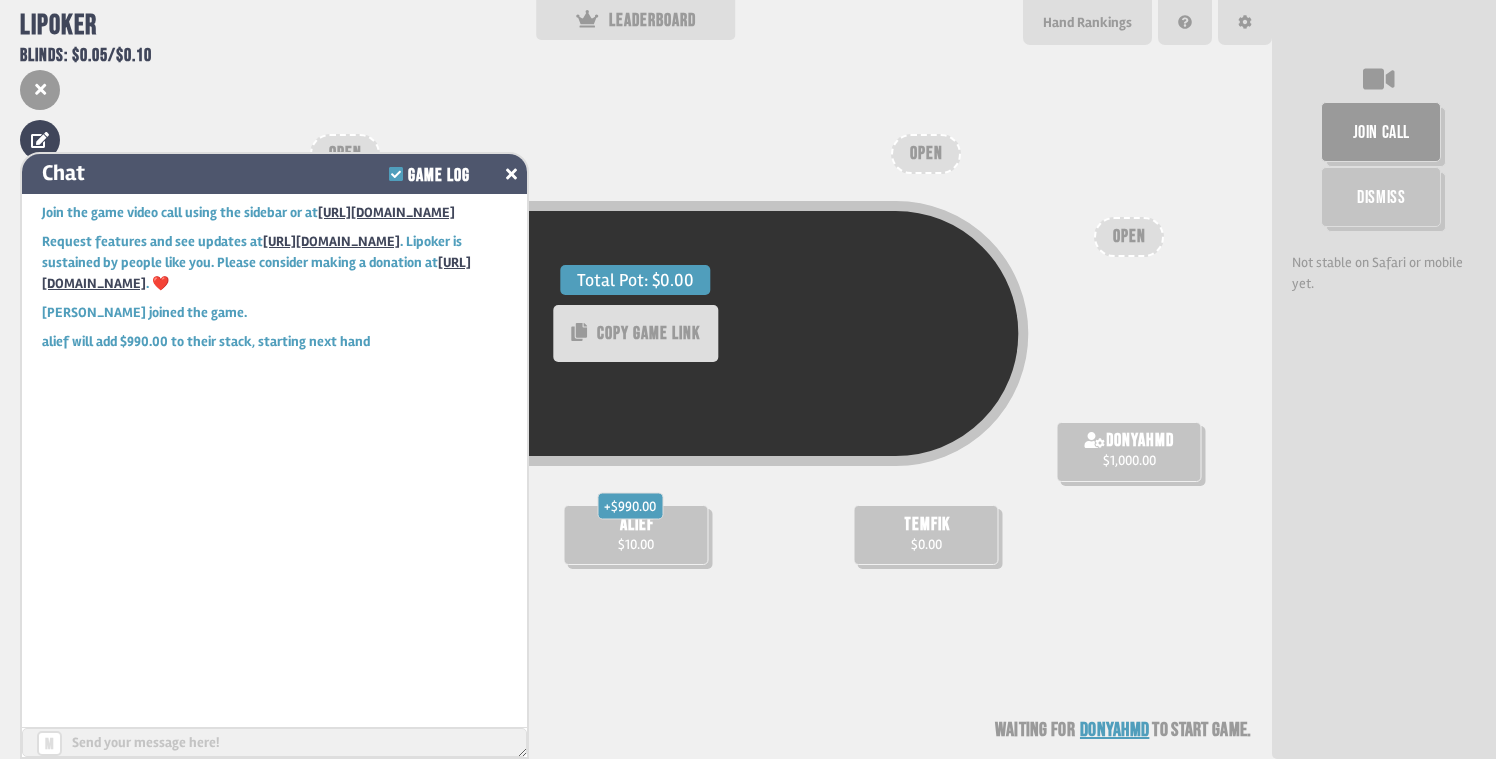 click 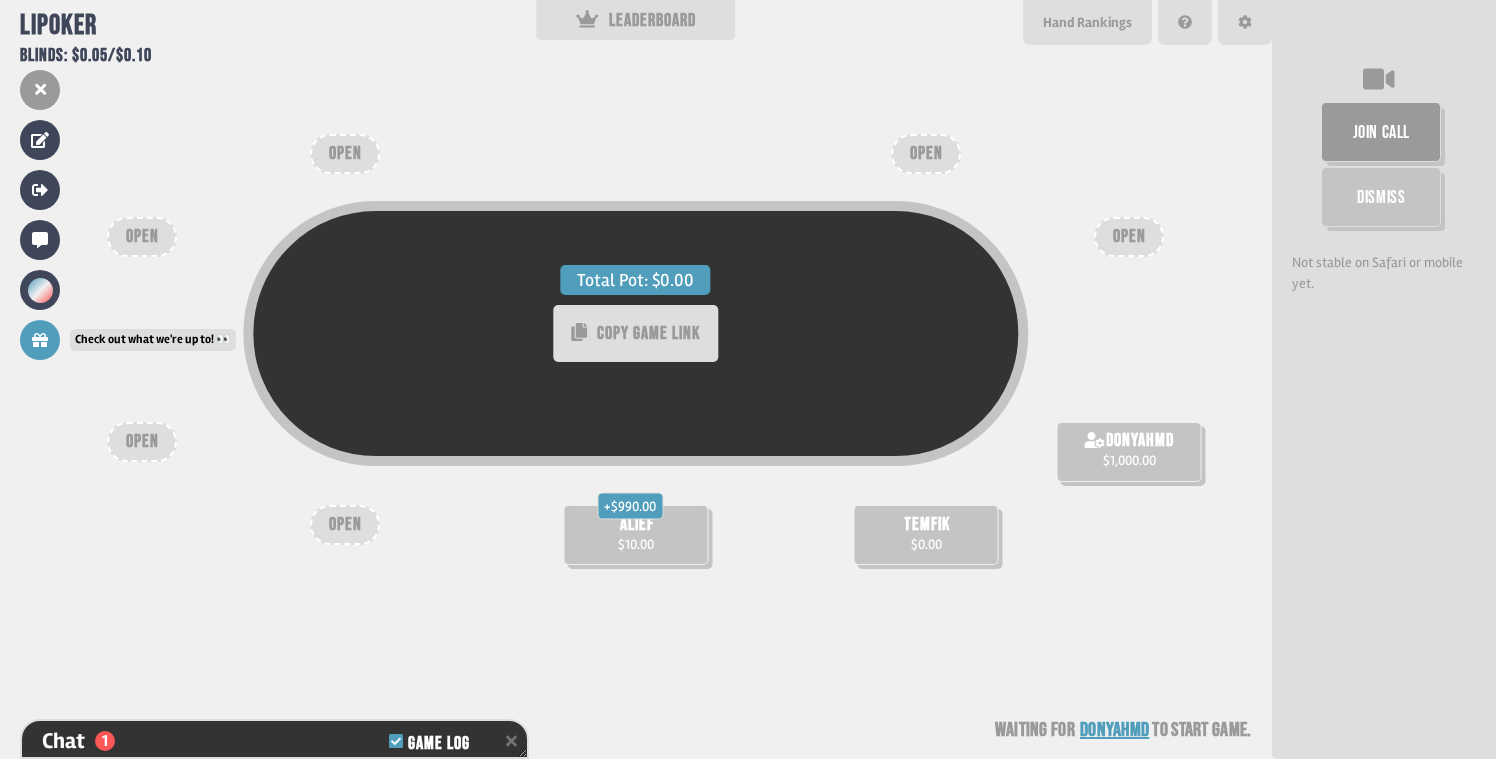 scroll, scrollTop: 245, scrollLeft: 0, axis: vertical 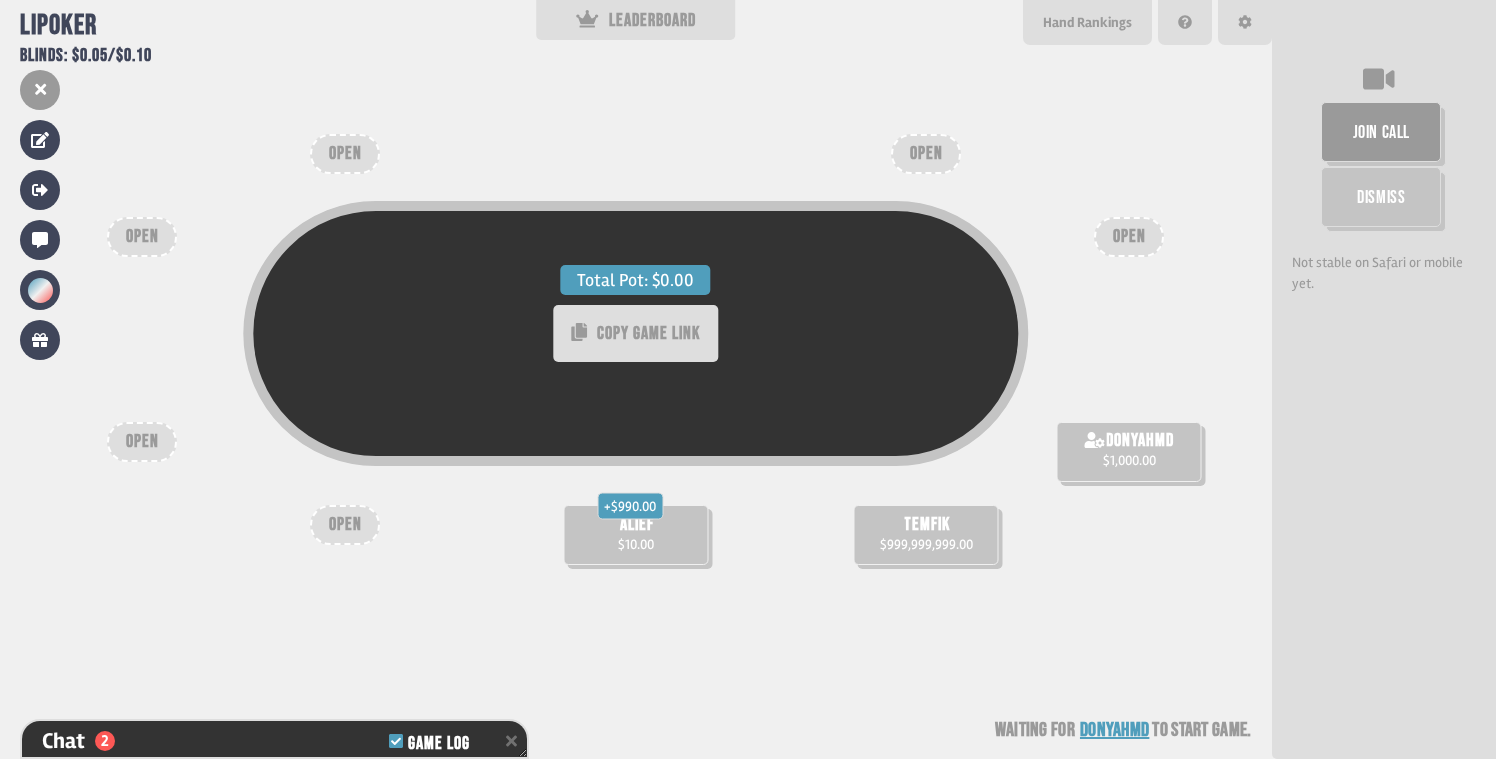 click at bounding box center [40, 90] 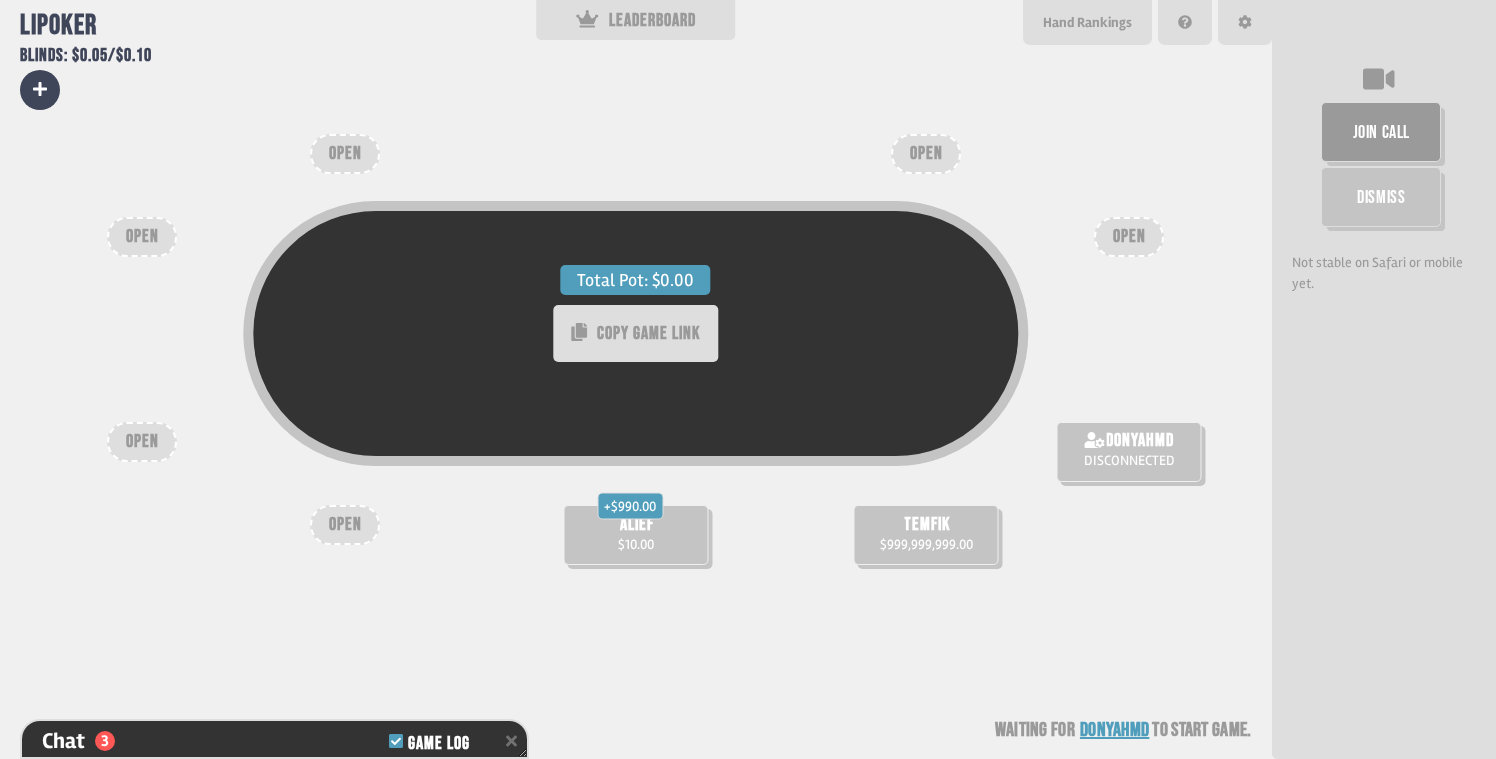scroll, scrollTop: 274, scrollLeft: 0, axis: vertical 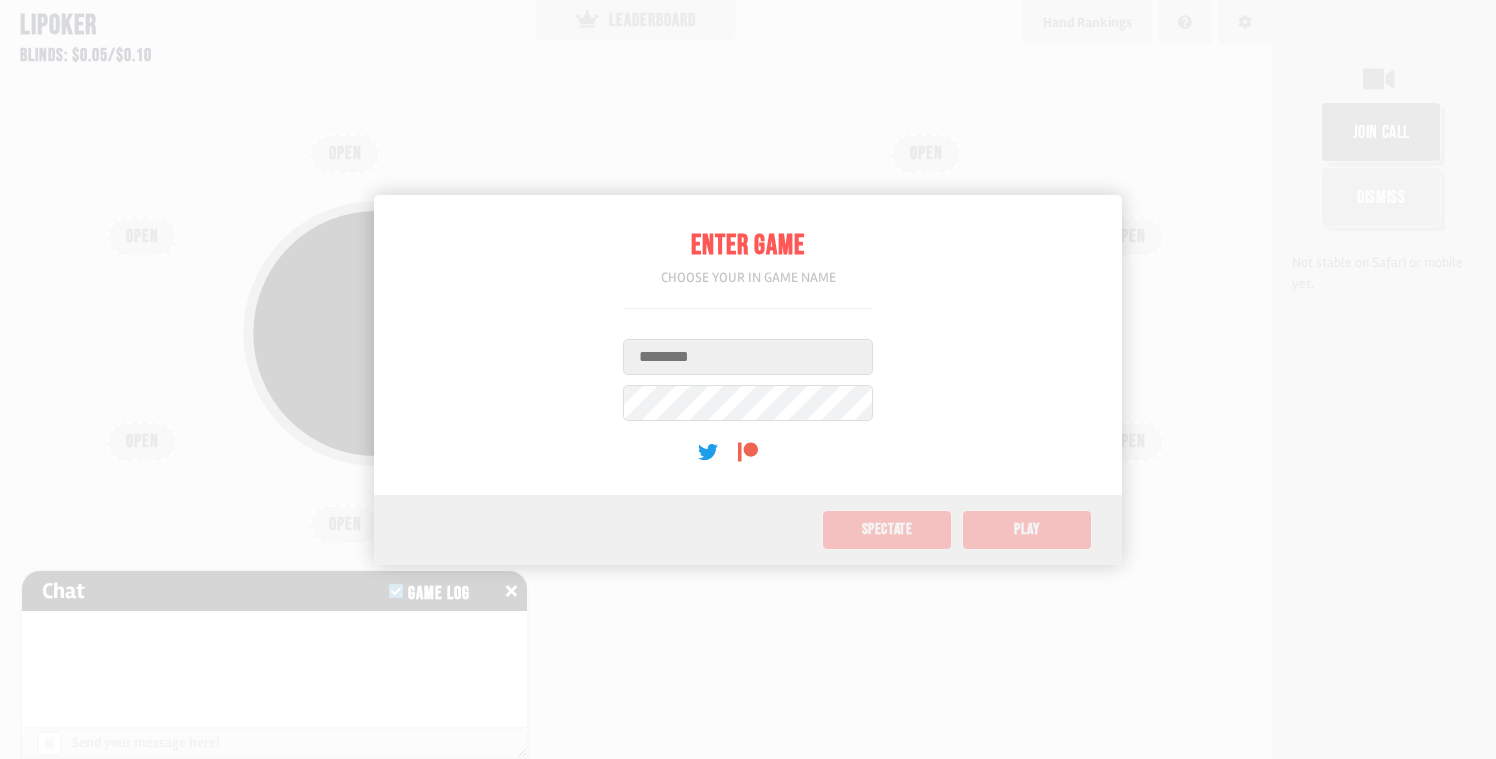 click on "Username" at bounding box center [748, 357] 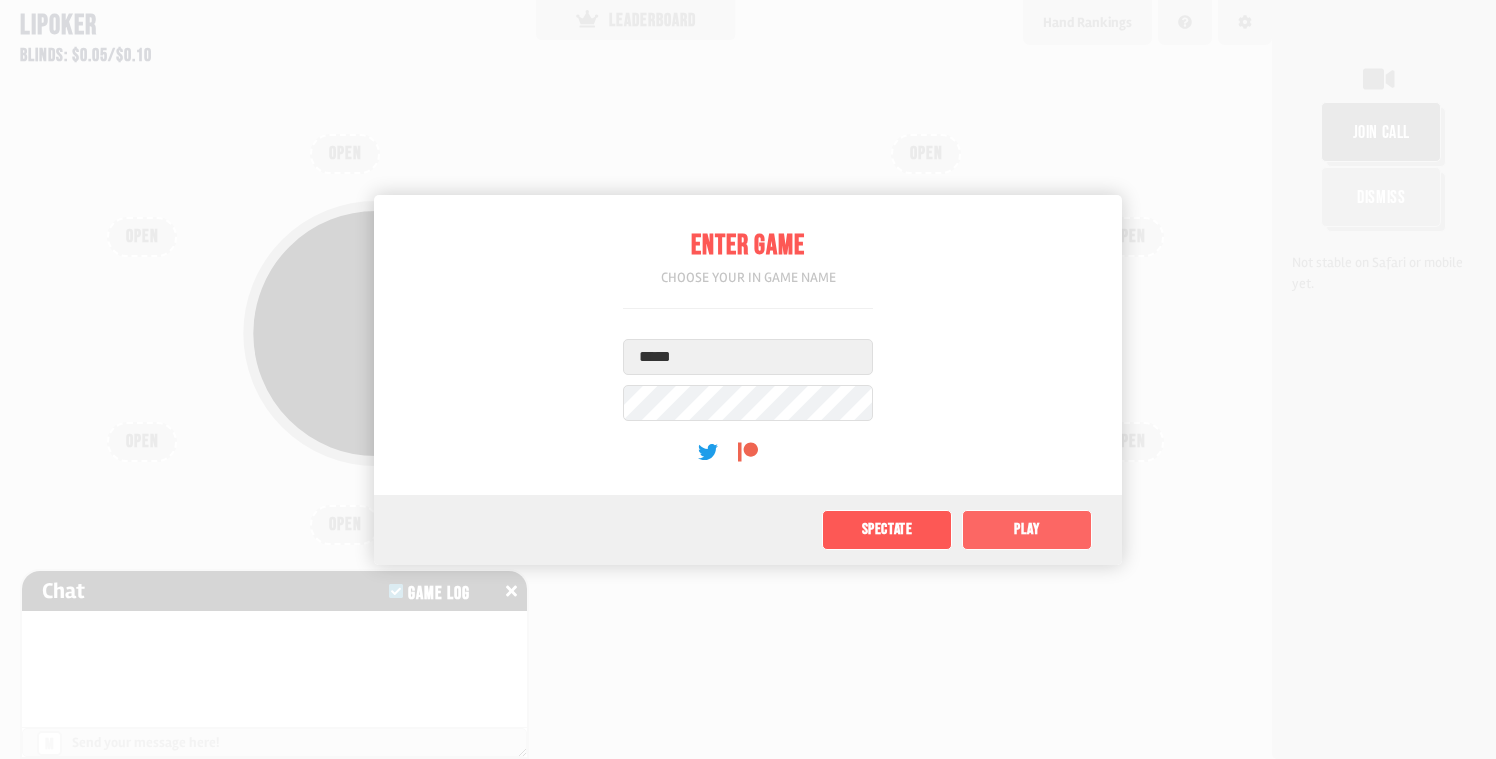 click on "Play" 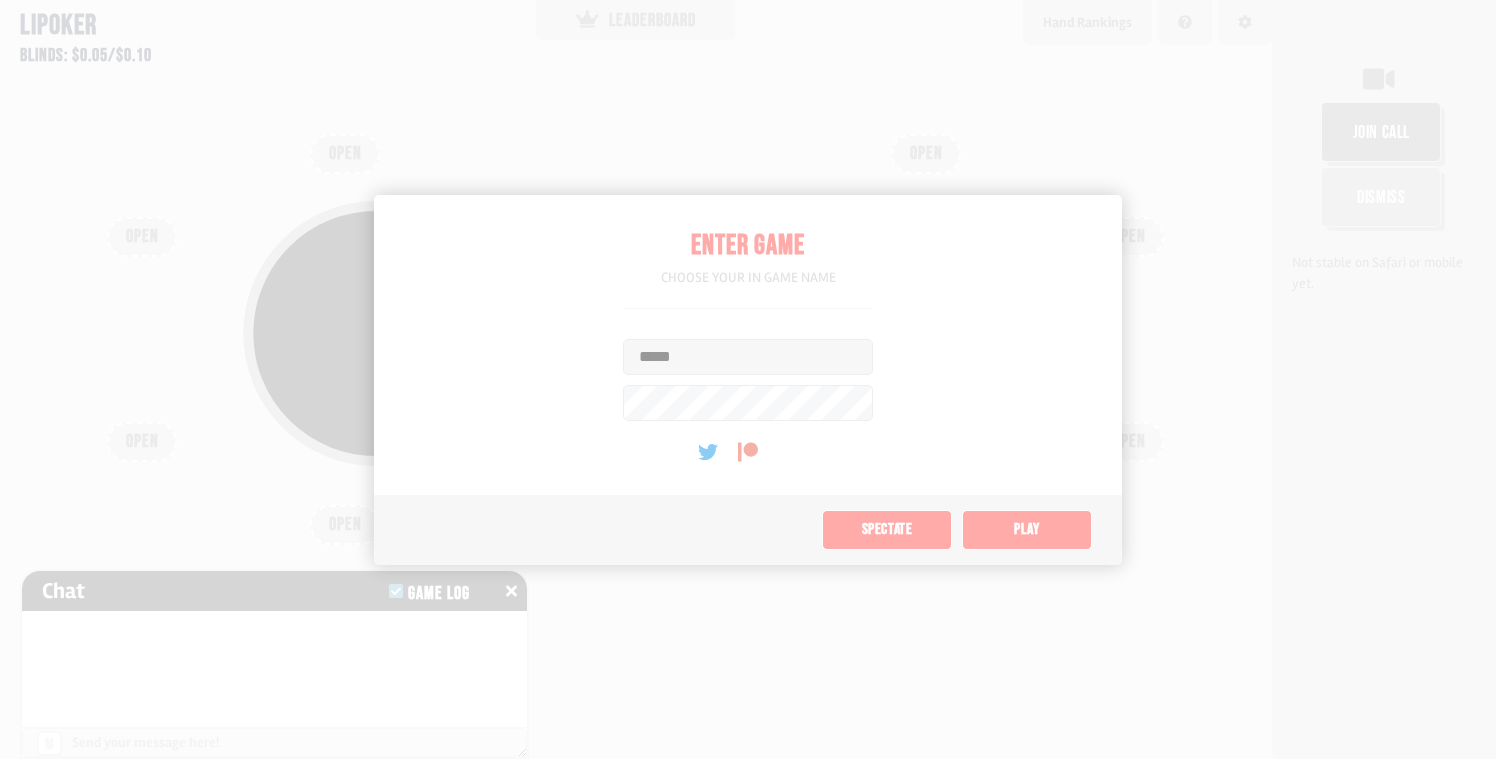 type on "**" 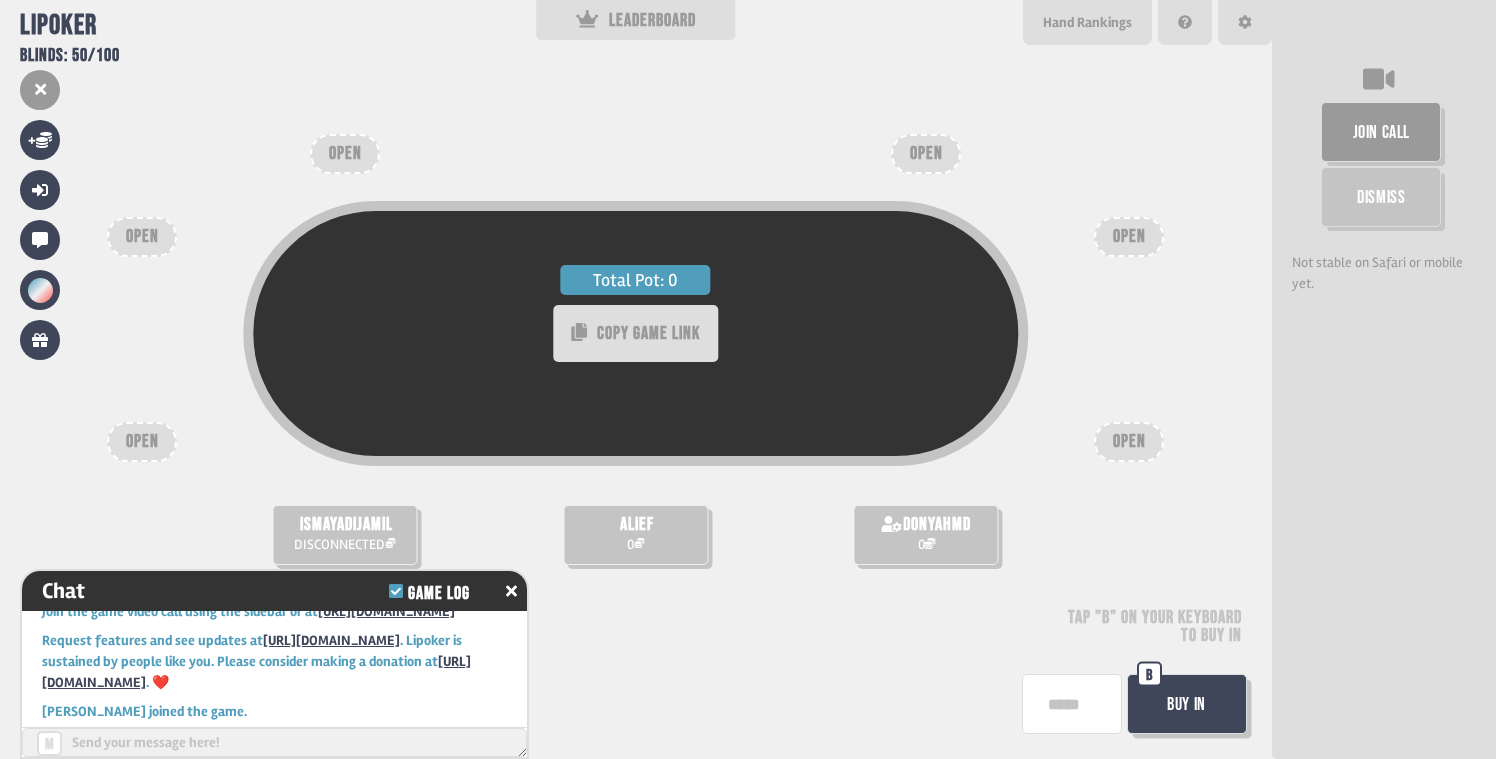 scroll, scrollTop: 47, scrollLeft: 0, axis: vertical 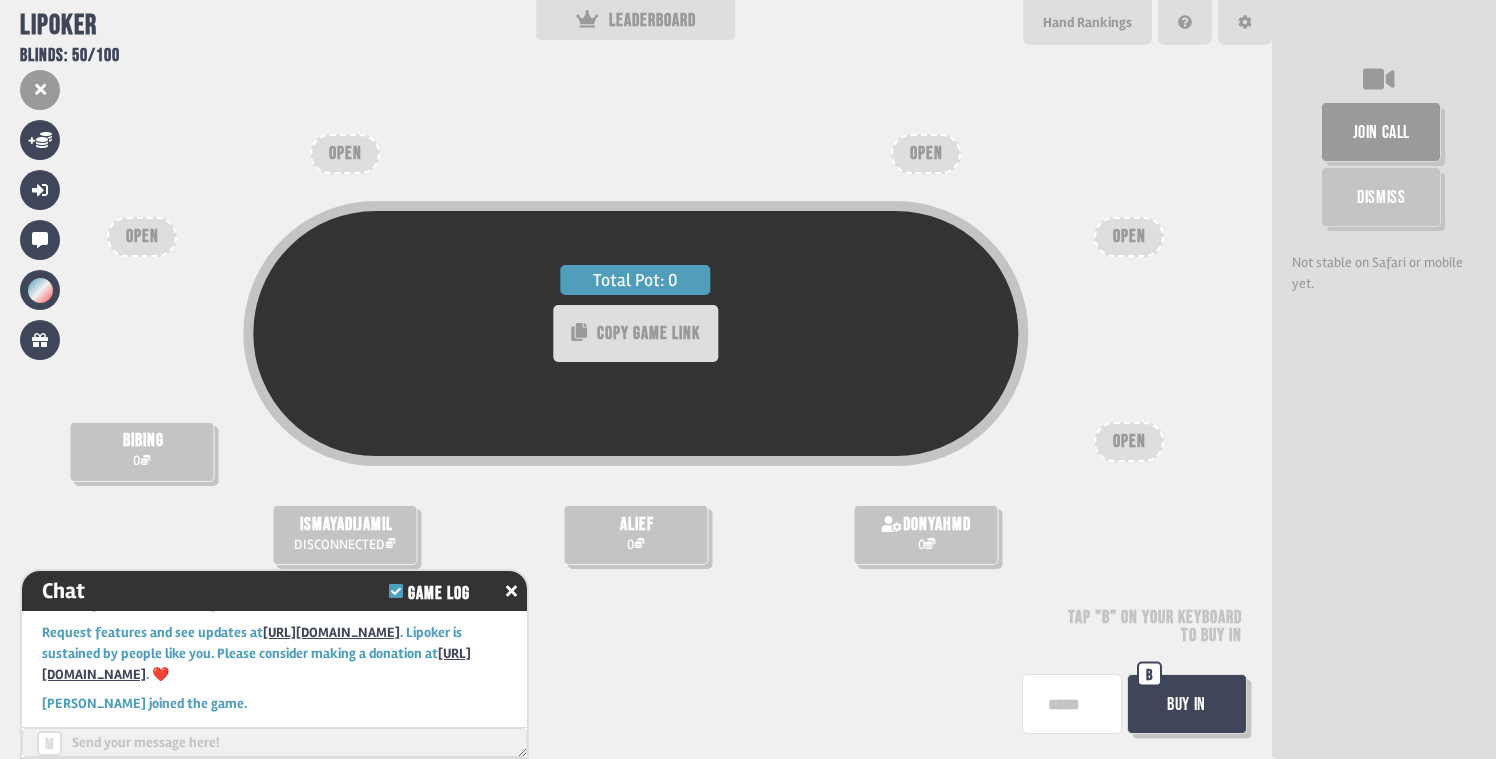 click at bounding box center [1072, 704] 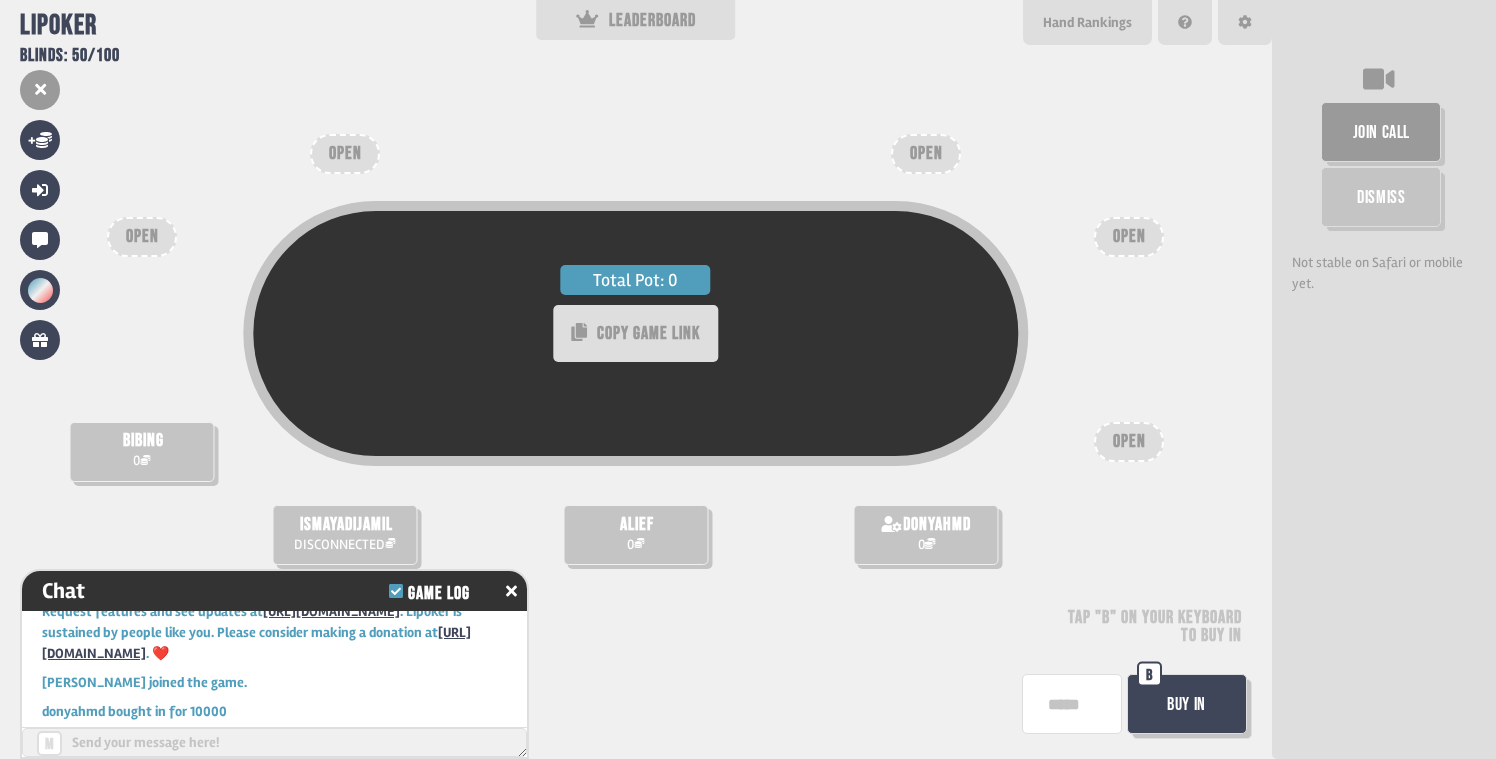 click at bounding box center [1072, 704] 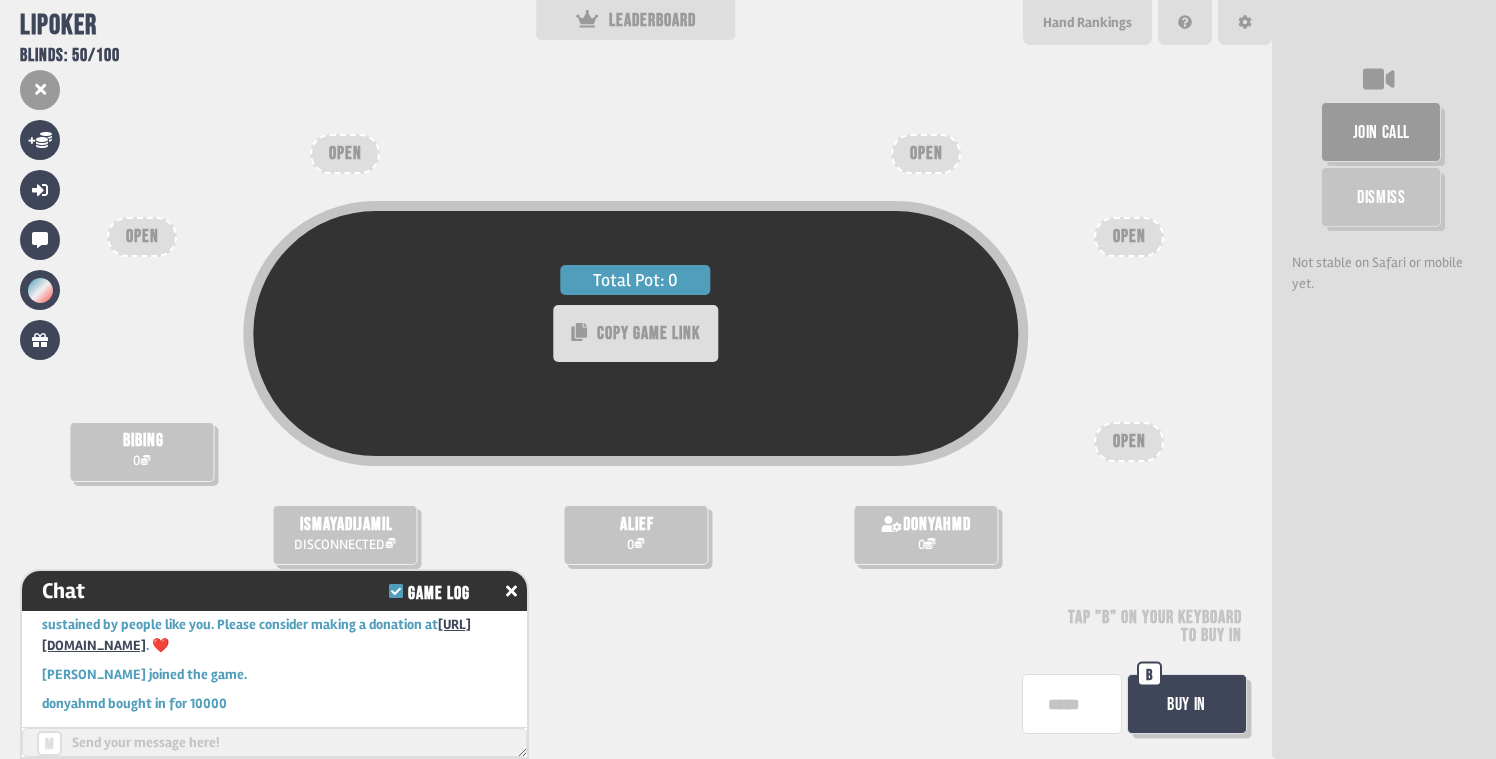 click at bounding box center (1072, 704) 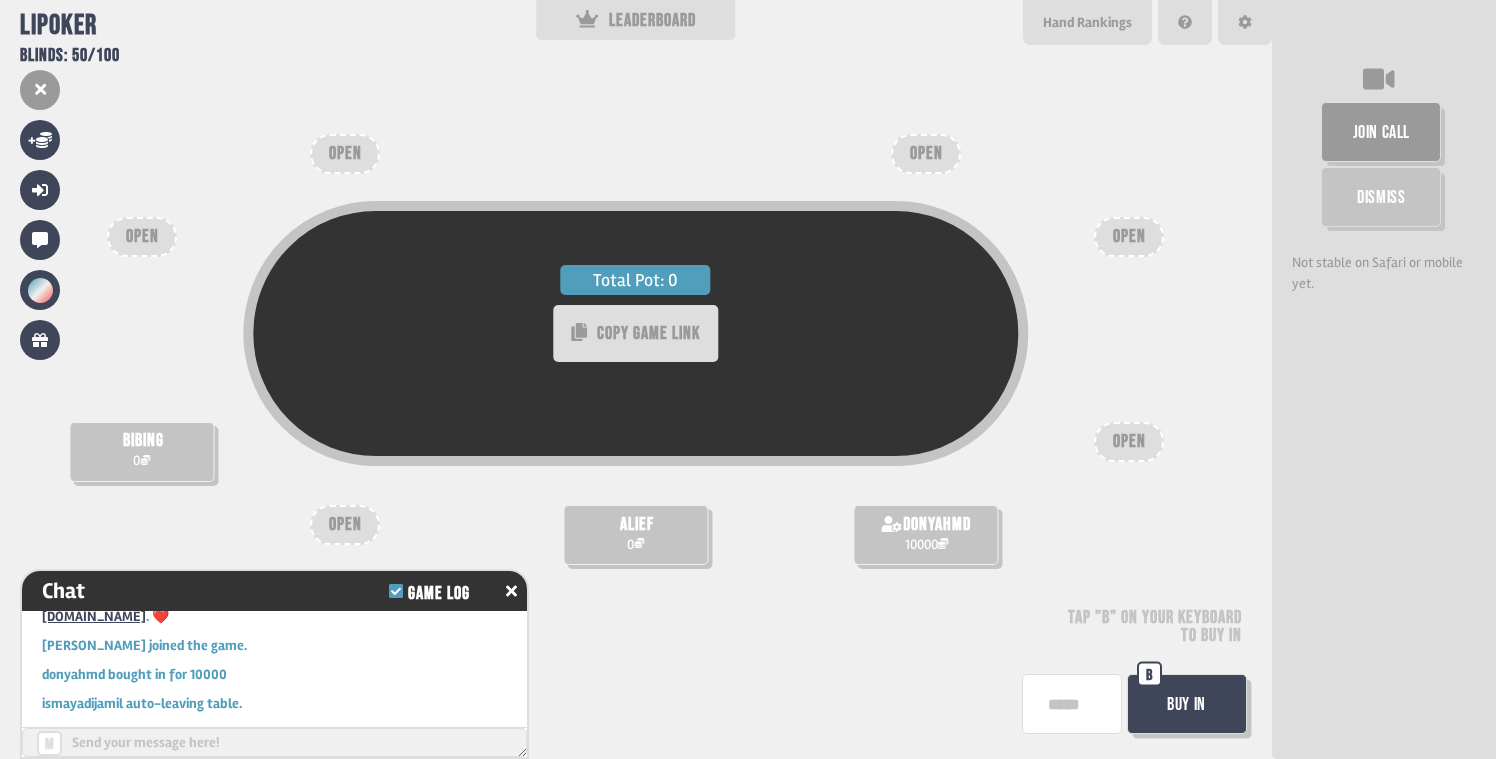 scroll, scrollTop: 134, scrollLeft: 0, axis: vertical 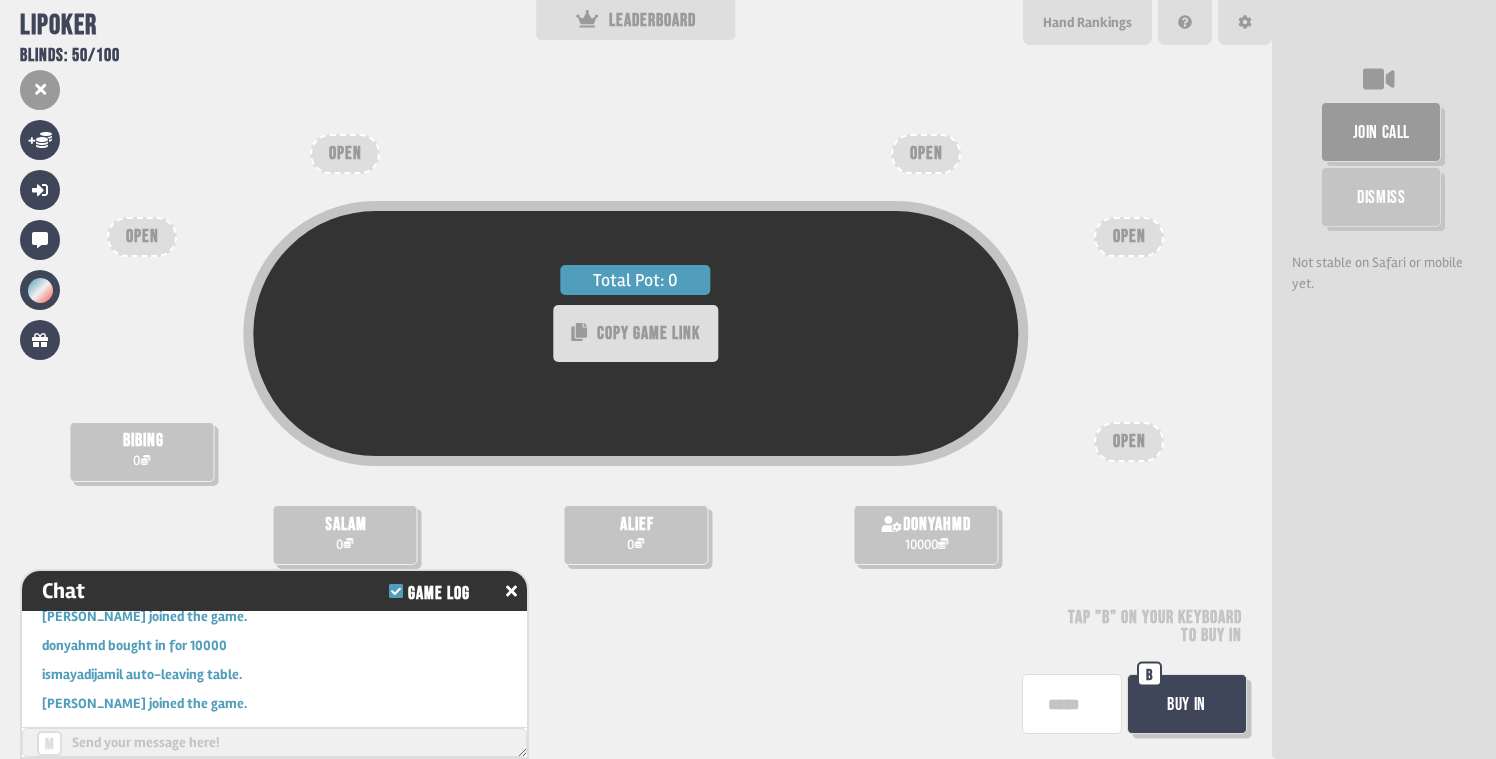 type on "*****" 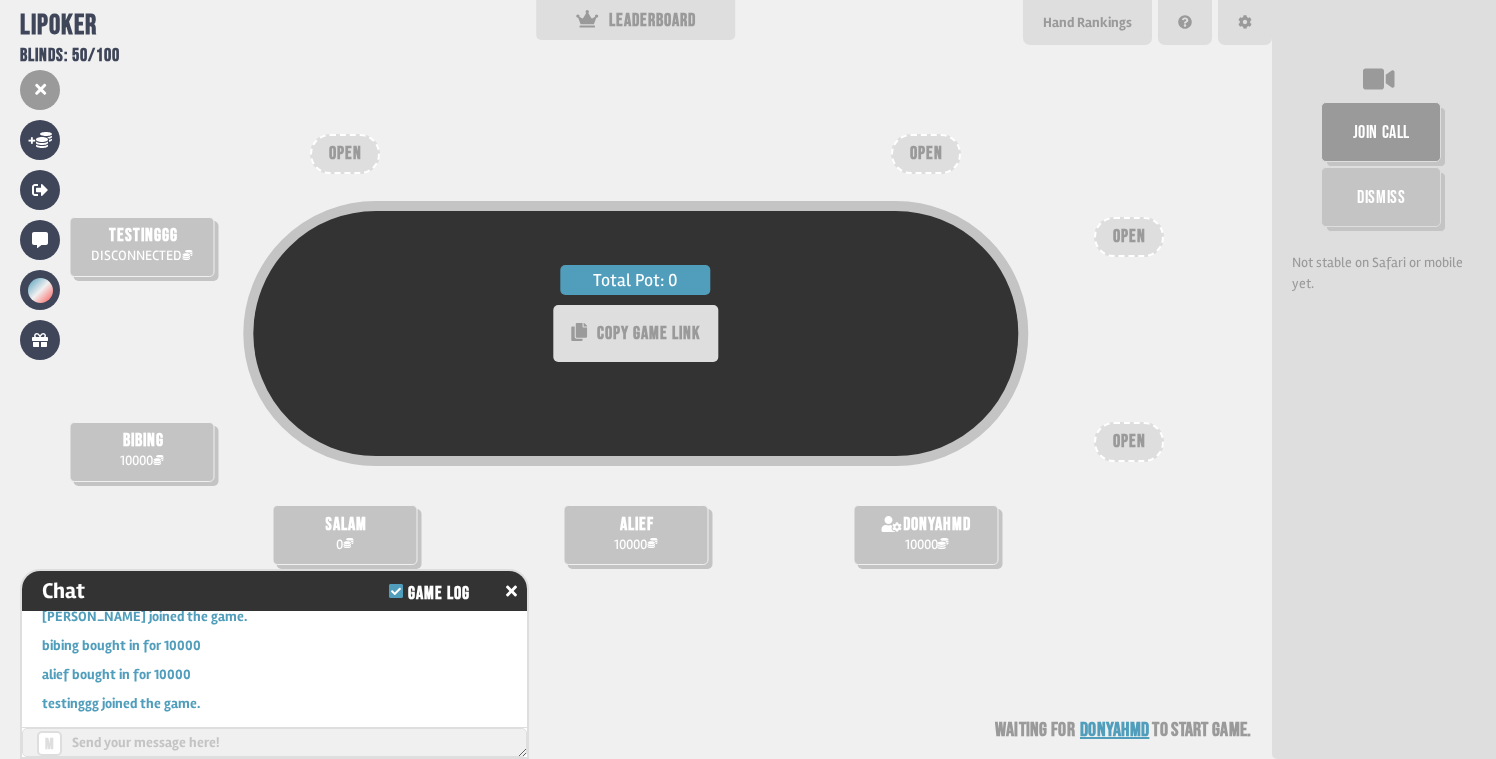 scroll, scrollTop: 250, scrollLeft: 0, axis: vertical 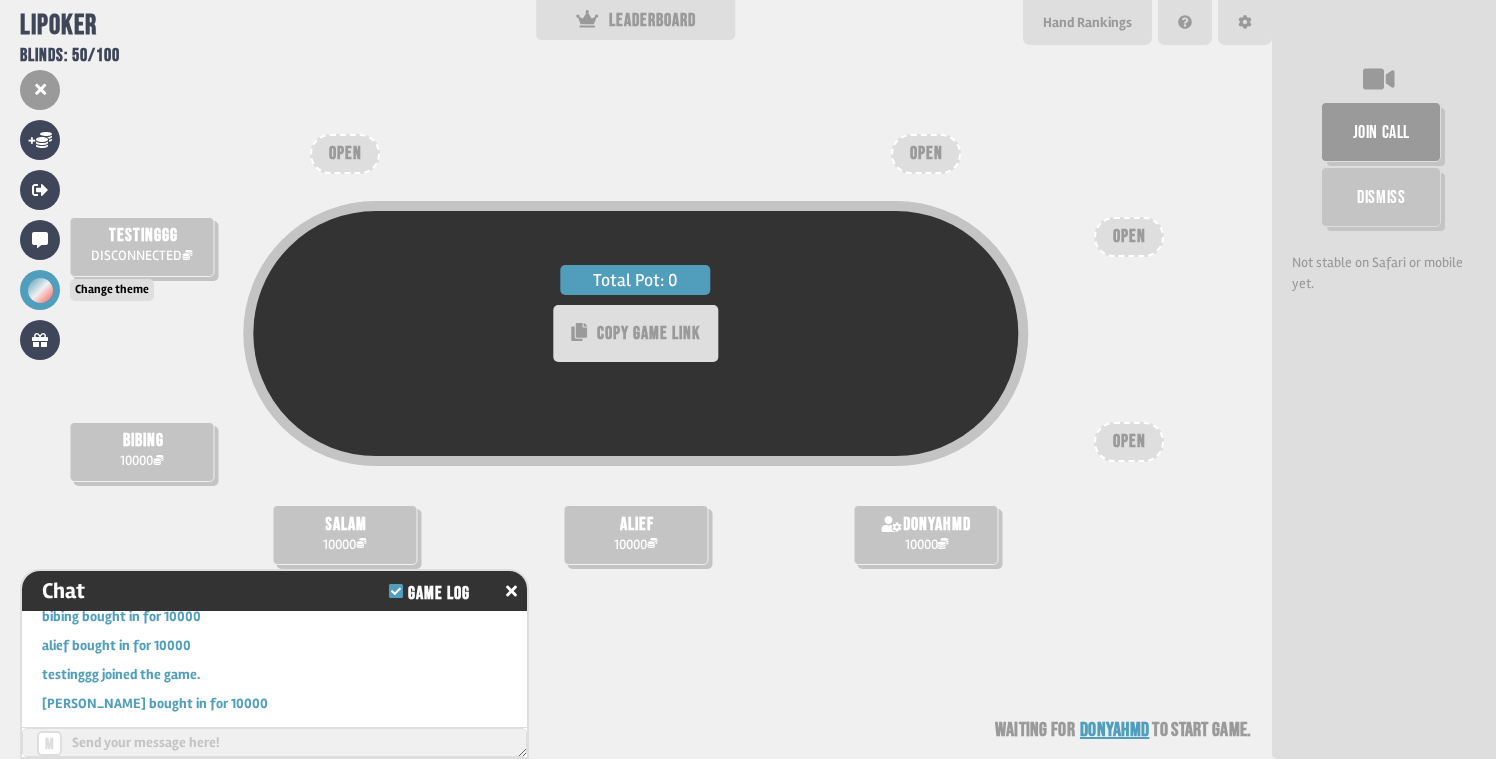 click at bounding box center (40, 290) 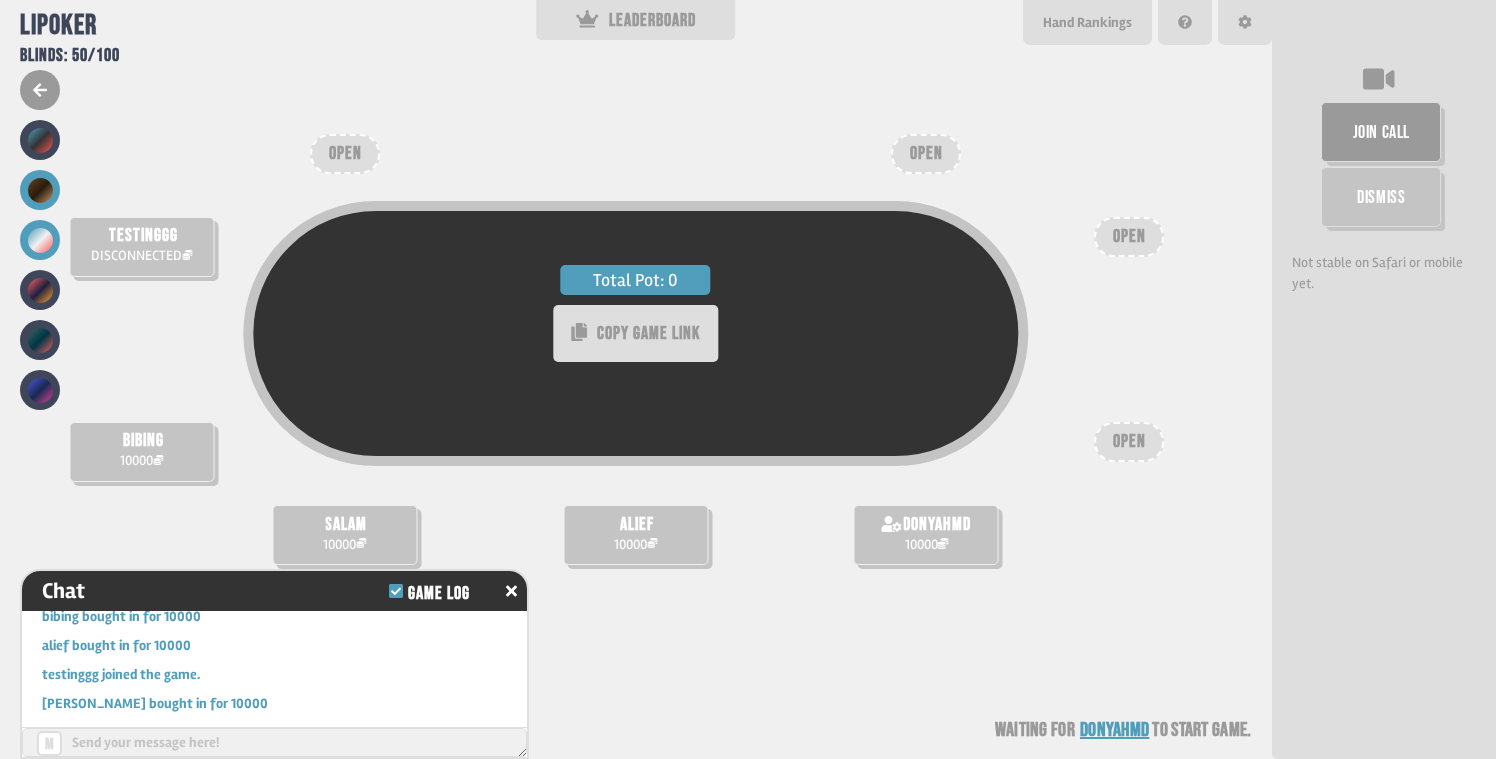 click at bounding box center (40, 190) 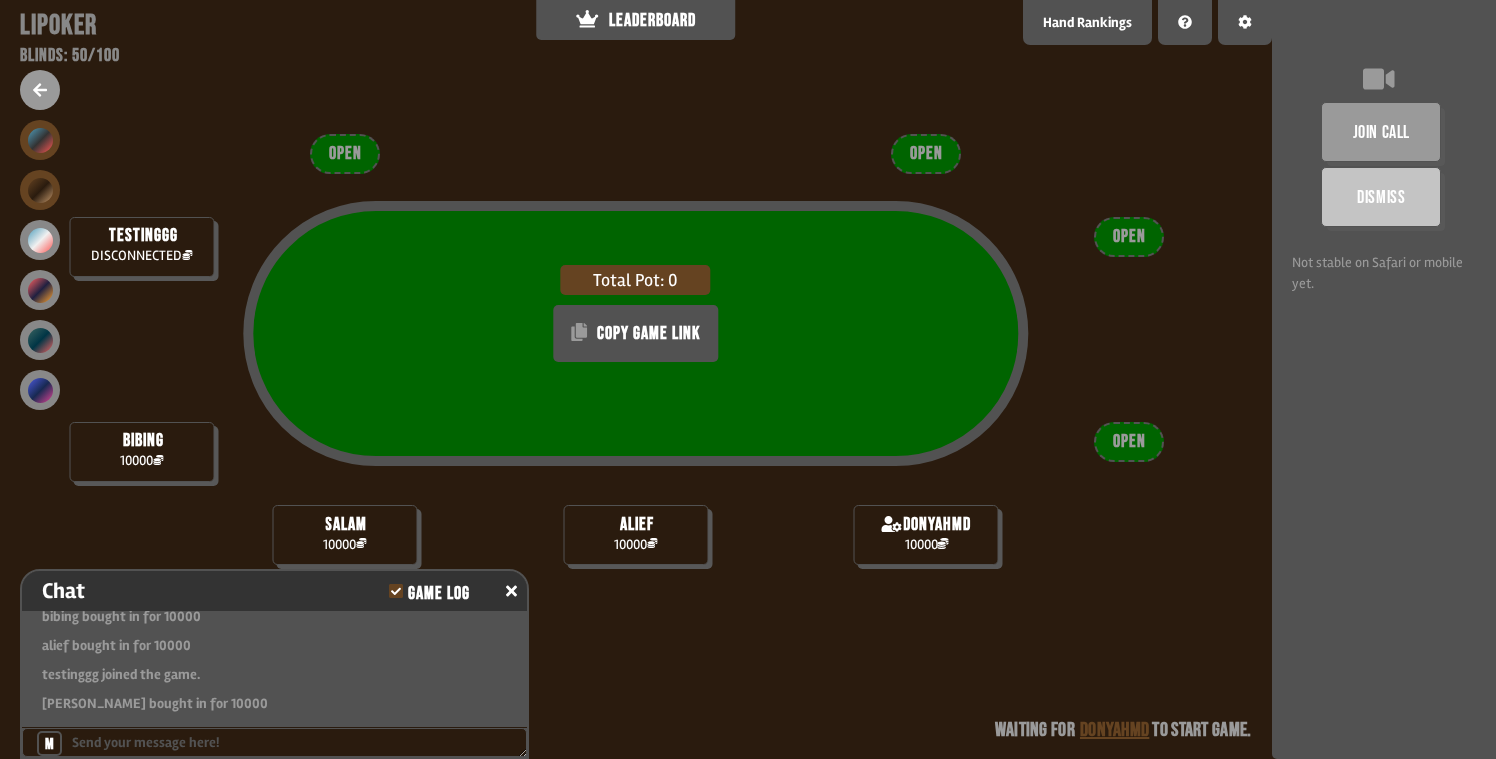 click at bounding box center [40, 140] 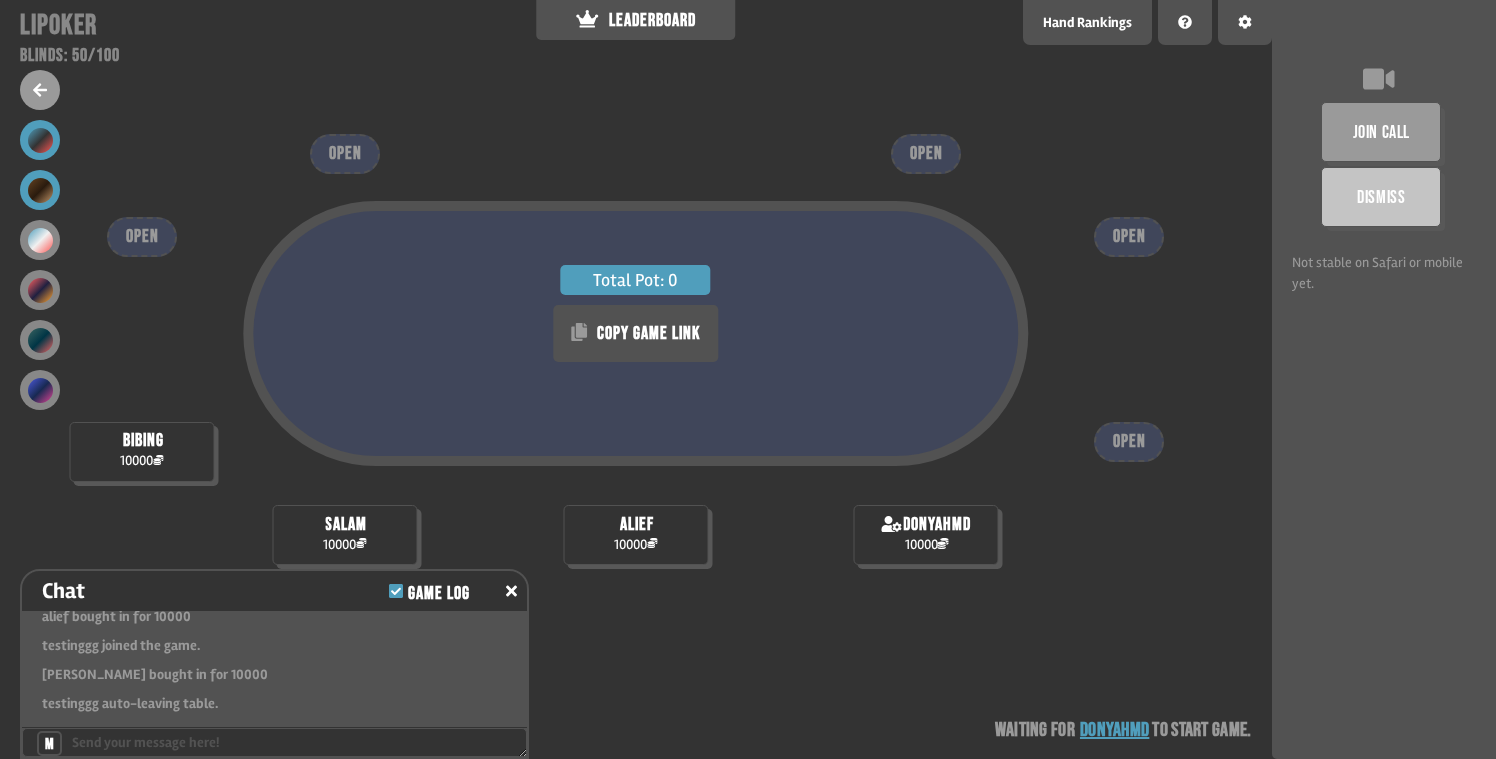 click at bounding box center [40, 190] 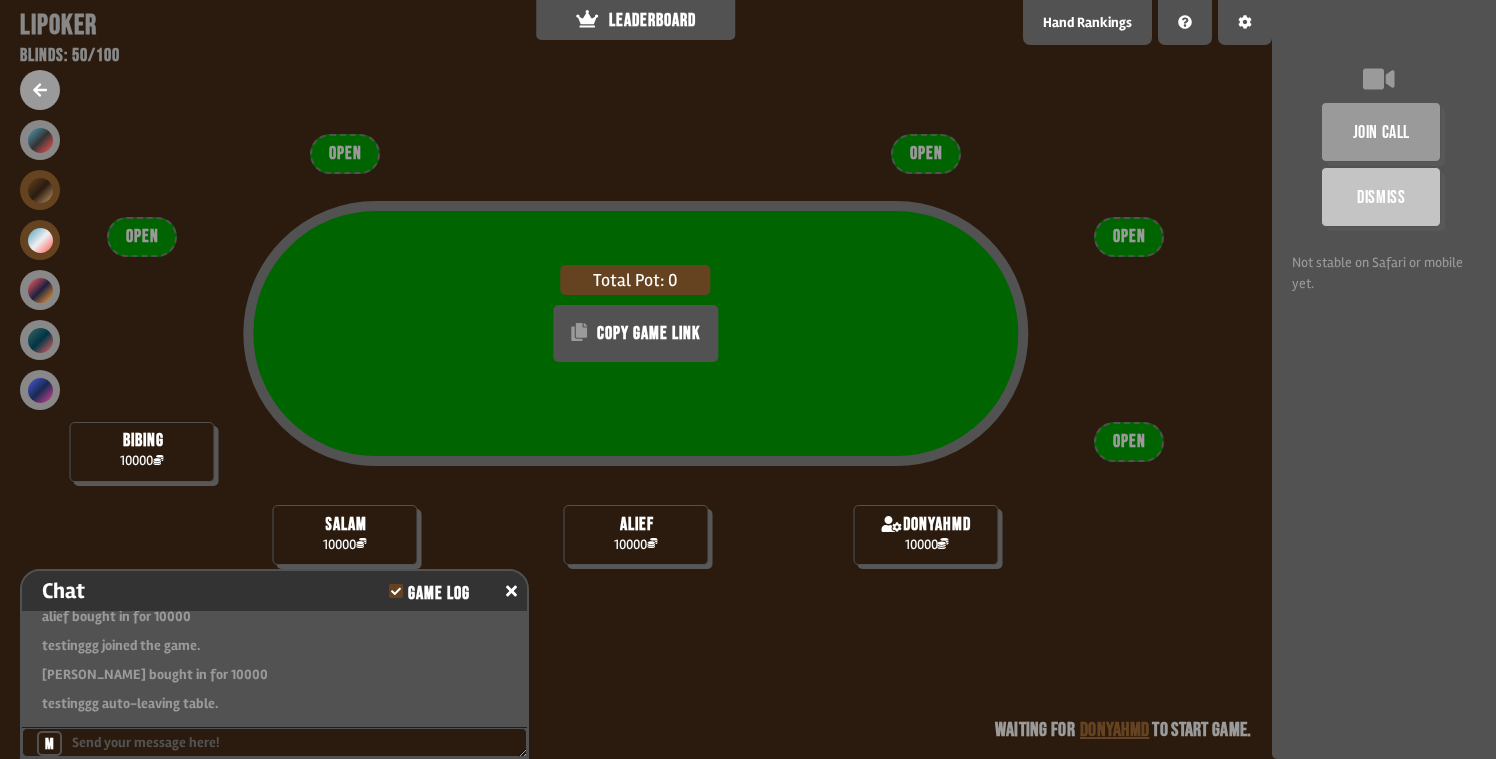 scroll, scrollTop: 308, scrollLeft: 0, axis: vertical 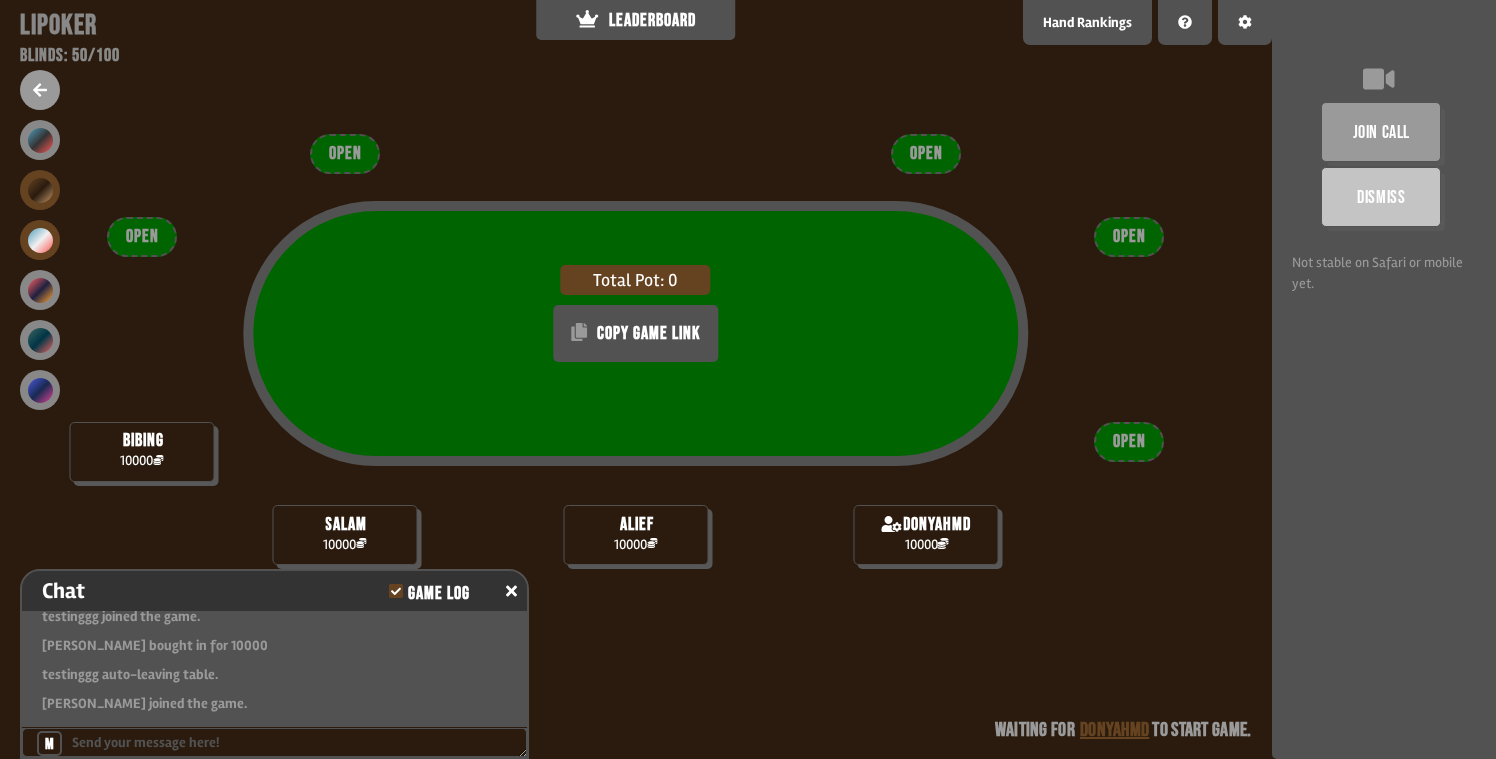 click at bounding box center (40, 240) 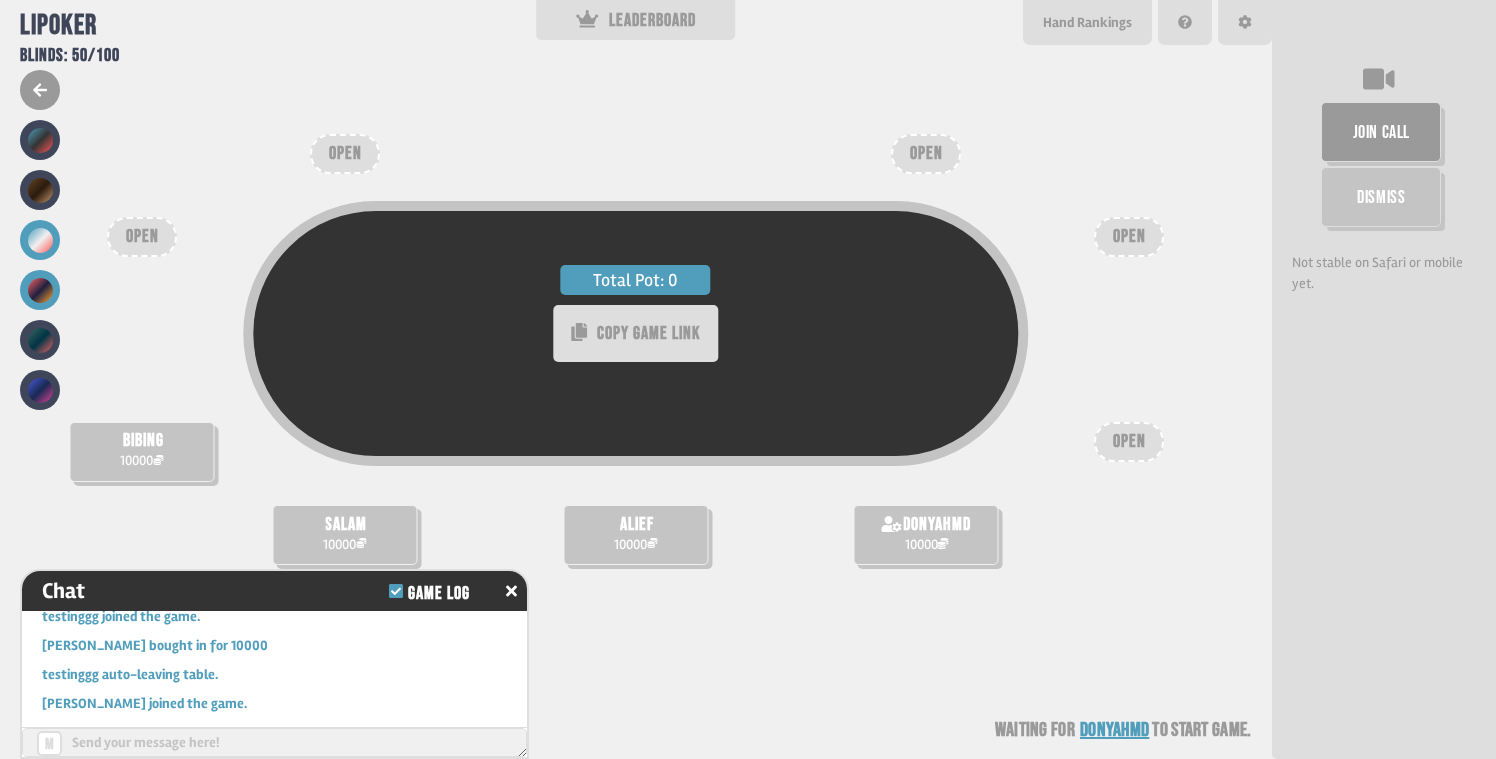 click at bounding box center [40, 290] 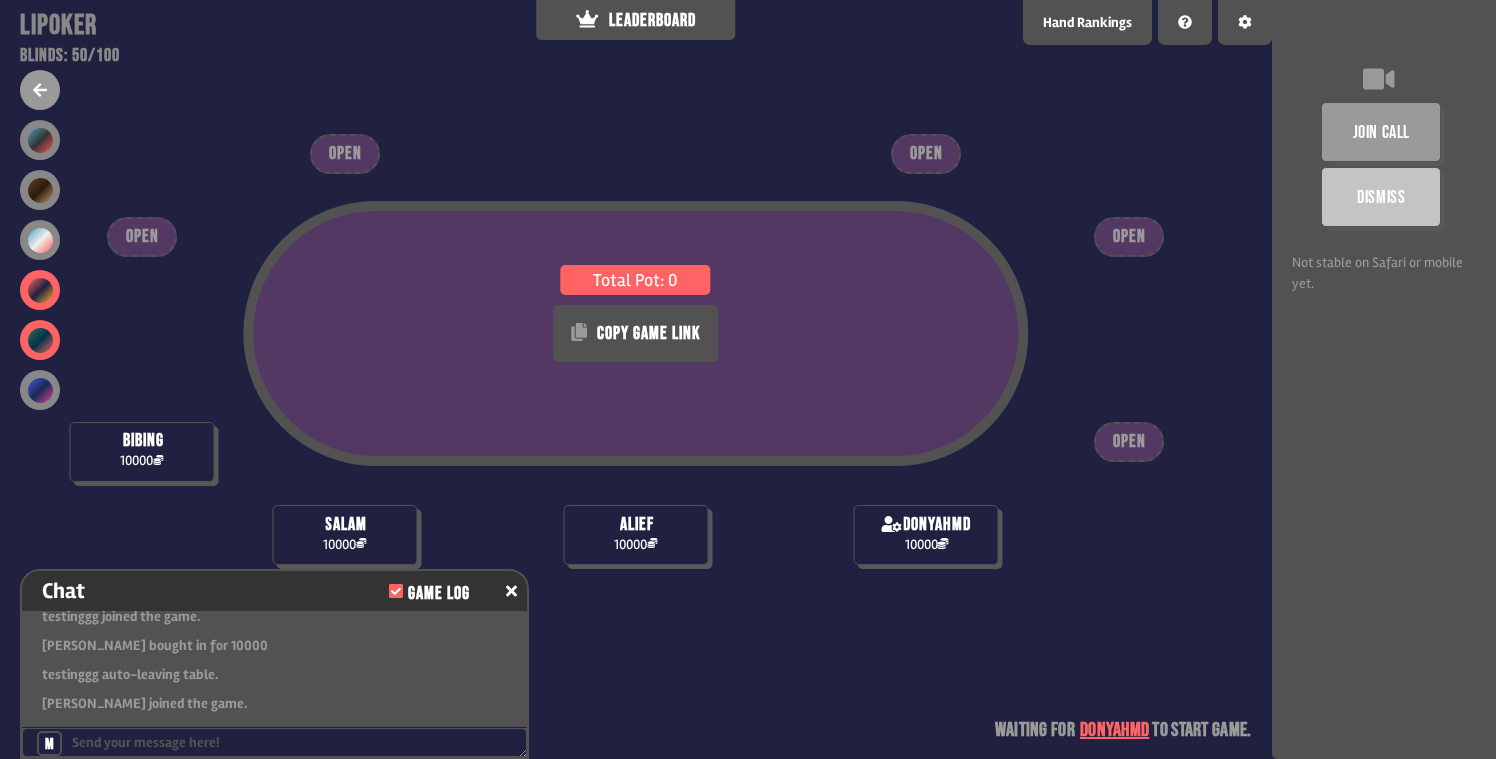 click at bounding box center (40, 340) 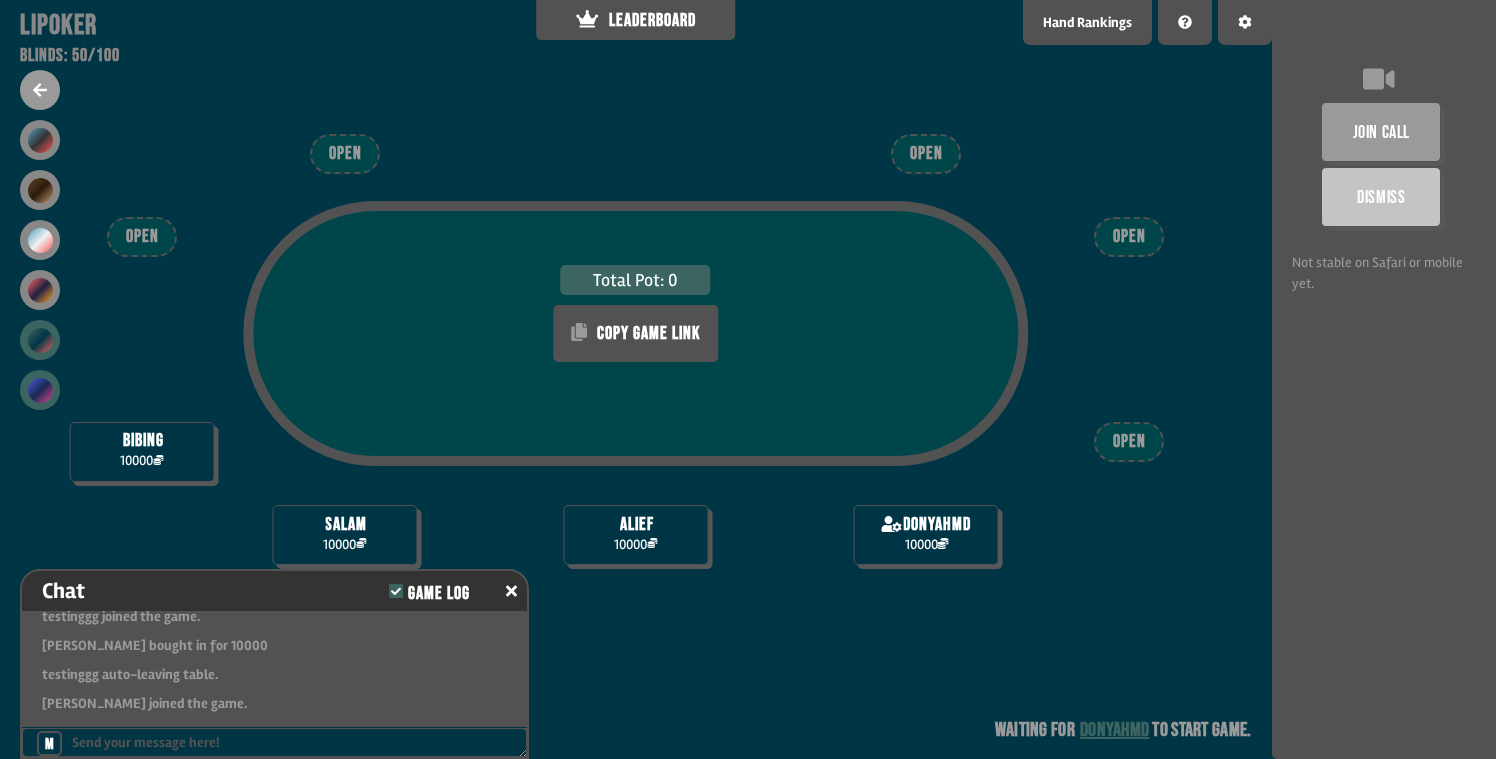 click at bounding box center (40, 390) 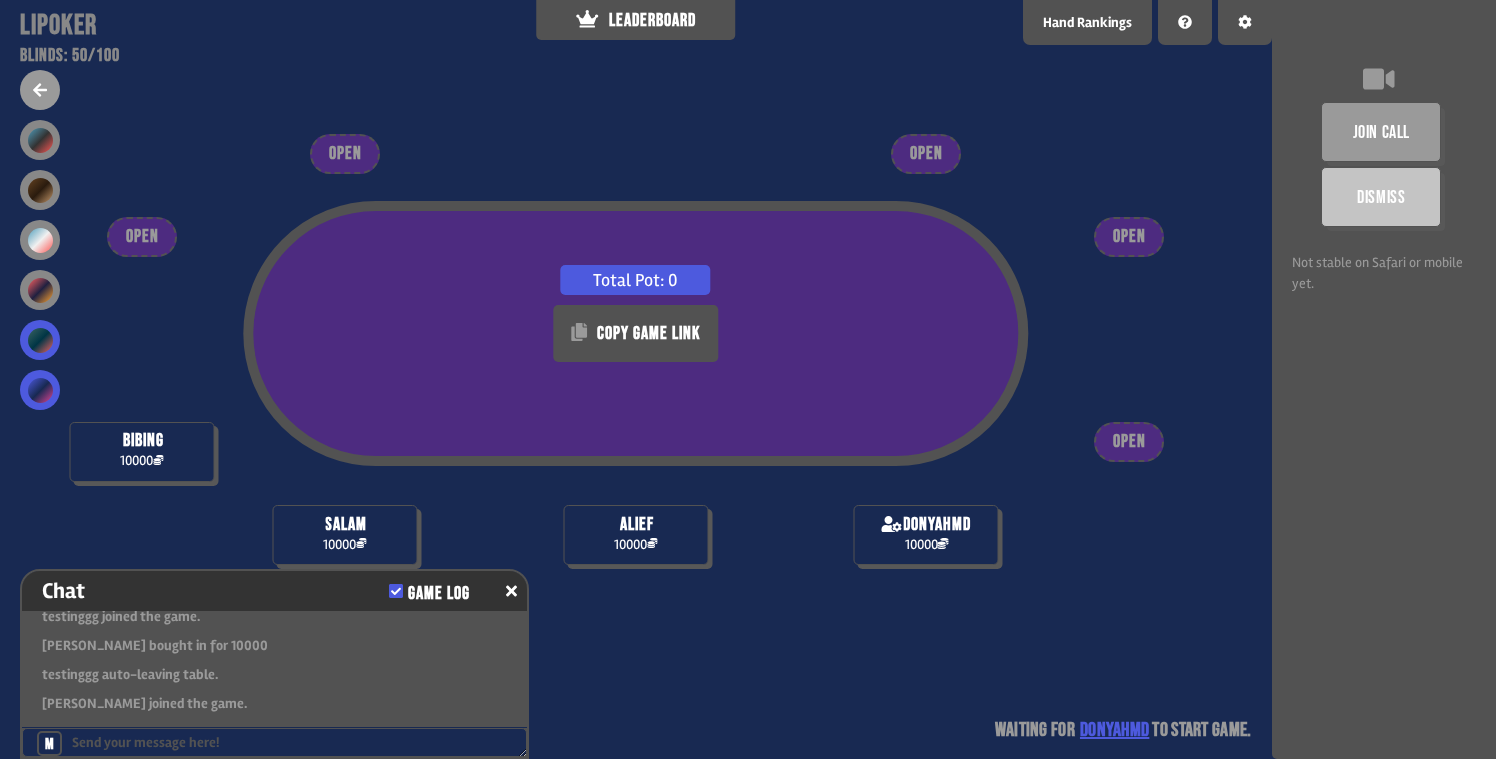 click at bounding box center [40, 340] 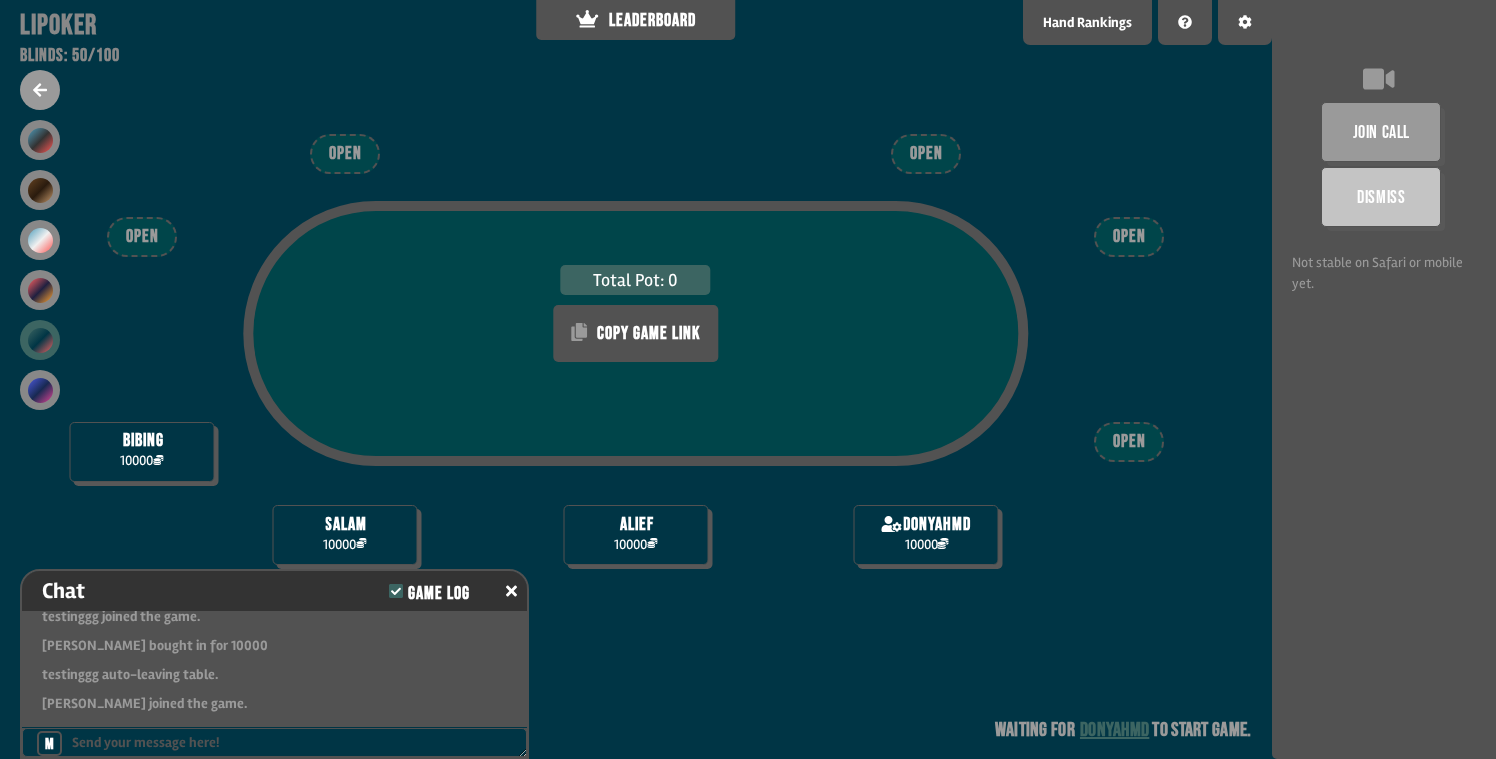 click at bounding box center (40, 265) 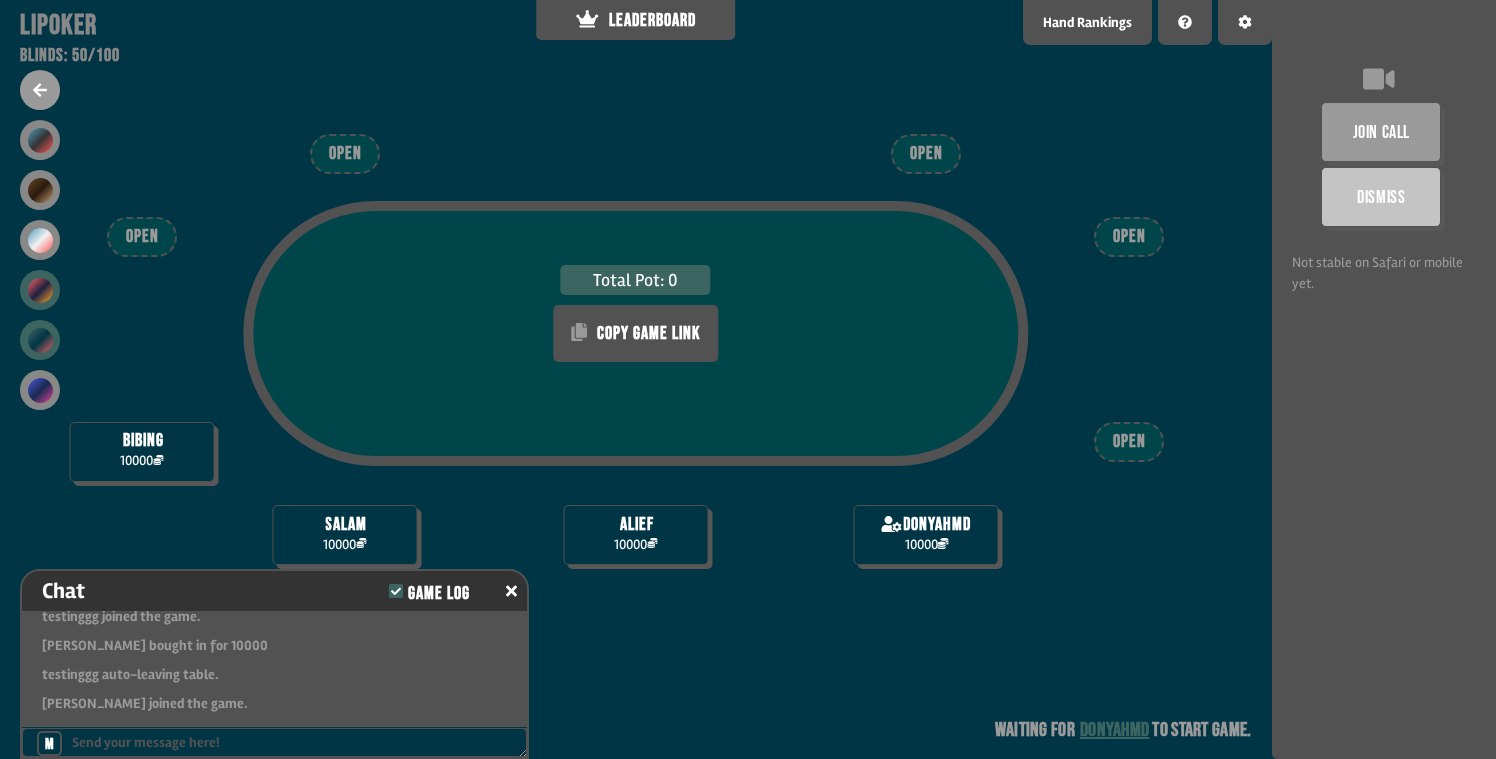 click at bounding box center (40, 290) 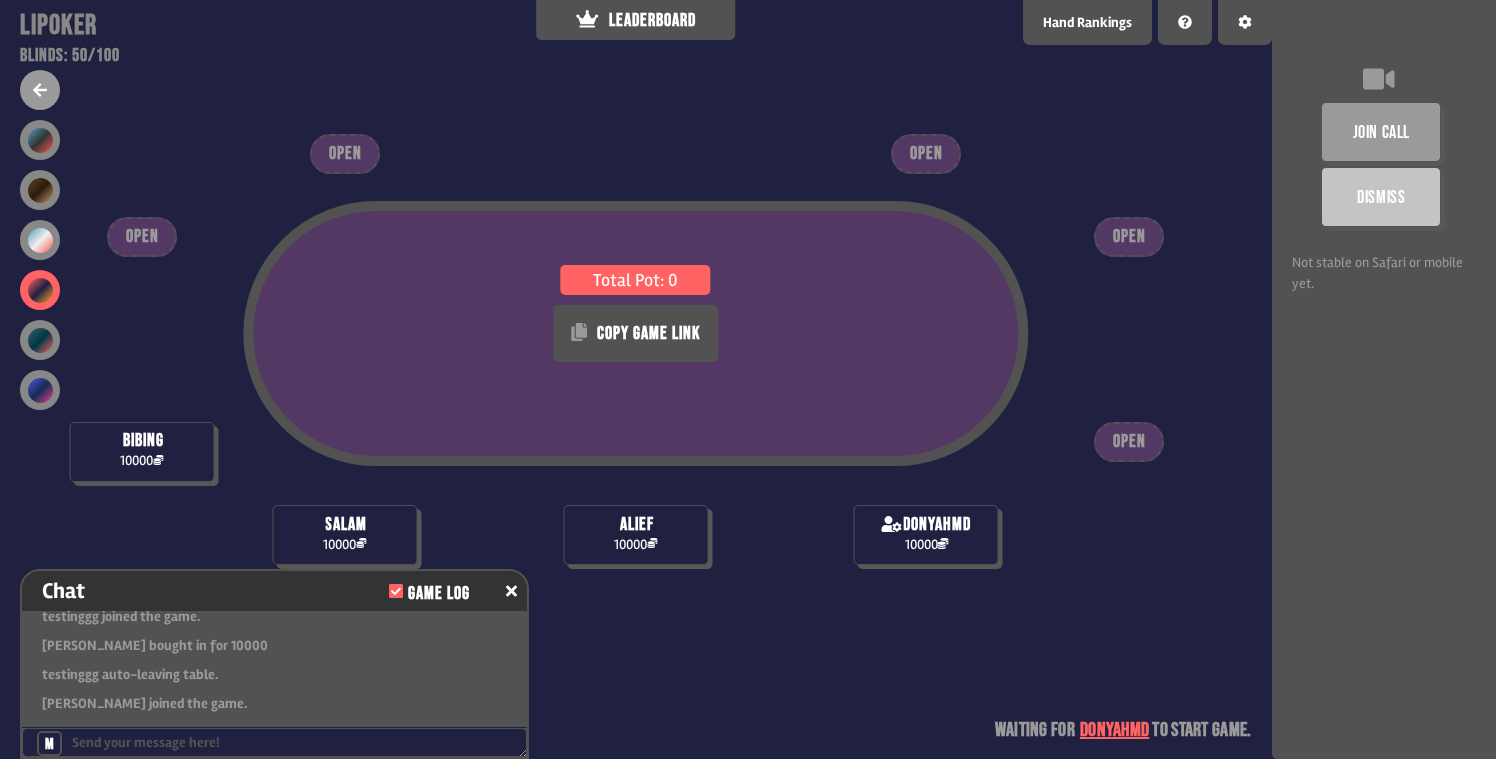 scroll, scrollTop: 337, scrollLeft: 0, axis: vertical 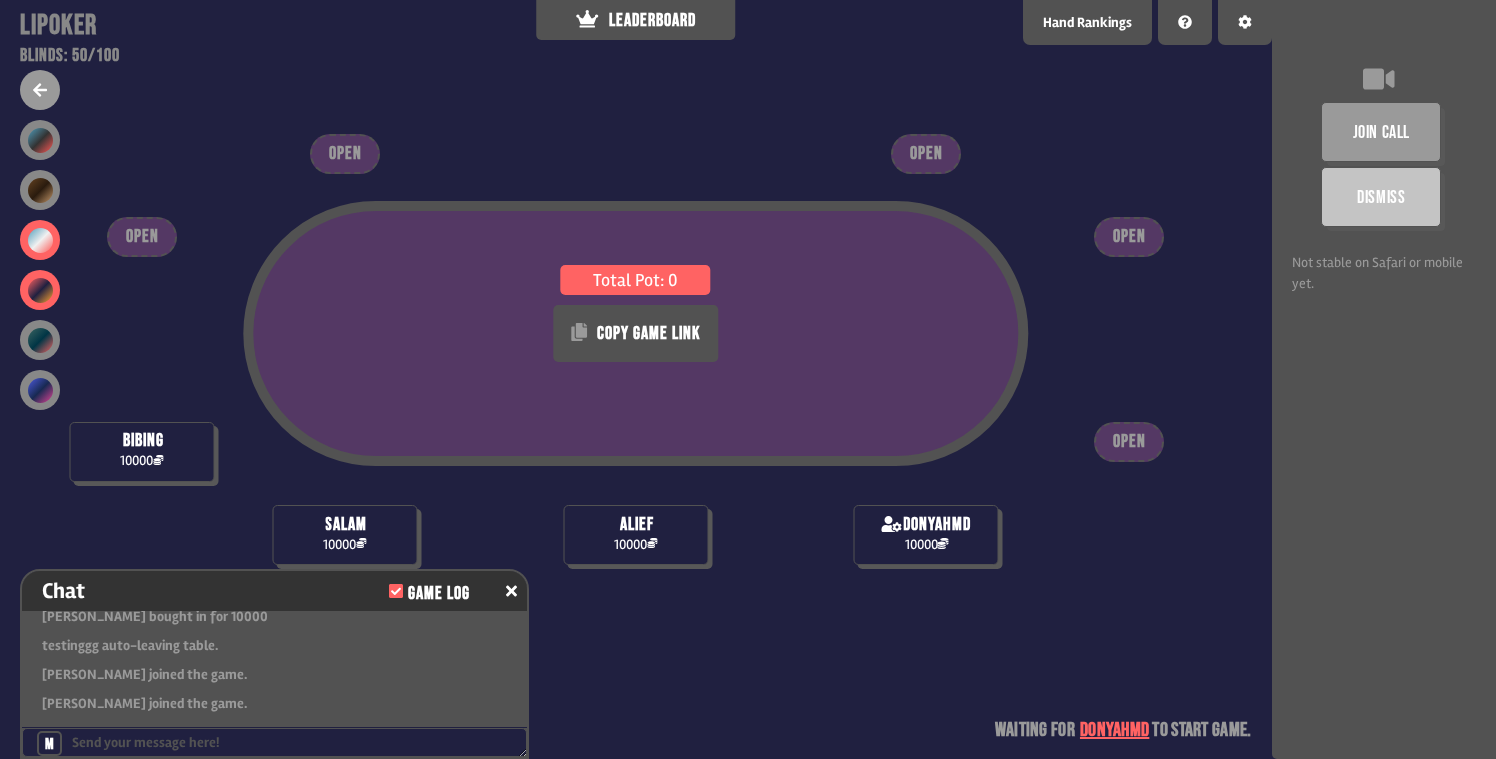 click at bounding box center [40, 240] 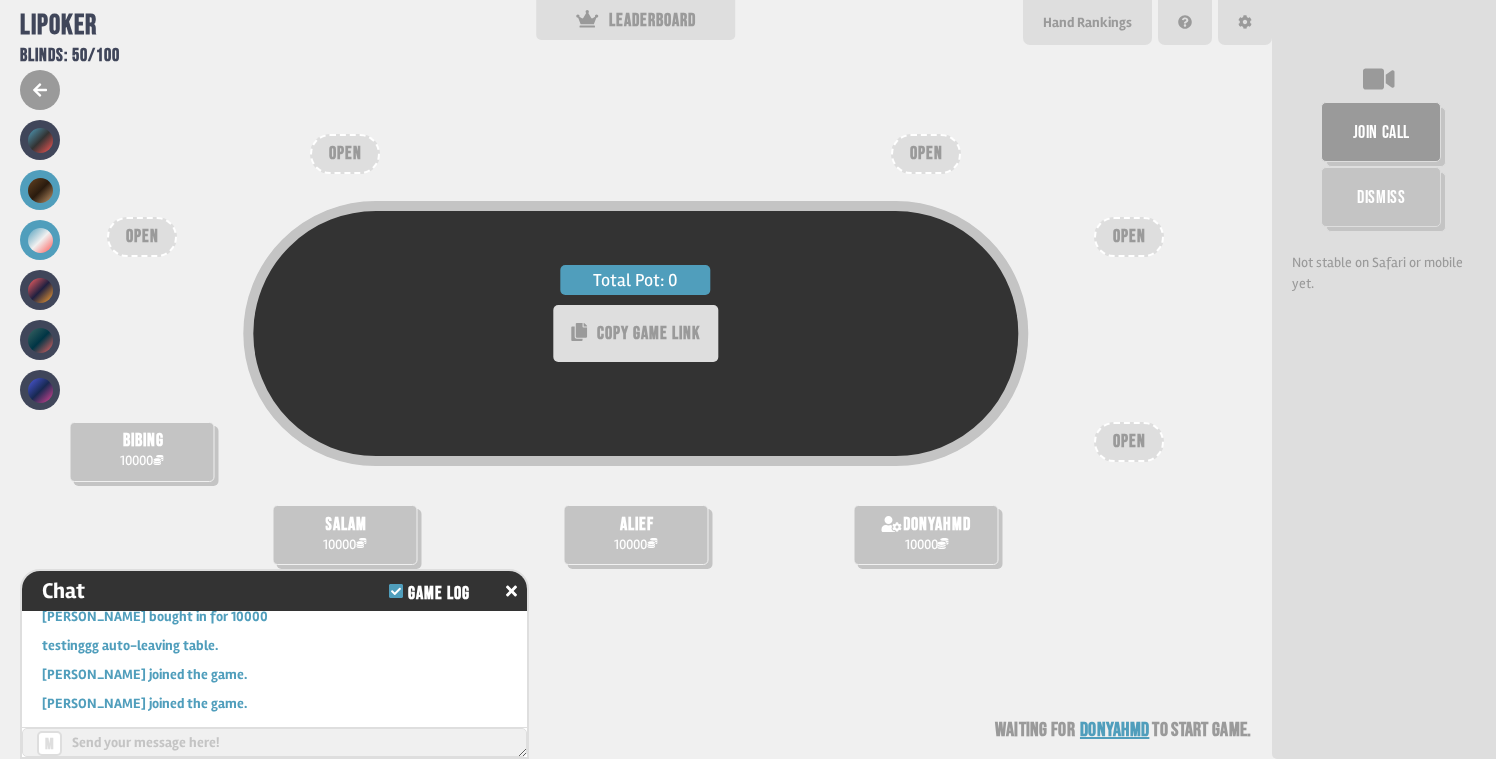 click at bounding box center (40, 190) 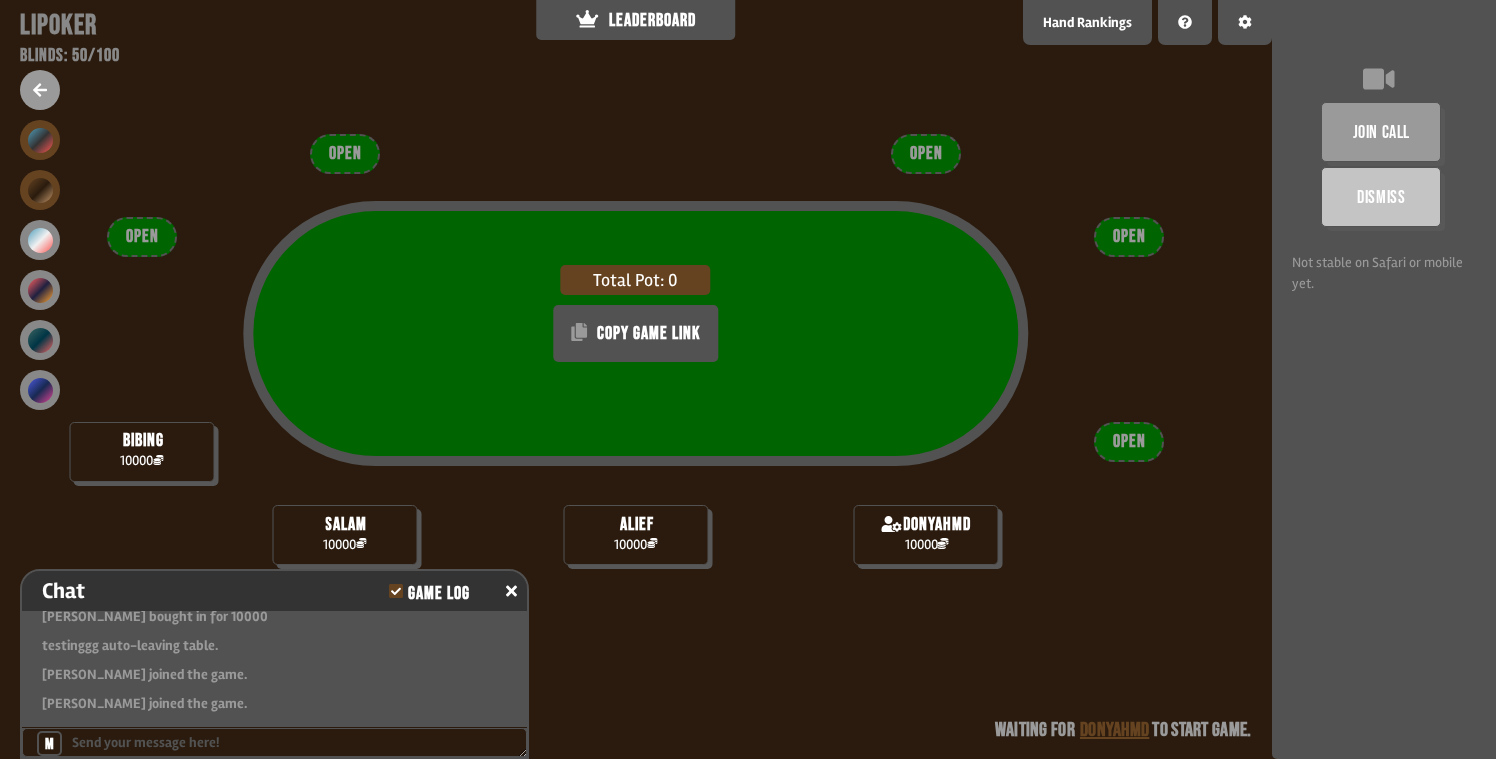 click at bounding box center (40, 140) 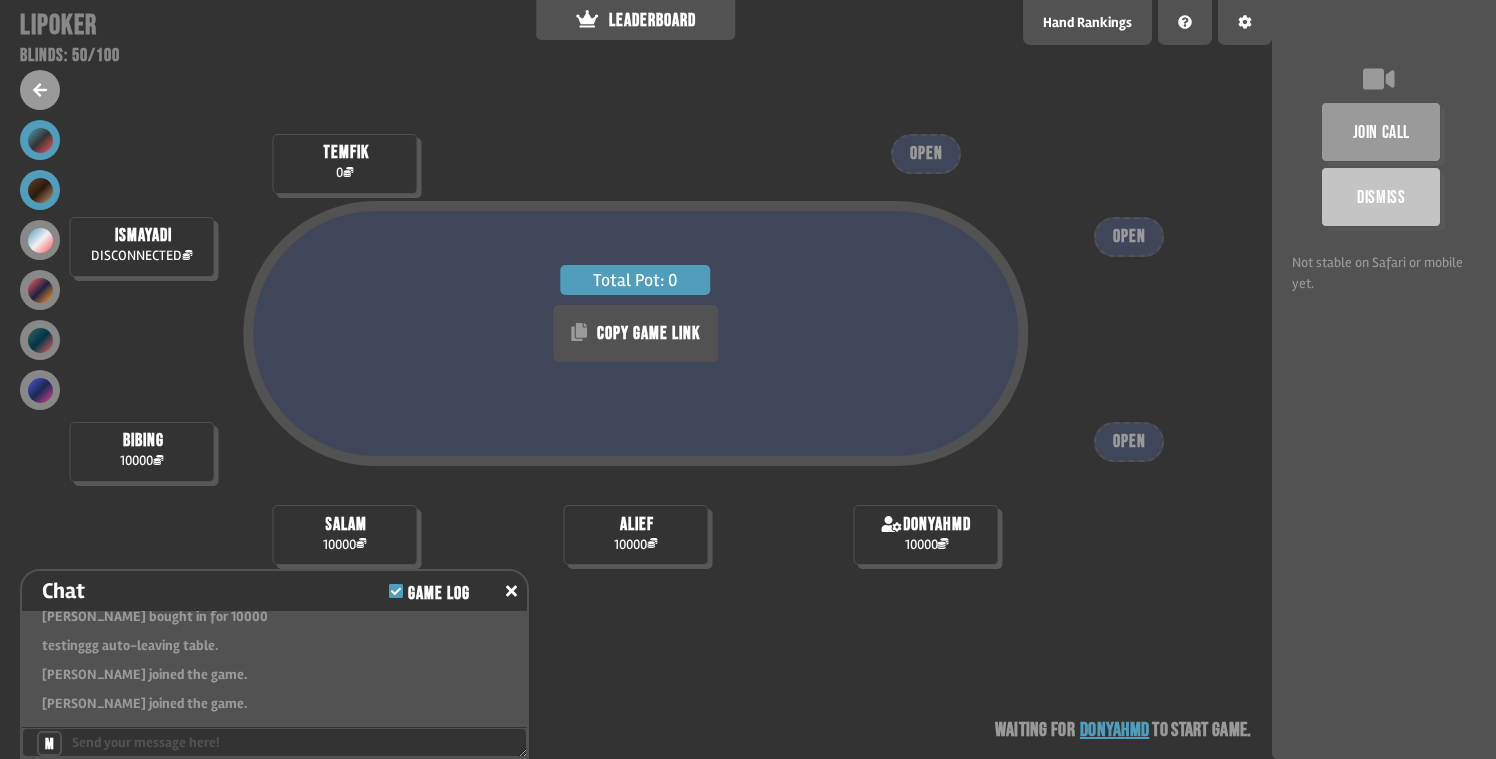 click at bounding box center (40, 190) 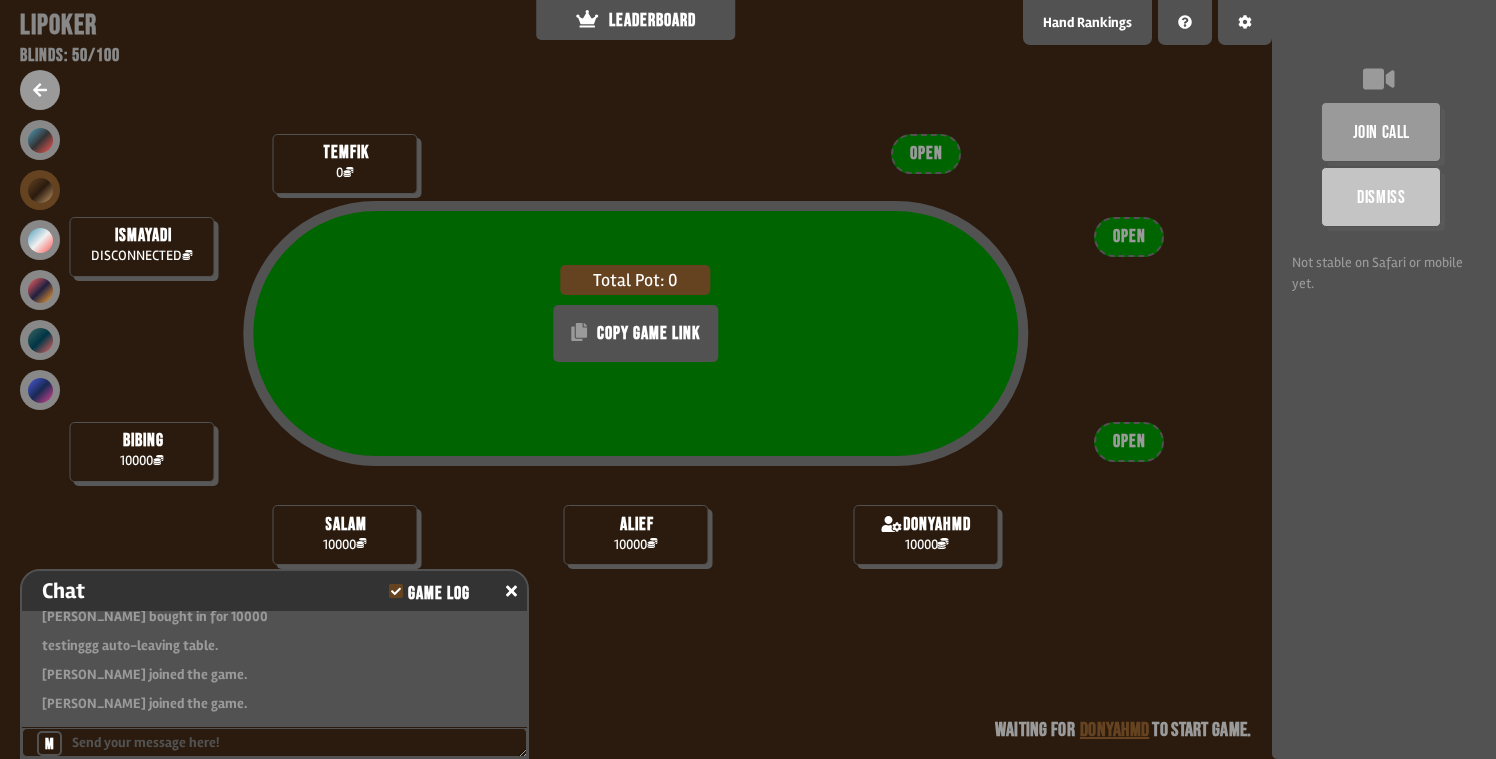 click at bounding box center (40, 140) 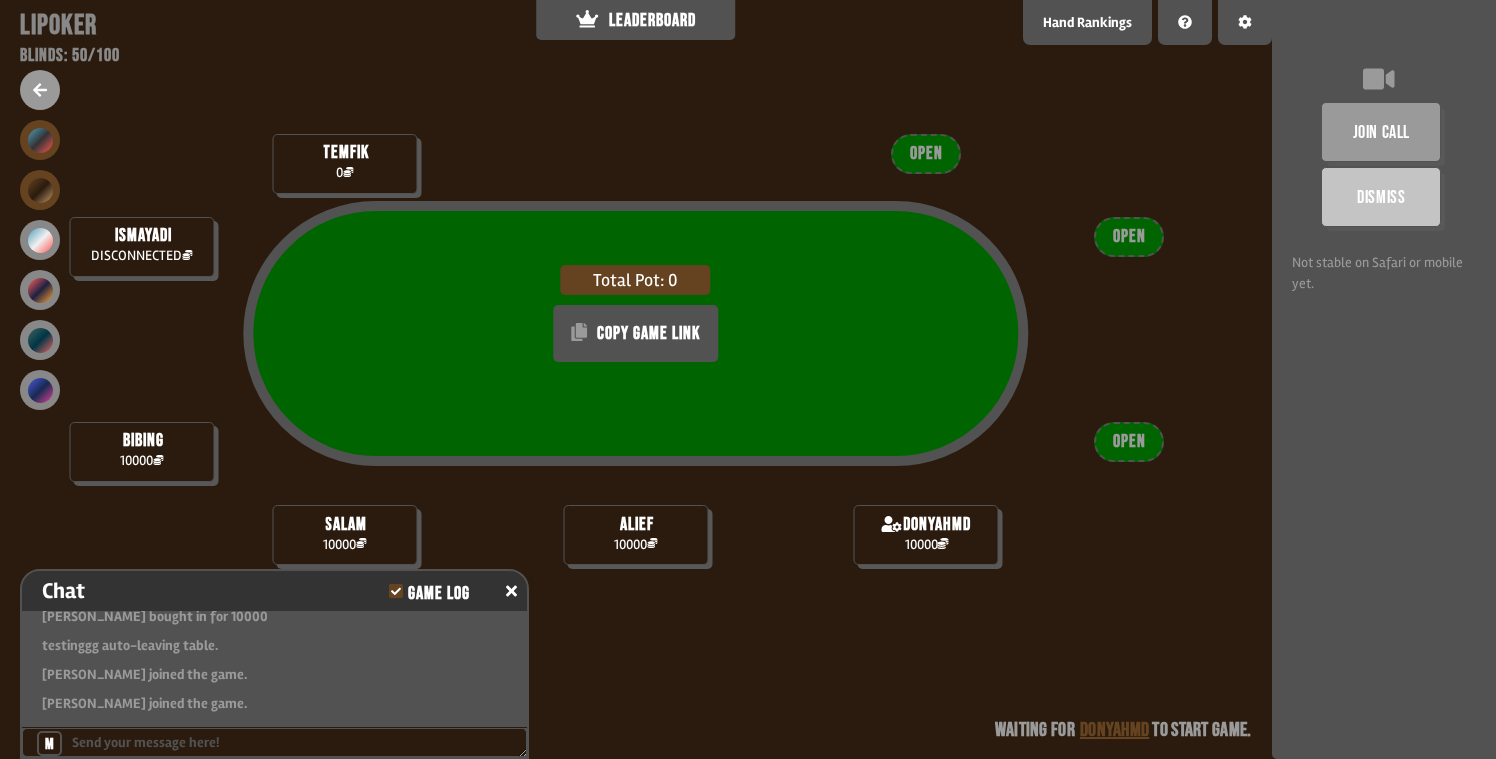 click at bounding box center (40, 140) 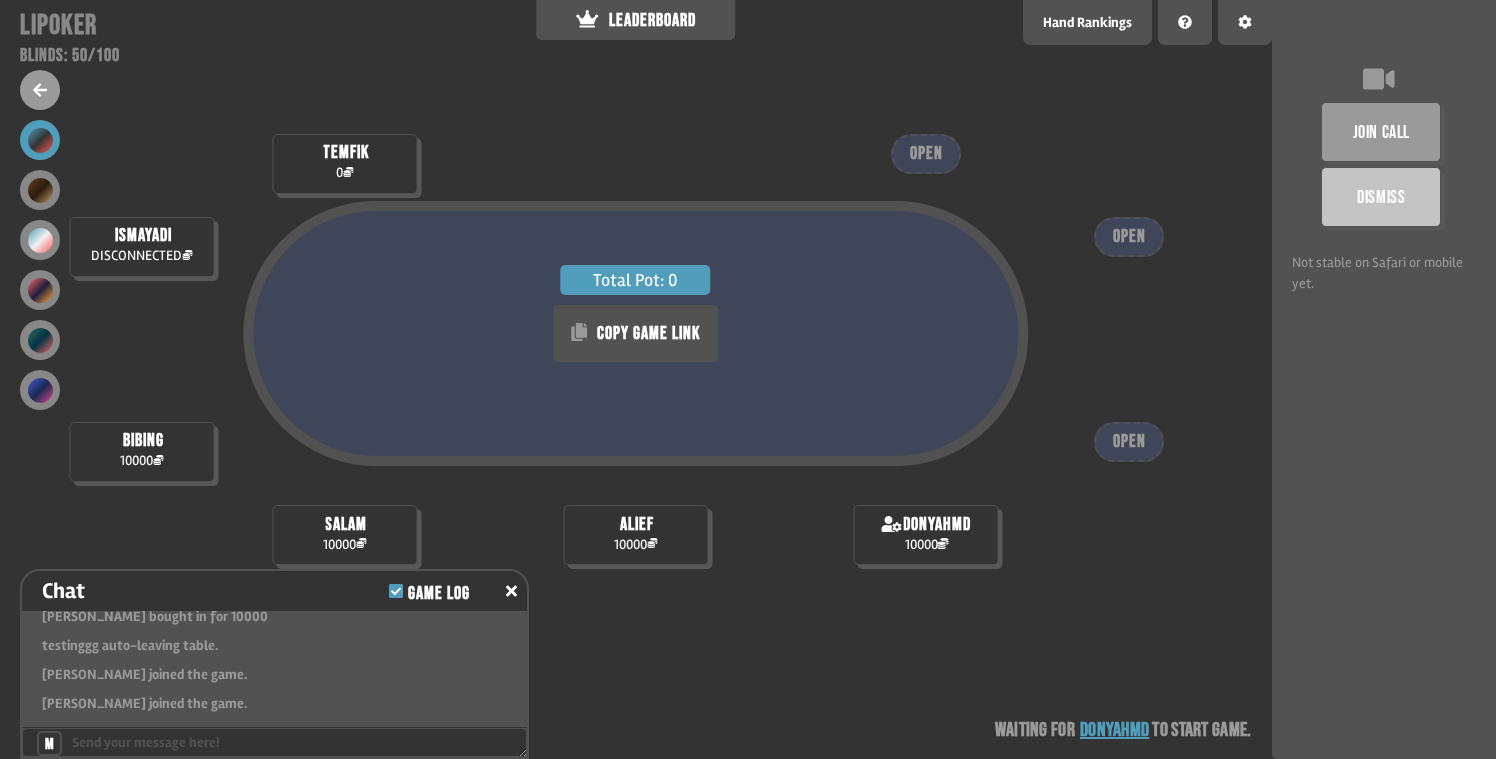 click 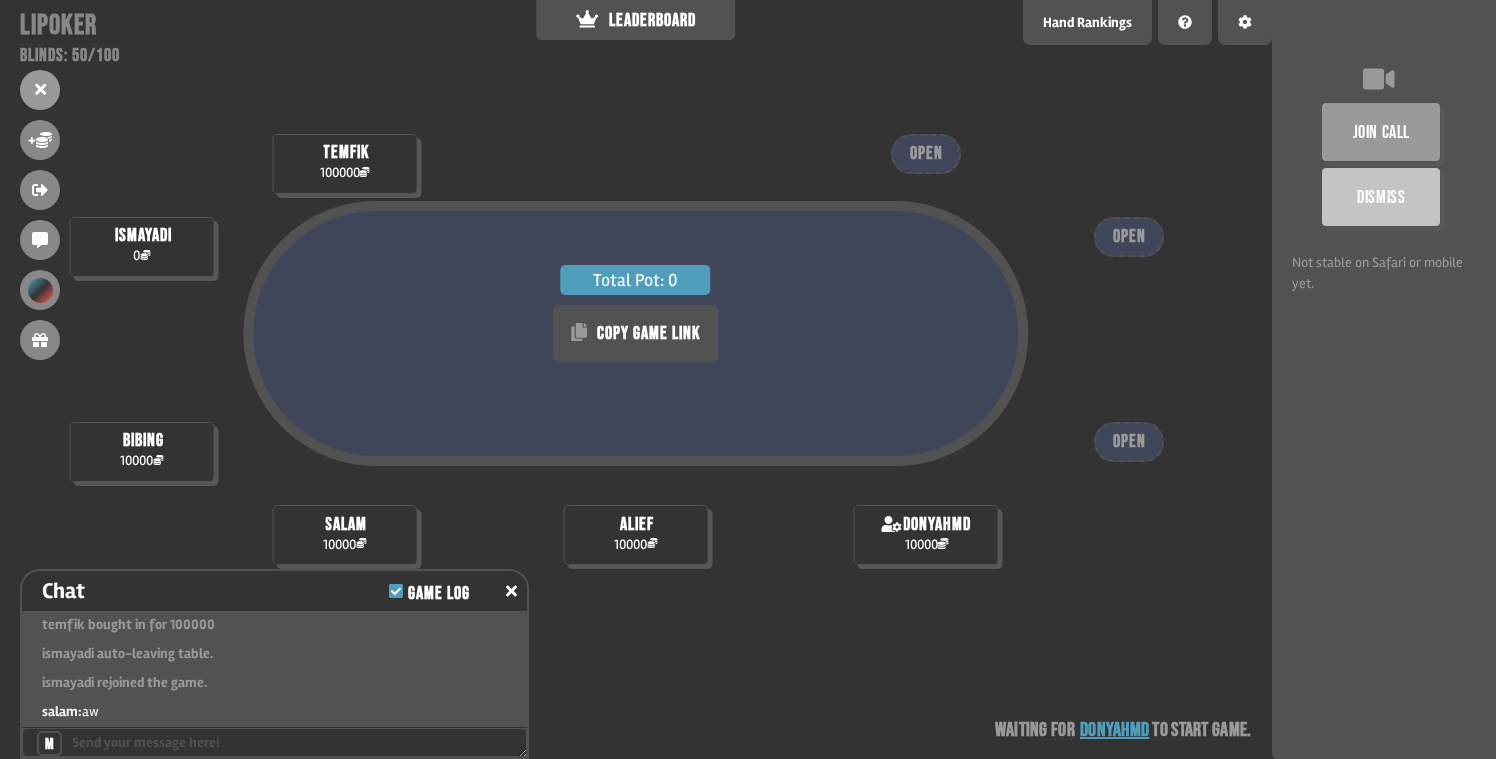 scroll, scrollTop: 482, scrollLeft: 0, axis: vertical 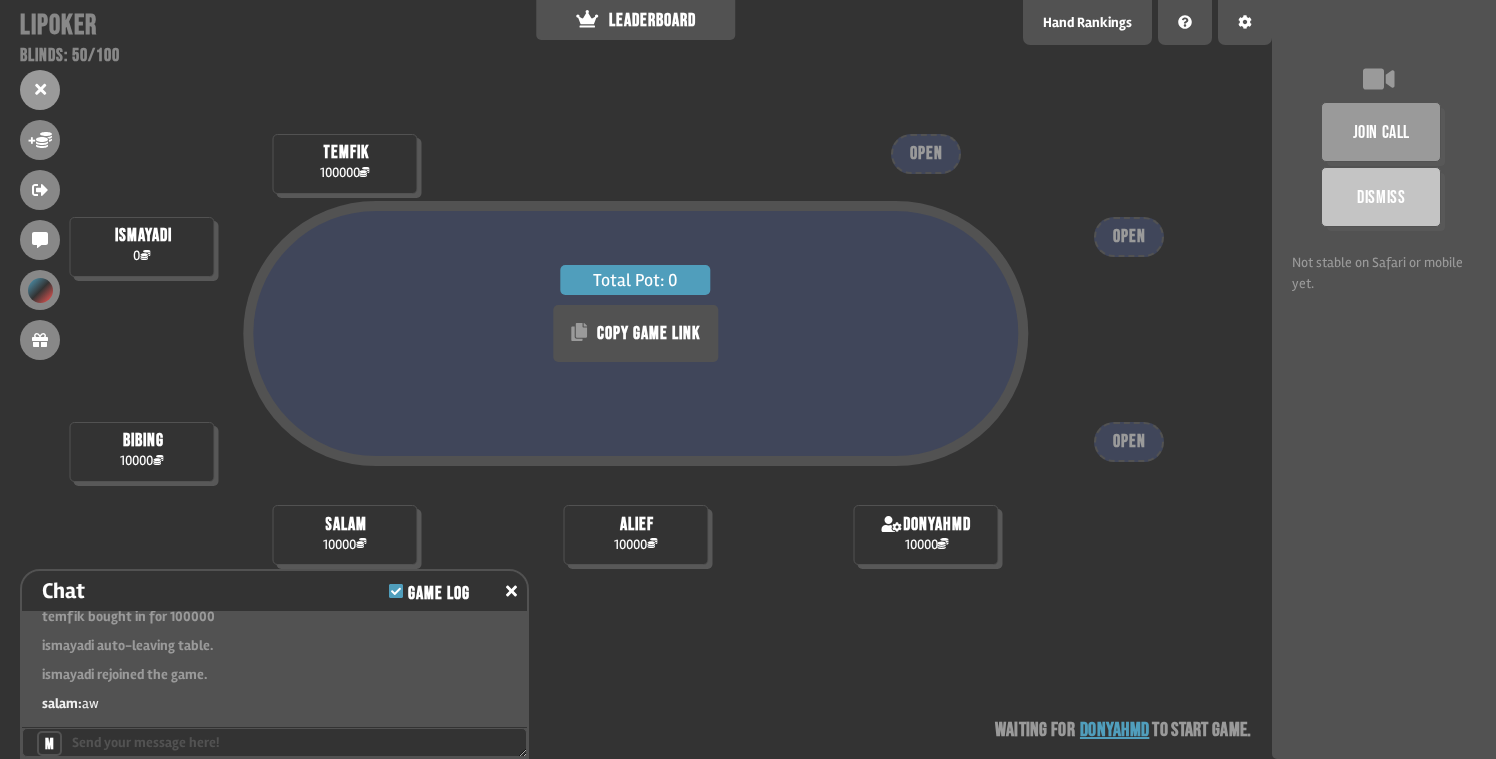 click on "temfik" at bounding box center (346, 153) 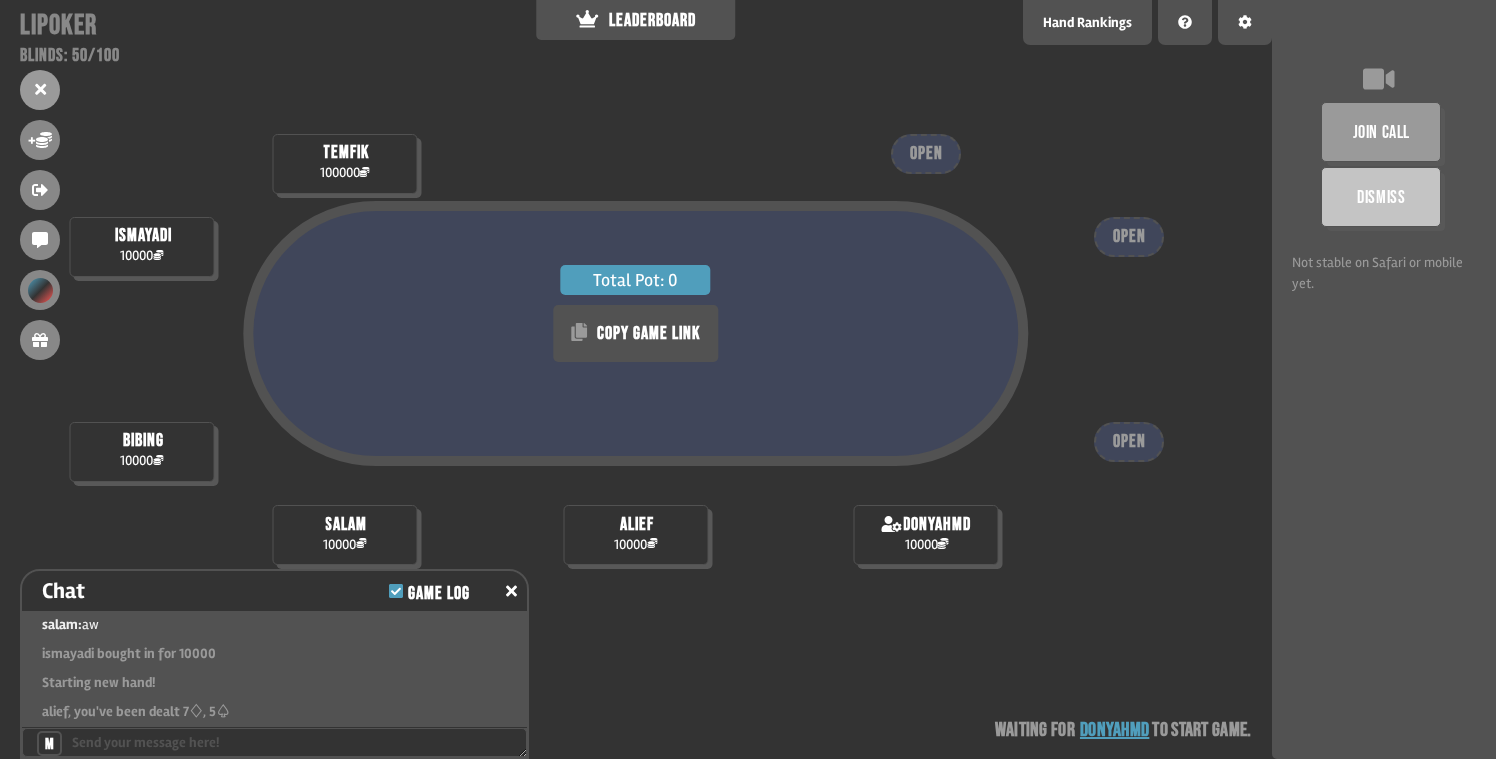 scroll, scrollTop: 569, scrollLeft: 0, axis: vertical 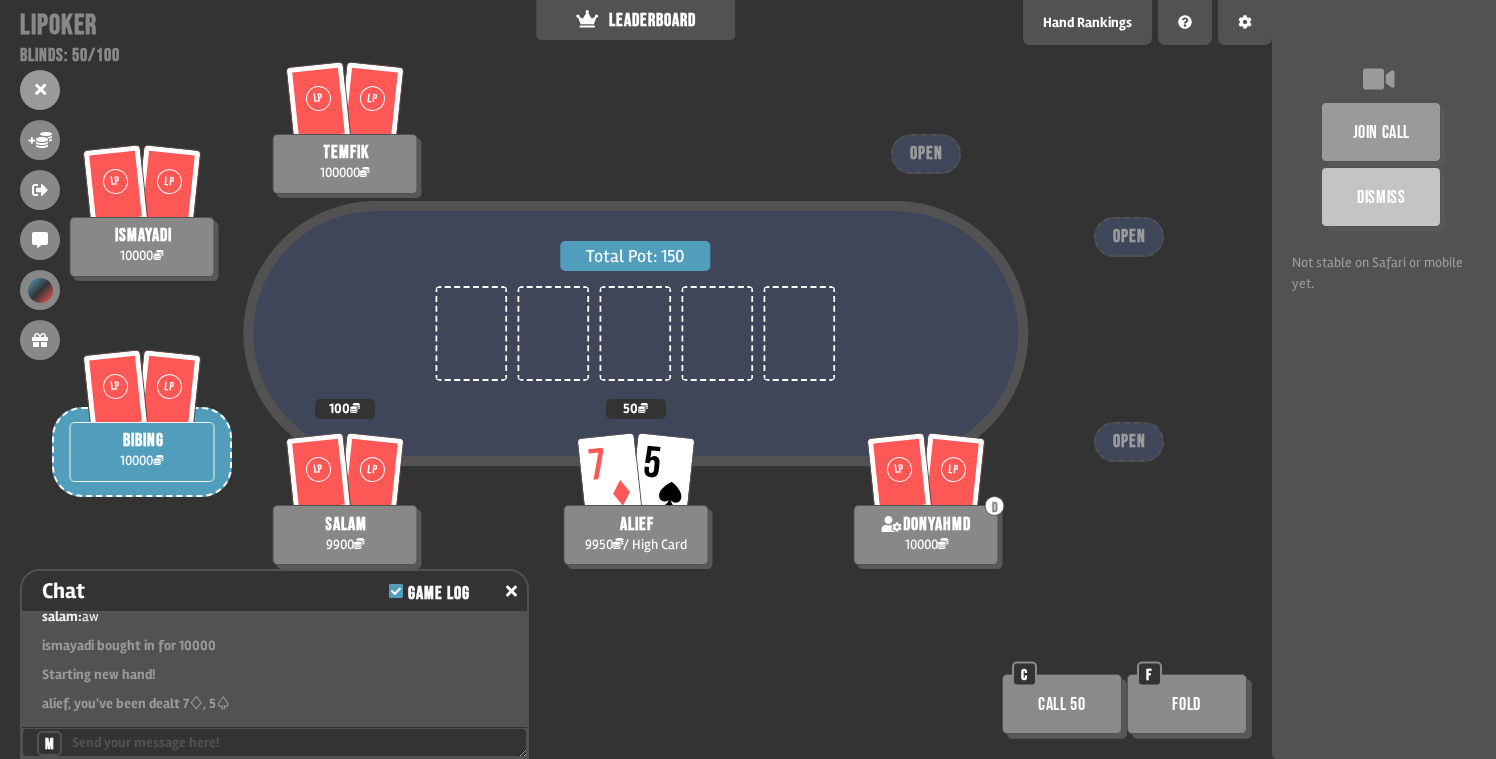 click on "Call 50" at bounding box center [1062, 704] 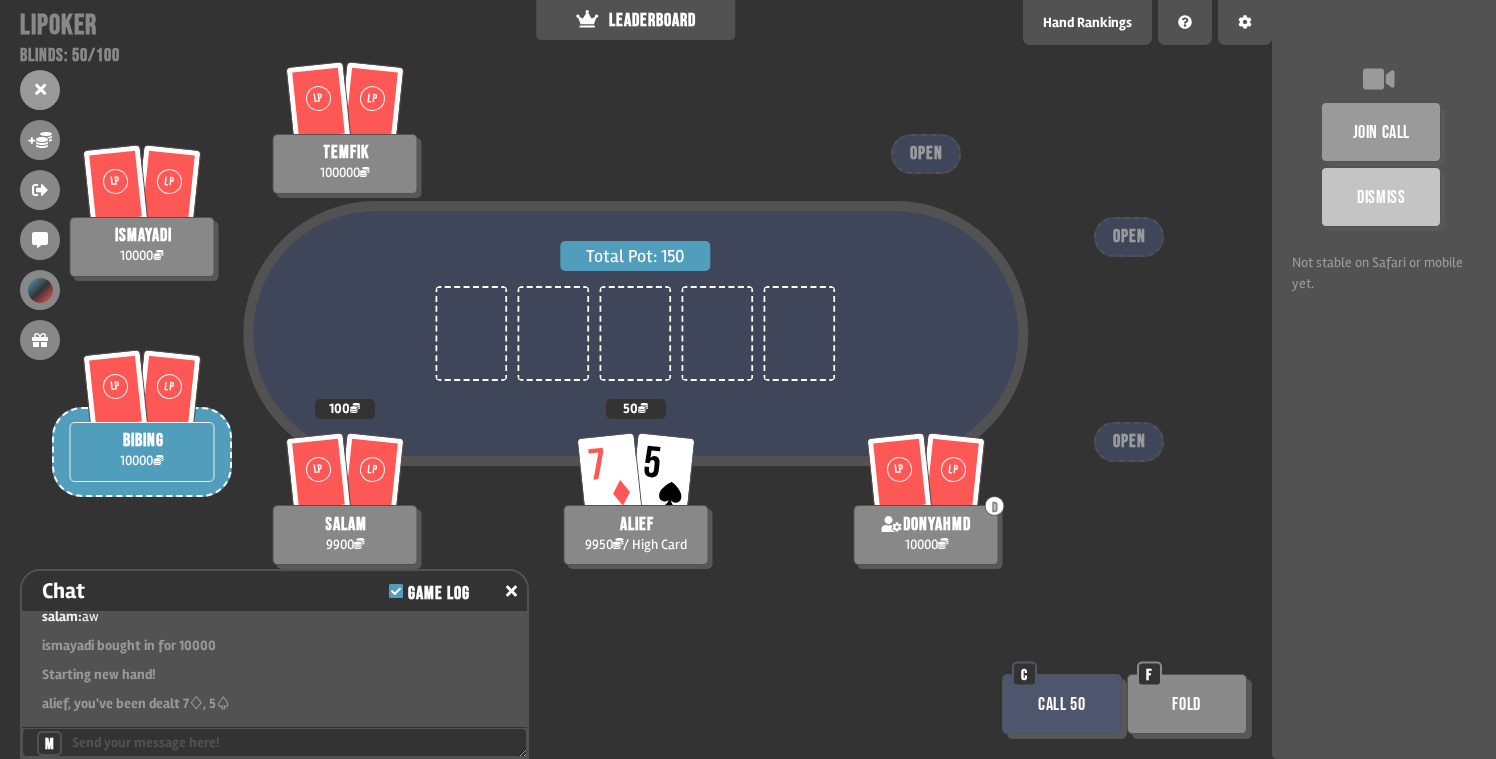 click on "Call 50" at bounding box center [1062, 704] 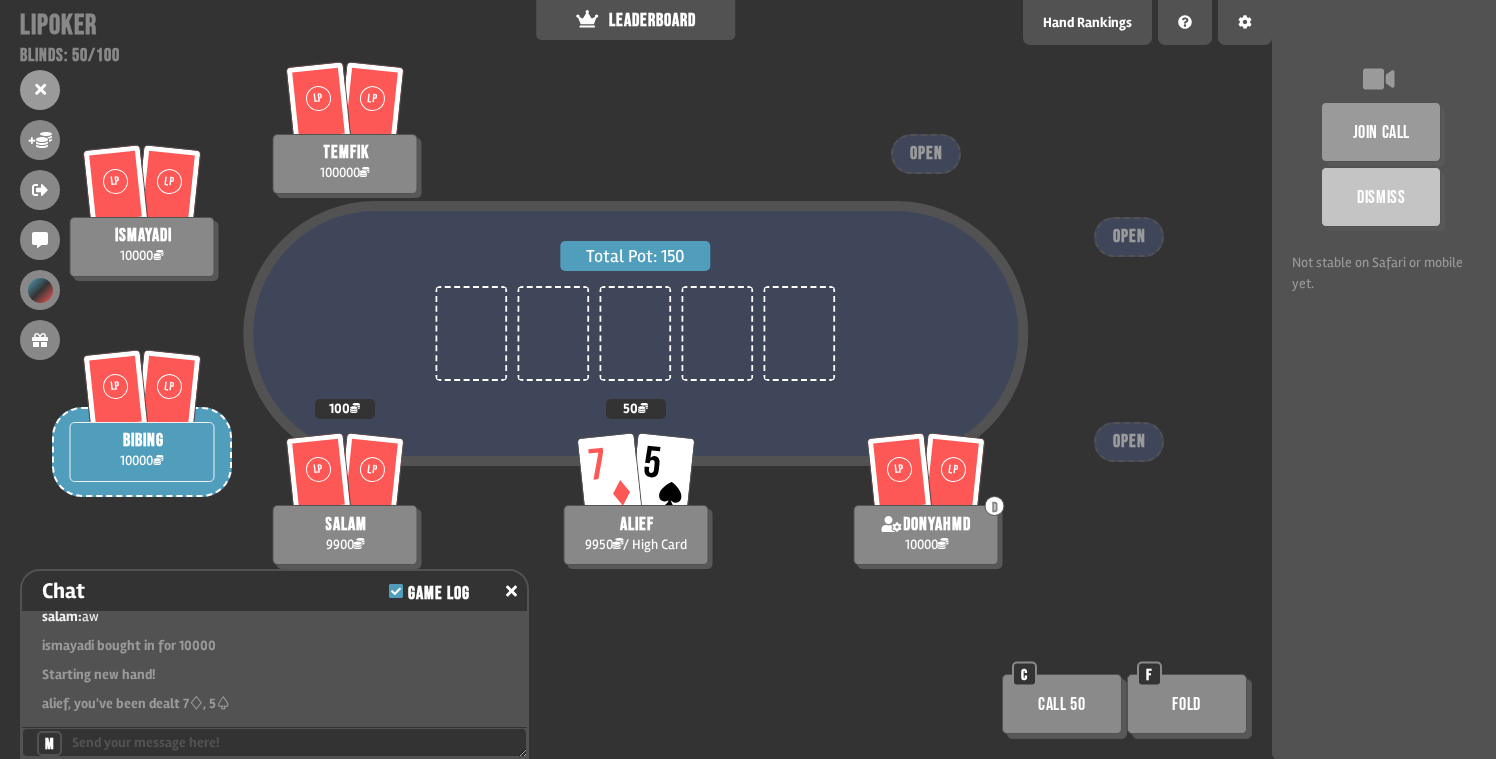 click on "C" at bounding box center [1024, 674] 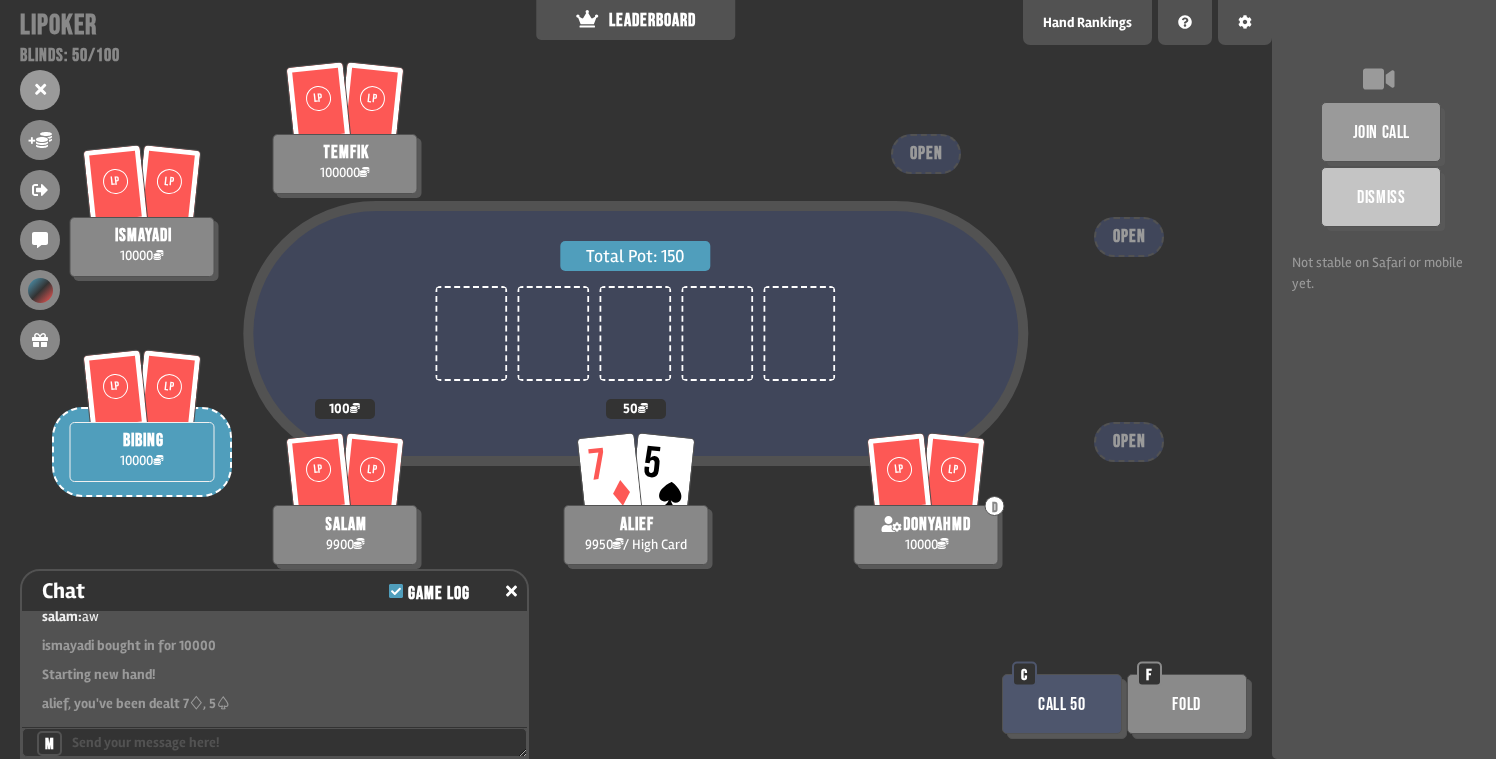 click on "C" at bounding box center (1024, 674) 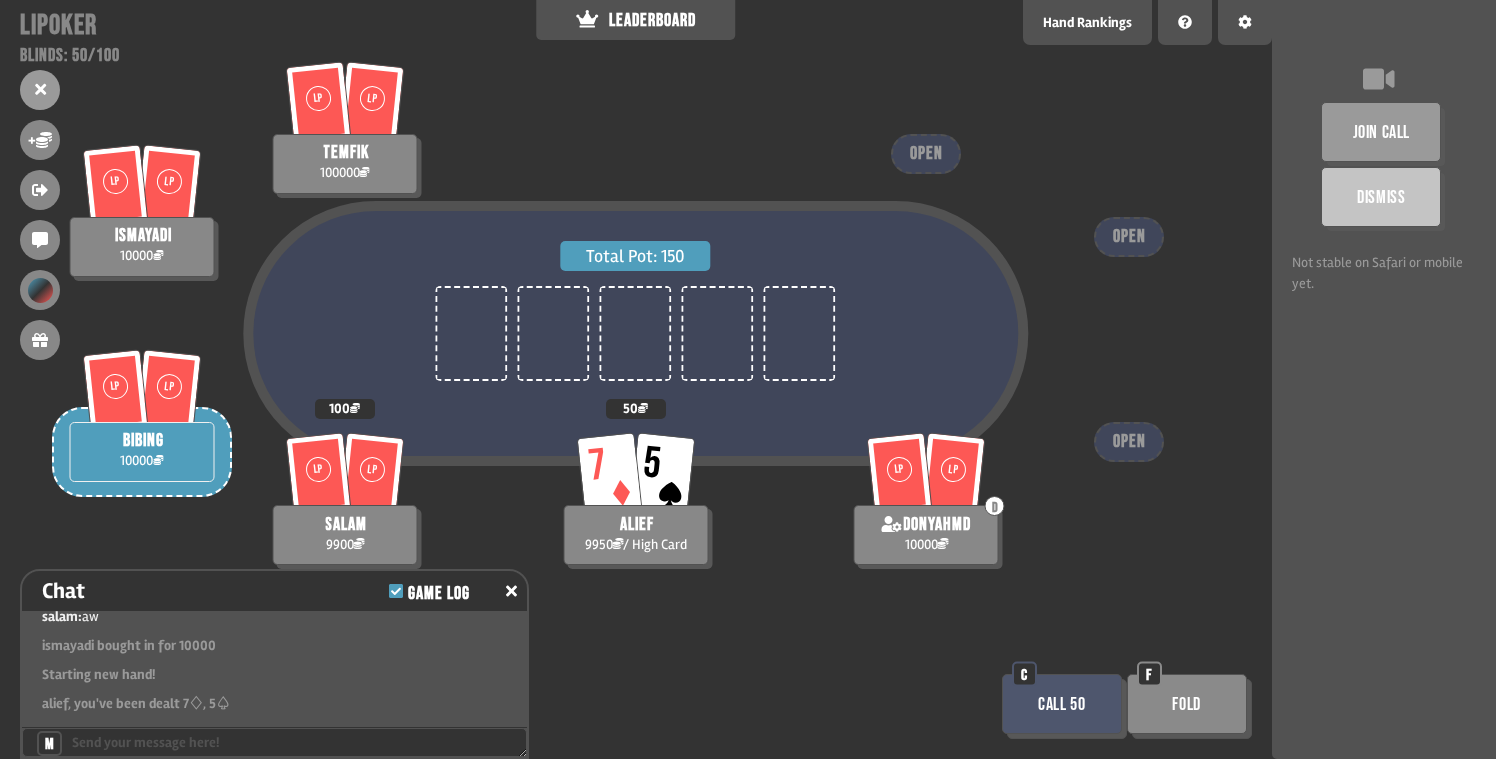 scroll, scrollTop: 598, scrollLeft: 0, axis: vertical 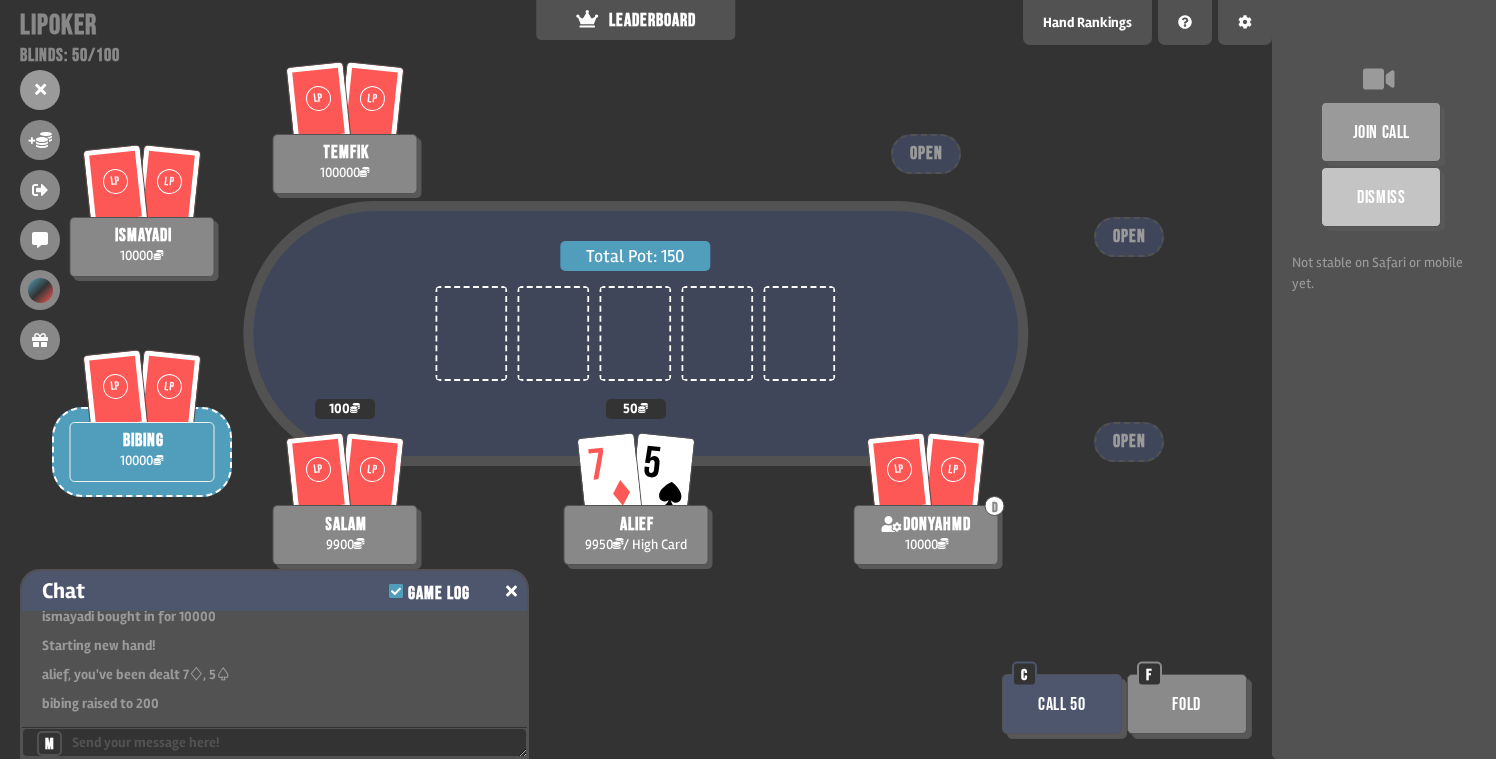 click 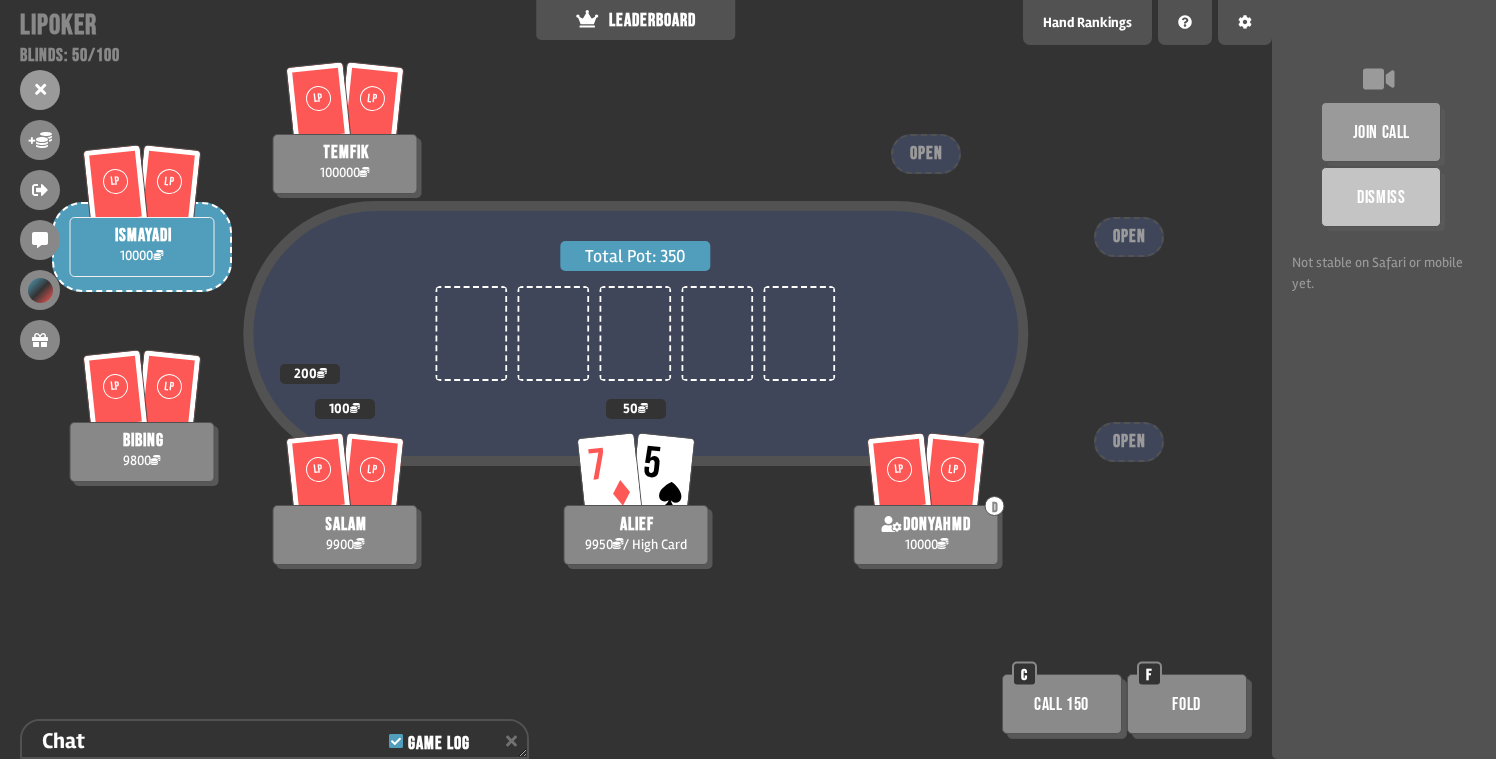 scroll, scrollTop: 738, scrollLeft: 0, axis: vertical 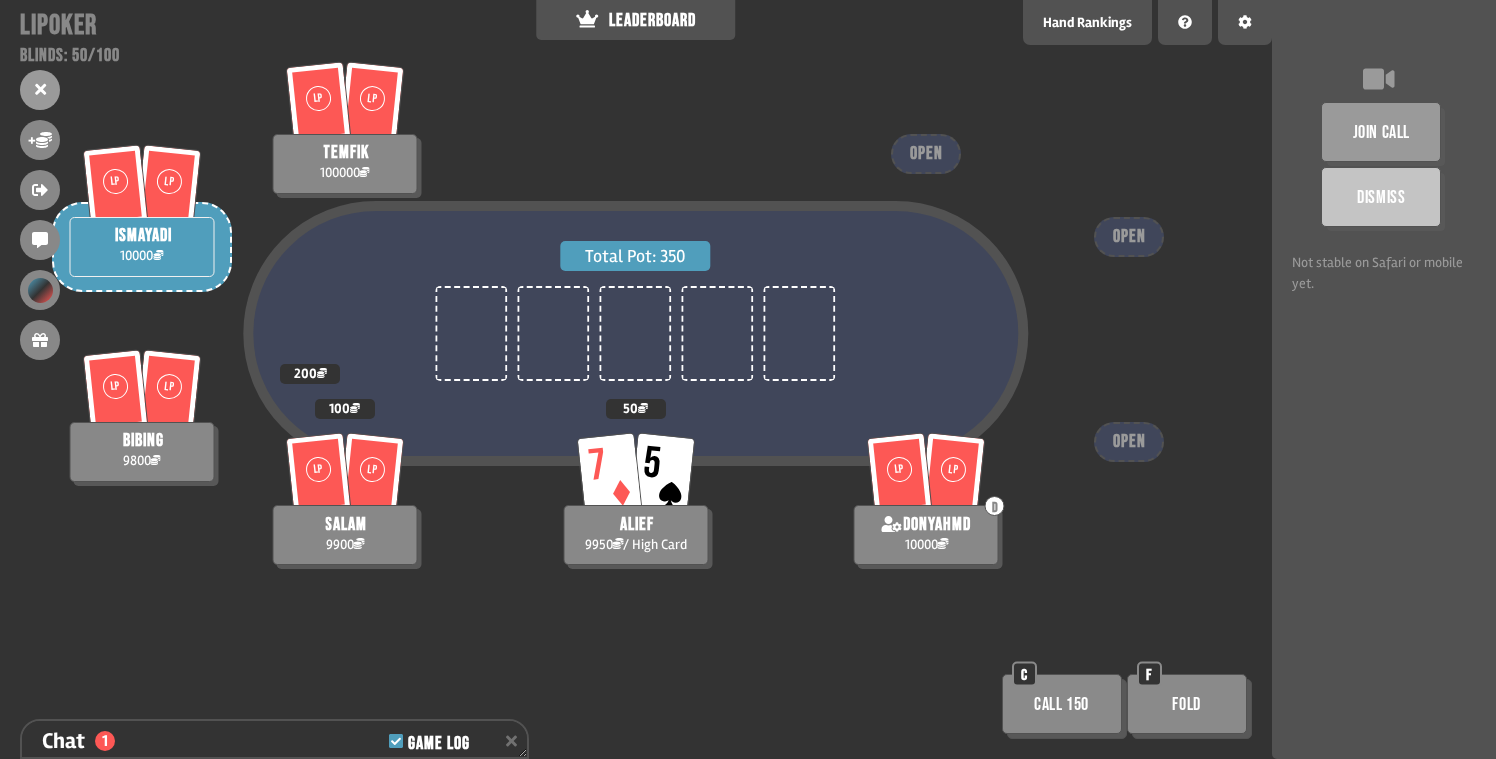 click on "Call 150" at bounding box center (1062, 704) 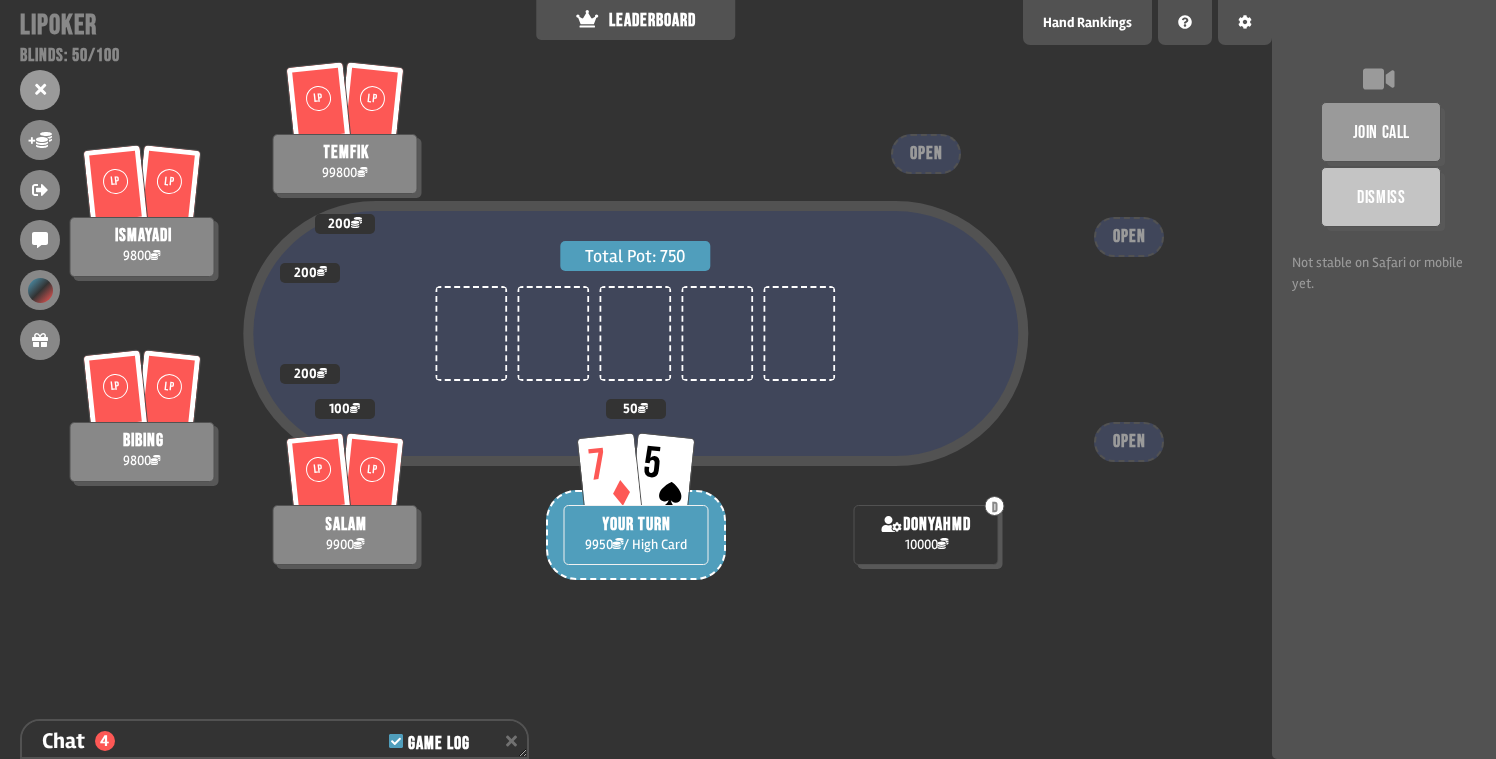 scroll, scrollTop: 854, scrollLeft: 0, axis: vertical 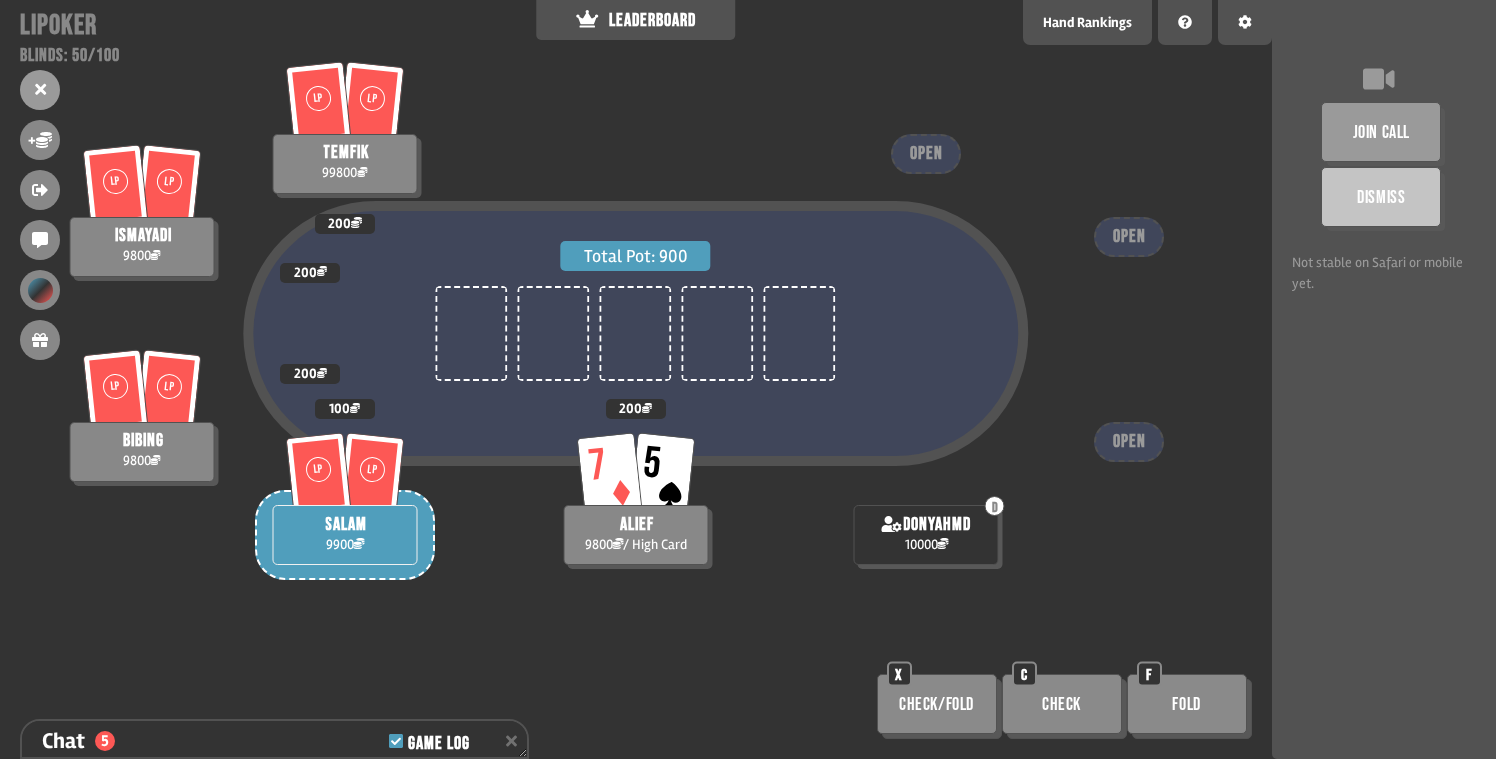 click on "Dismiss" at bounding box center (1381, 197) 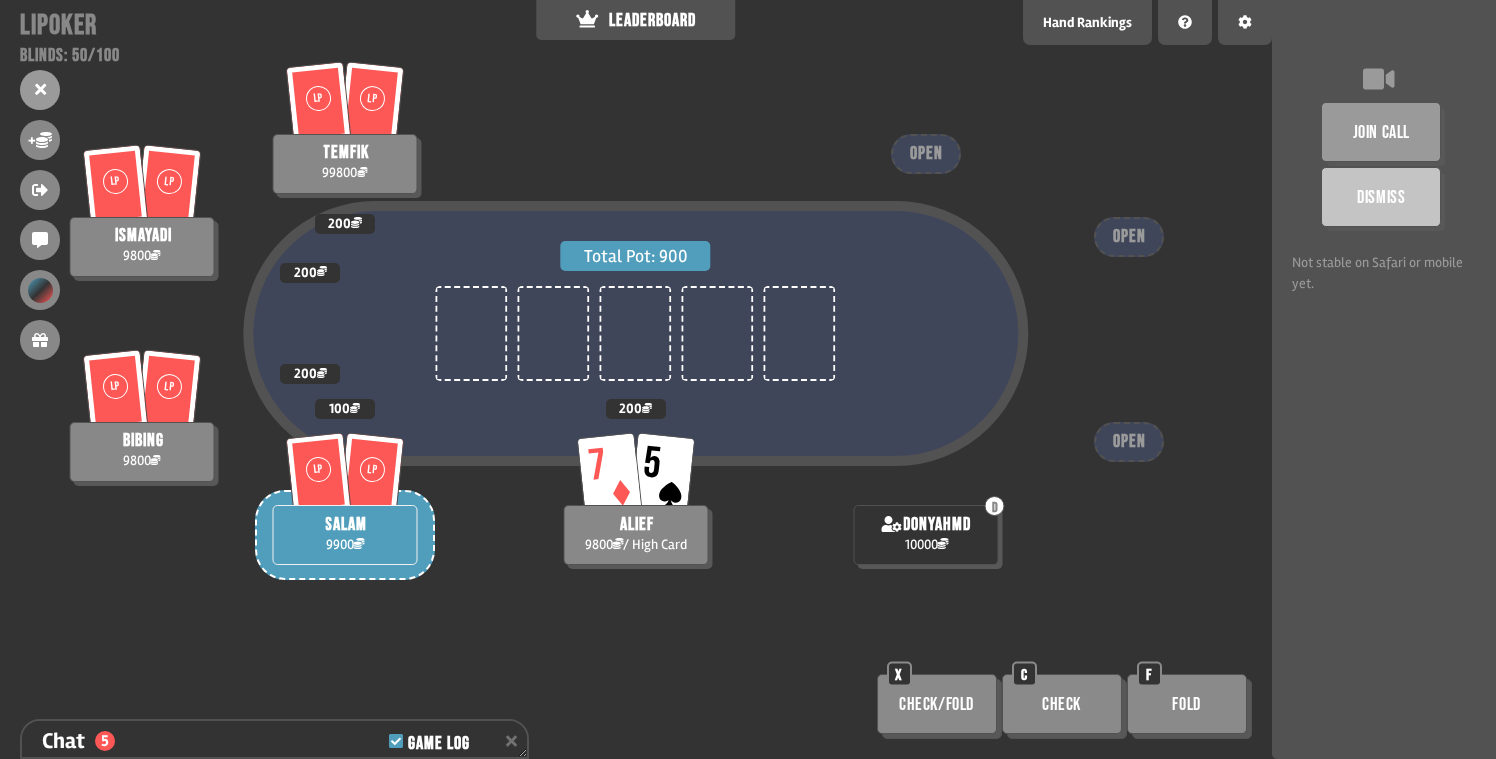 scroll, scrollTop: 833, scrollLeft: 0, axis: vertical 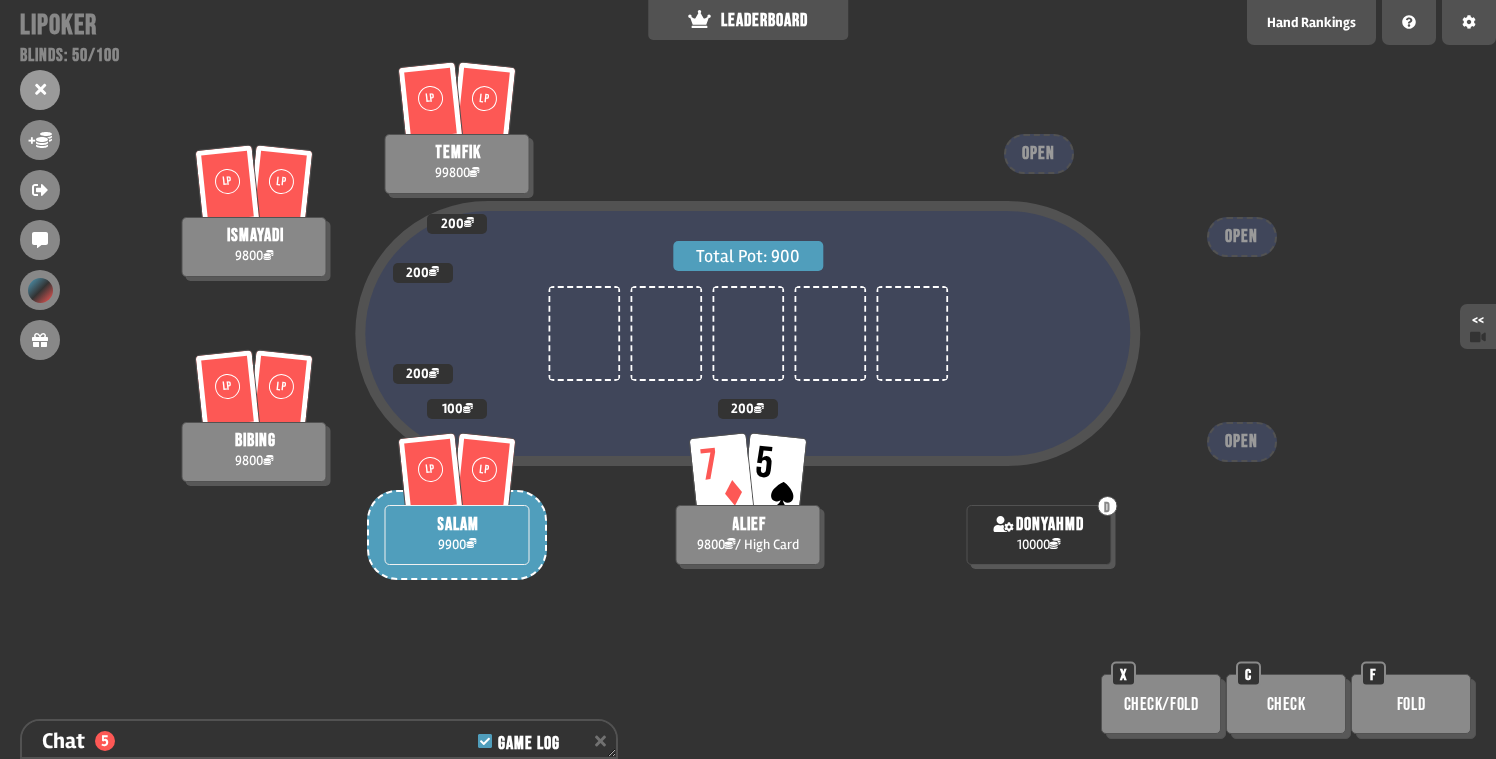 click on "Check" at bounding box center (1286, 704) 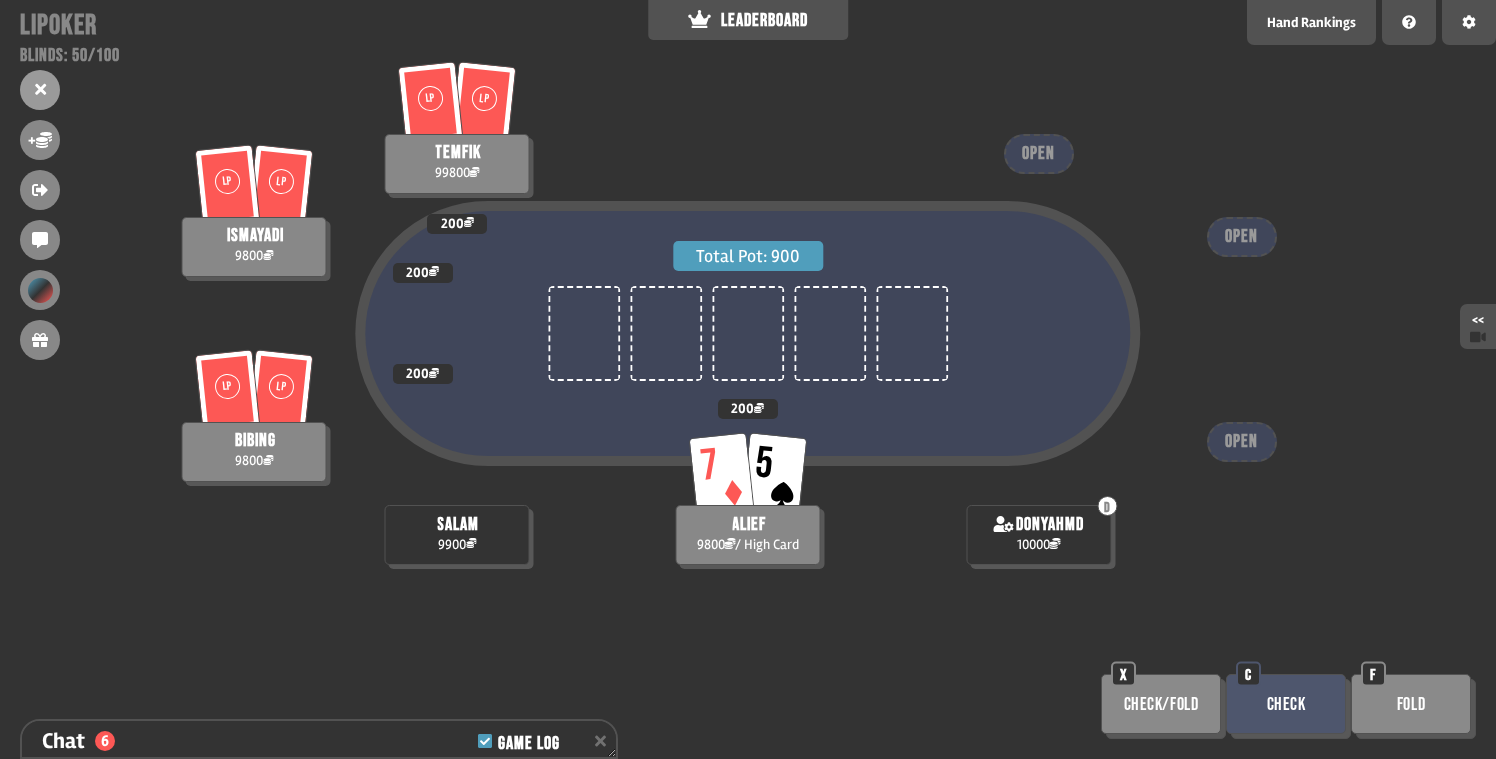 scroll, scrollTop: 891, scrollLeft: 0, axis: vertical 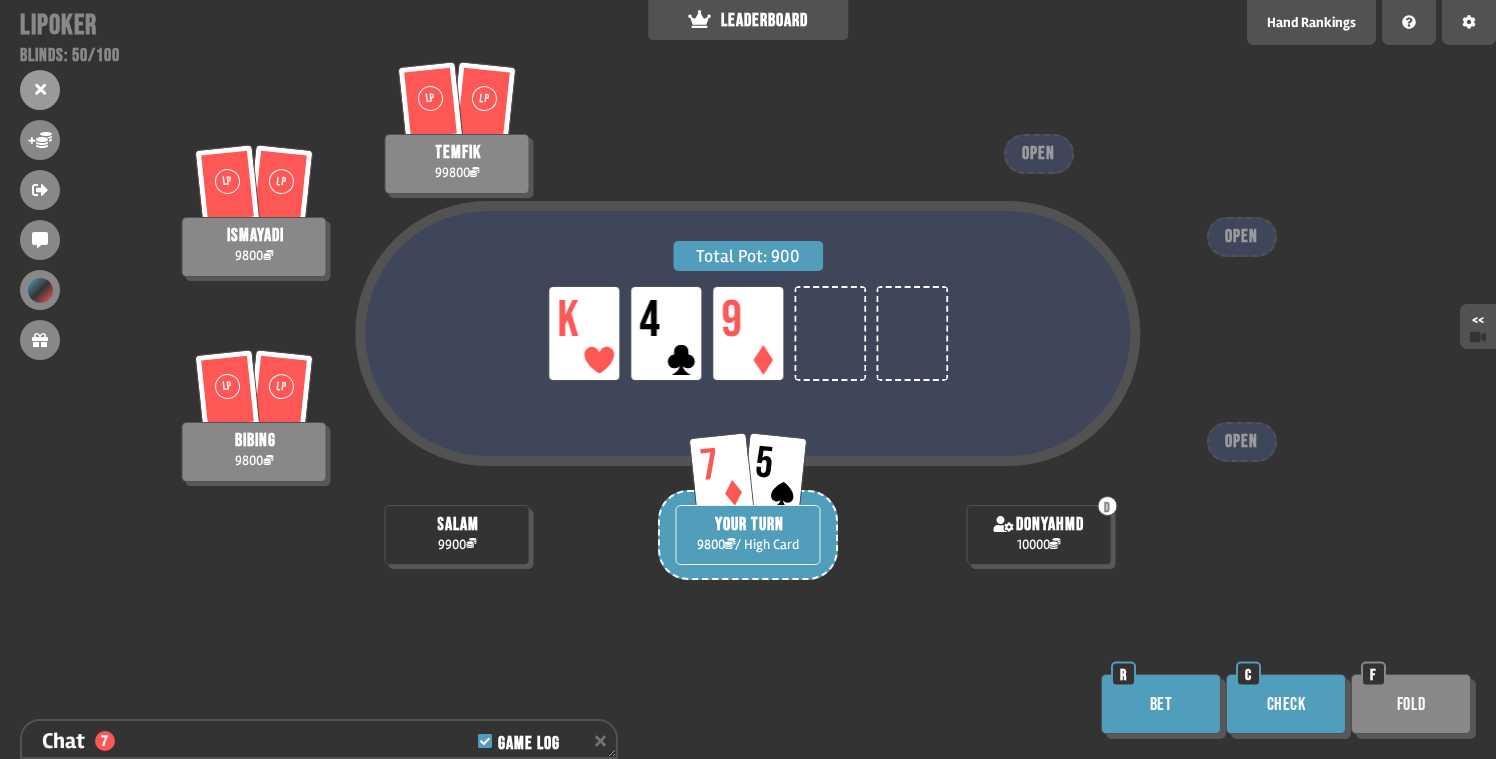 click on "Check" at bounding box center (1286, 704) 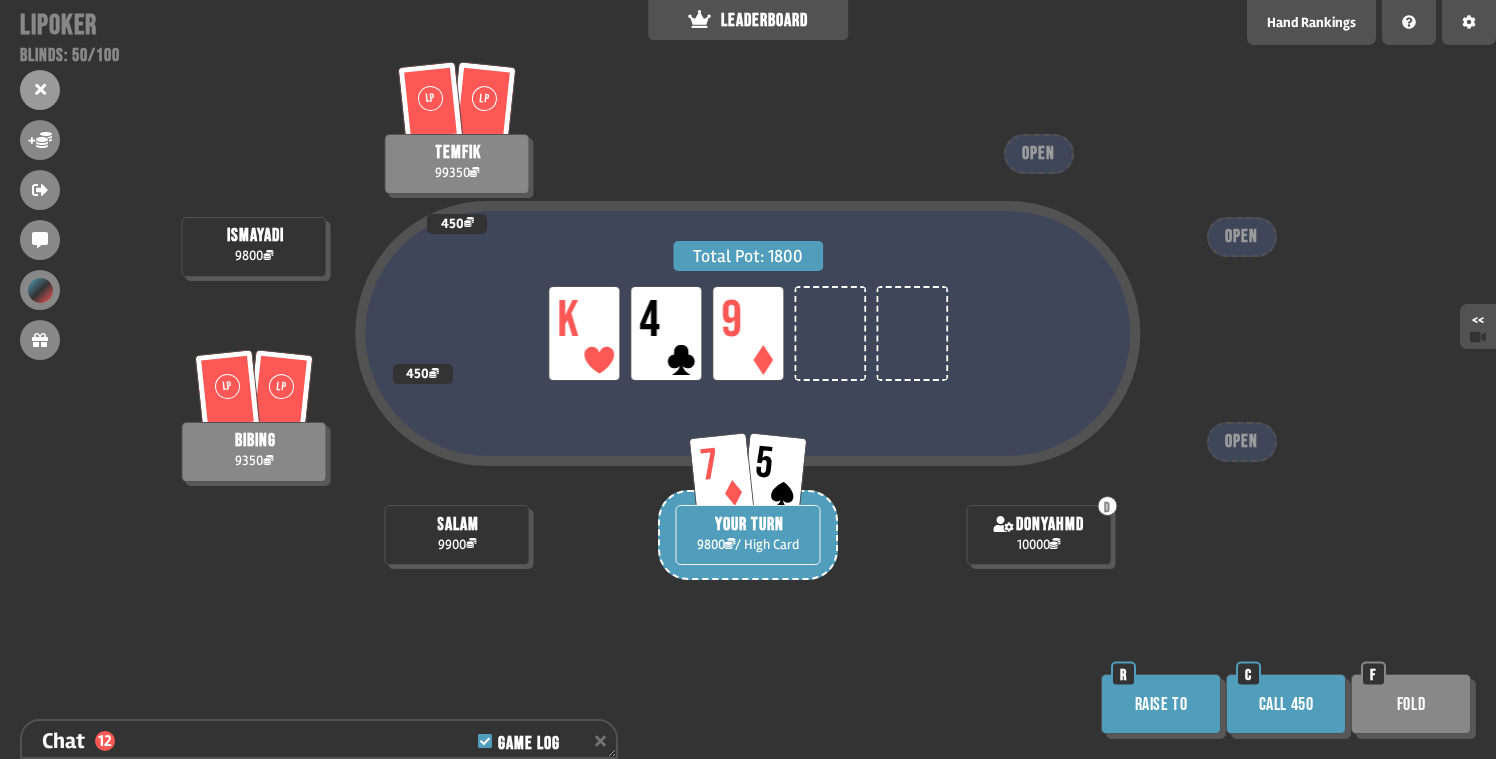 scroll, scrollTop: 1065, scrollLeft: 0, axis: vertical 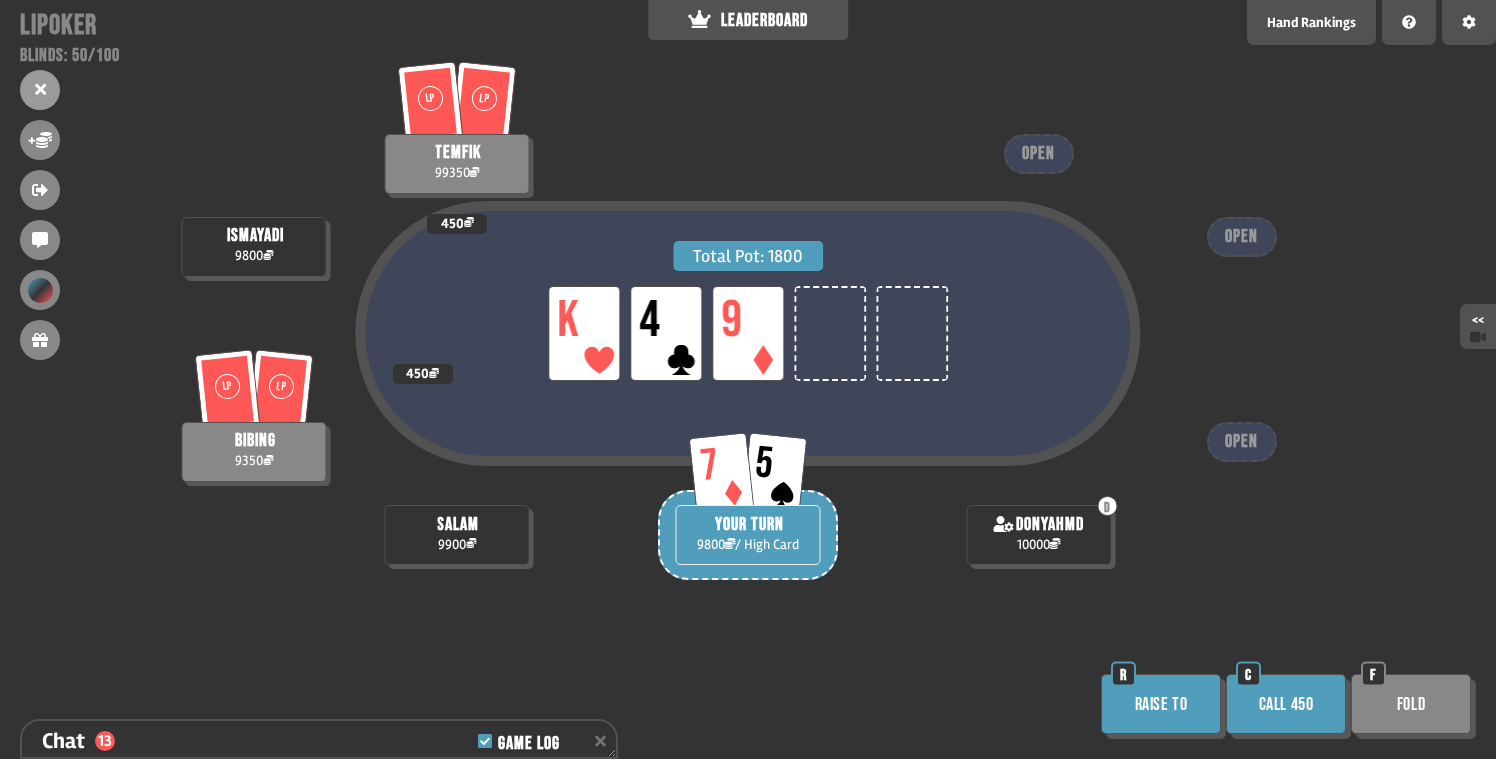 click on "Fold" at bounding box center [1411, 704] 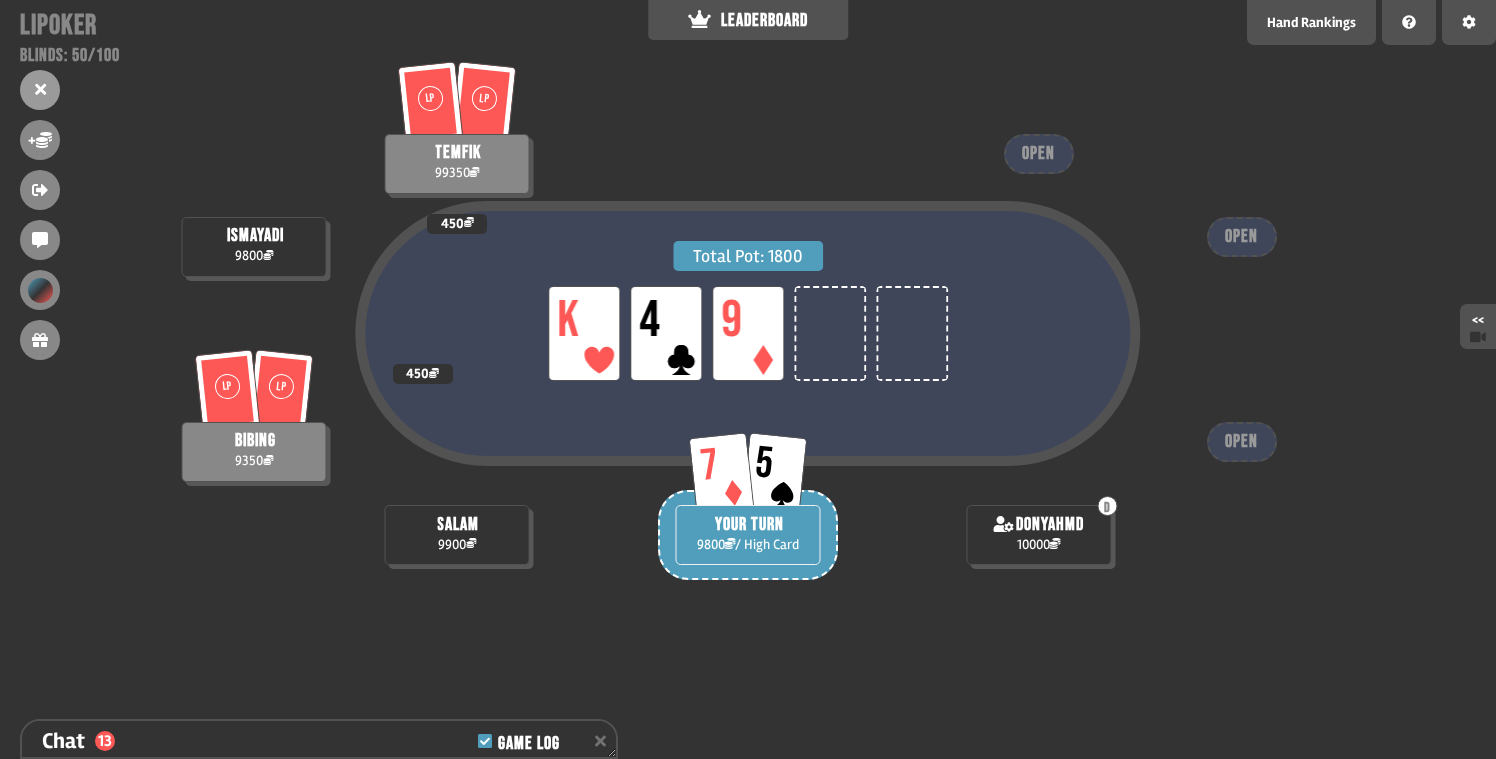 scroll, scrollTop: 1123, scrollLeft: 0, axis: vertical 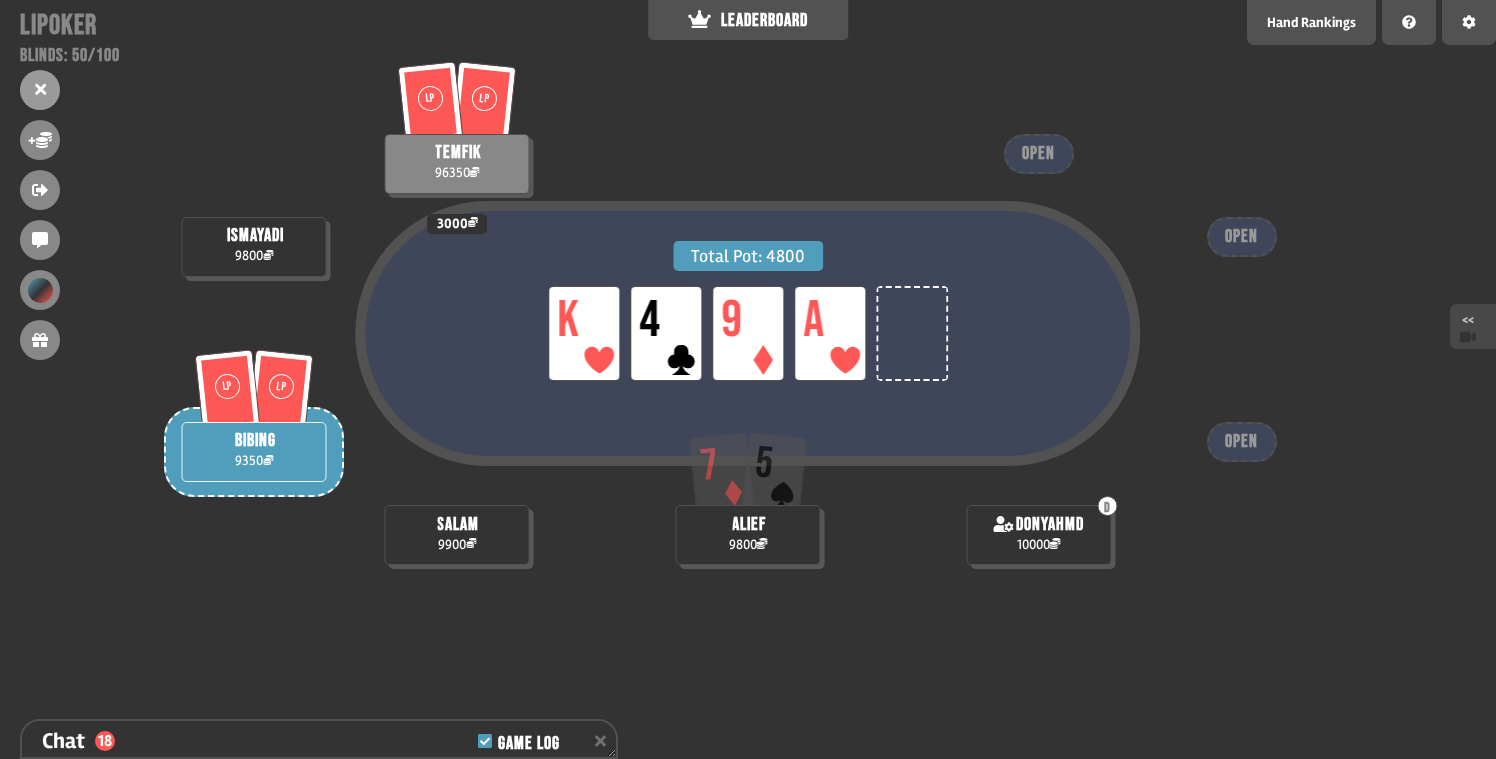 click on "<<" at bounding box center [1468, 326] 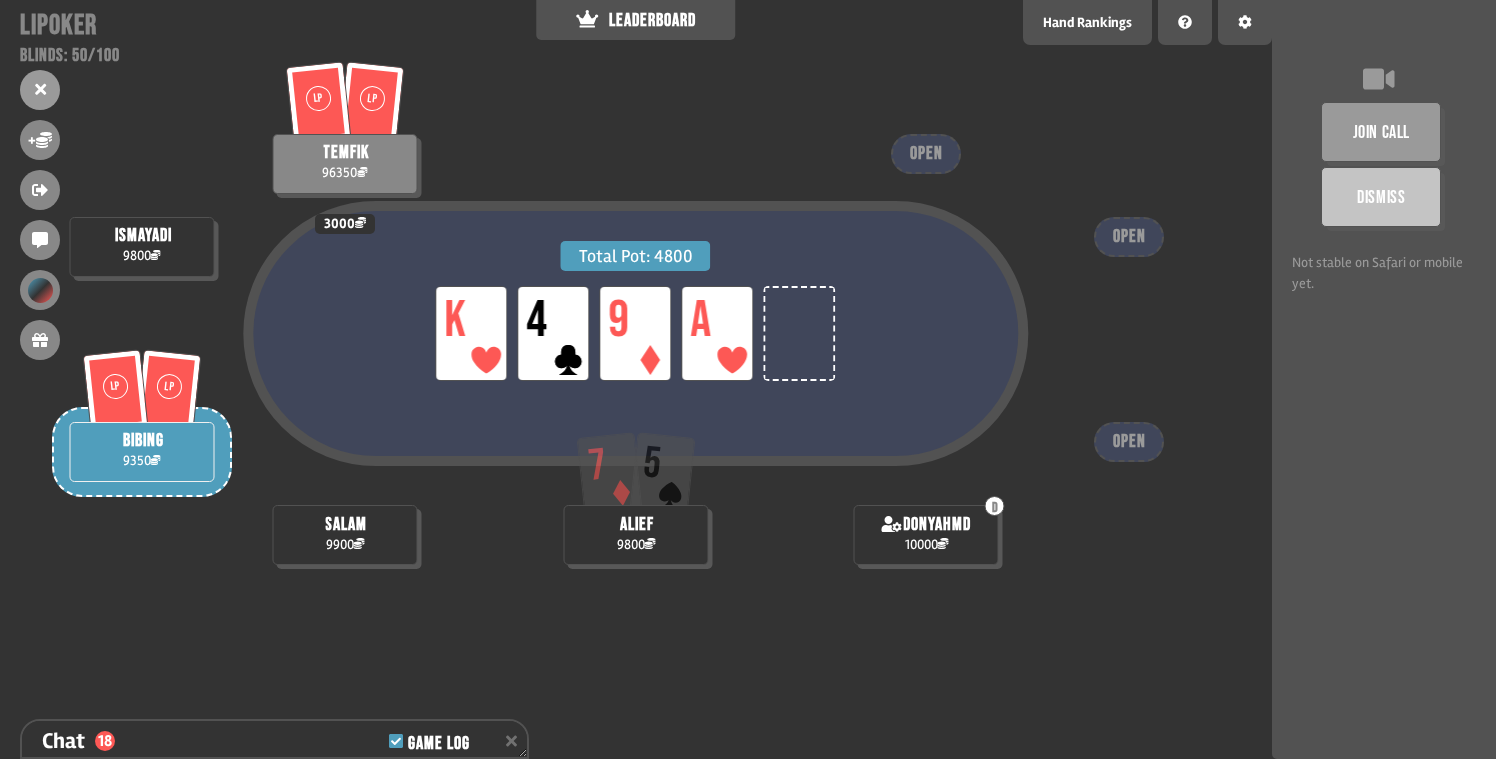 click on "Total Pot: 4800   LP K LP 4 LP 9 LP A LP LP temfik 96350  3000  ismayadi 9800  salam 9900  LP LP bibing 9350  7 5 alief 9800  D donyahmd 10000  OPEN OPEN OPEN" at bounding box center [636, 379] 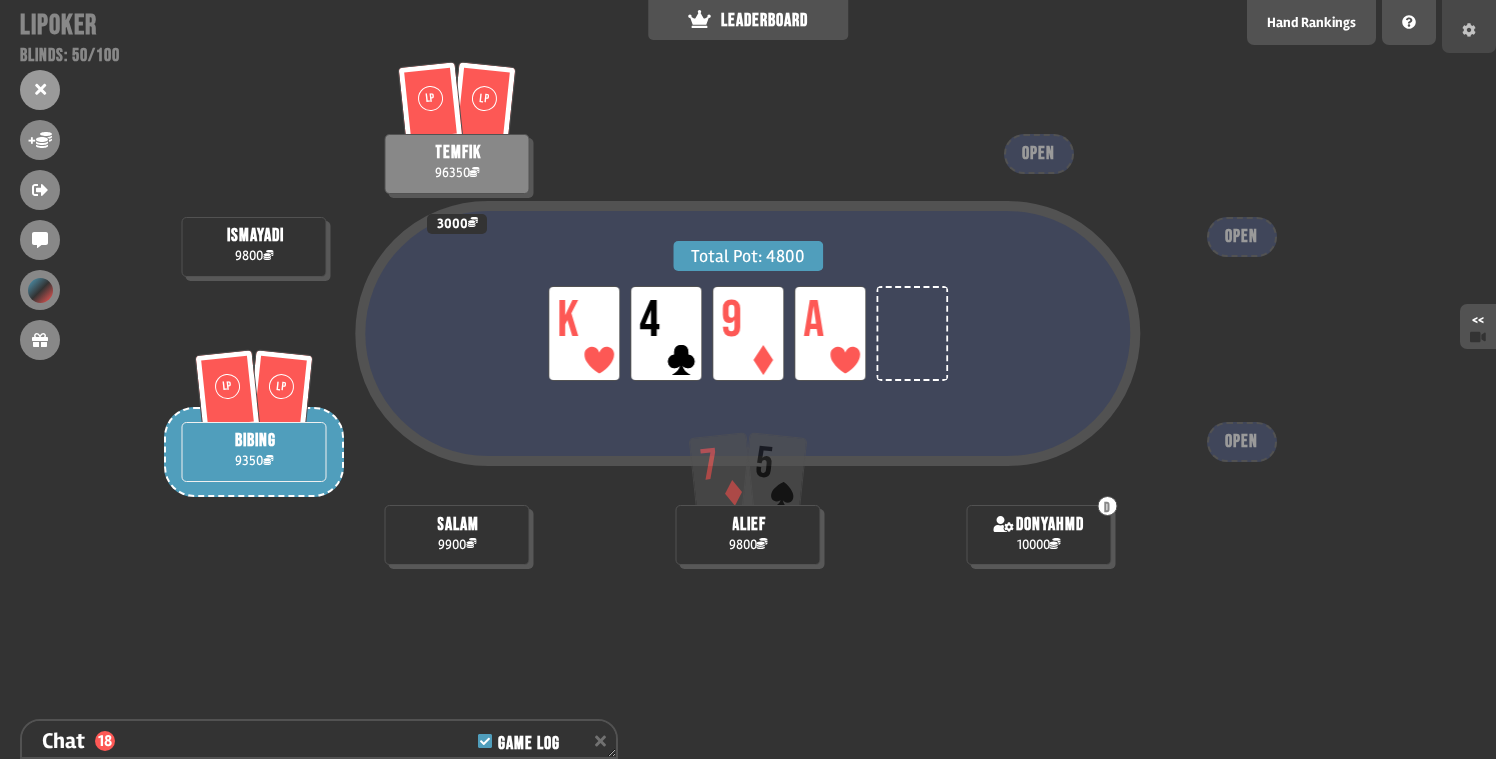 click at bounding box center (1469, 26) 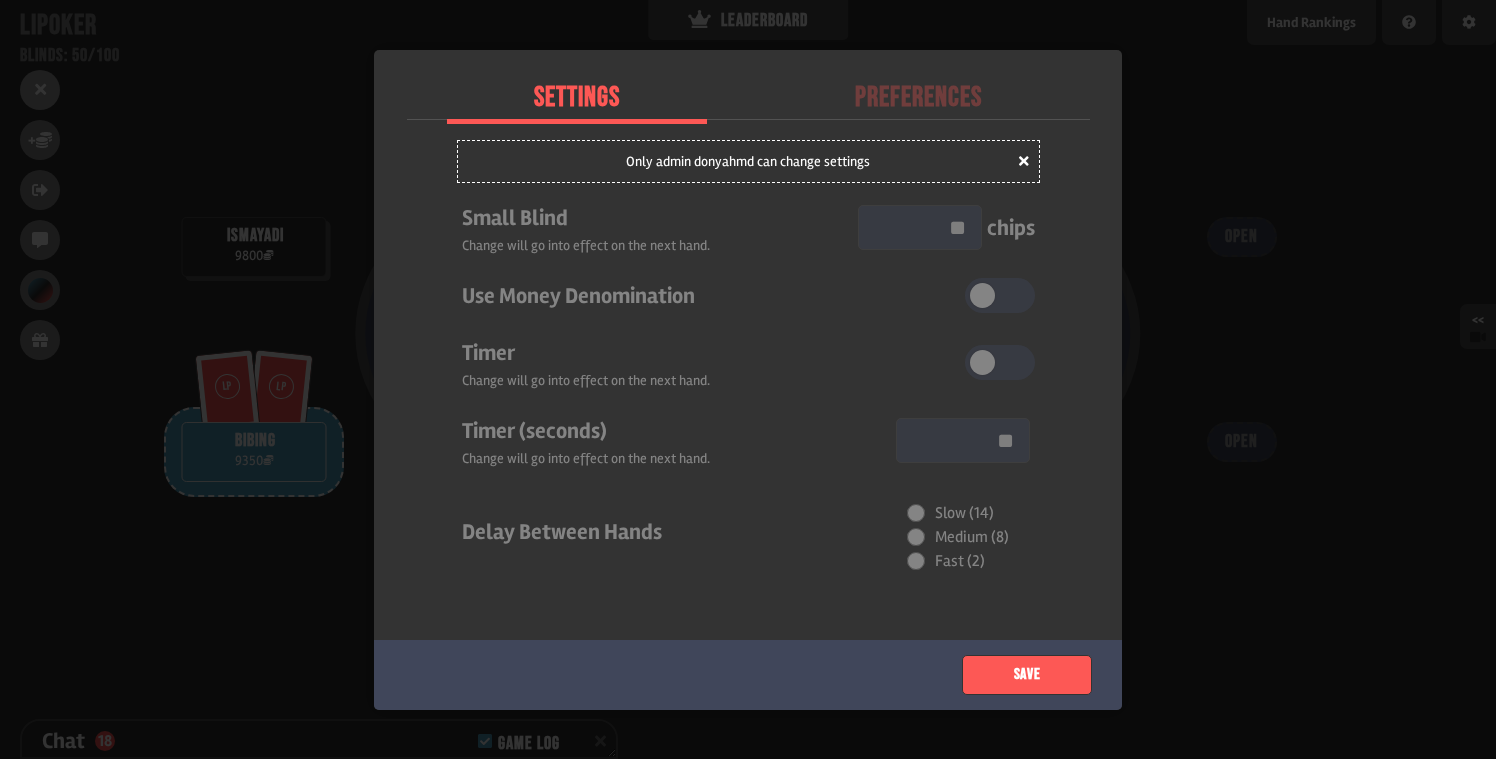 scroll, scrollTop: 1239, scrollLeft: 0, axis: vertical 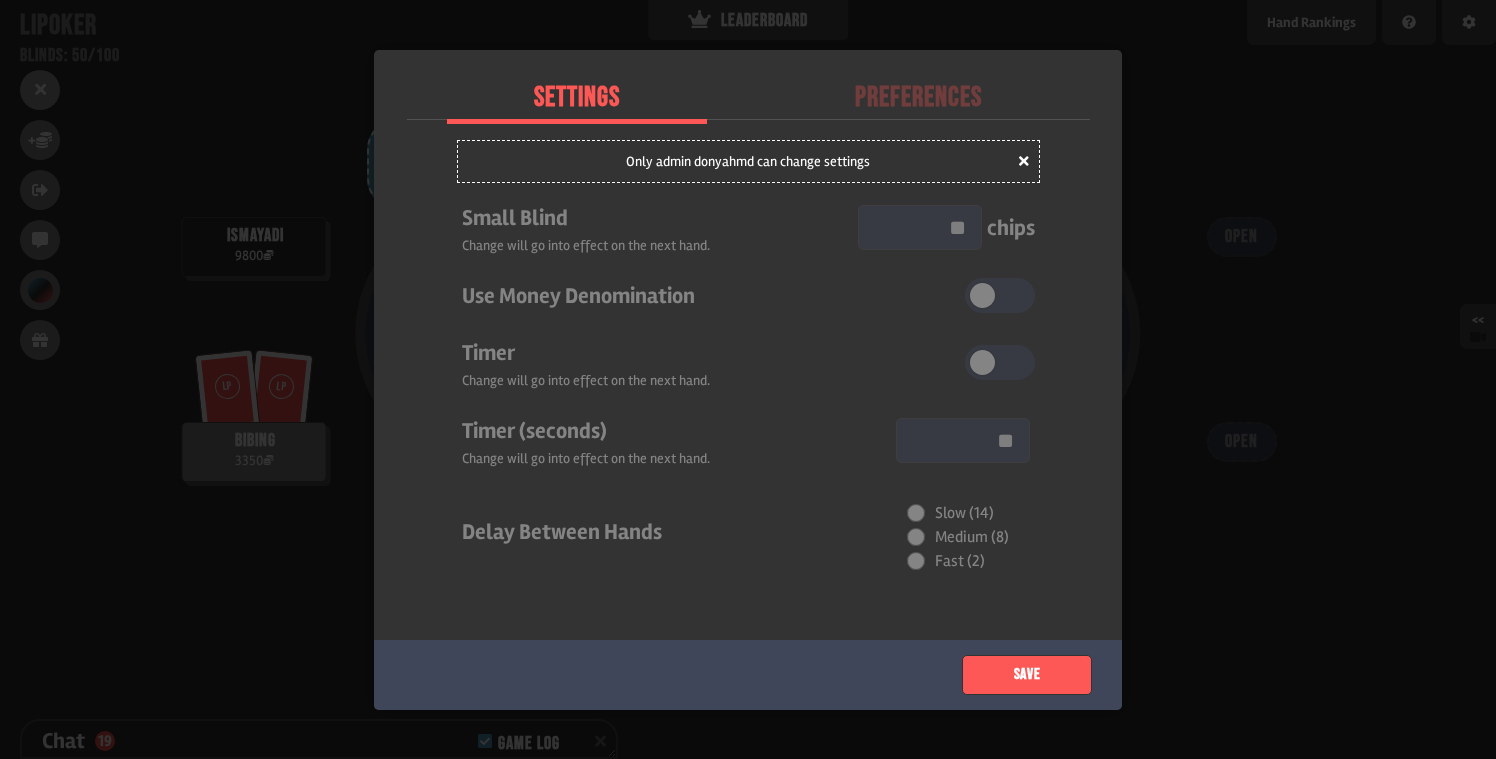 click at bounding box center [748, 379] 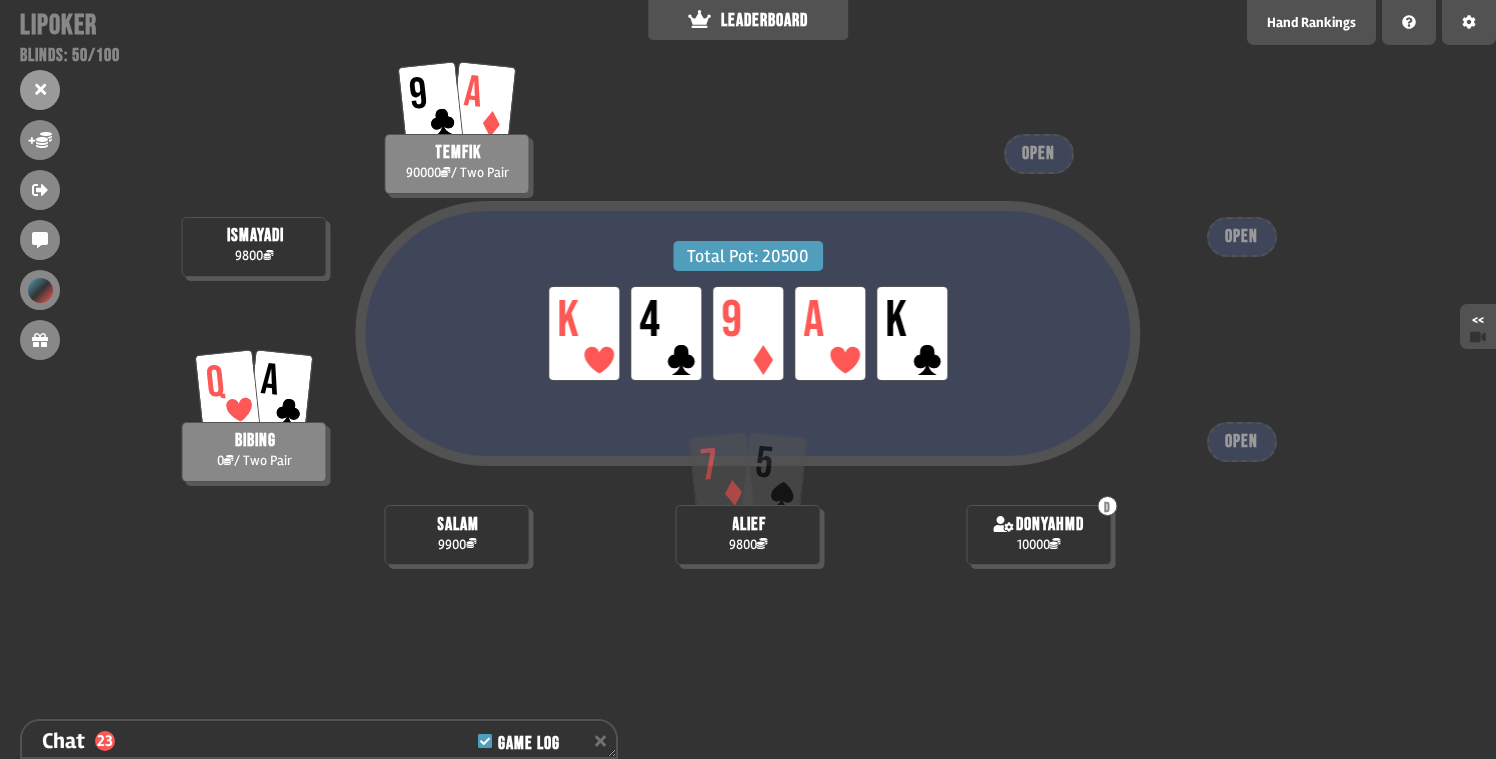 scroll, scrollTop: 1384, scrollLeft: 0, axis: vertical 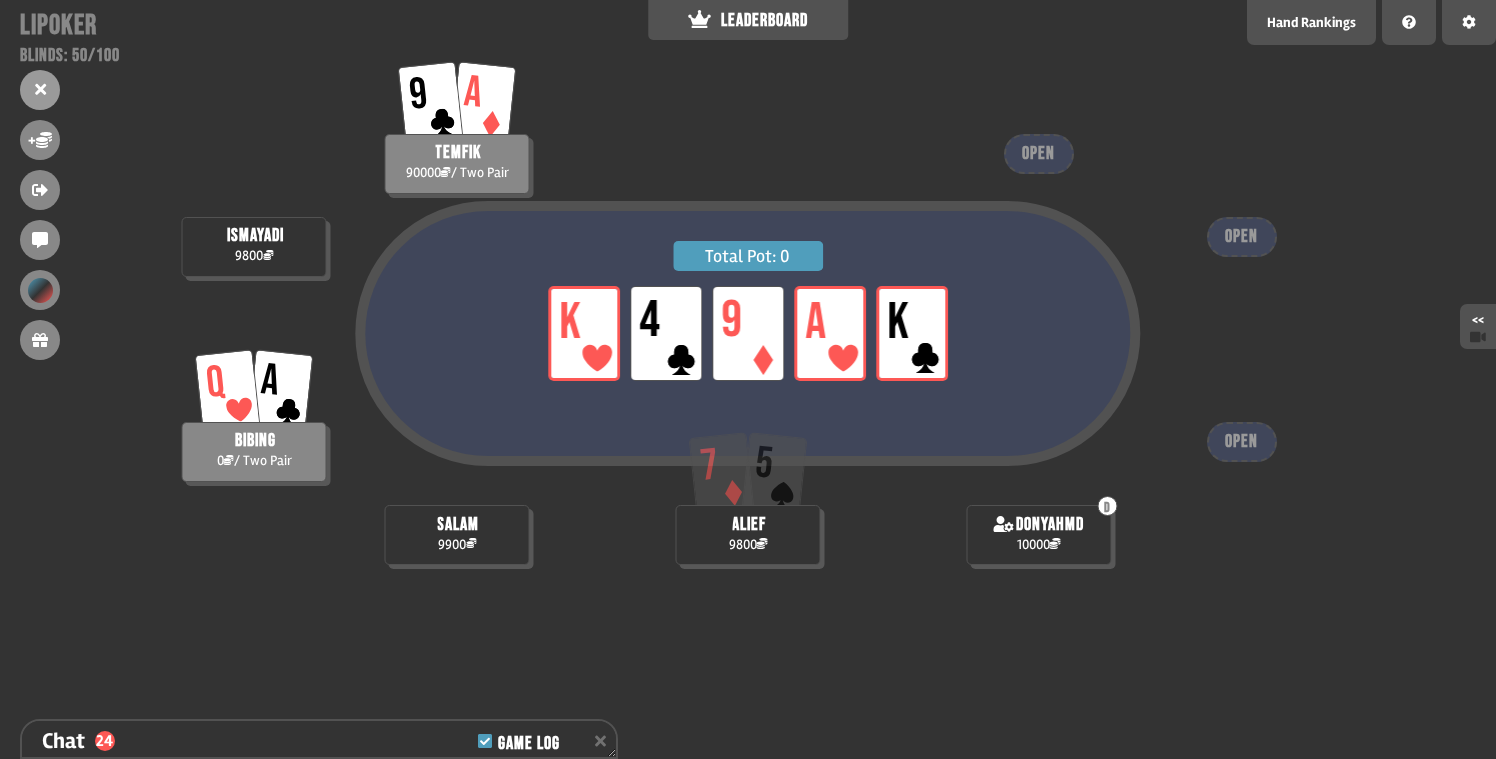 click on "Total Pot: 0   LP K LP 4 LP 9 LP A LP K" at bounding box center [747, 334] 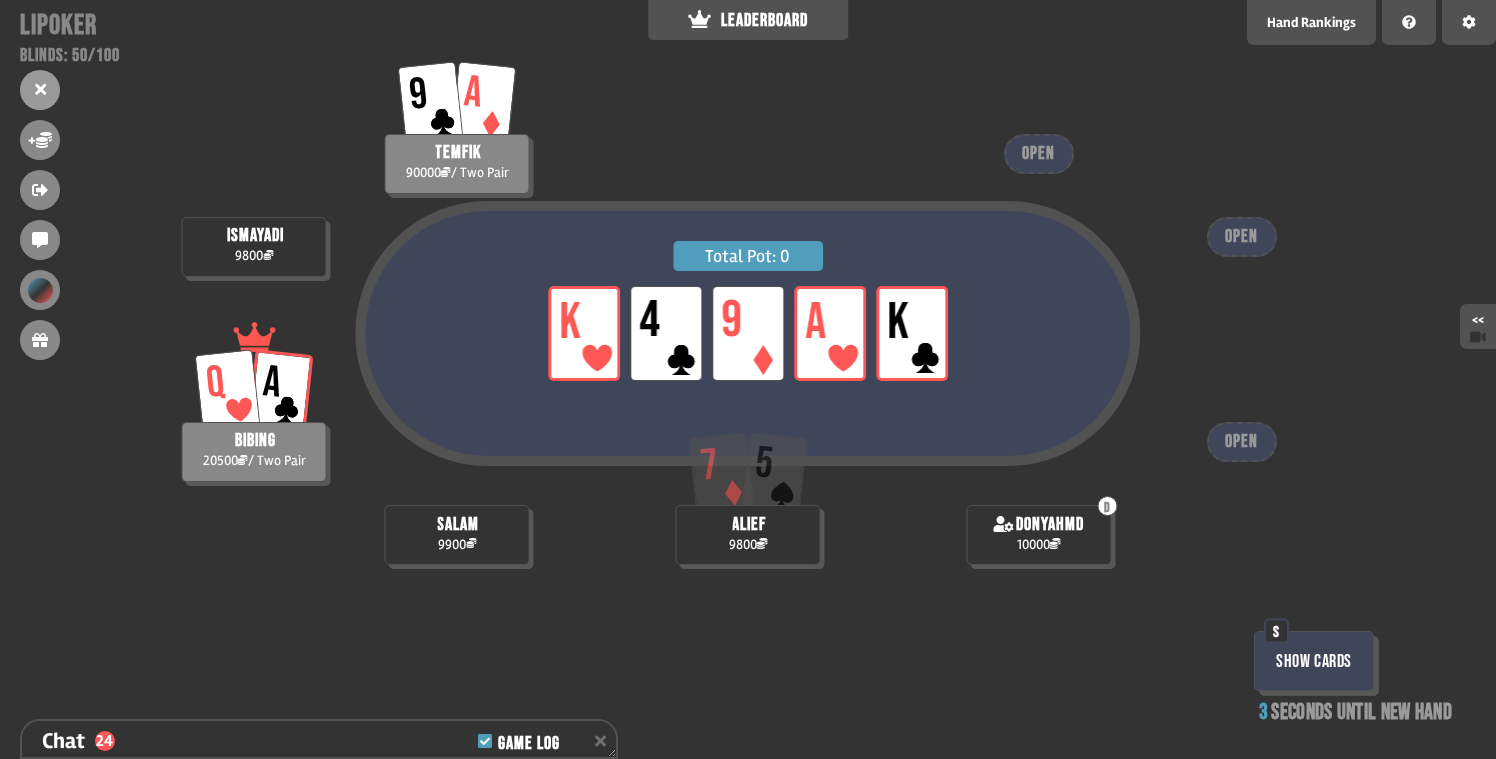 click on "Total Pot: 0   LP K LP 4 LP 9 LP A LP K" at bounding box center (748, 372) 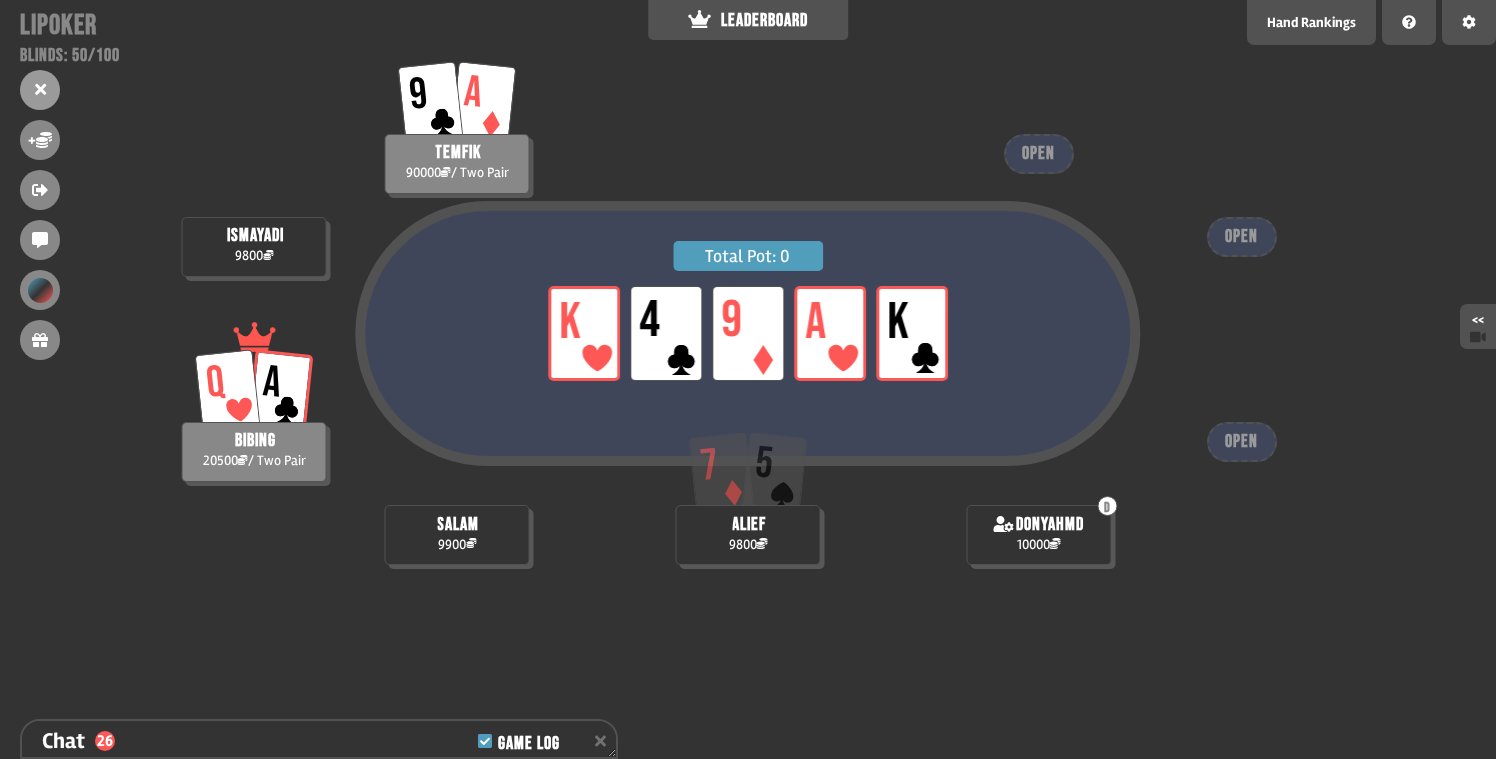scroll, scrollTop: 1442, scrollLeft: 0, axis: vertical 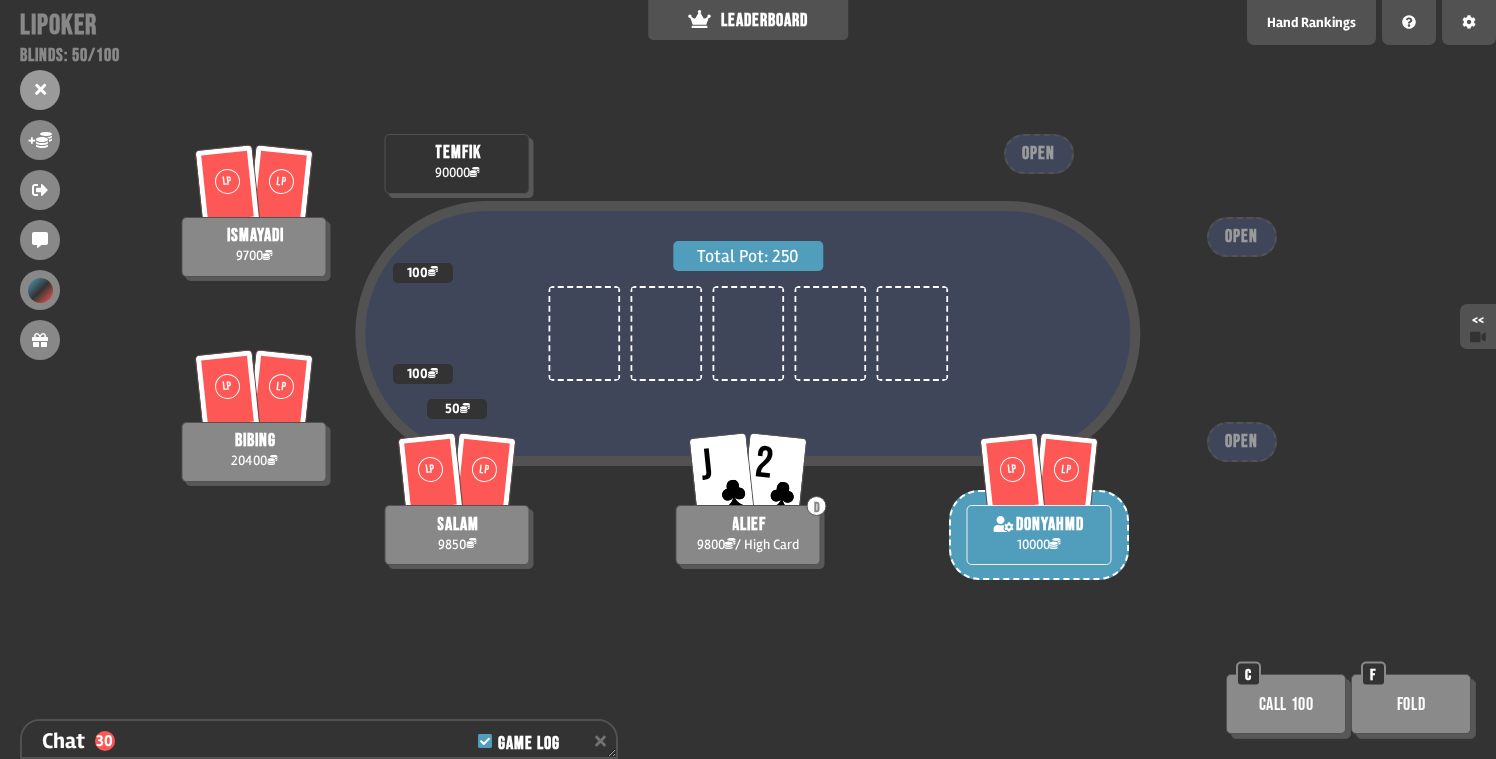 click on "Call 100" at bounding box center [1286, 704] 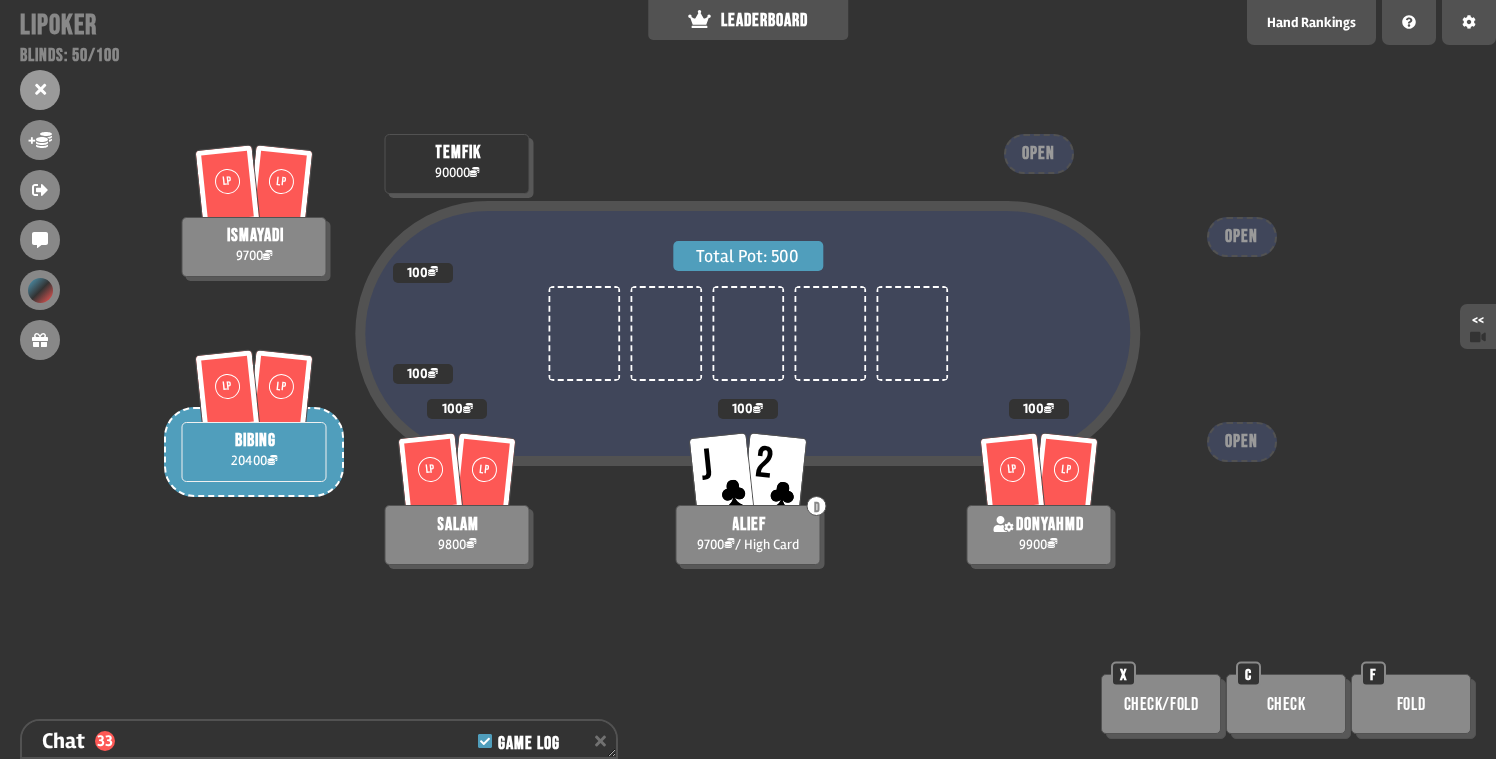 scroll, scrollTop: 1674, scrollLeft: 0, axis: vertical 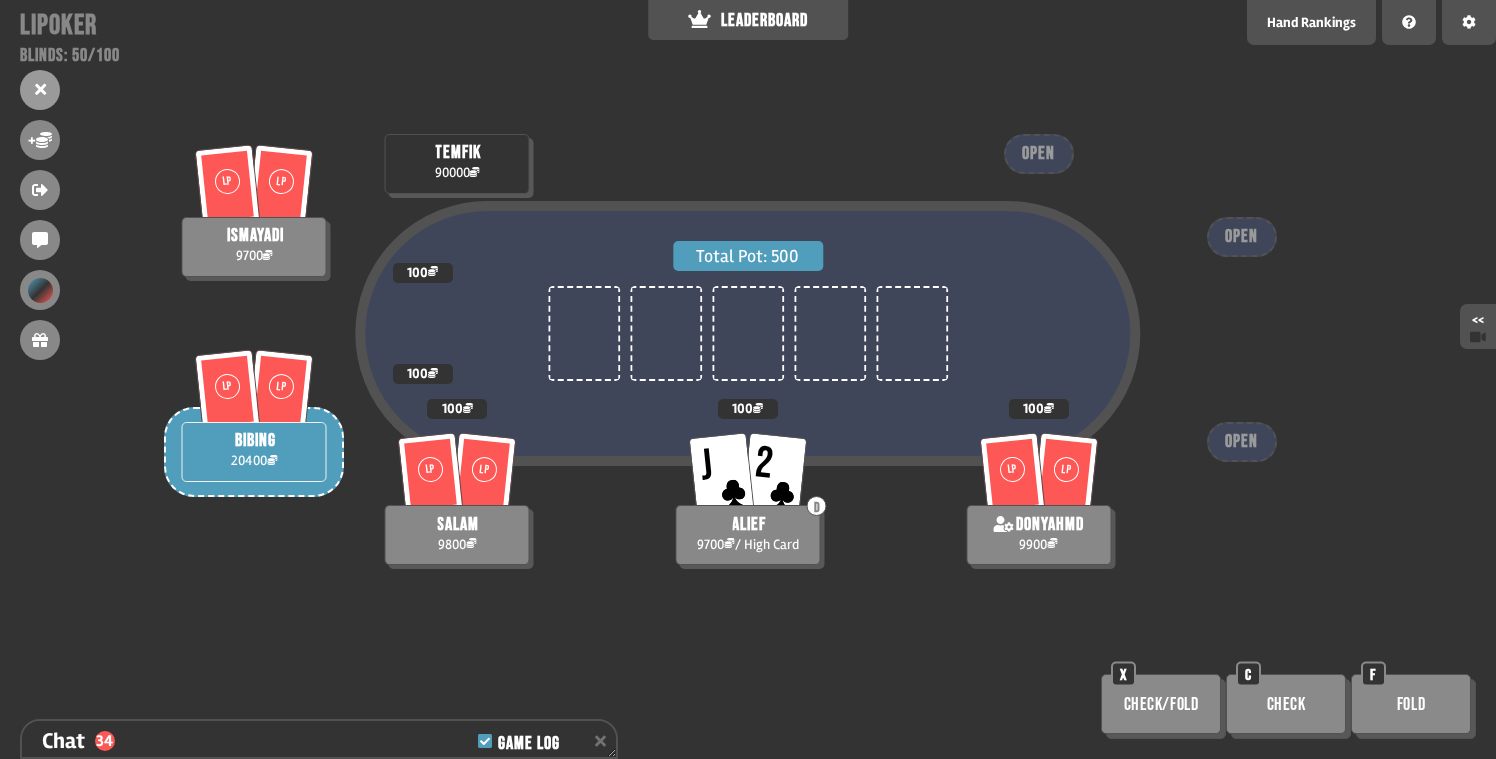 click on "Check" at bounding box center (1286, 704) 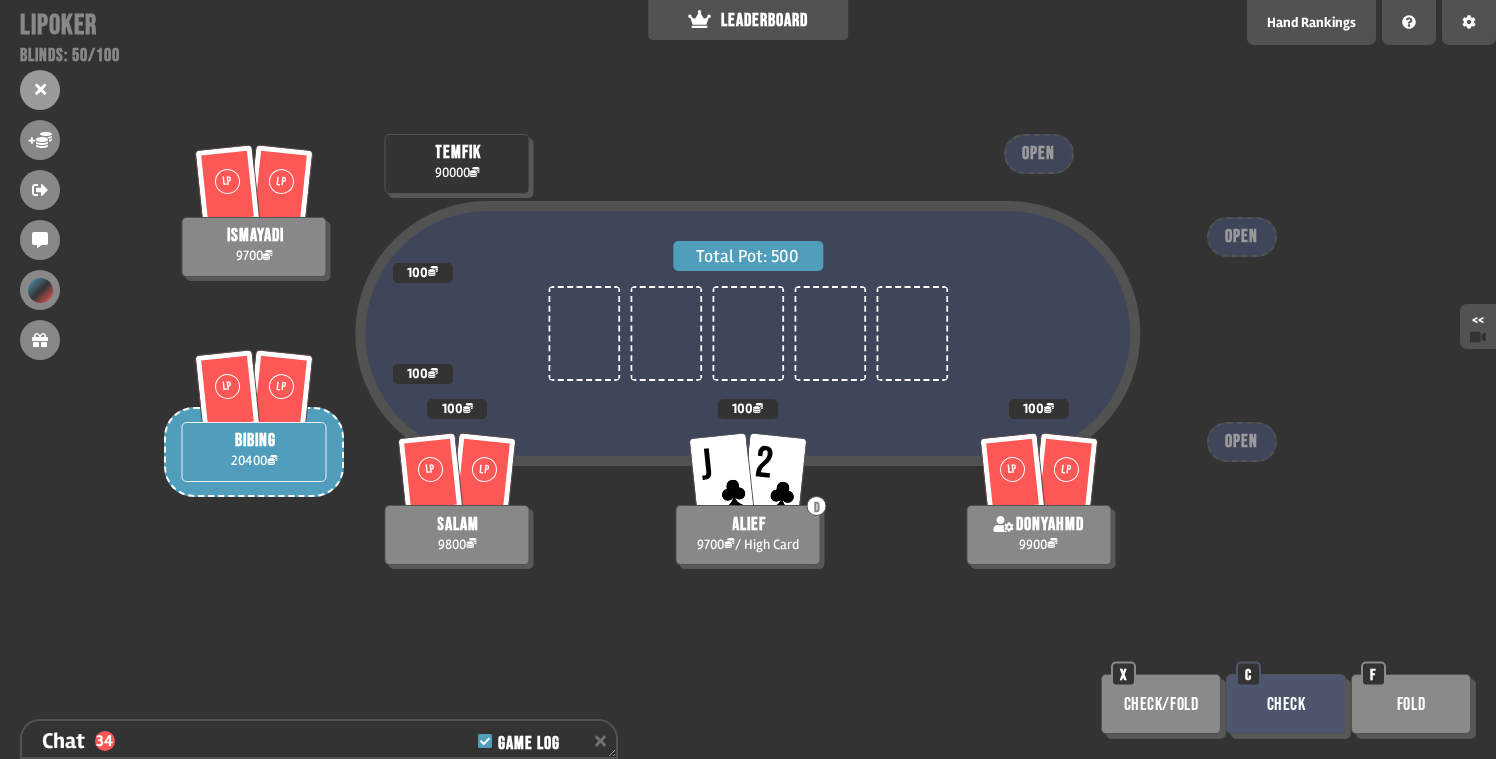 click on "Check" at bounding box center (1286, 704) 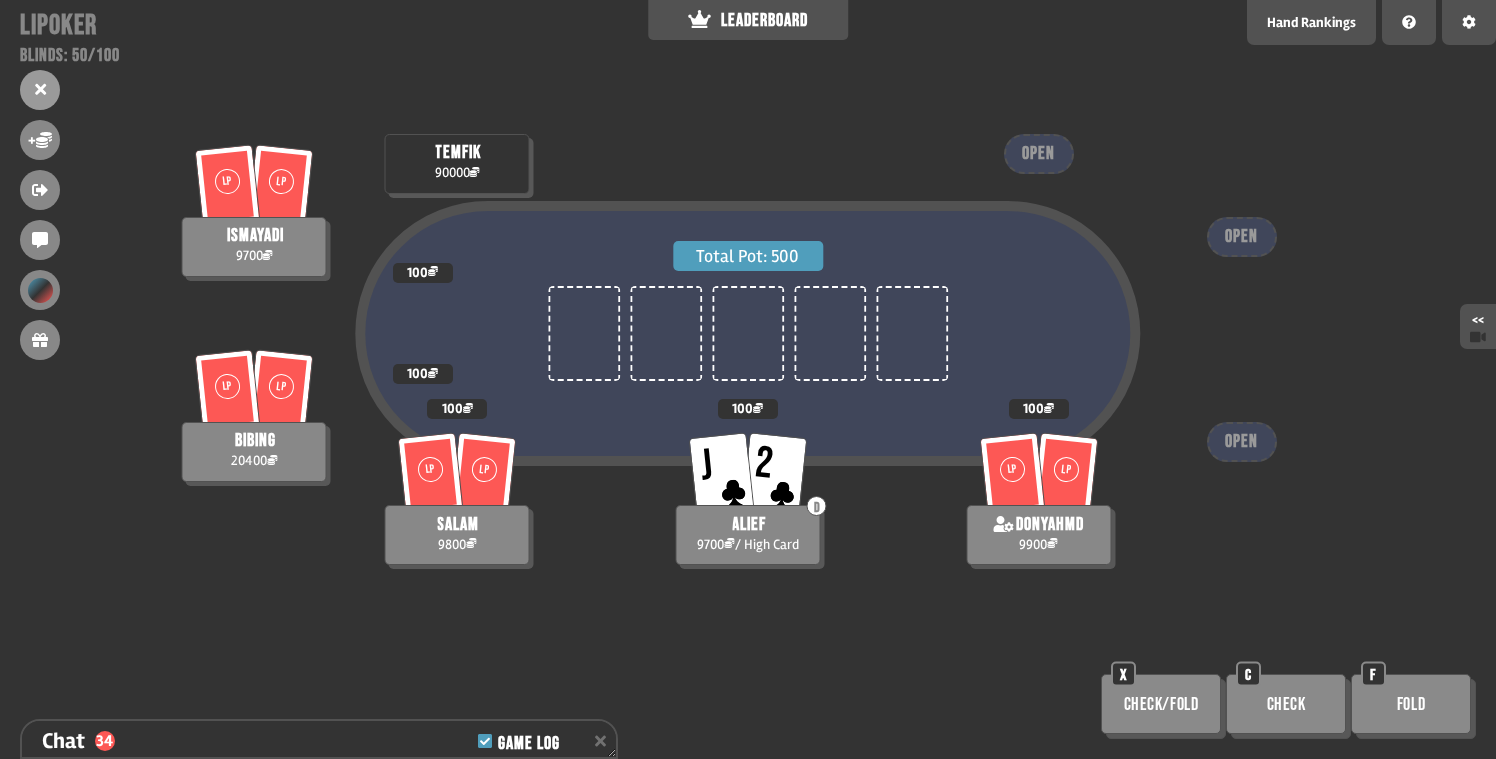 scroll, scrollTop: 1703, scrollLeft: 0, axis: vertical 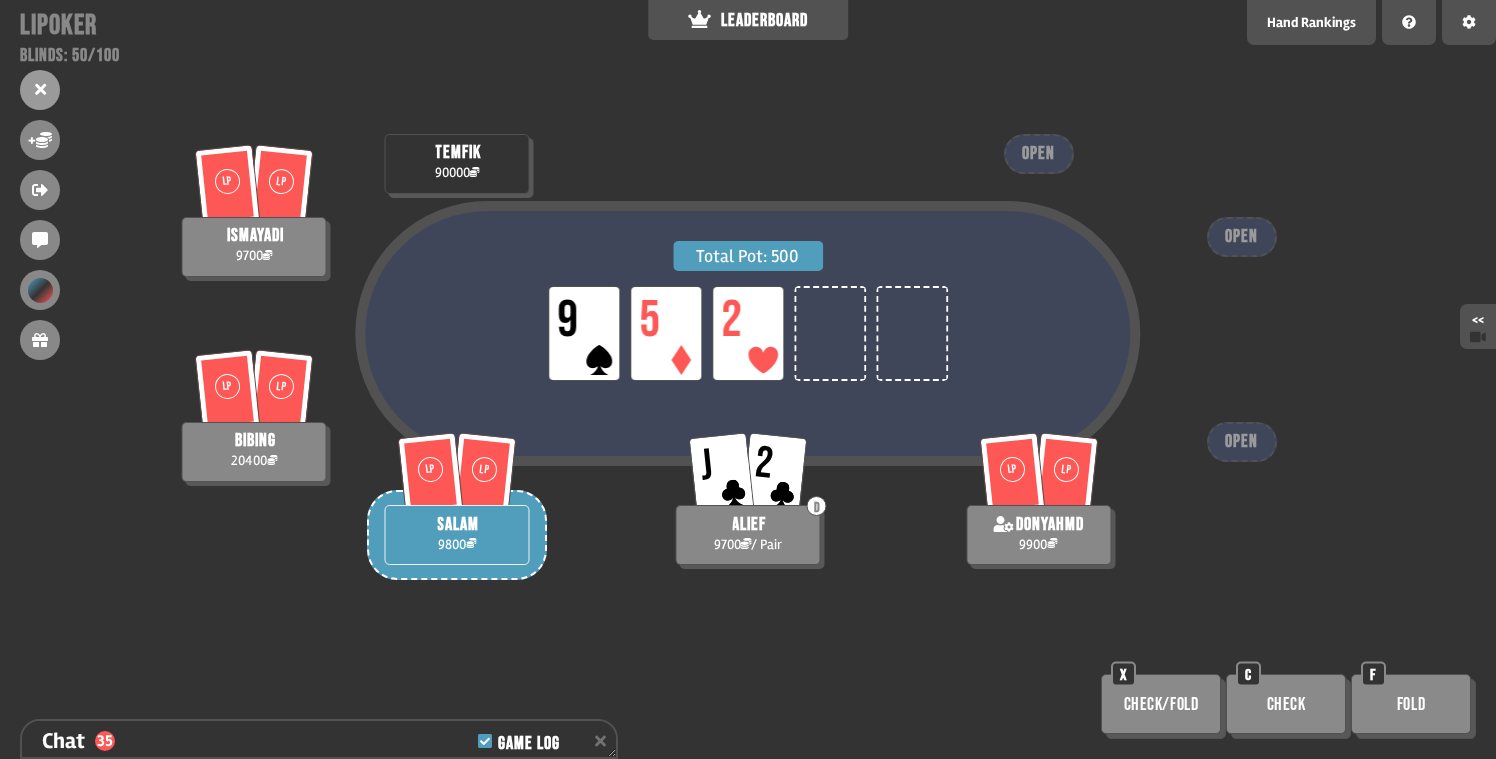 click on "Check" at bounding box center [1286, 704] 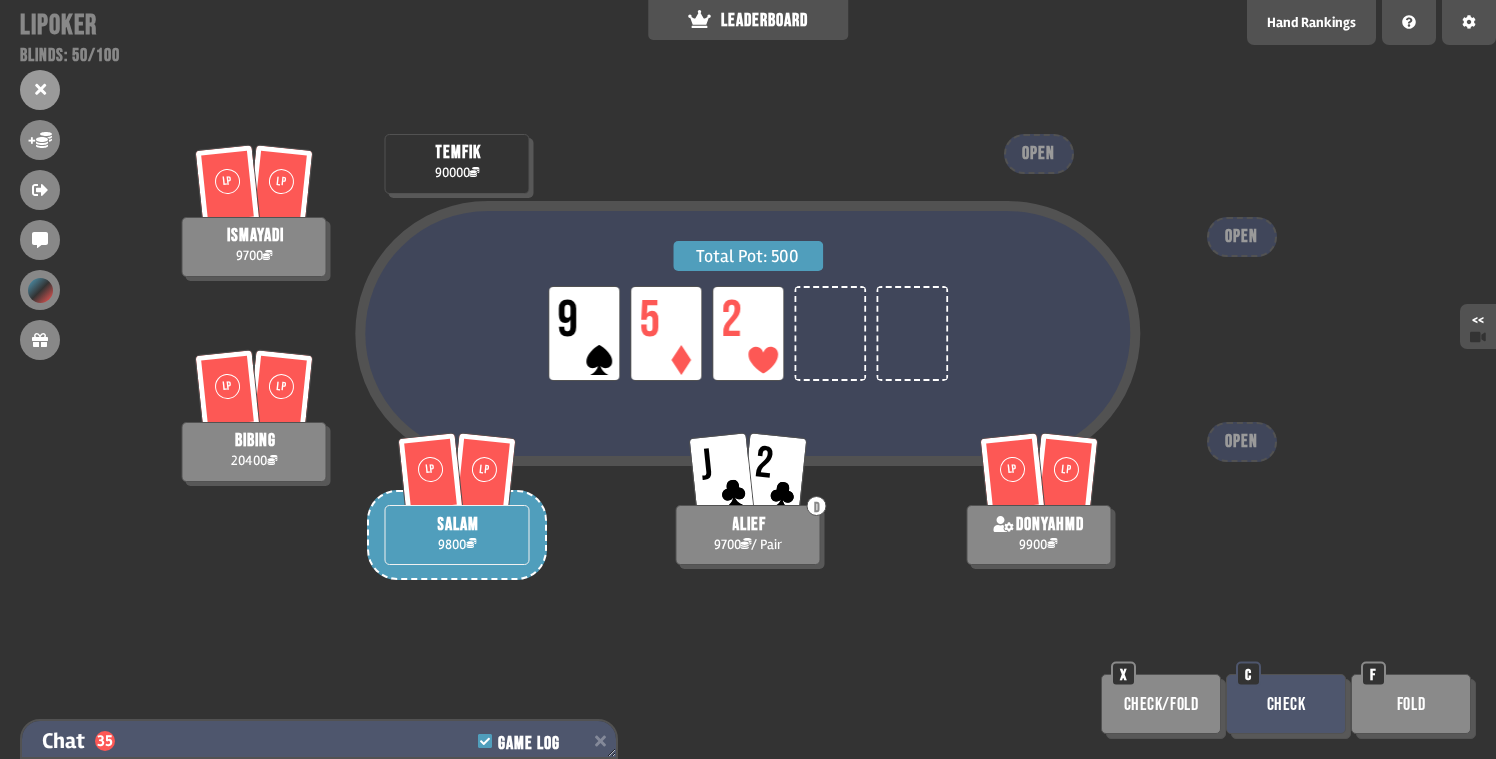 click on "Chat   35 Game Log" at bounding box center [319, 741] 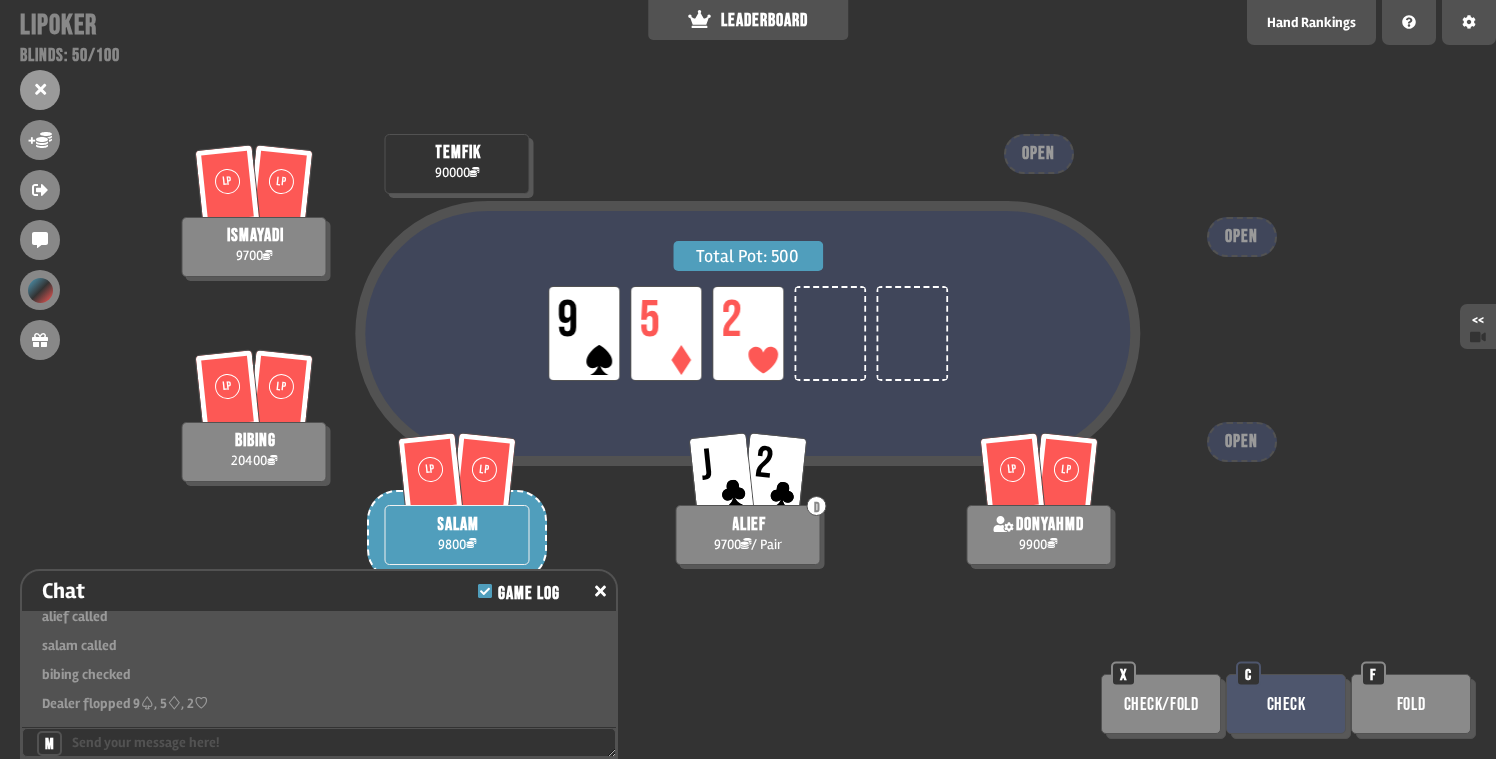 scroll, scrollTop: 1592, scrollLeft: 0, axis: vertical 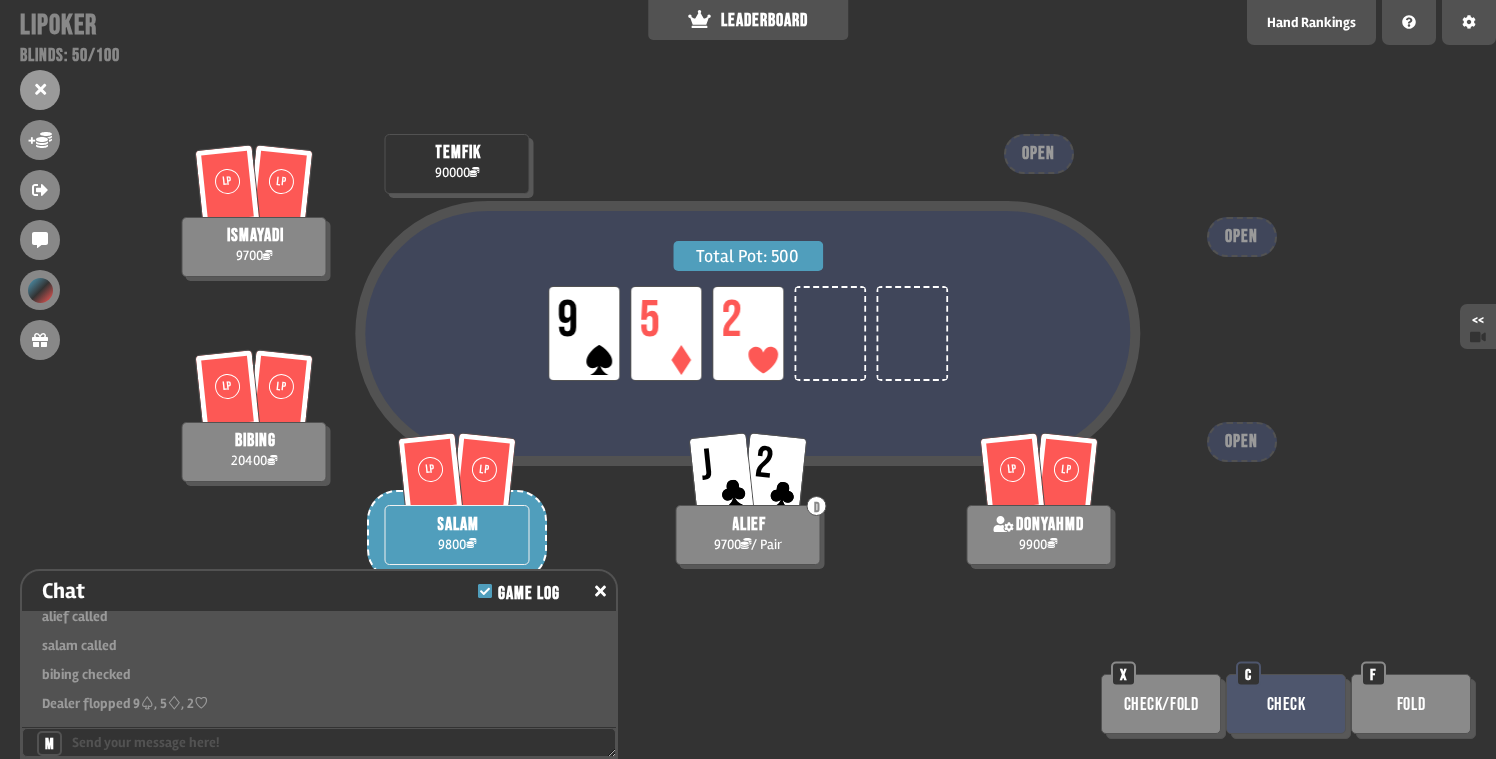 click at bounding box center [319, 742] 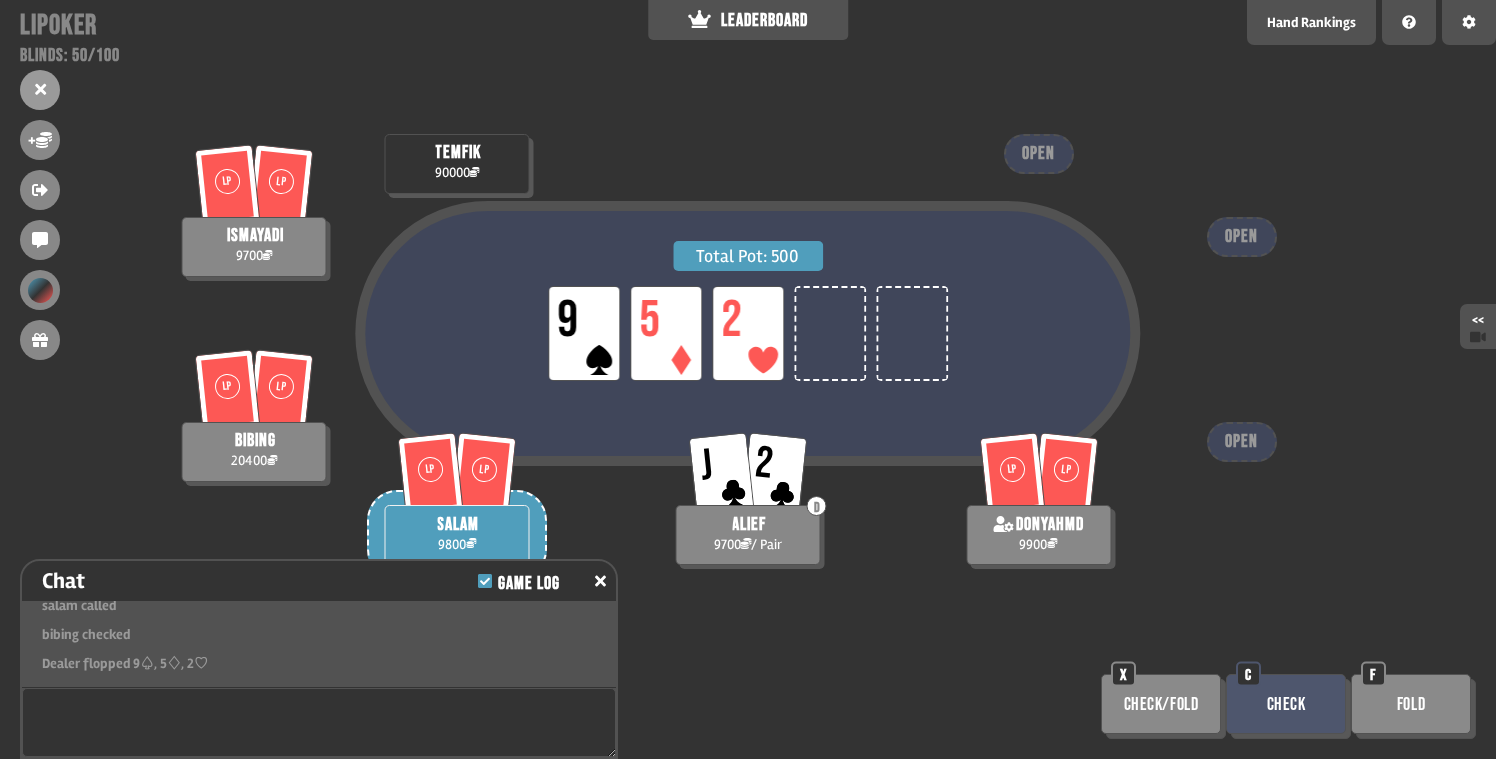 scroll, scrollTop: 1651, scrollLeft: 0, axis: vertical 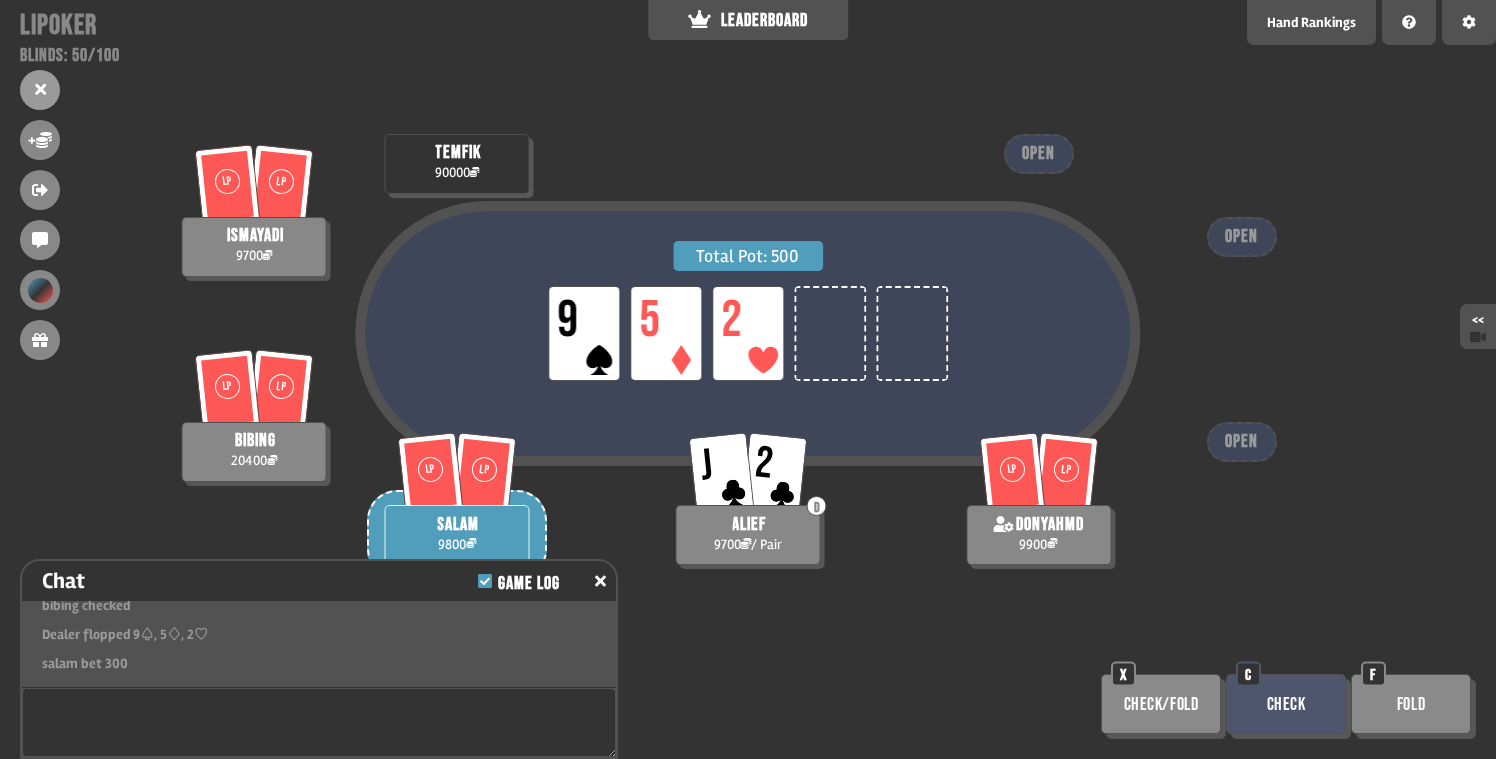 click at bounding box center (319, 722) 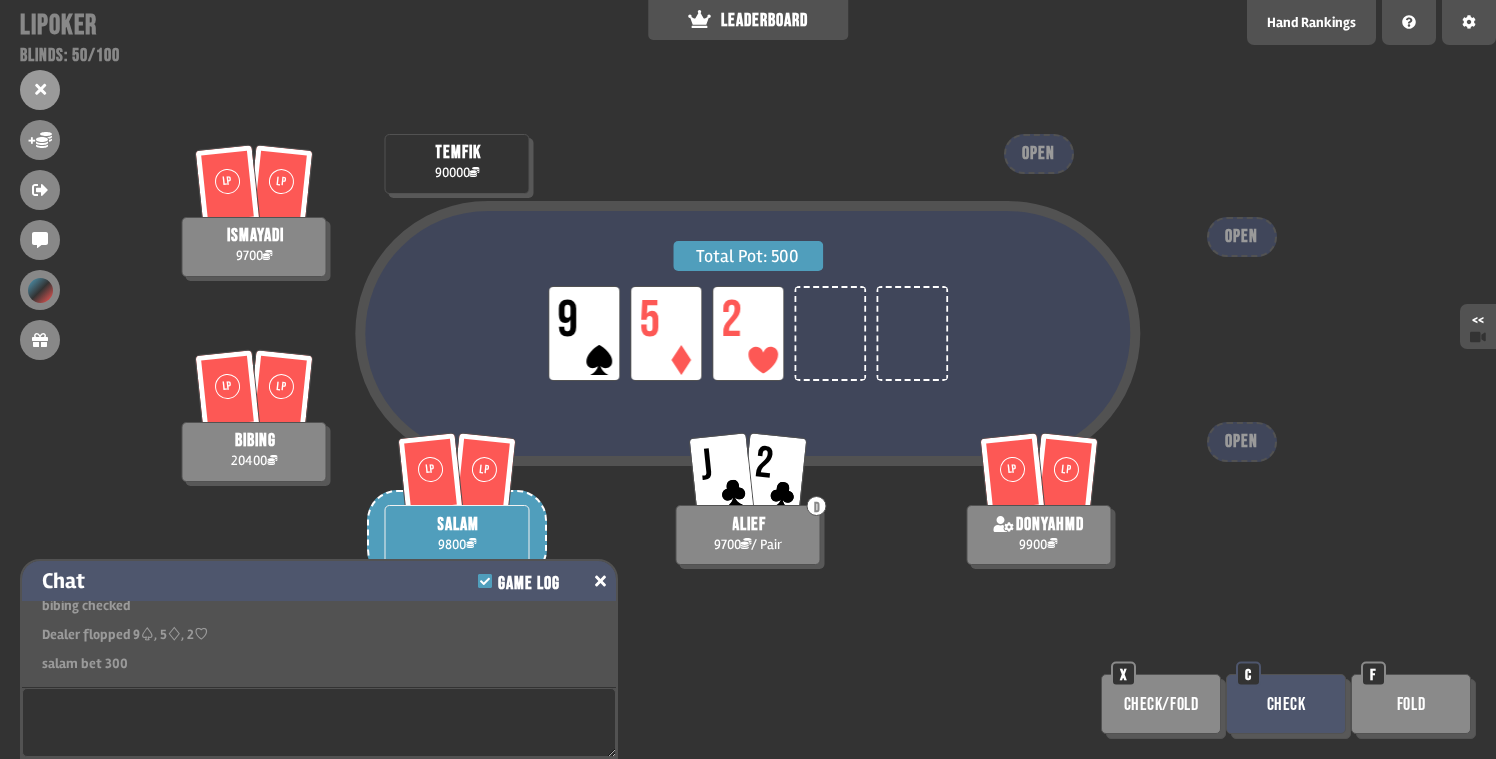 click on "Chat   Game Log" at bounding box center [319, 581] 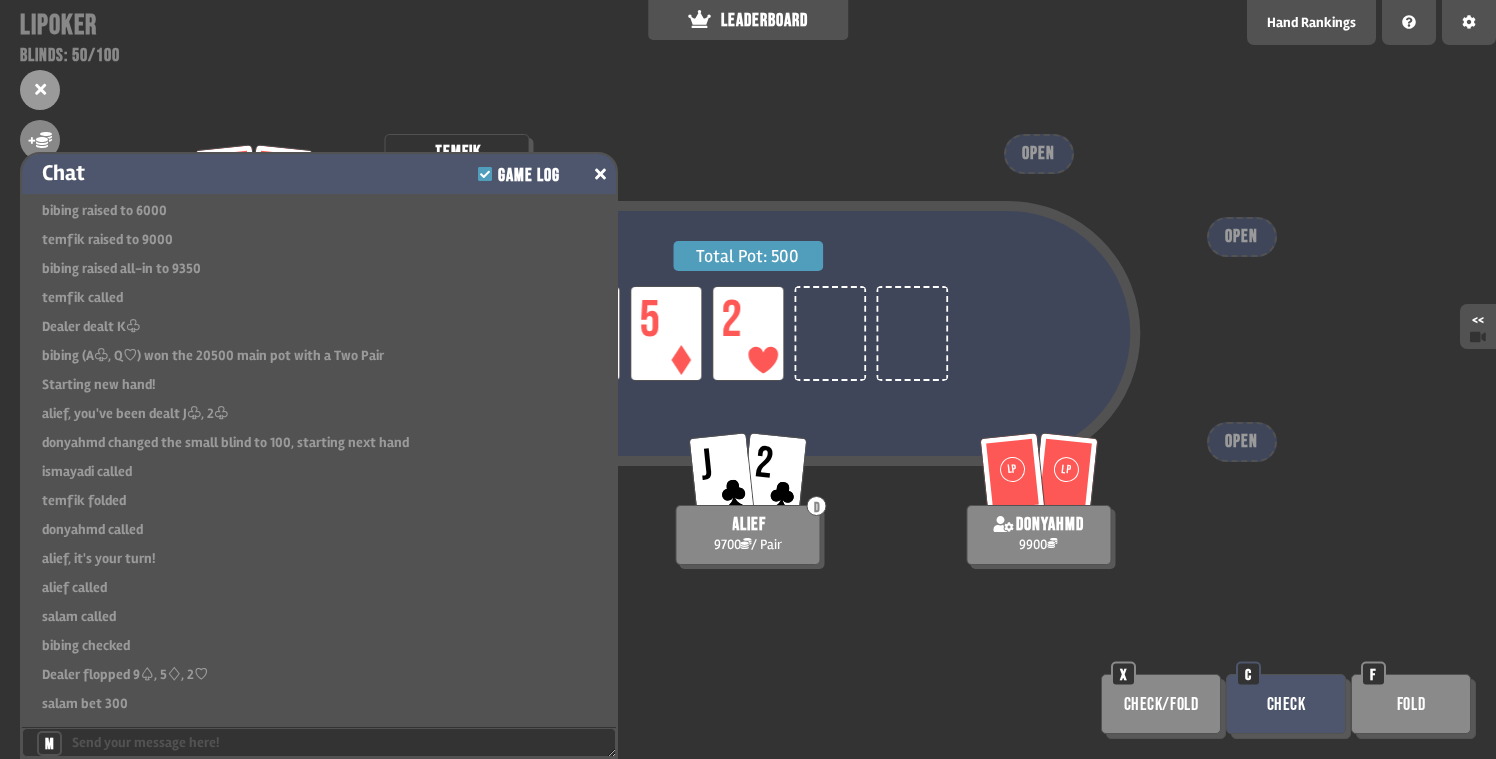 scroll, scrollTop: 1204, scrollLeft: 0, axis: vertical 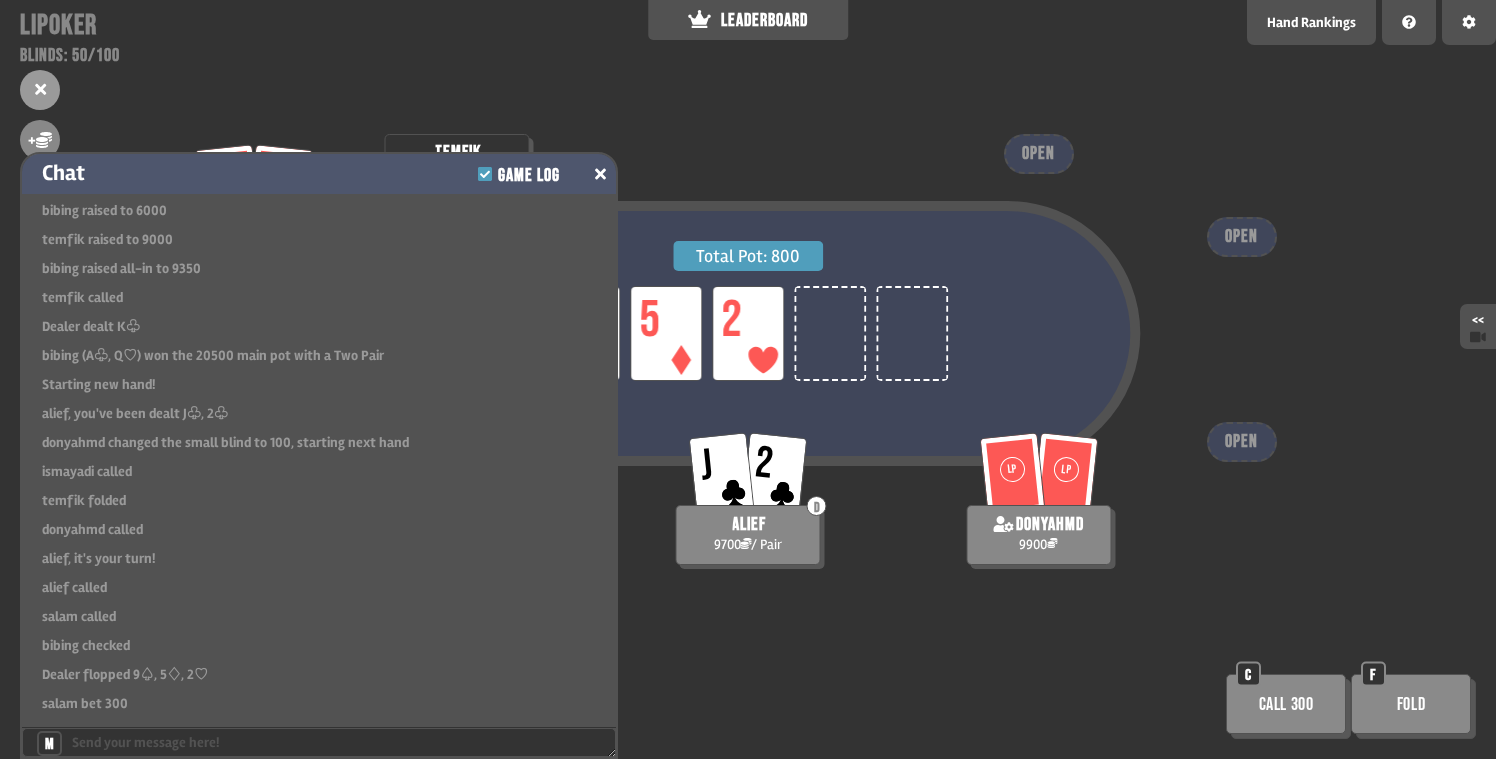 click at bounding box center (600, 174) 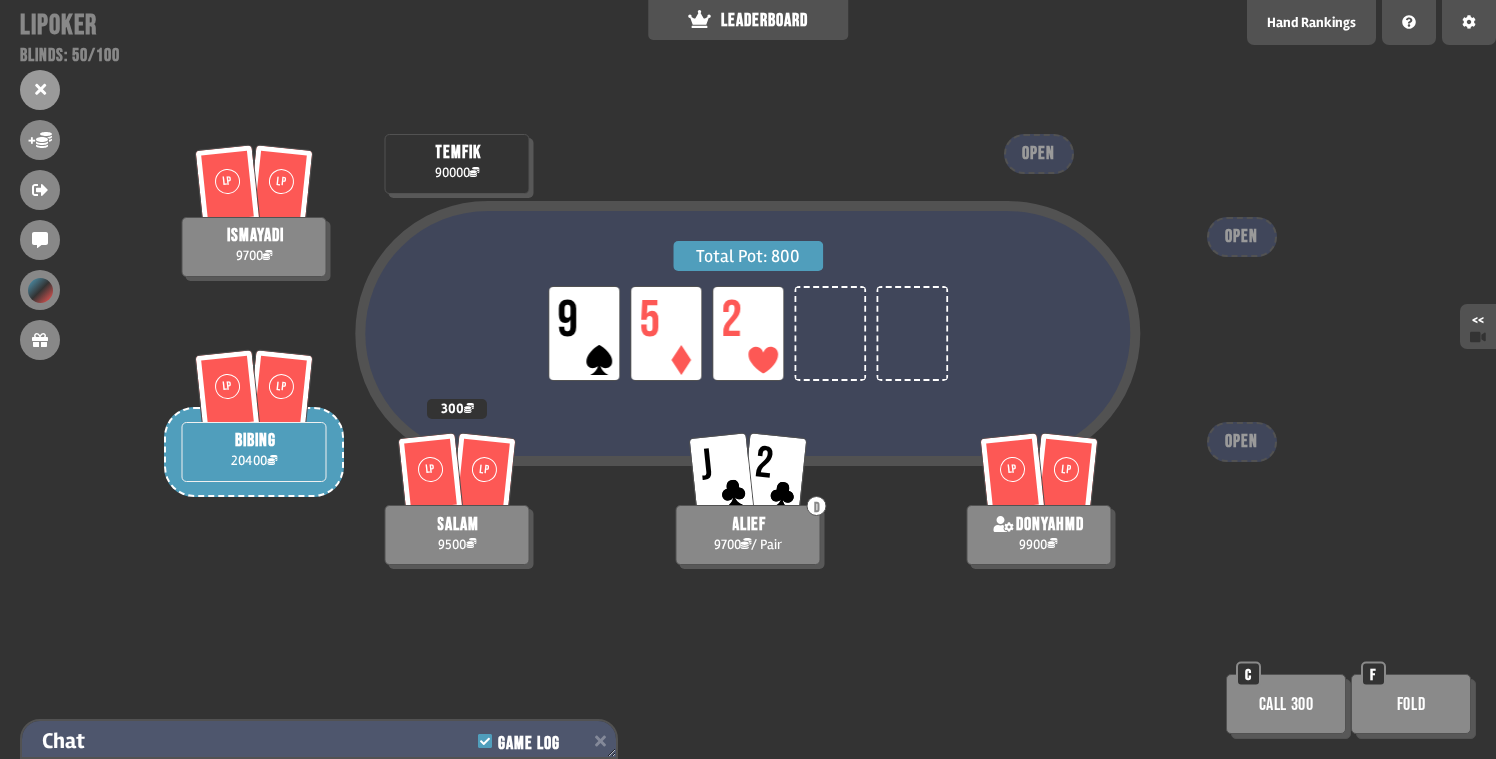 scroll, scrollTop: 1691, scrollLeft: 0, axis: vertical 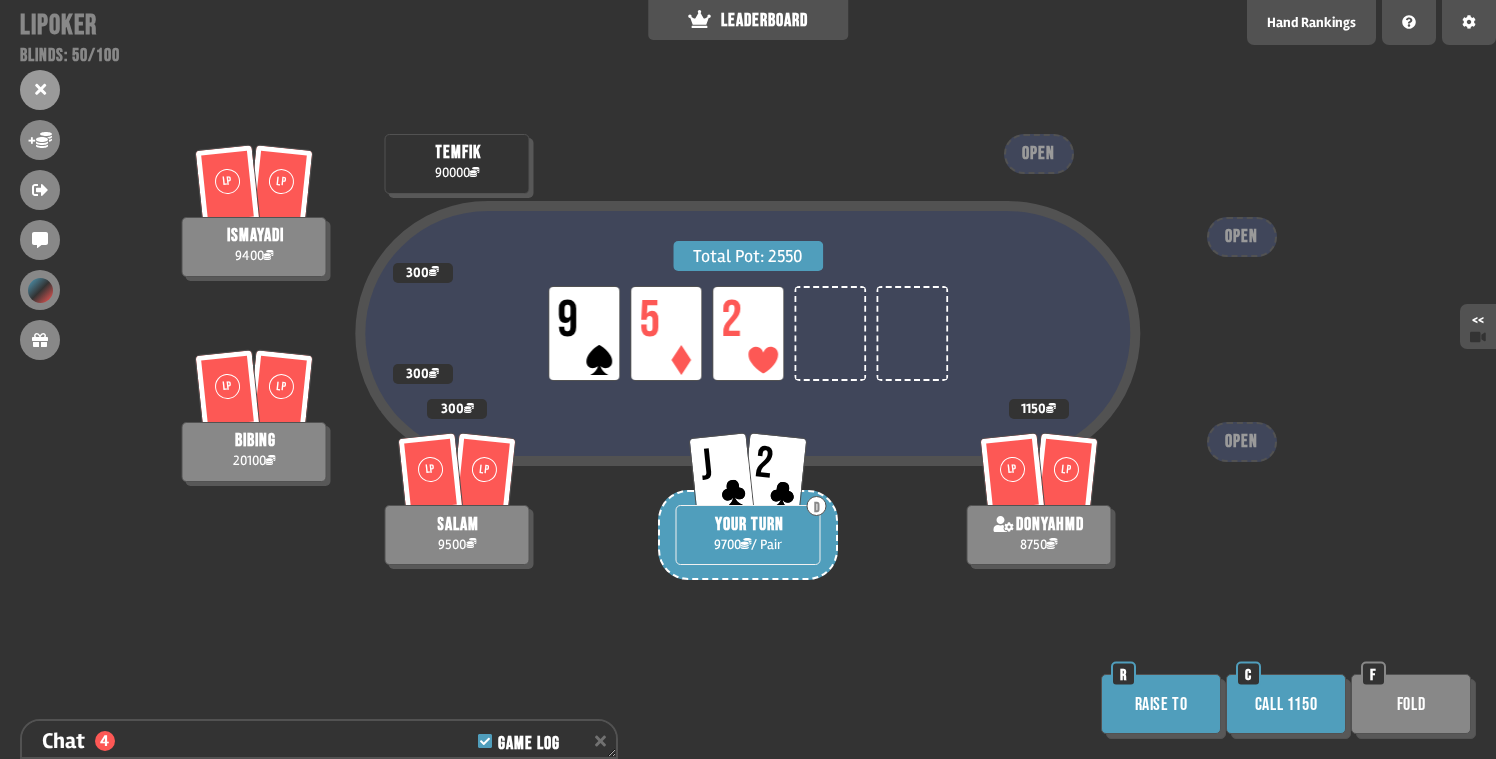 click on "Call 1150" at bounding box center [1286, 704] 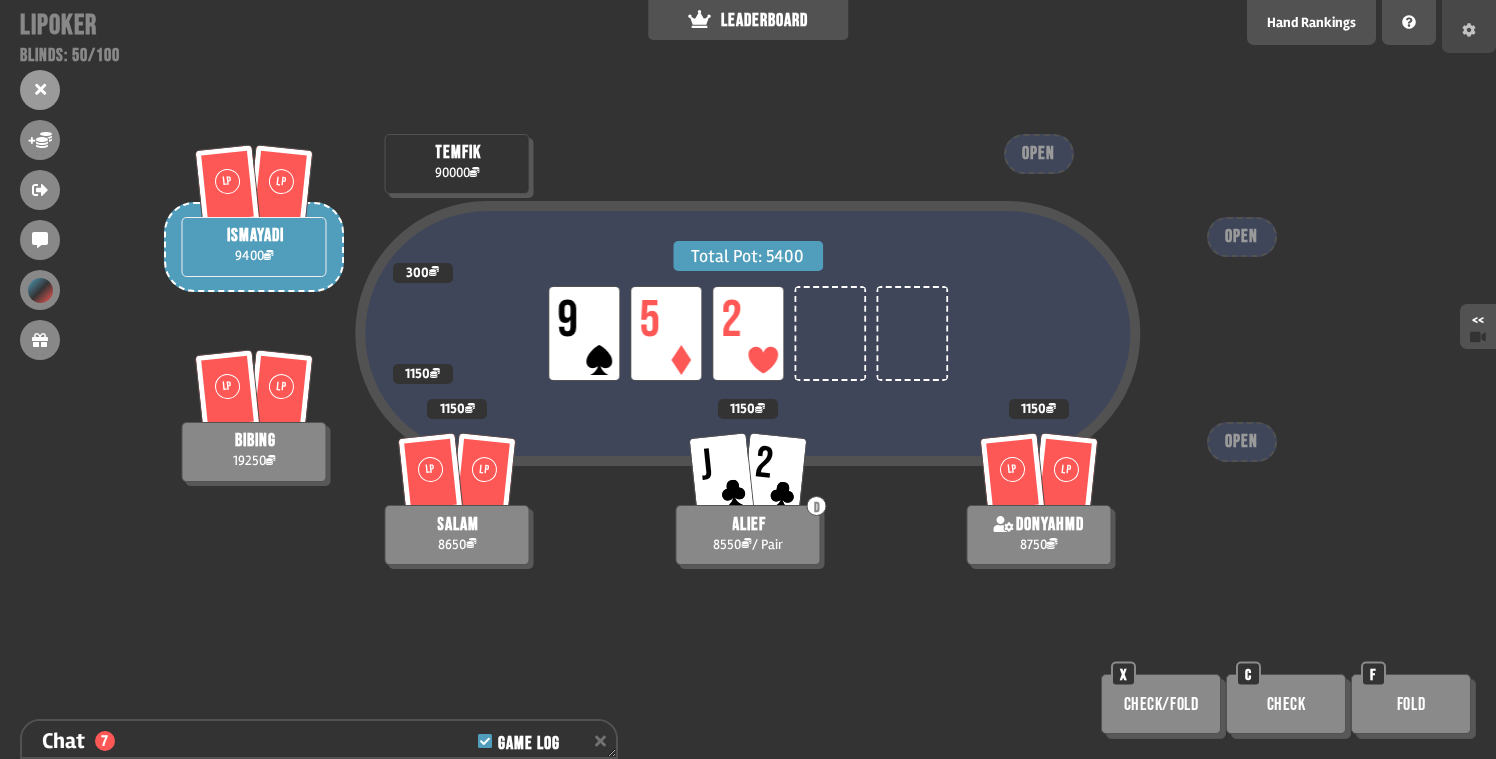 click 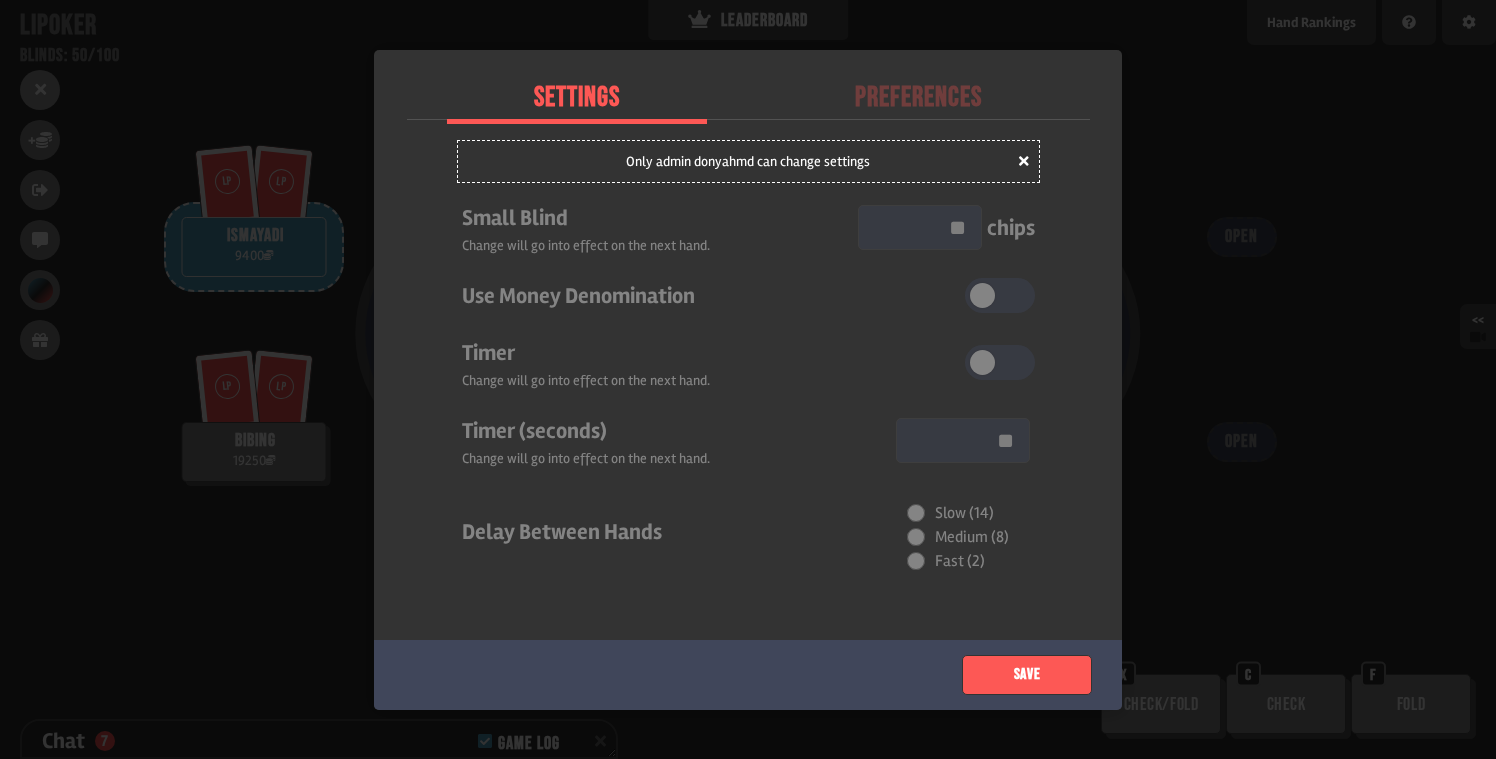 click on "Preferences" at bounding box center (919, 98) 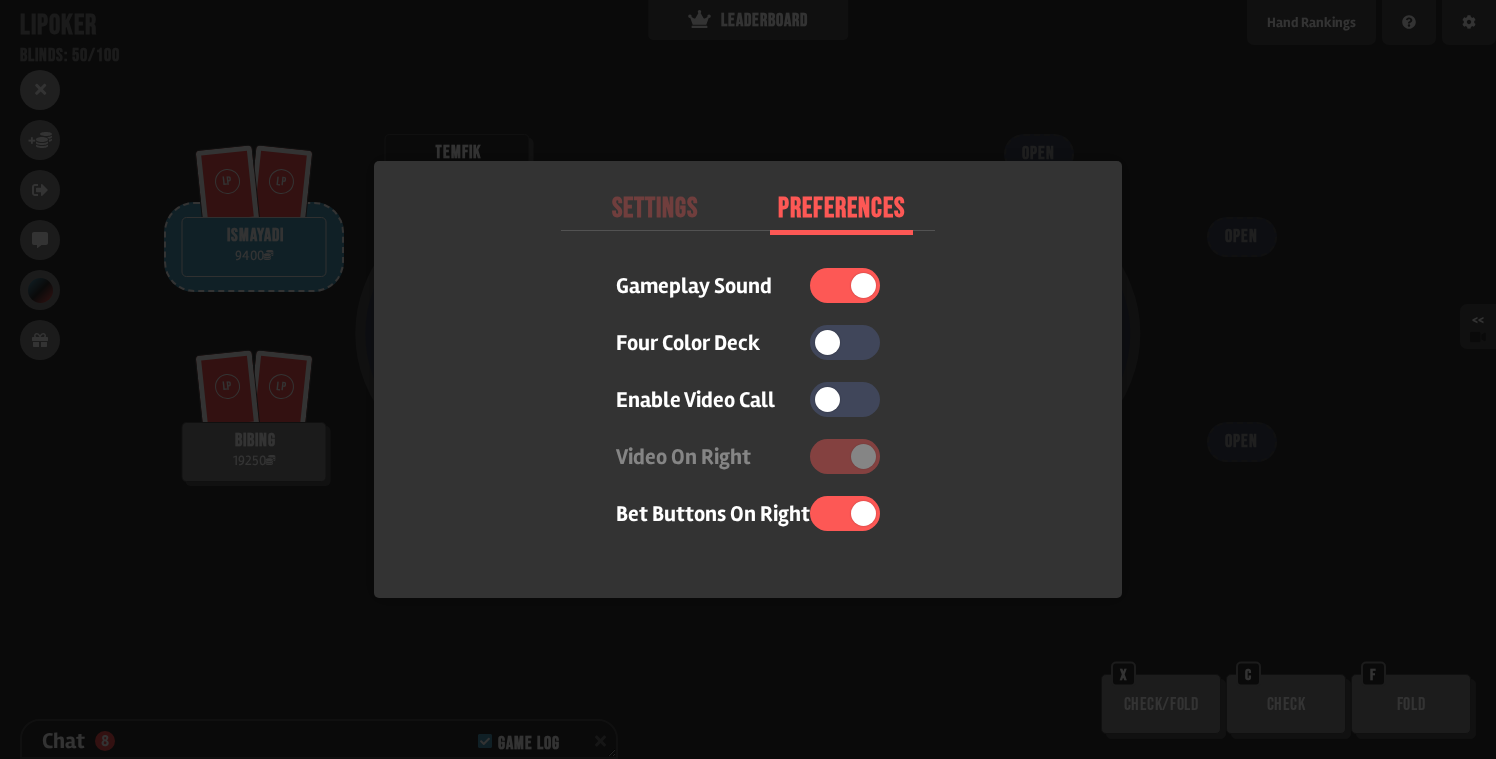 click at bounding box center [845, 342] 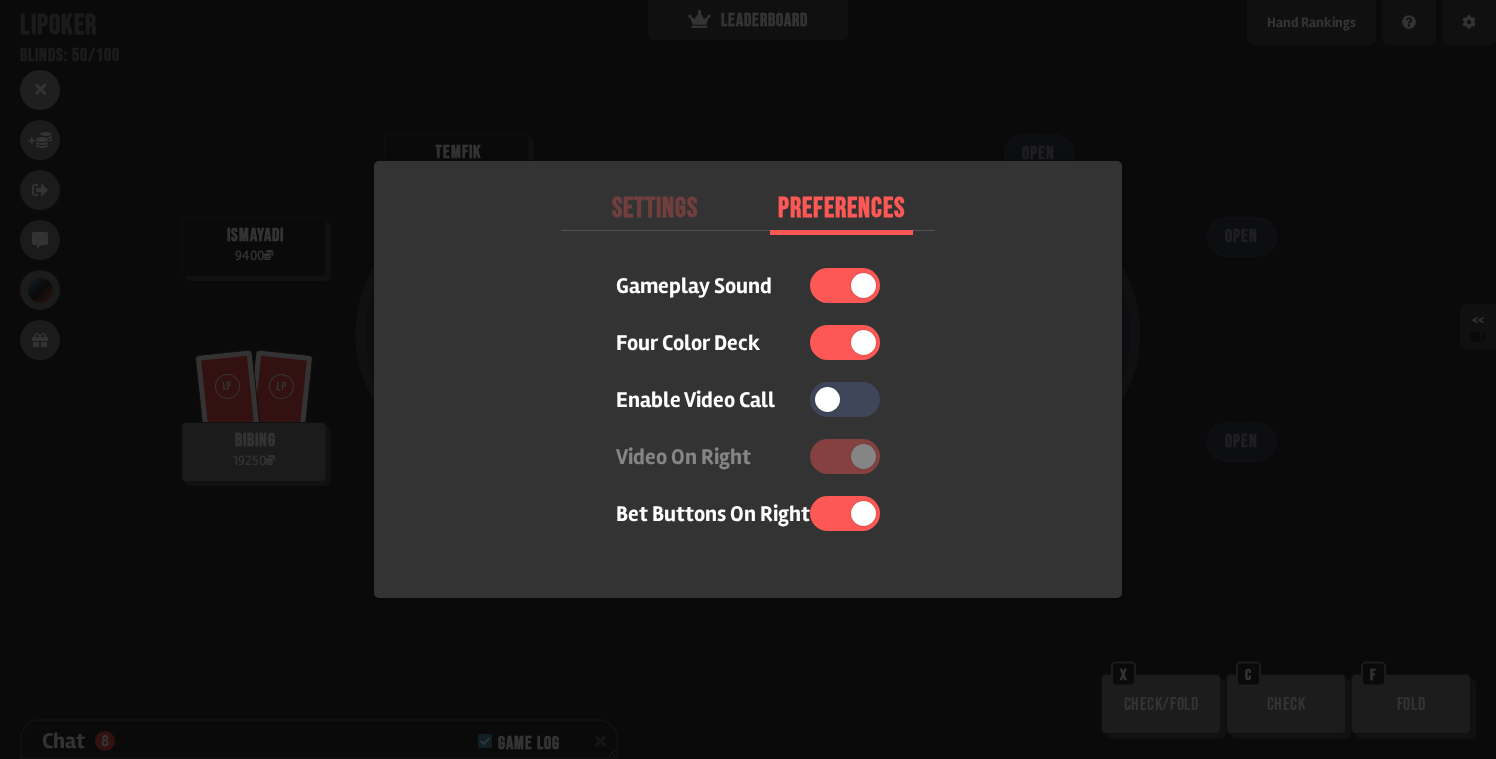 click at bounding box center [748, 379] 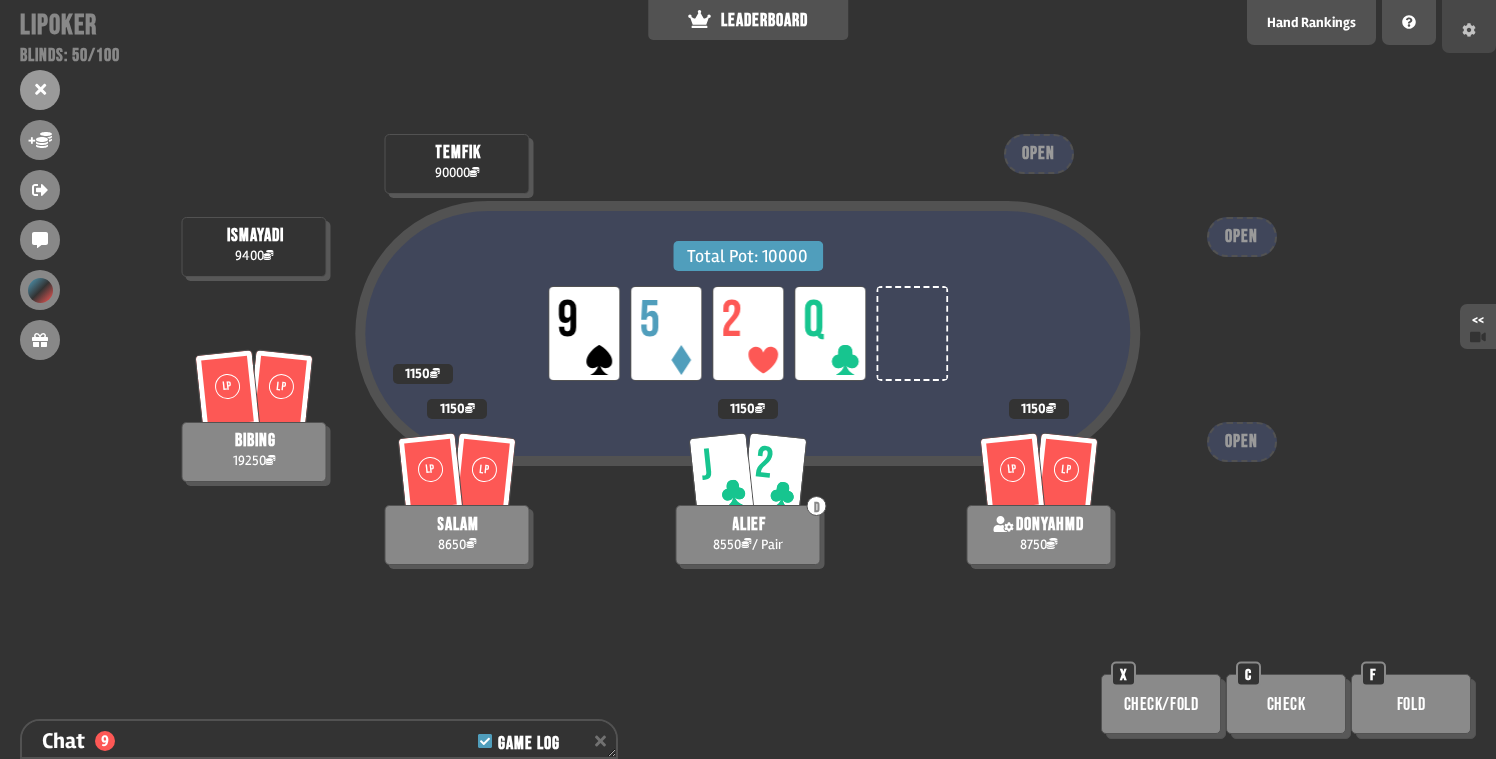 click at bounding box center [1469, 30] 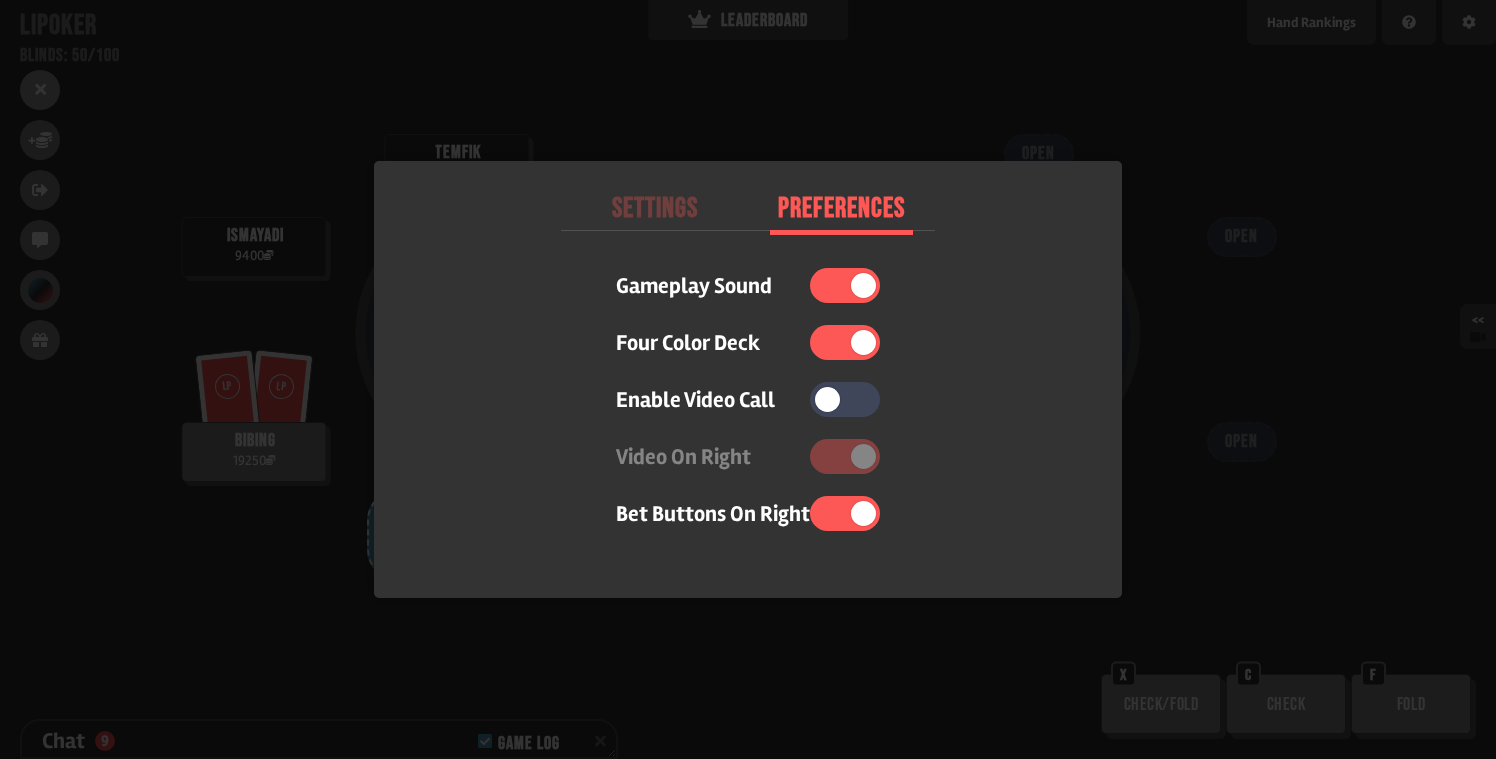 click at bounding box center (863, 342) 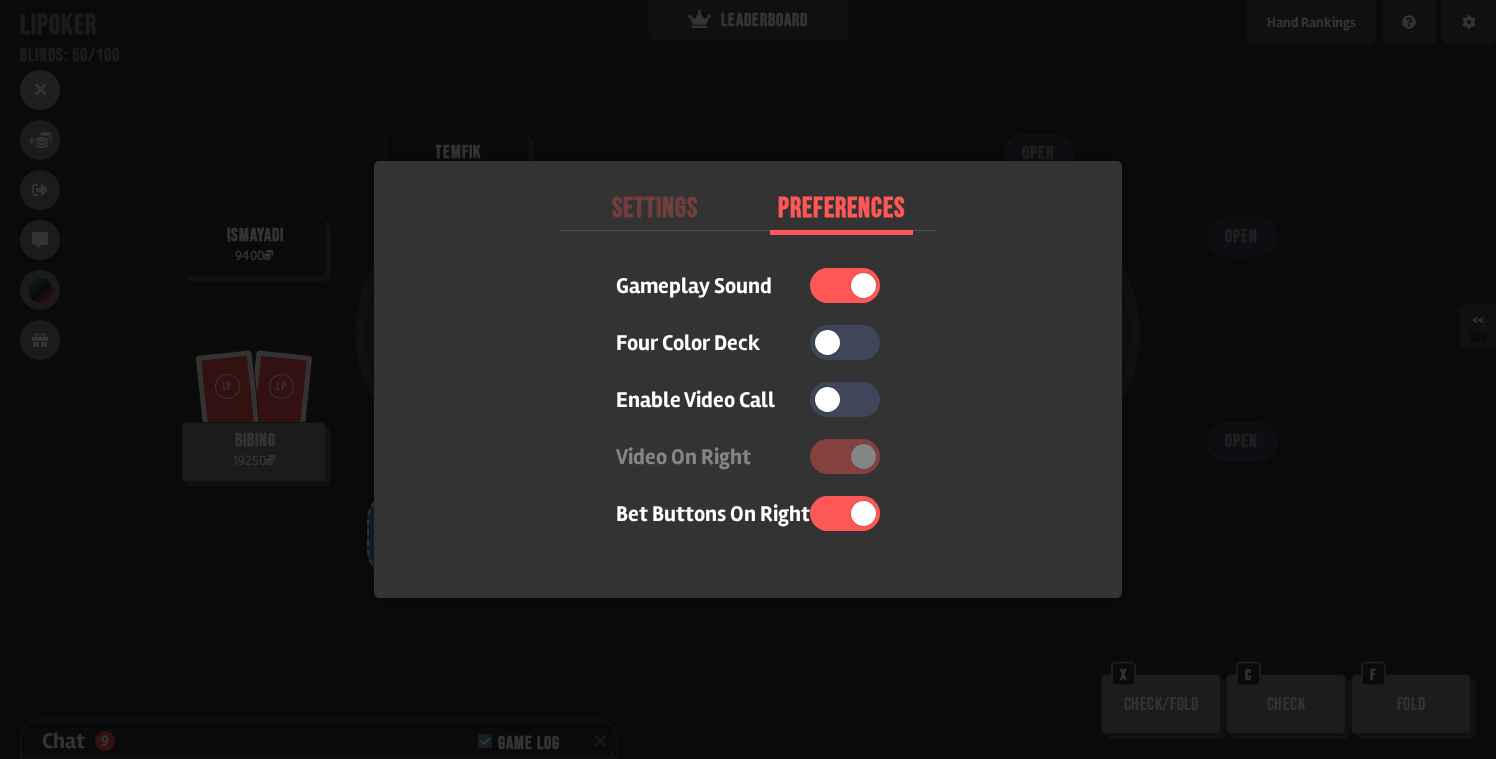 click at bounding box center [748, 379] 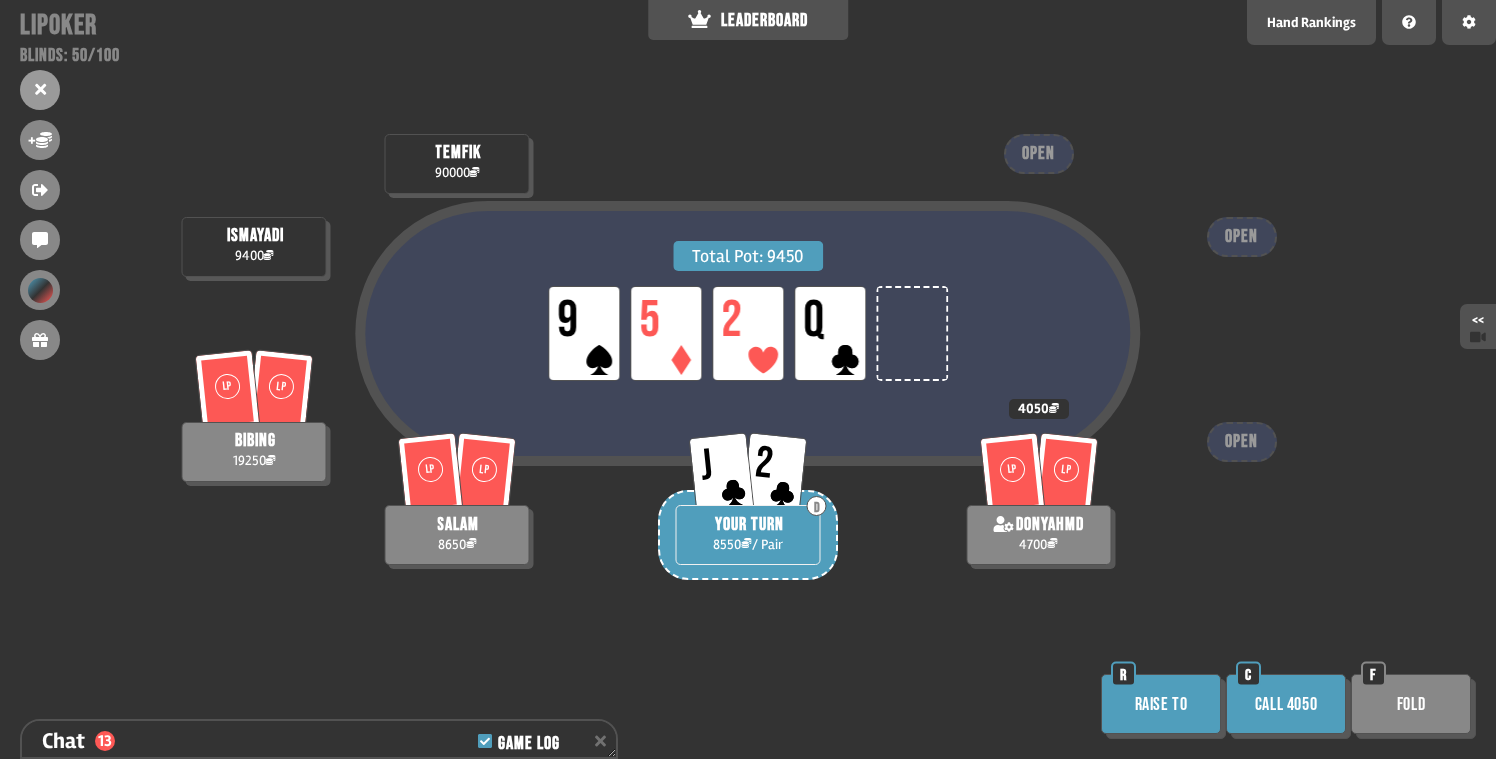 click on "Fold" at bounding box center (1411, 704) 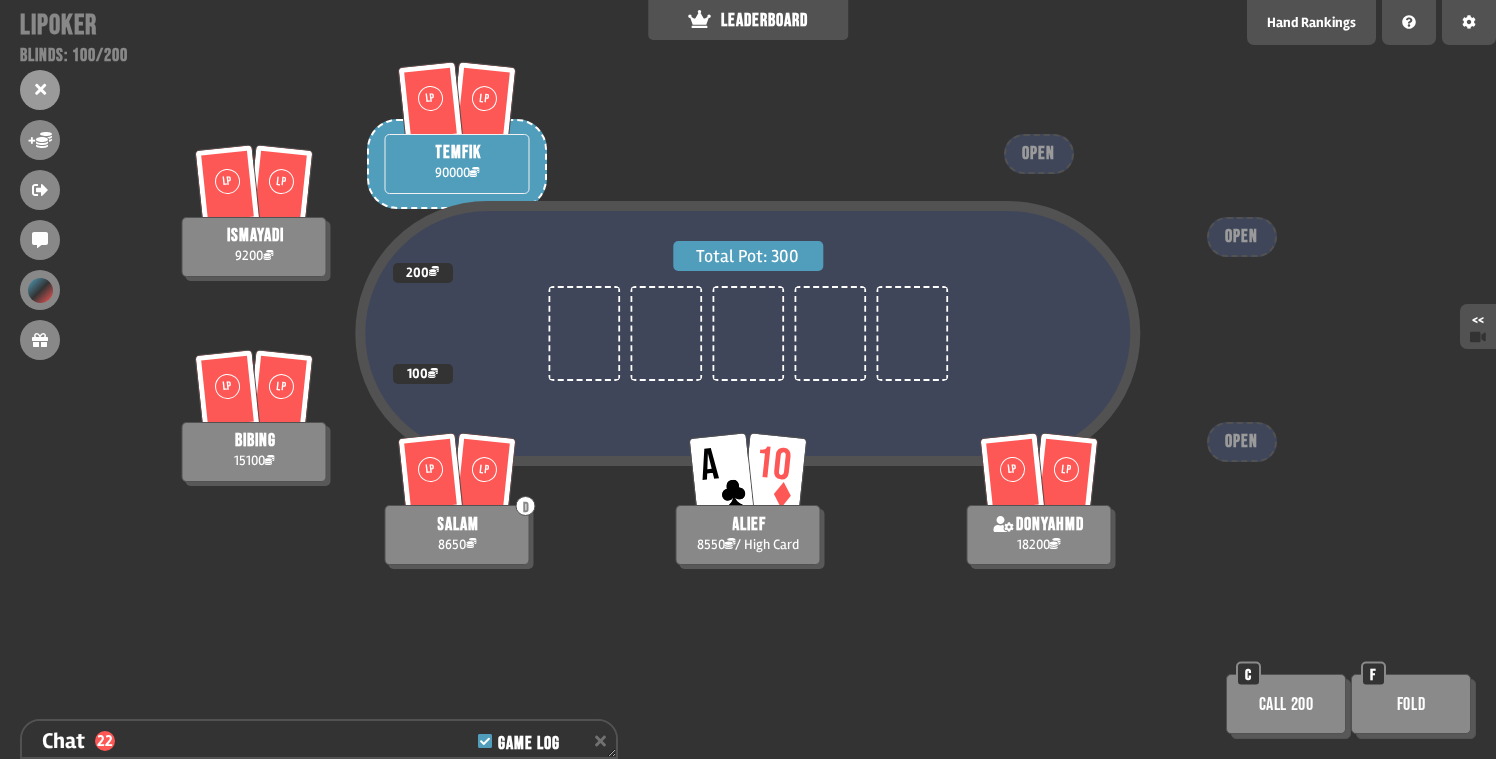 scroll, scrollTop: 98, scrollLeft: 0, axis: vertical 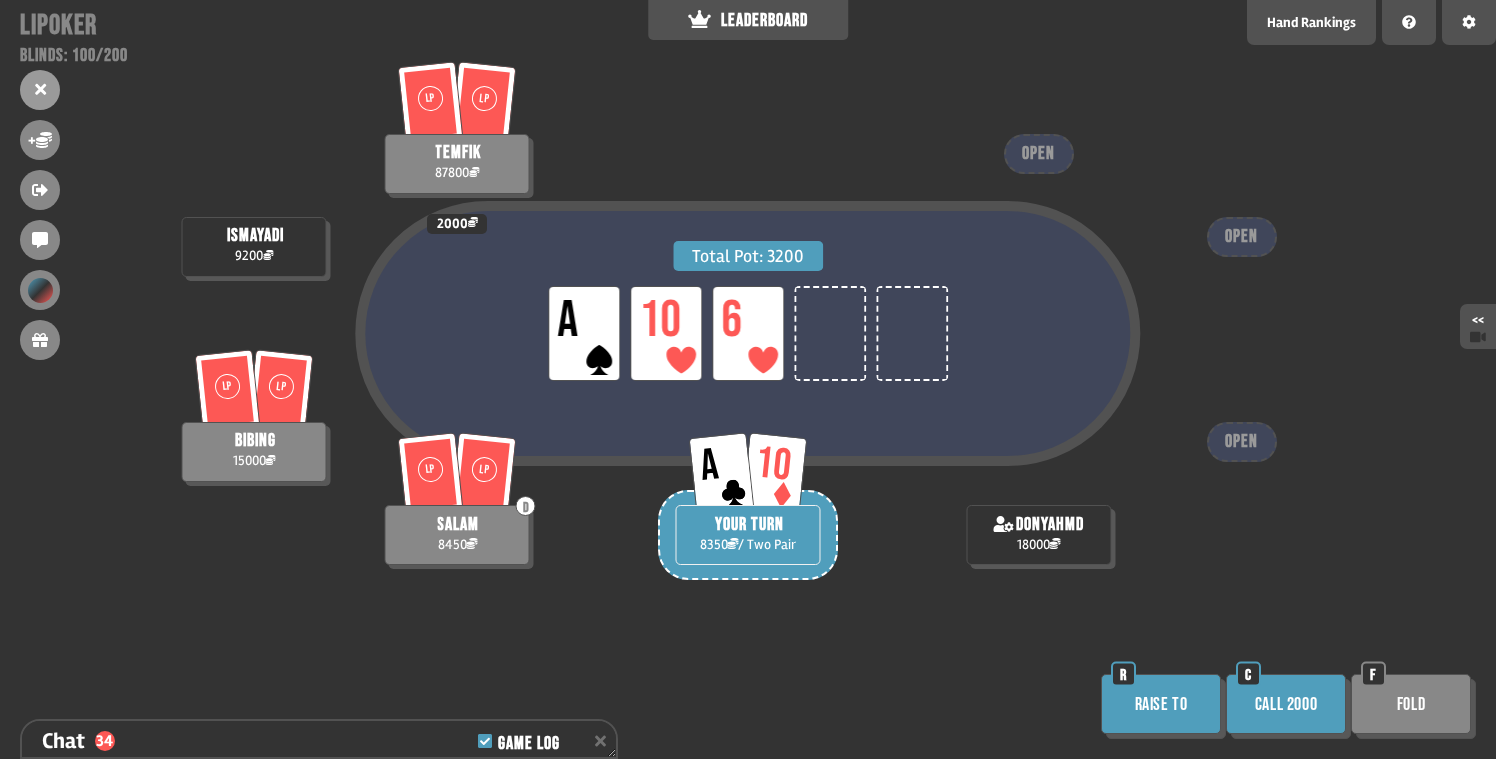 click on "Call 2000" at bounding box center (1286, 704) 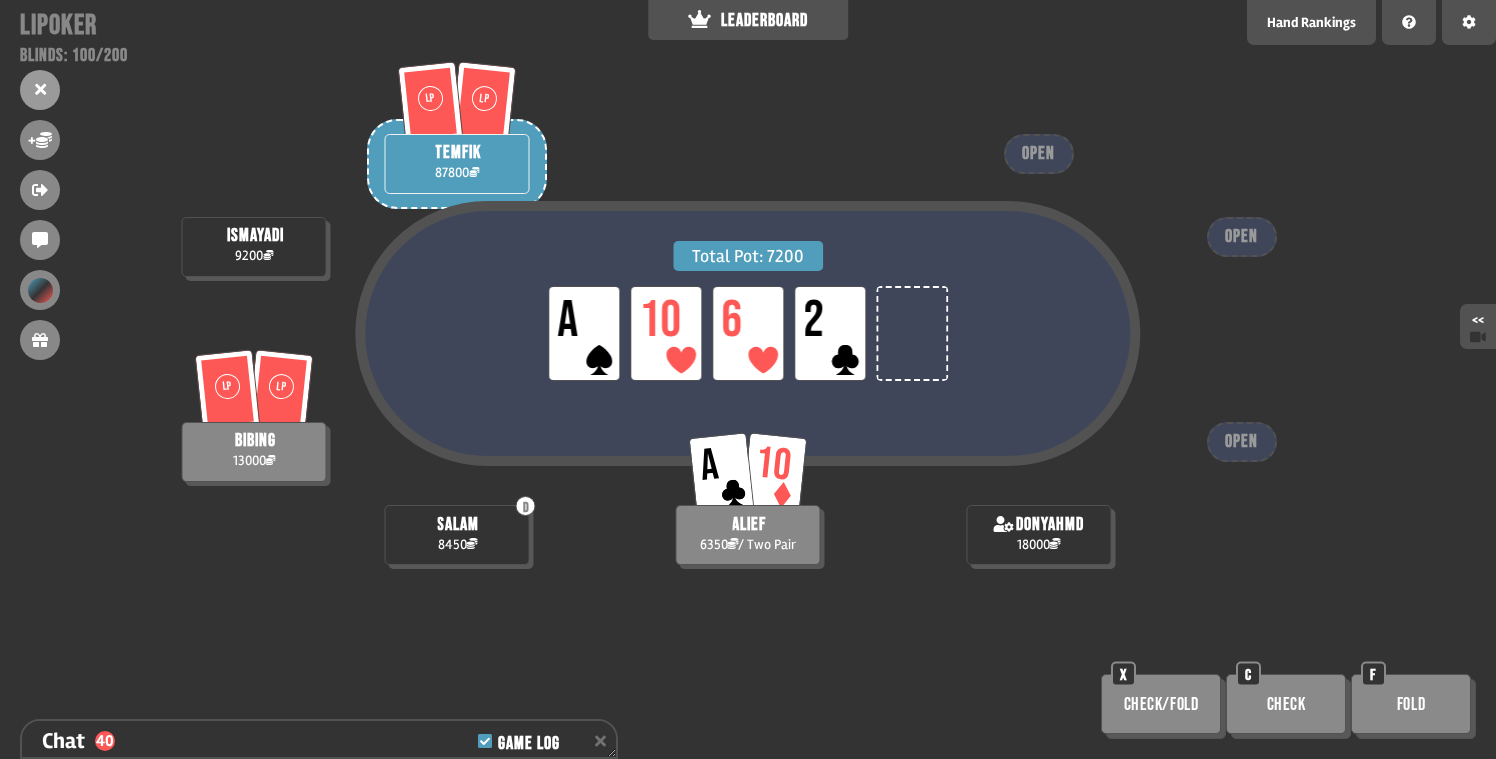 click on "Total Pot: 7200   LP A LP 10 LP 6 LP 2" at bounding box center (747, 334) 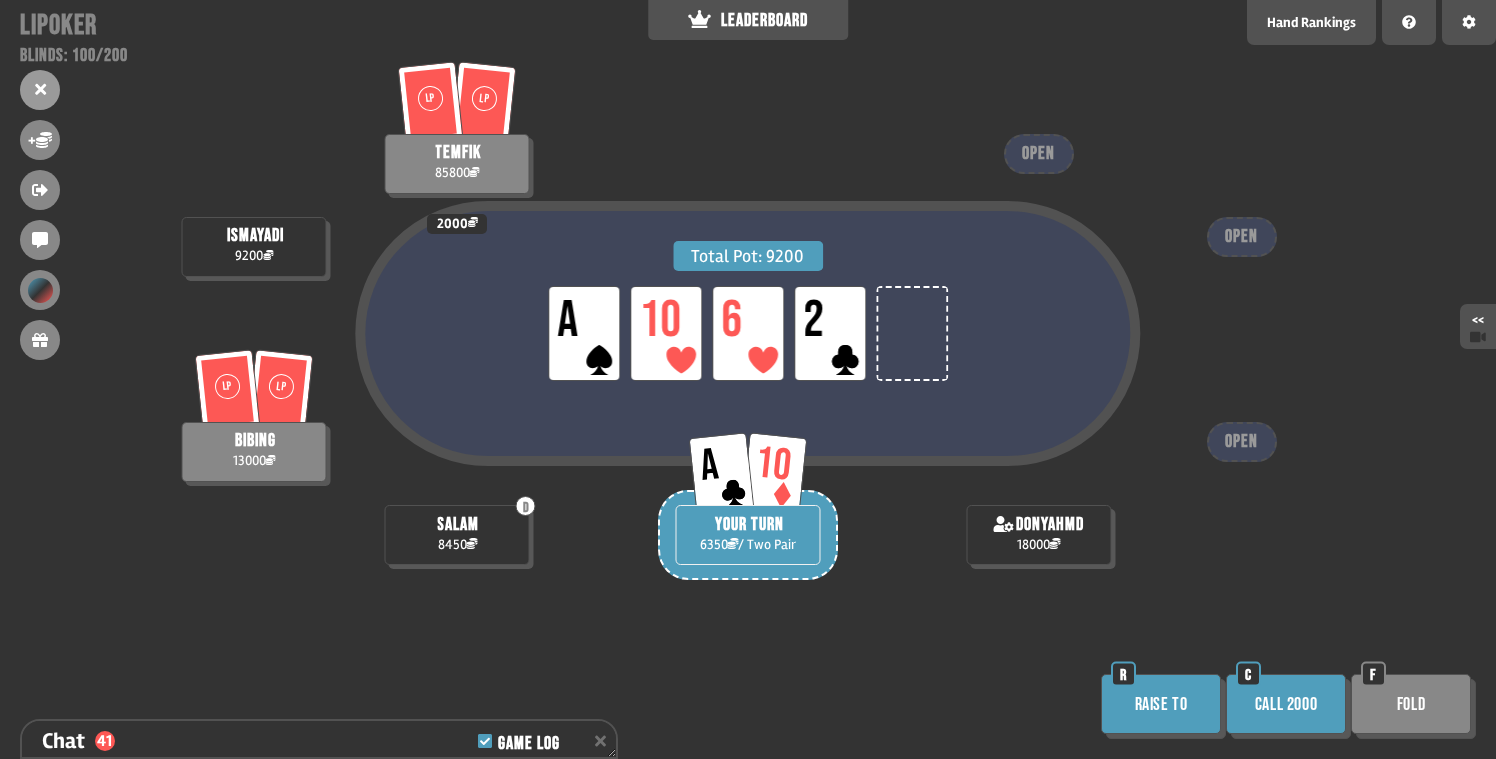 click on "Call 2000" at bounding box center (1286, 704) 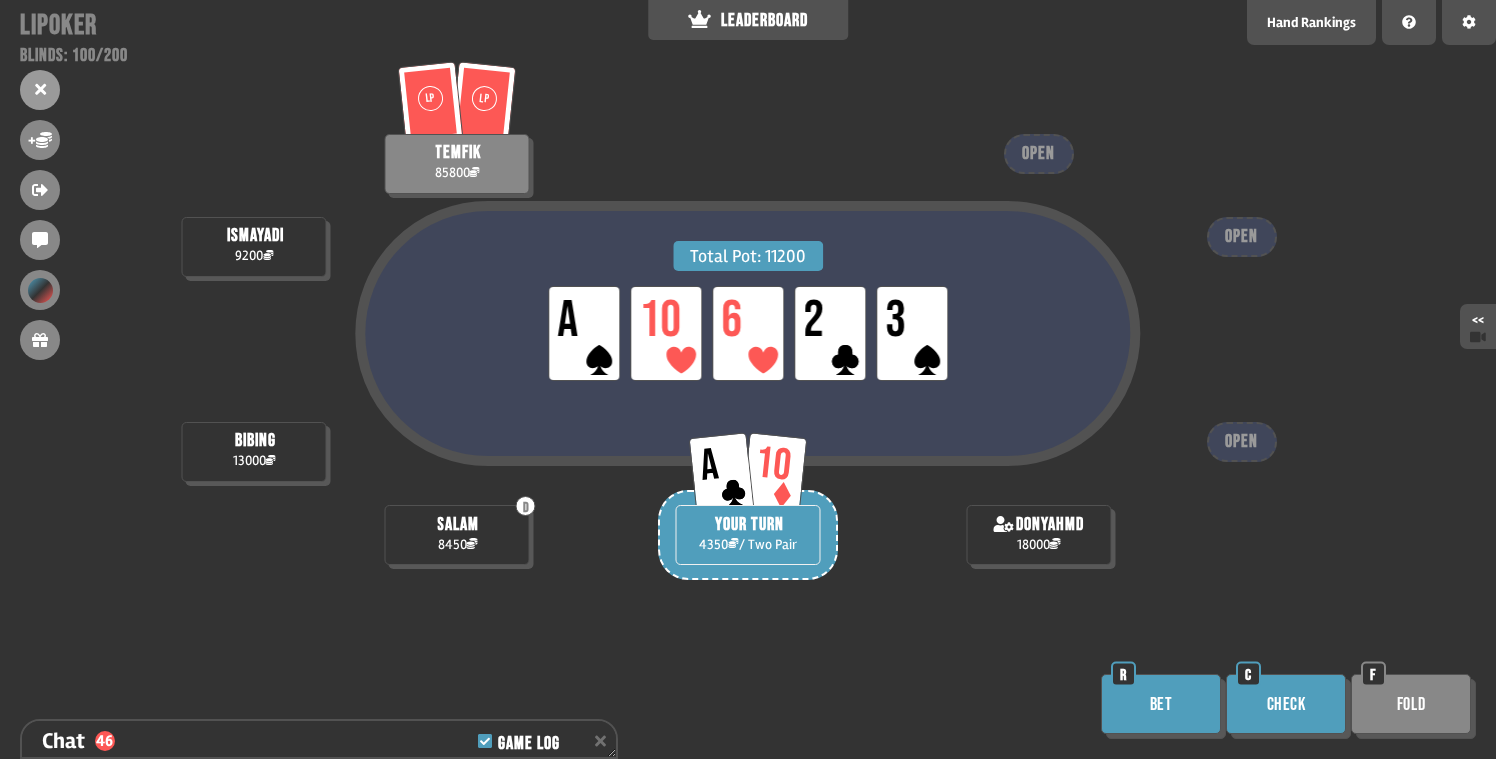 click on "Bet" at bounding box center [1161, 704] 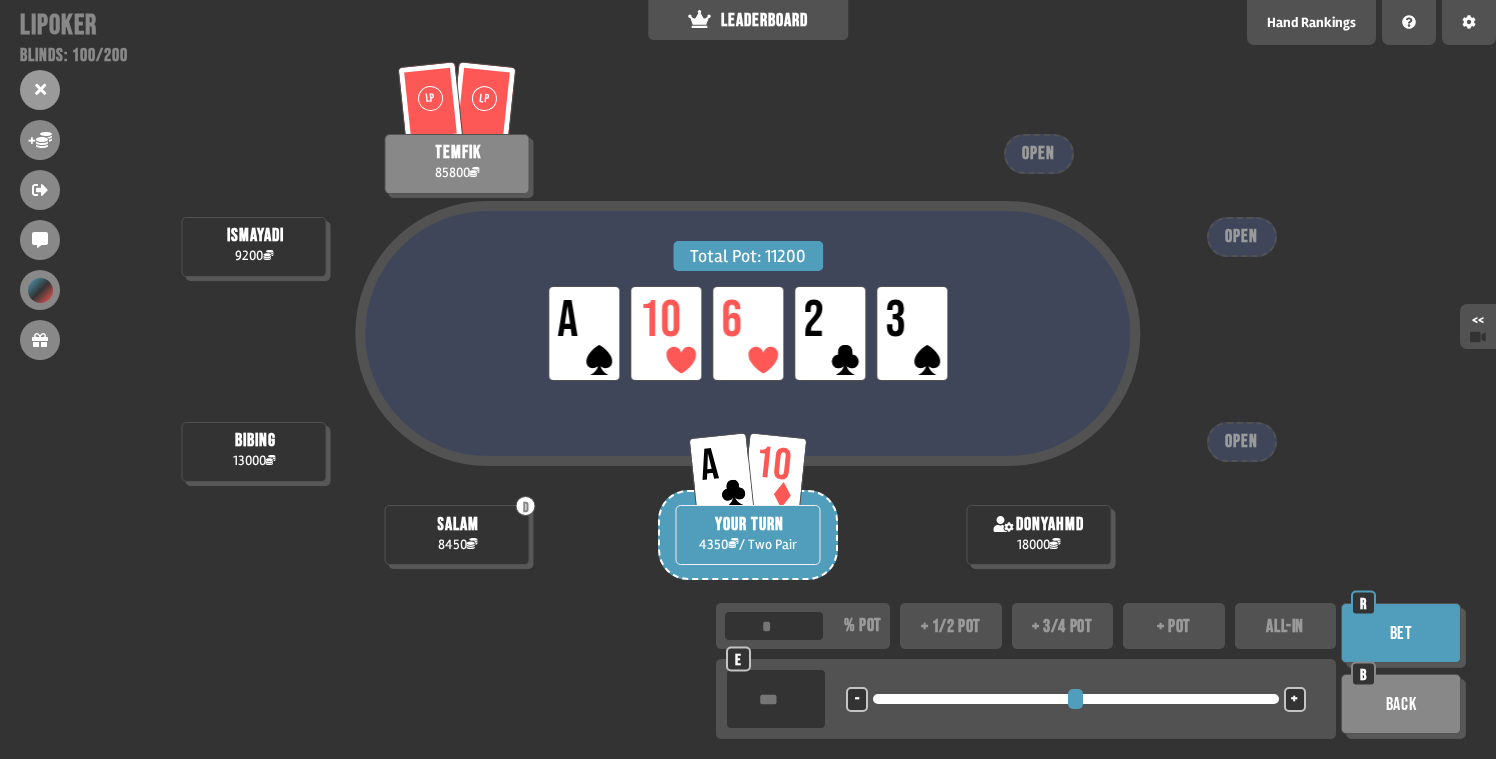 click on "+ 1/2 pot" at bounding box center [951, 626] 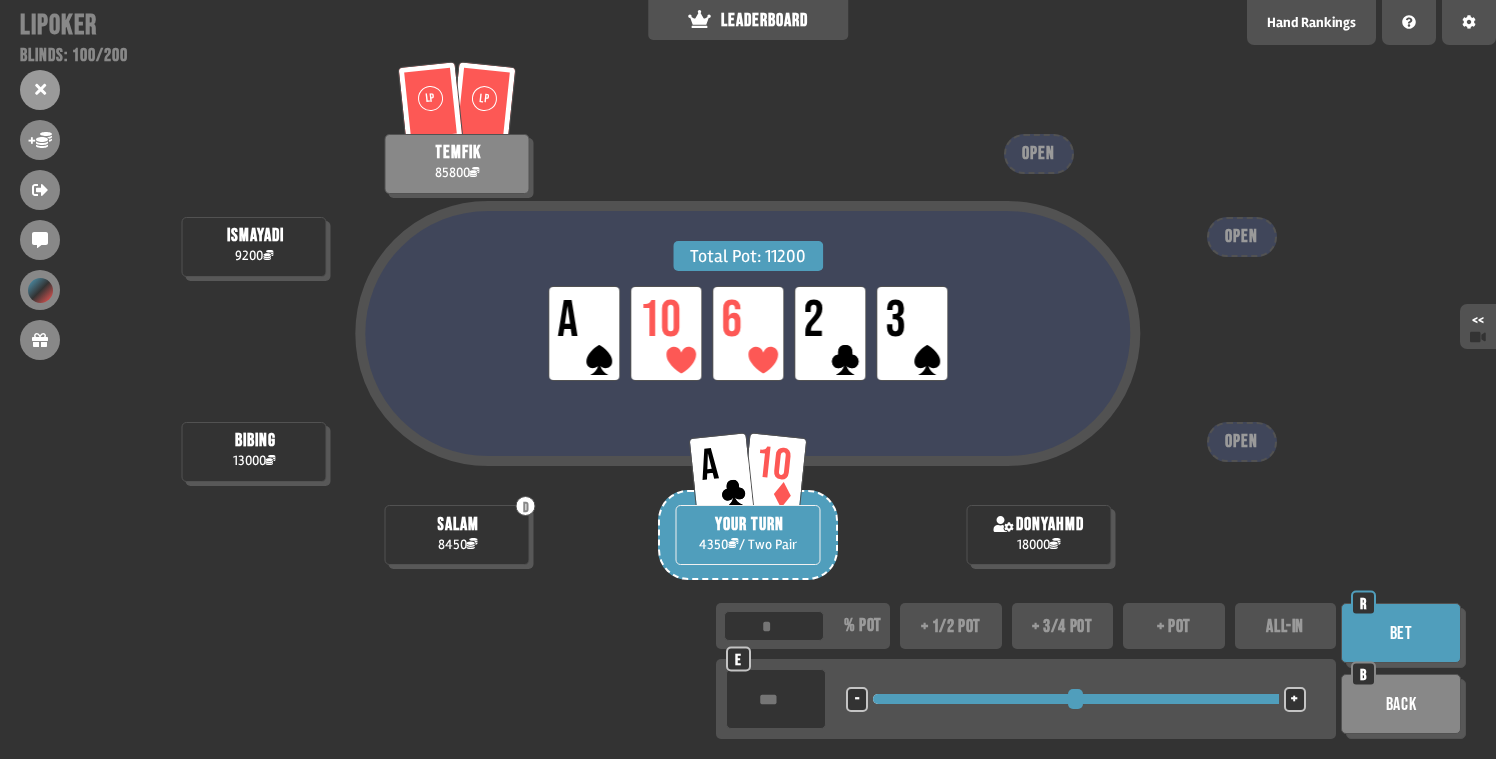 click on "Bet" at bounding box center [1401, 633] 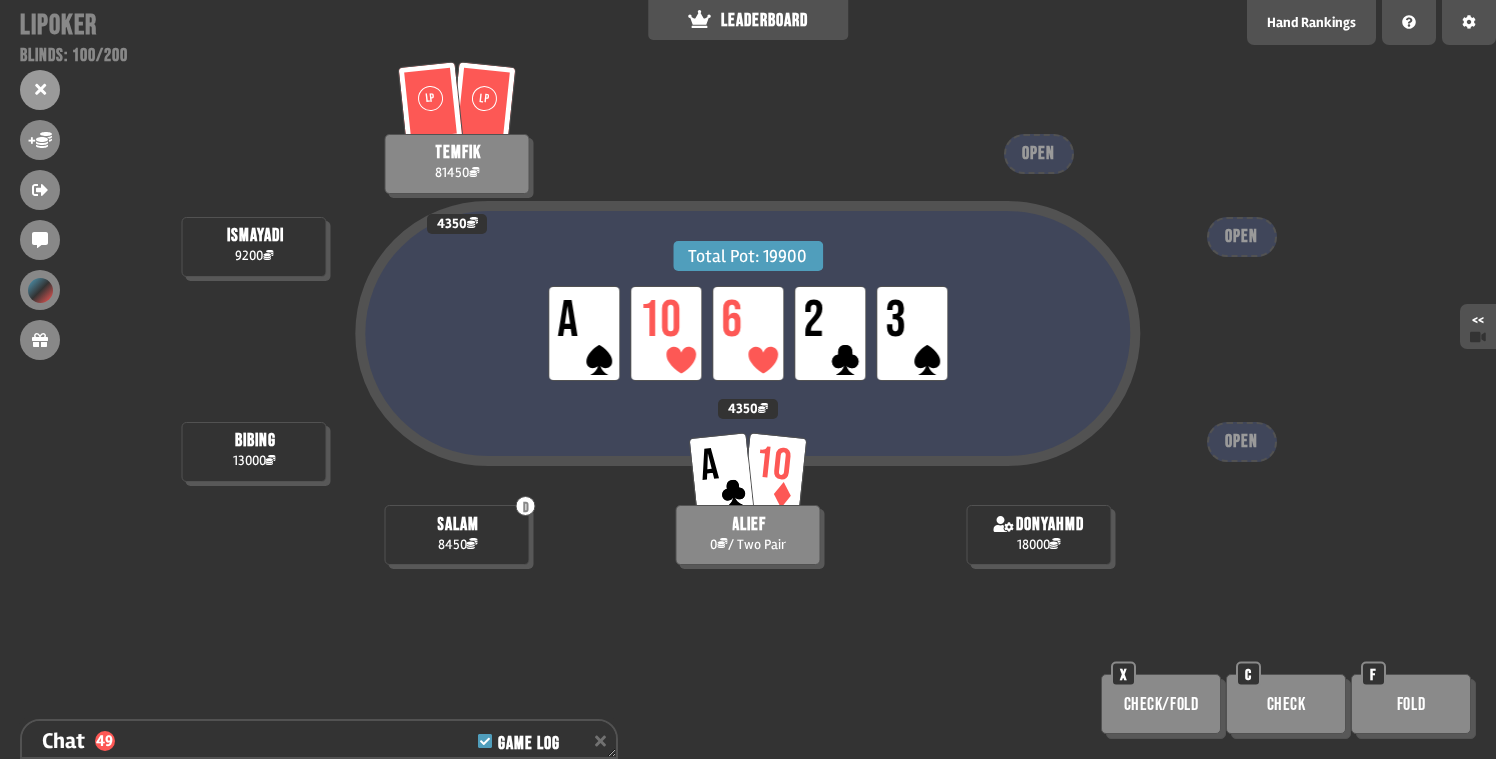 scroll, scrollTop: 3153, scrollLeft: 0, axis: vertical 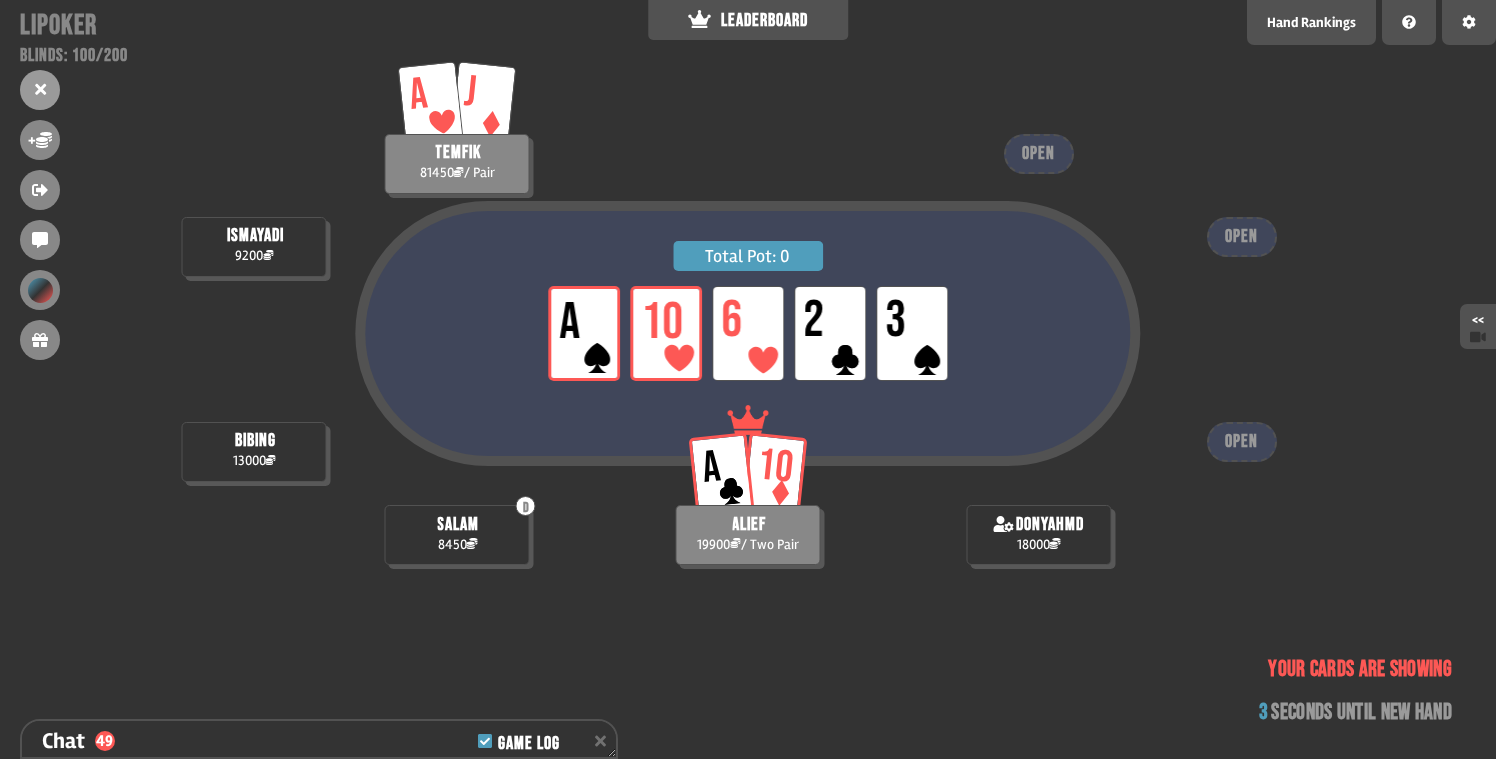 click at bounding box center (1038, 447) 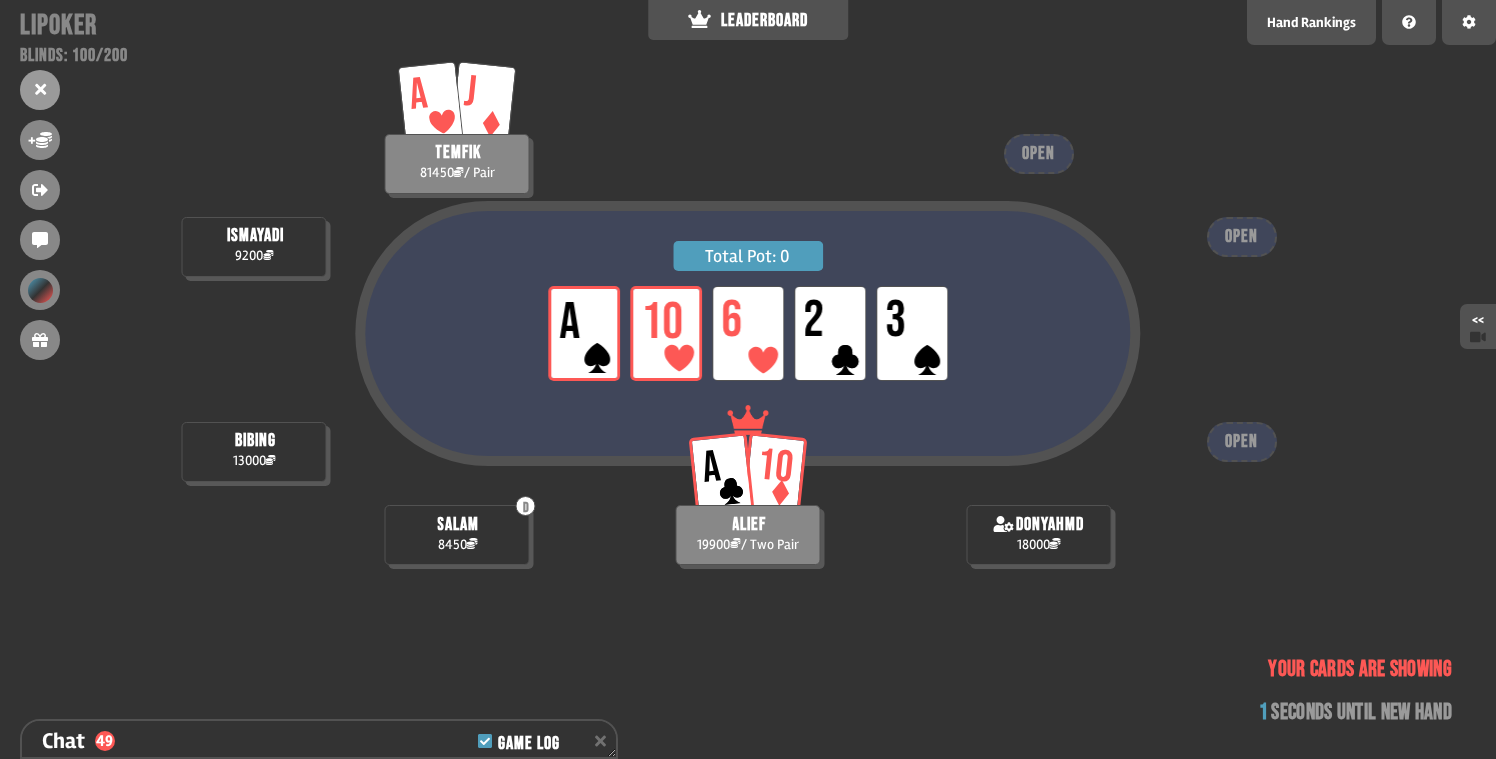 click on "Total Pot: 0   LP A LP 10 LP 6 LP 2 LP 3" at bounding box center (748, 372) 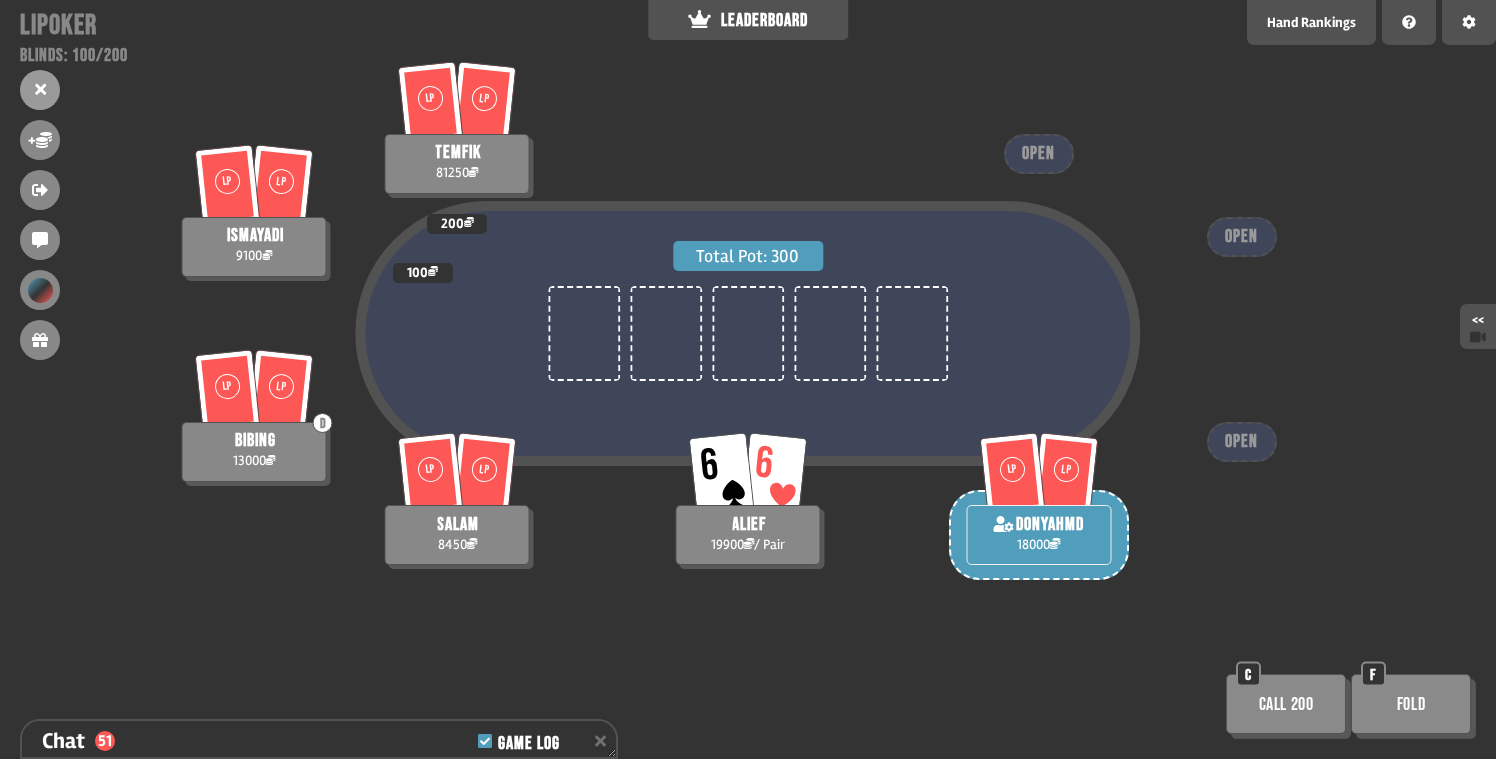 scroll, scrollTop: 3240, scrollLeft: 0, axis: vertical 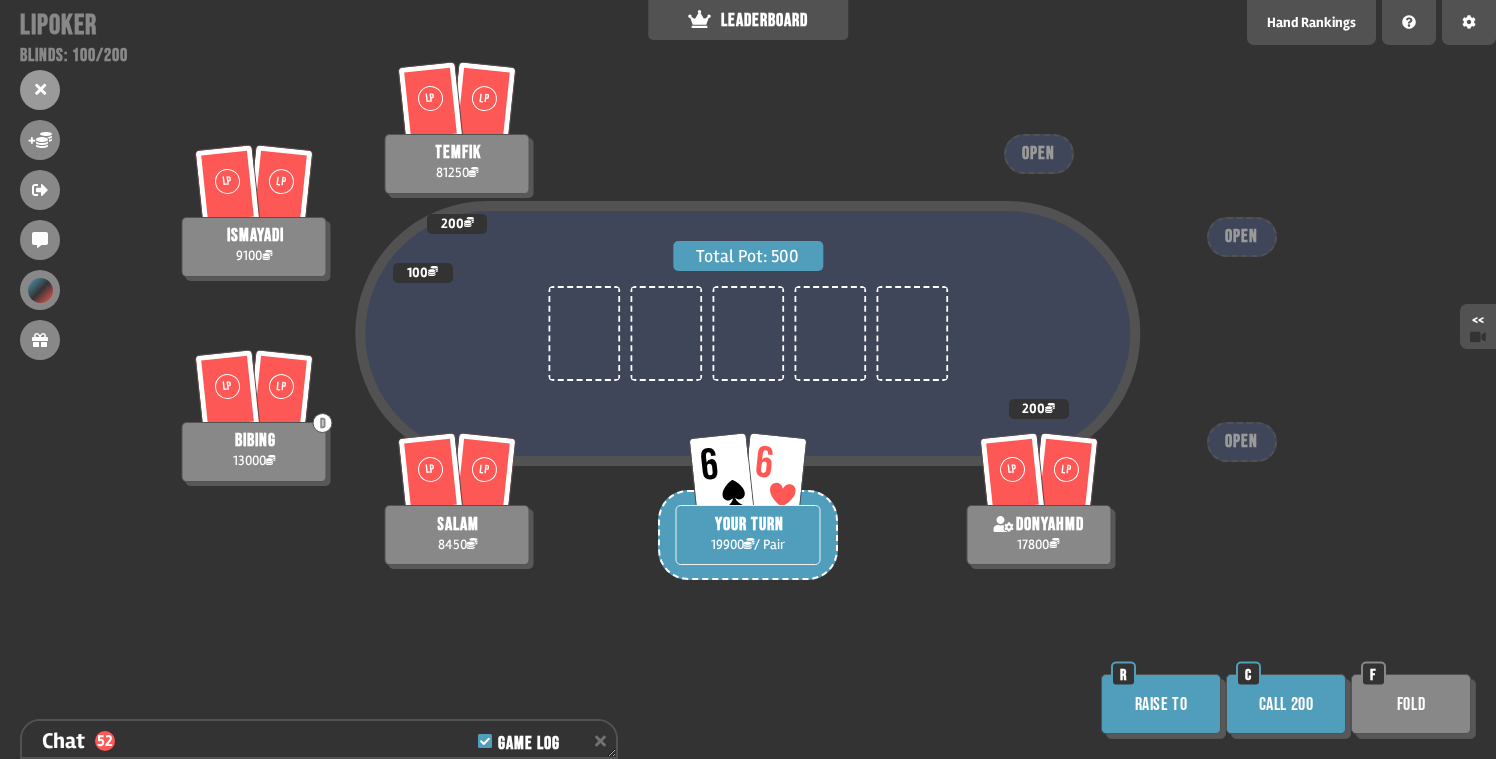 click on "Call 200" at bounding box center (1286, 704) 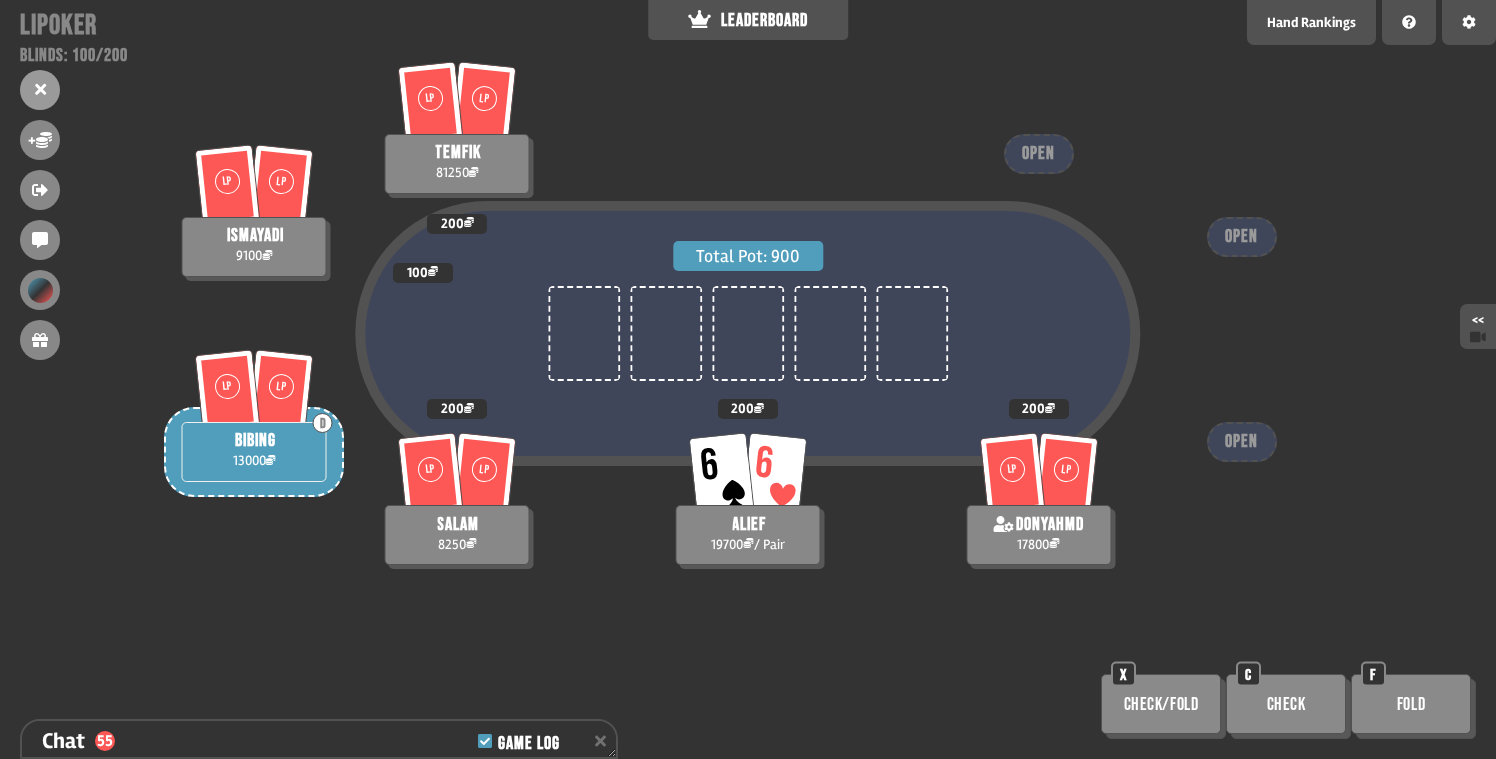 scroll, scrollTop: 3356, scrollLeft: 0, axis: vertical 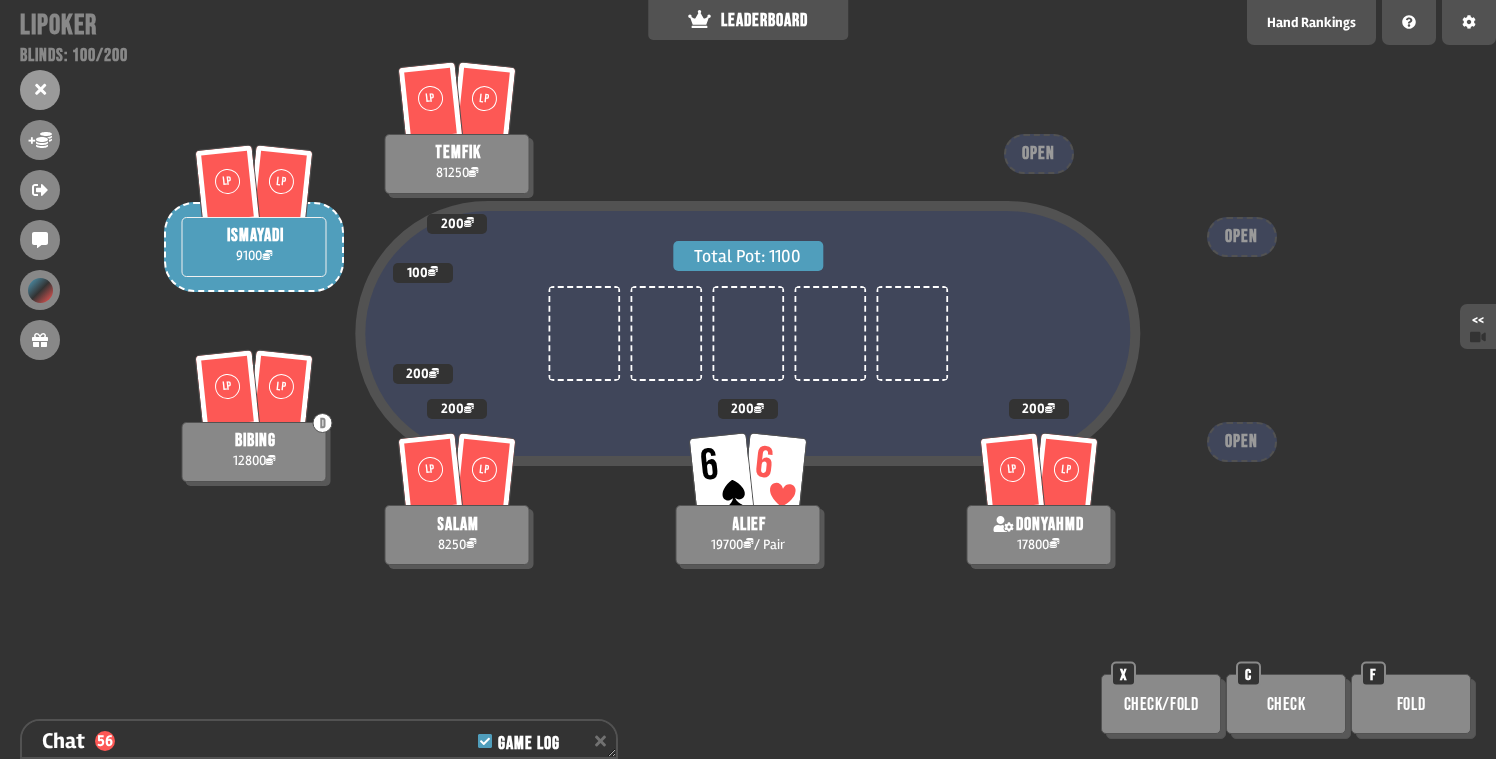 click on "D bibing 12800" at bounding box center (254, 452) 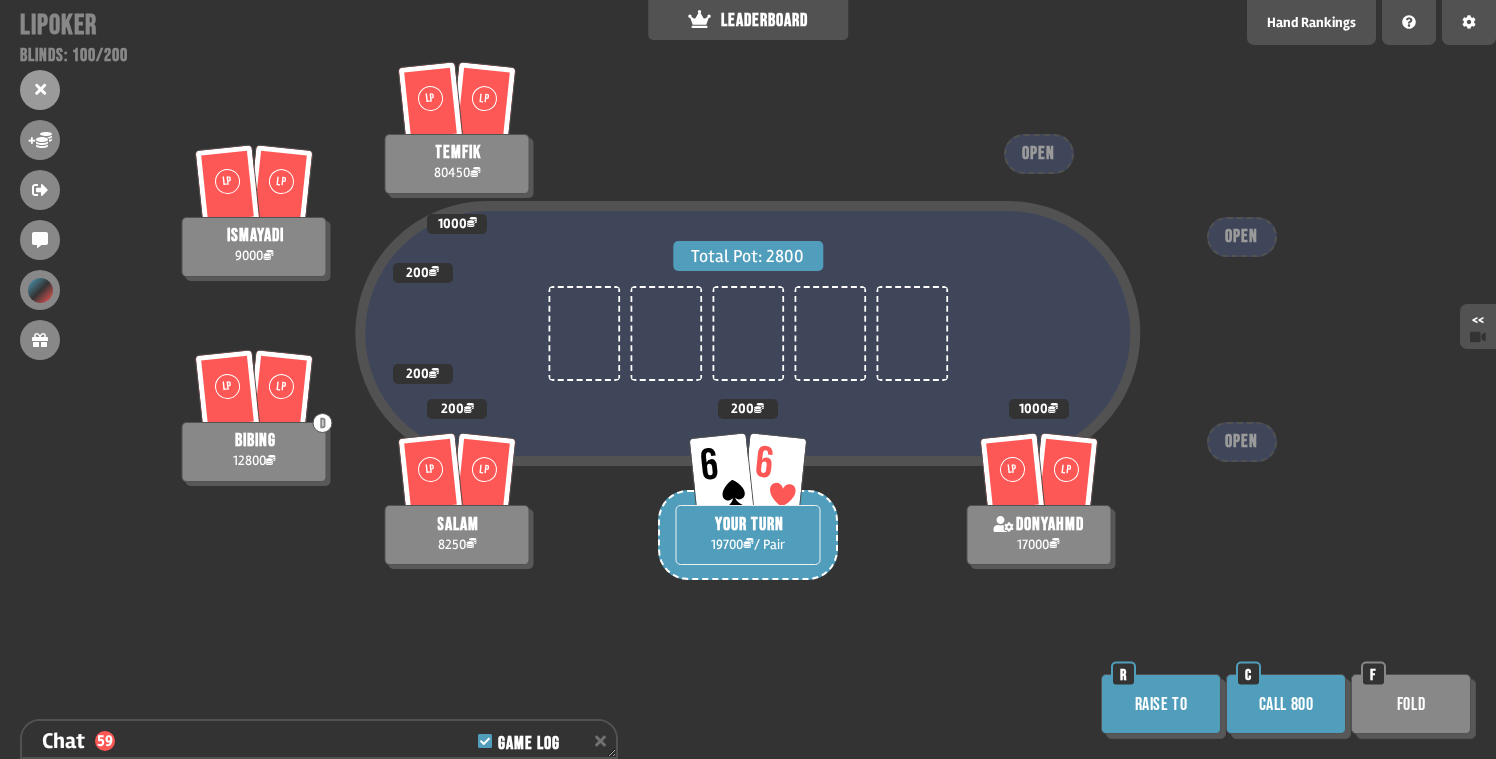 scroll, scrollTop: 3472, scrollLeft: 0, axis: vertical 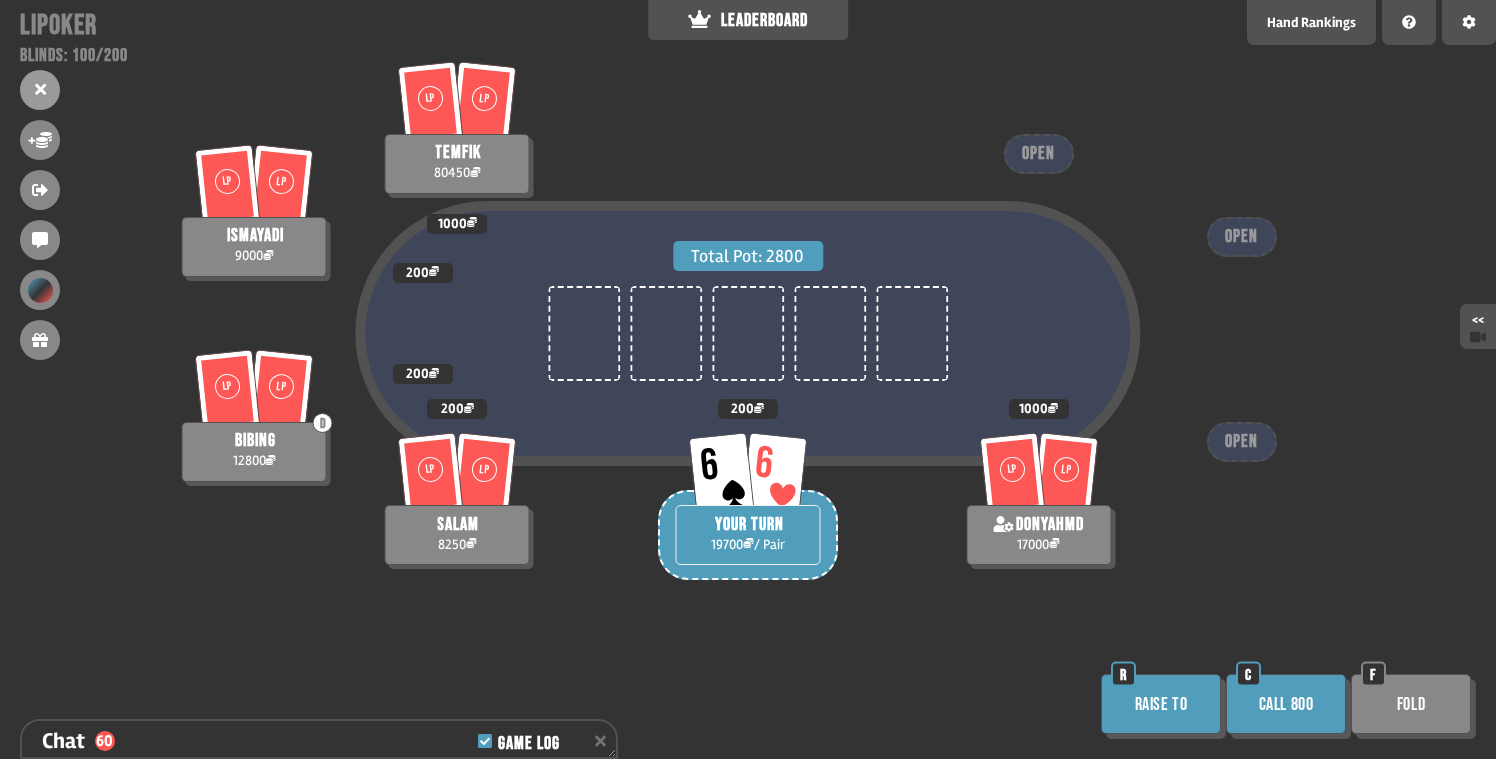 click on "Call 800" at bounding box center [1286, 704] 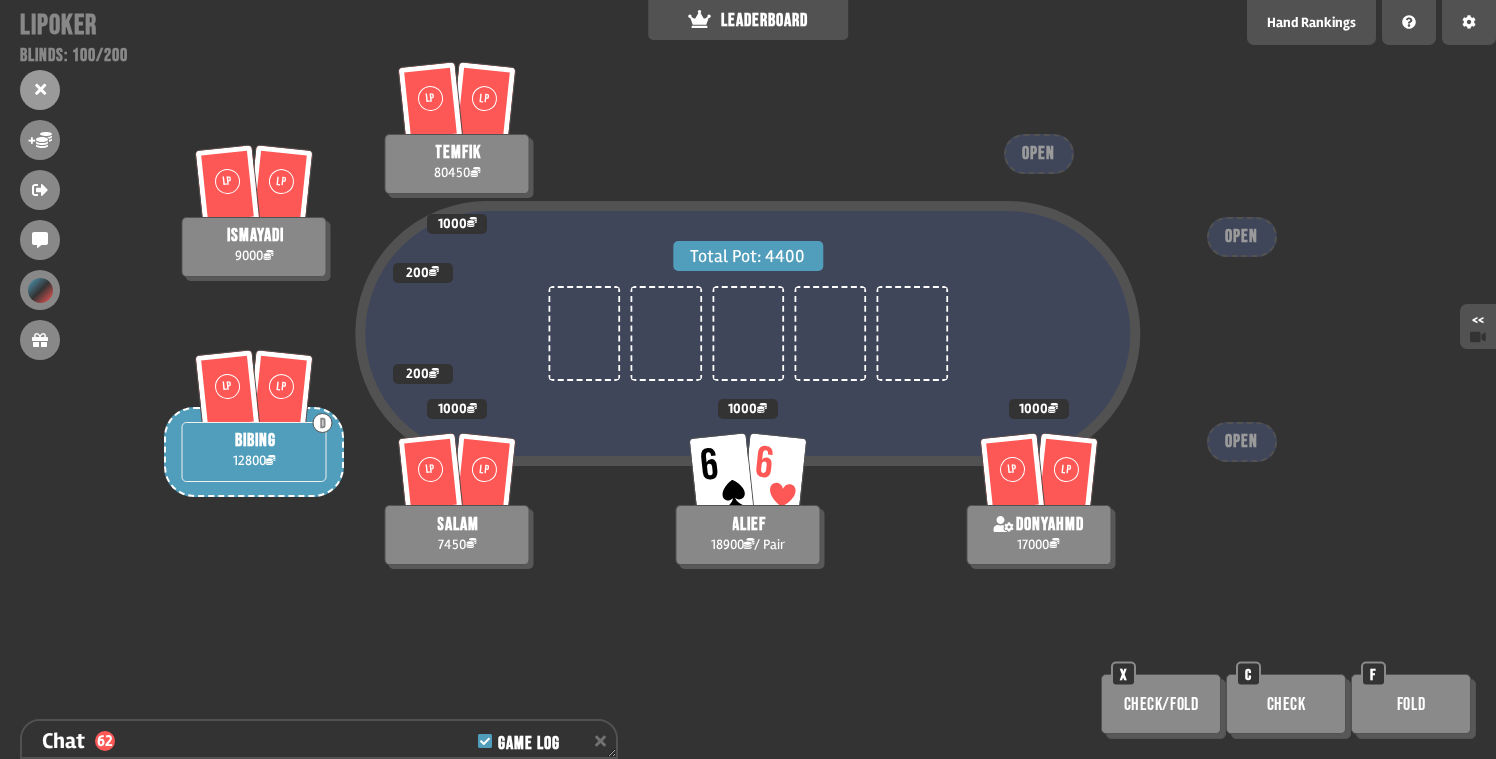 scroll, scrollTop: 3559, scrollLeft: 0, axis: vertical 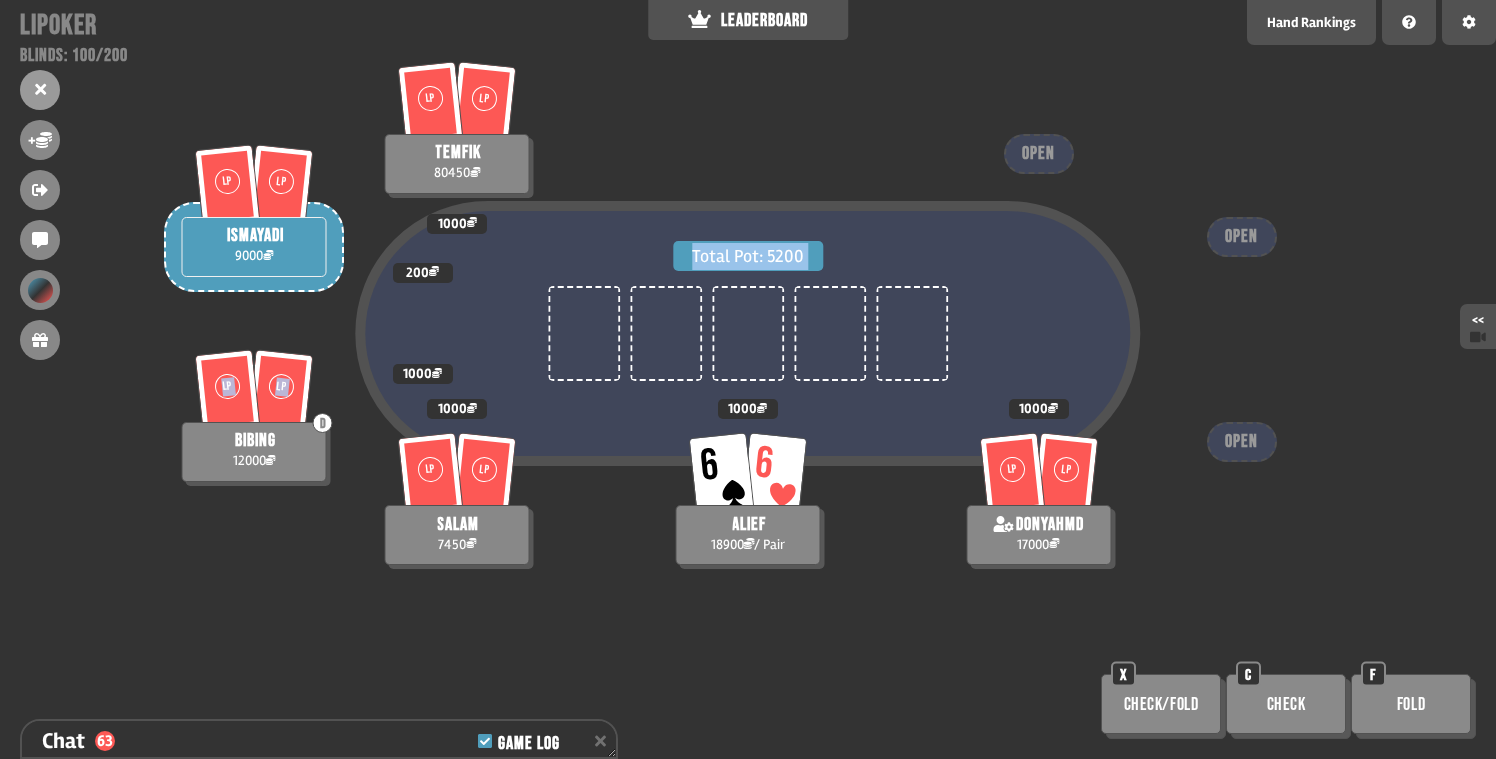 drag, startPoint x: 321, startPoint y: 422, endPoint x: 333, endPoint y: 423, distance: 12.0415945 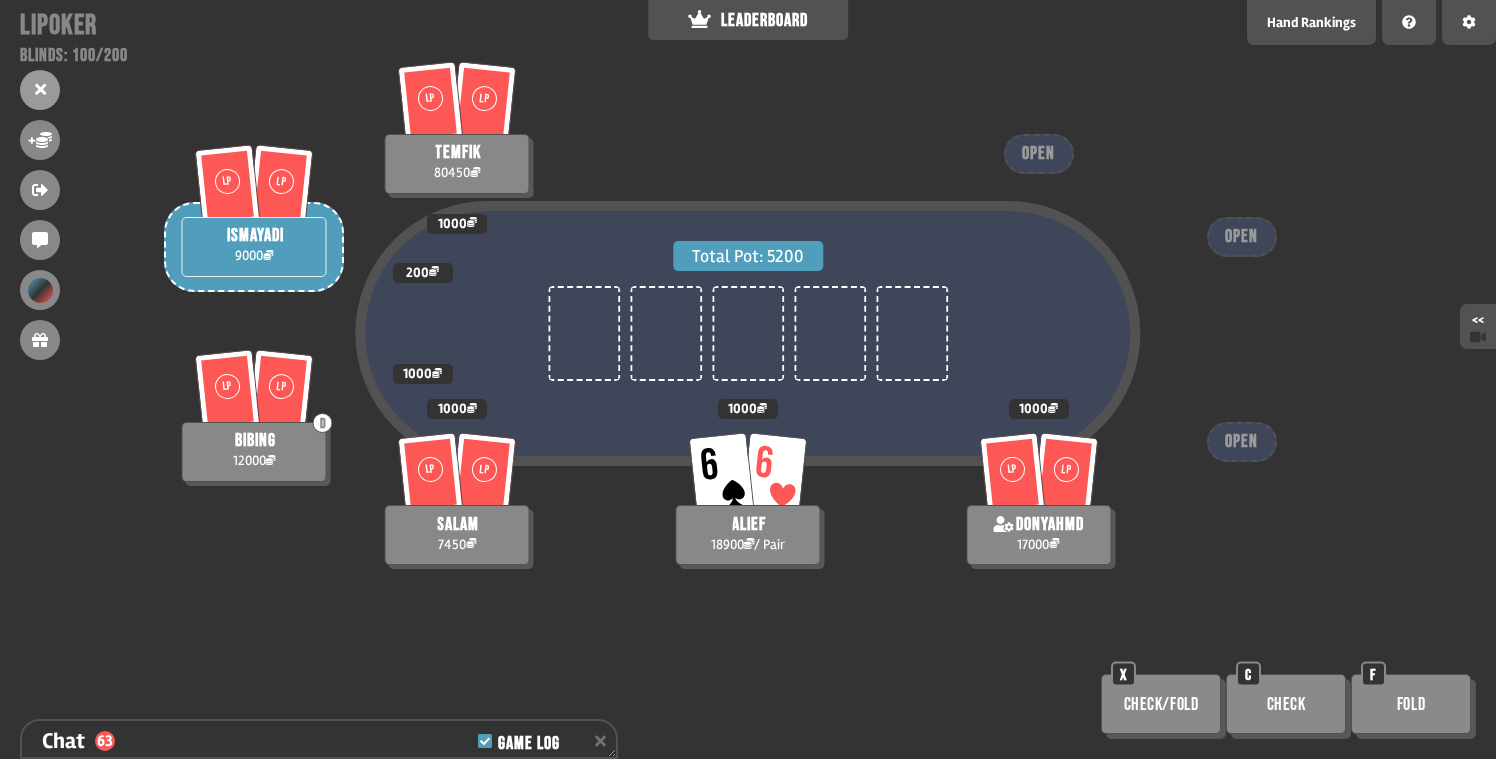 click on "Total Pot: 5200" at bounding box center [748, 372] 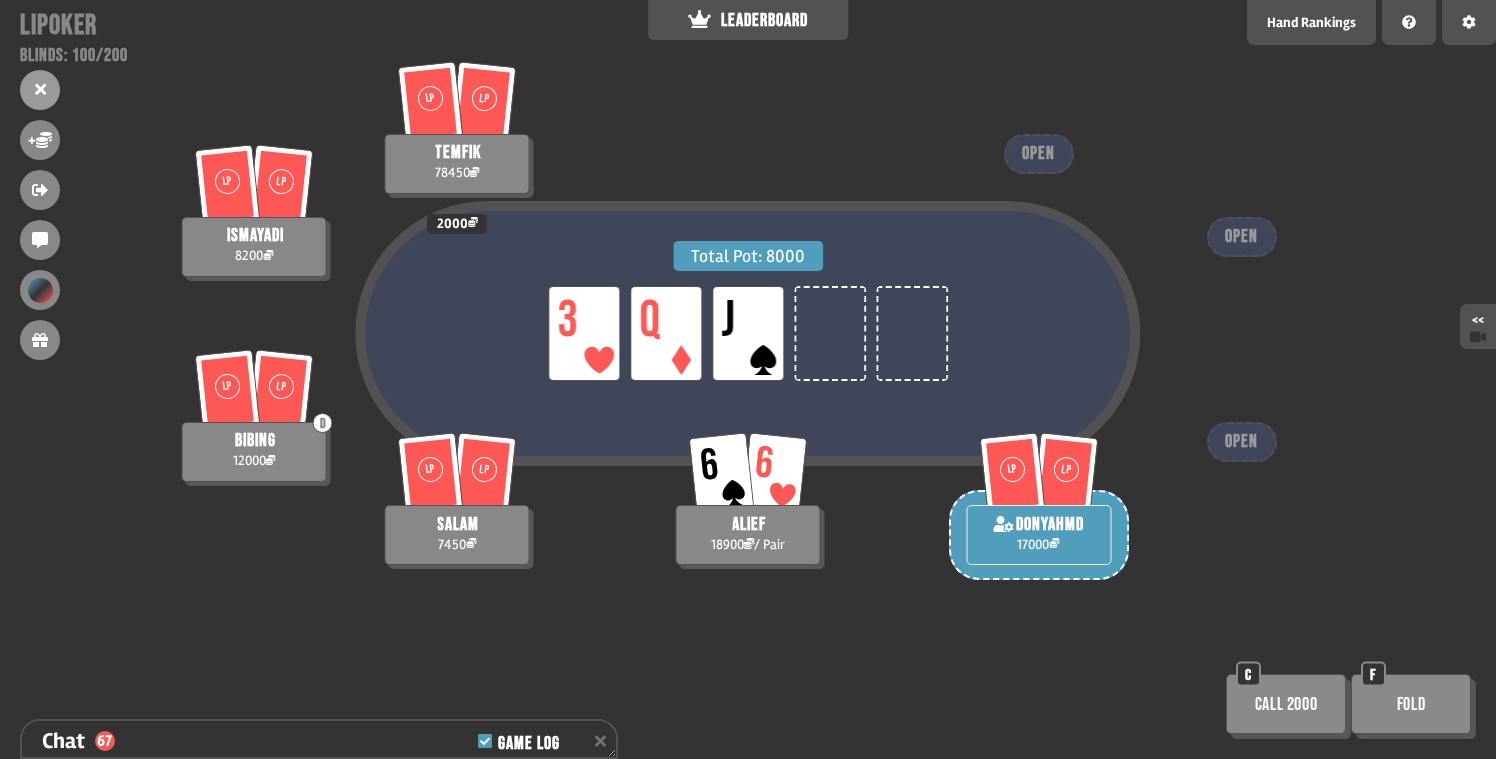 scroll, scrollTop: 3704, scrollLeft: 0, axis: vertical 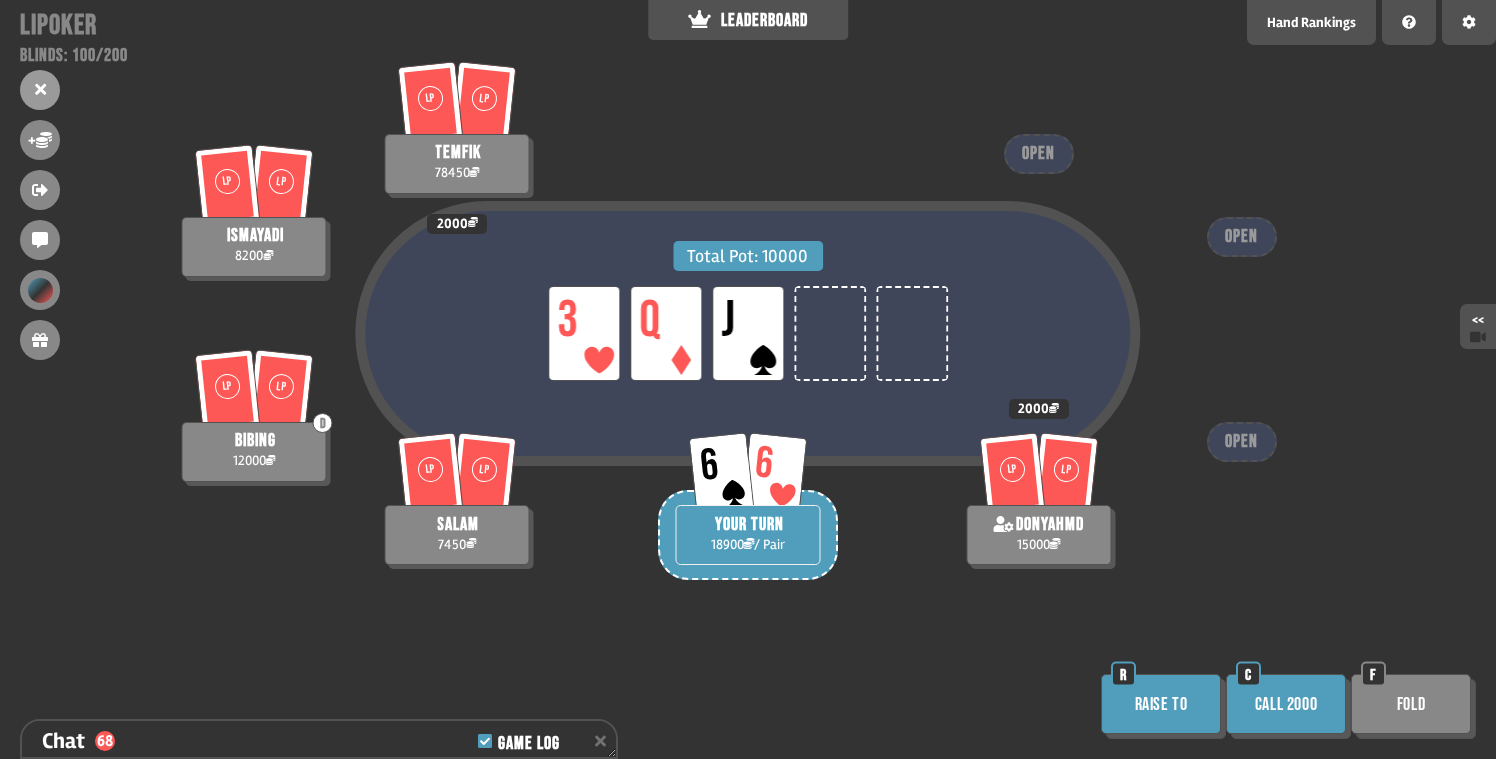 click on "Call 2000" at bounding box center [1286, 704] 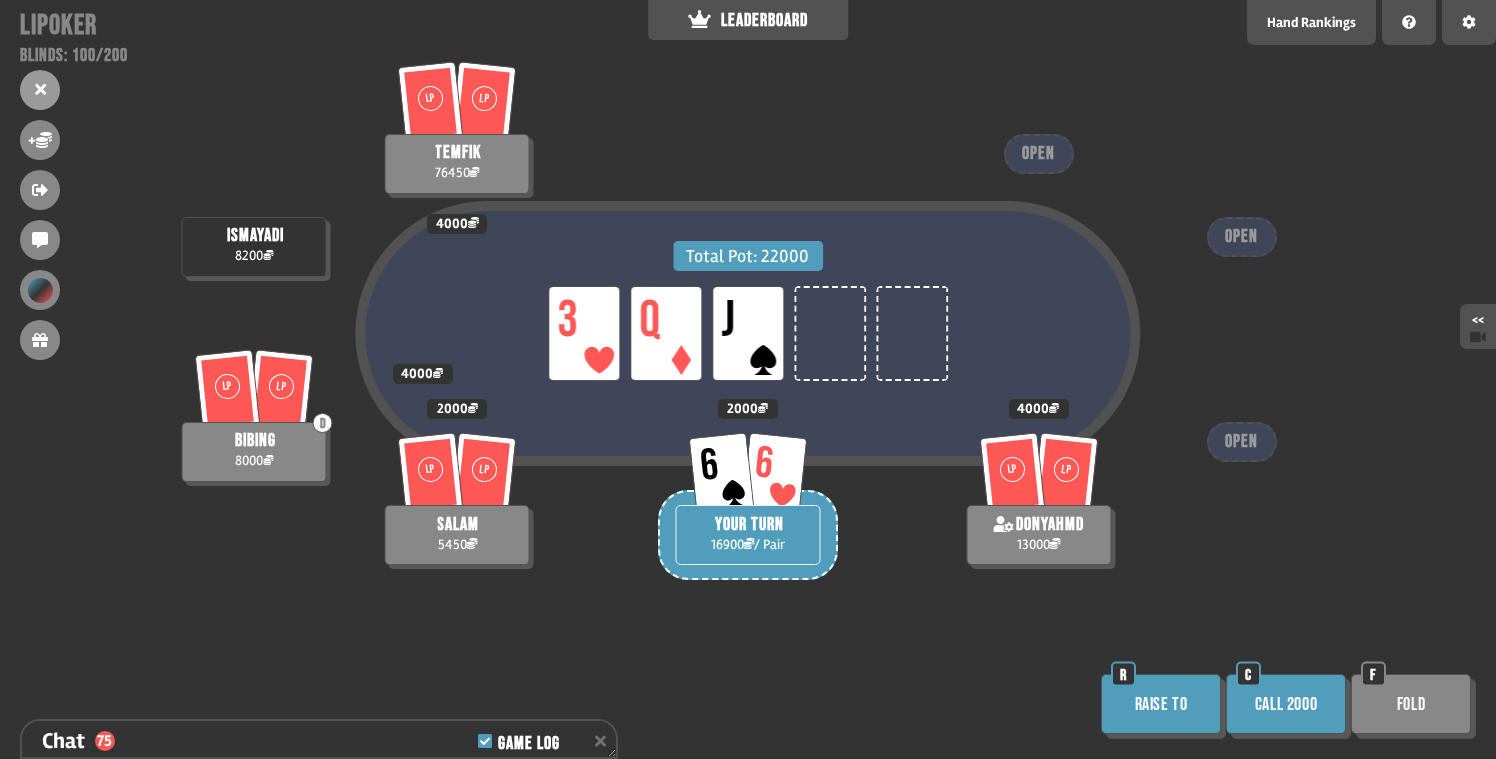 scroll, scrollTop: 3936, scrollLeft: 0, axis: vertical 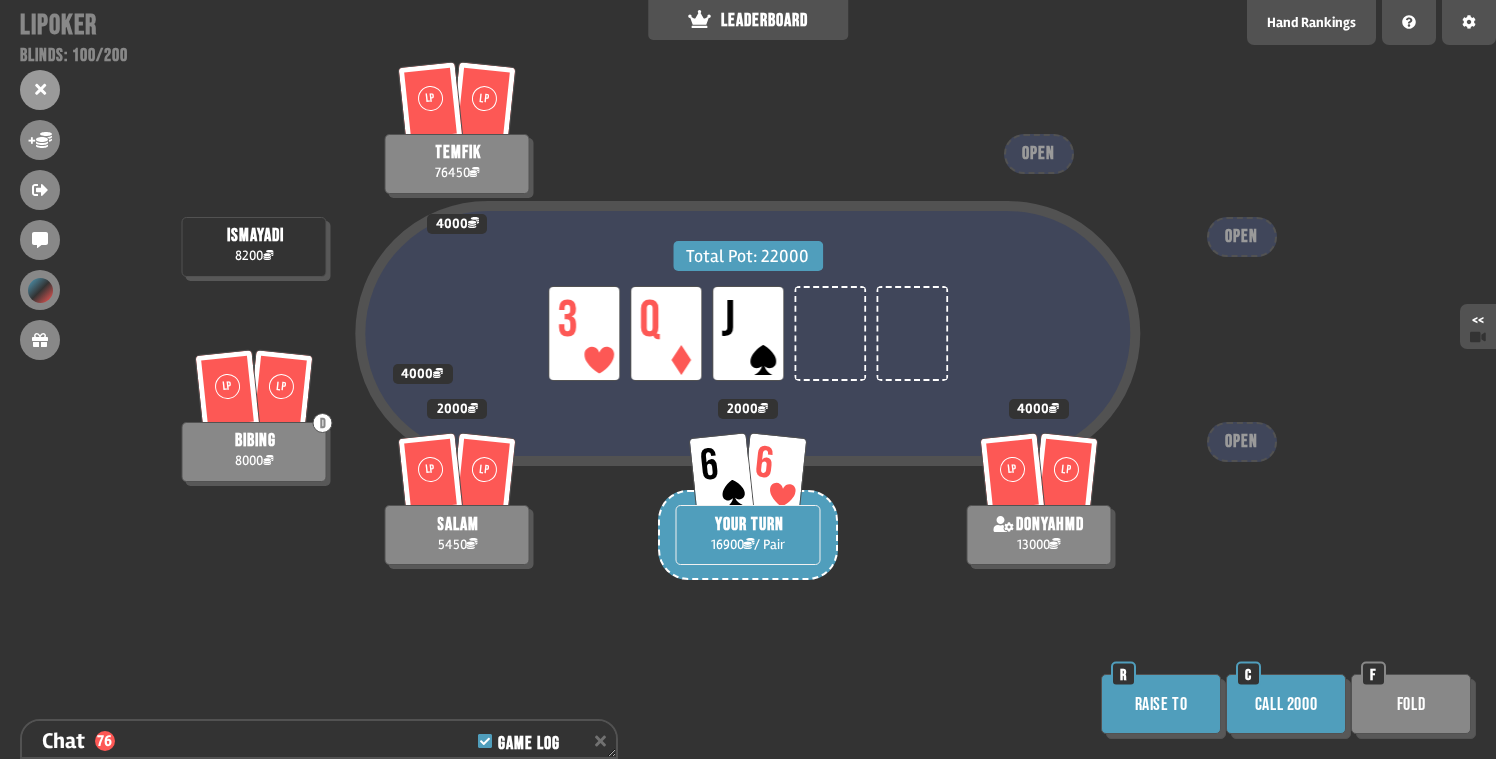 click on "Call 2000" at bounding box center [1286, 704] 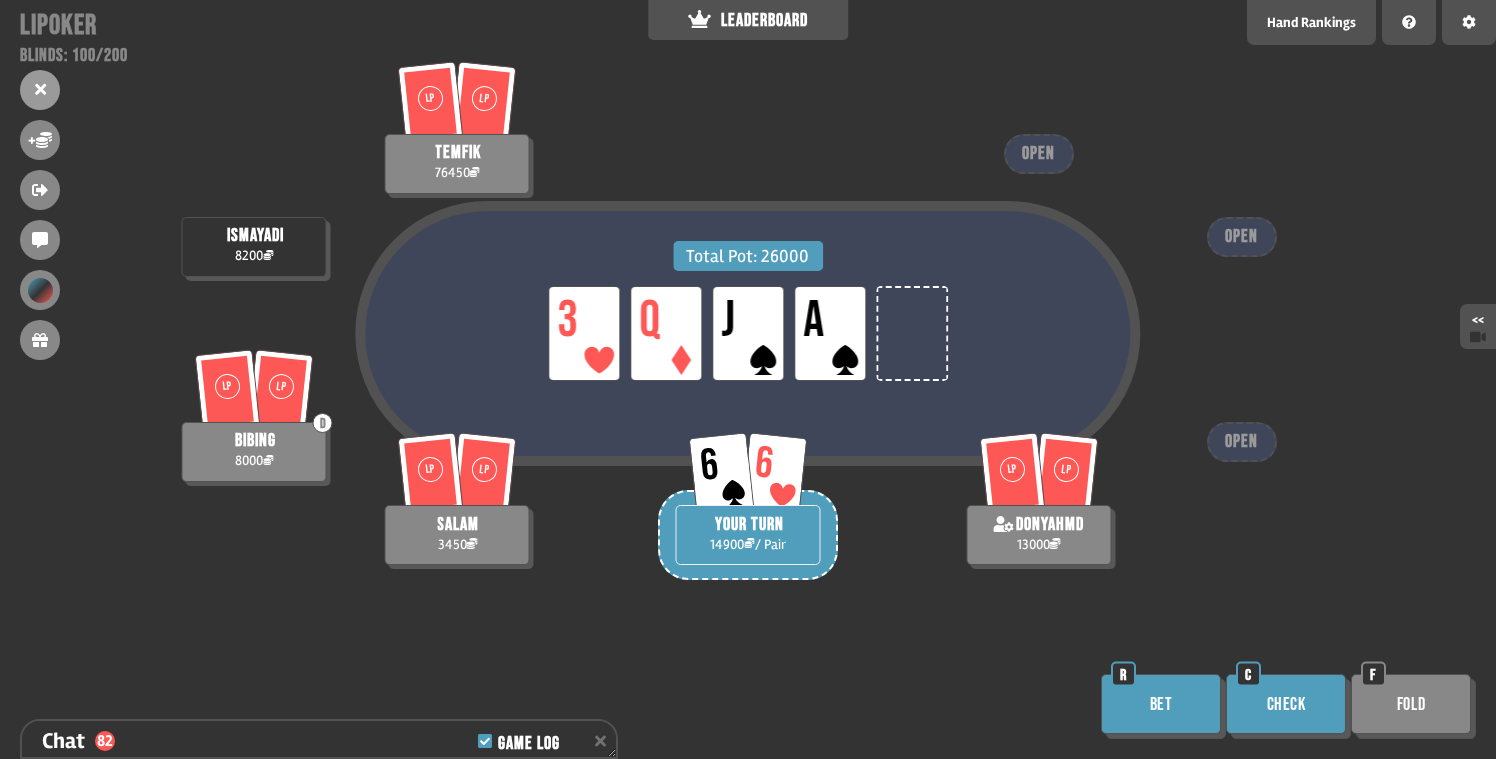 scroll, scrollTop: 4110, scrollLeft: 0, axis: vertical 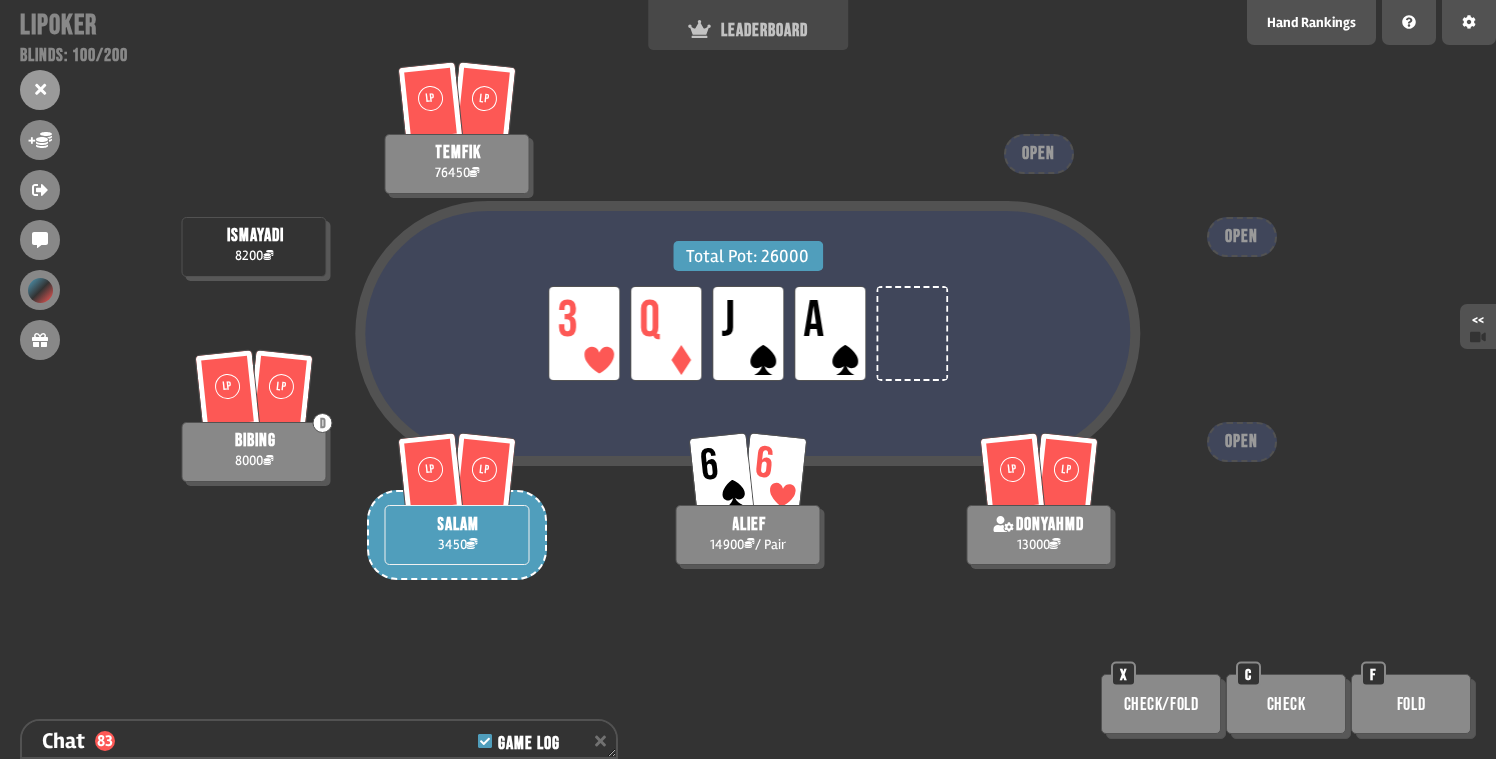 click on "LEADERBOARD" at bounding box center (748, 30) 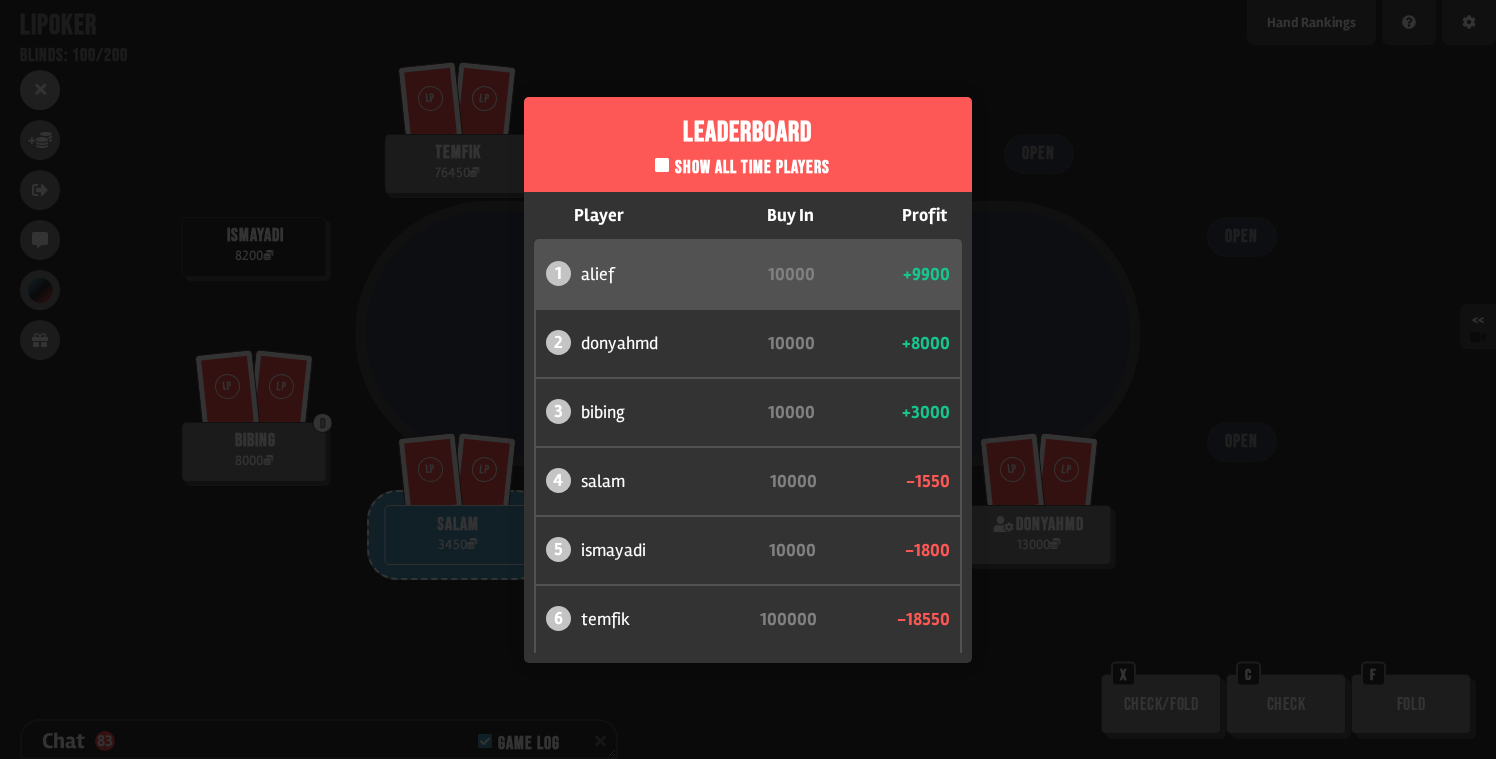 click on "Leaderboard   Show all time players Player Buy In Profit 1 alief 10000 +9900 2 donyahmd 10000 +8000 3 bibing 10000 +3000 4 salam 10000 -1550 5 ismayadi 10000 -1800 6 temfik 100000 -18550" at bounding box center (748, 379) 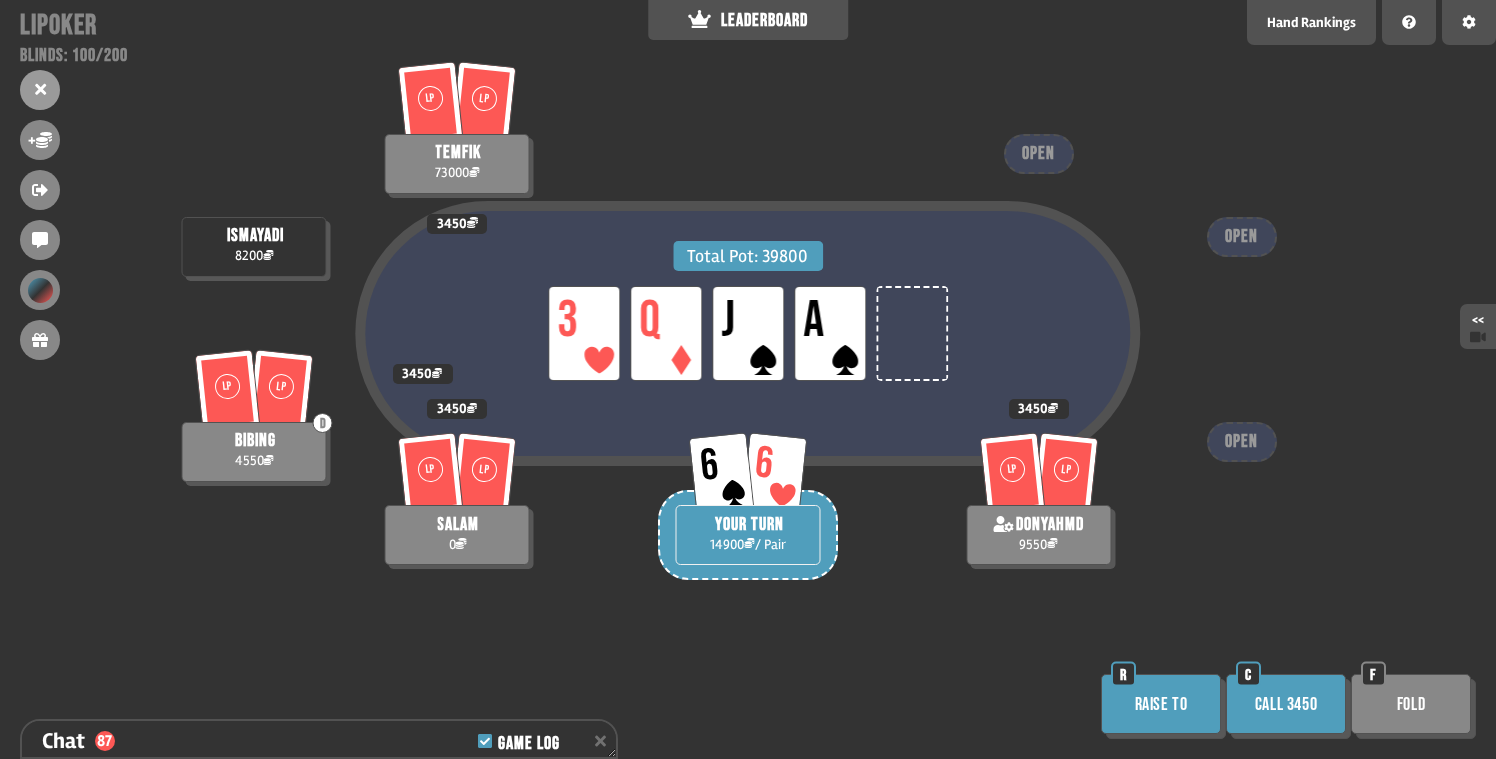 scroll, scrollTop: 4284, scrollLeft: 0, axis: vertical 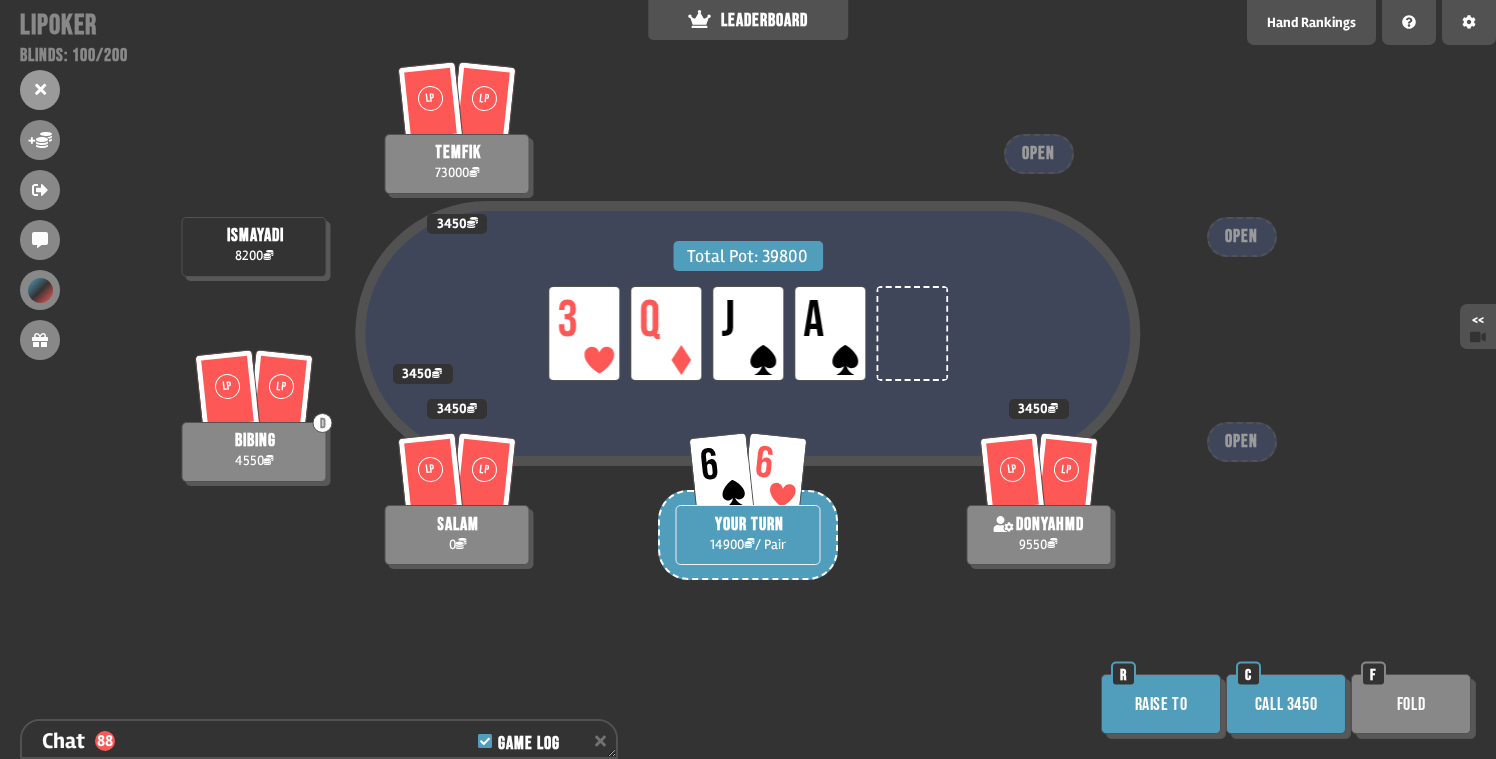 click on "Call 3450" at bounding box center (1286, 704) 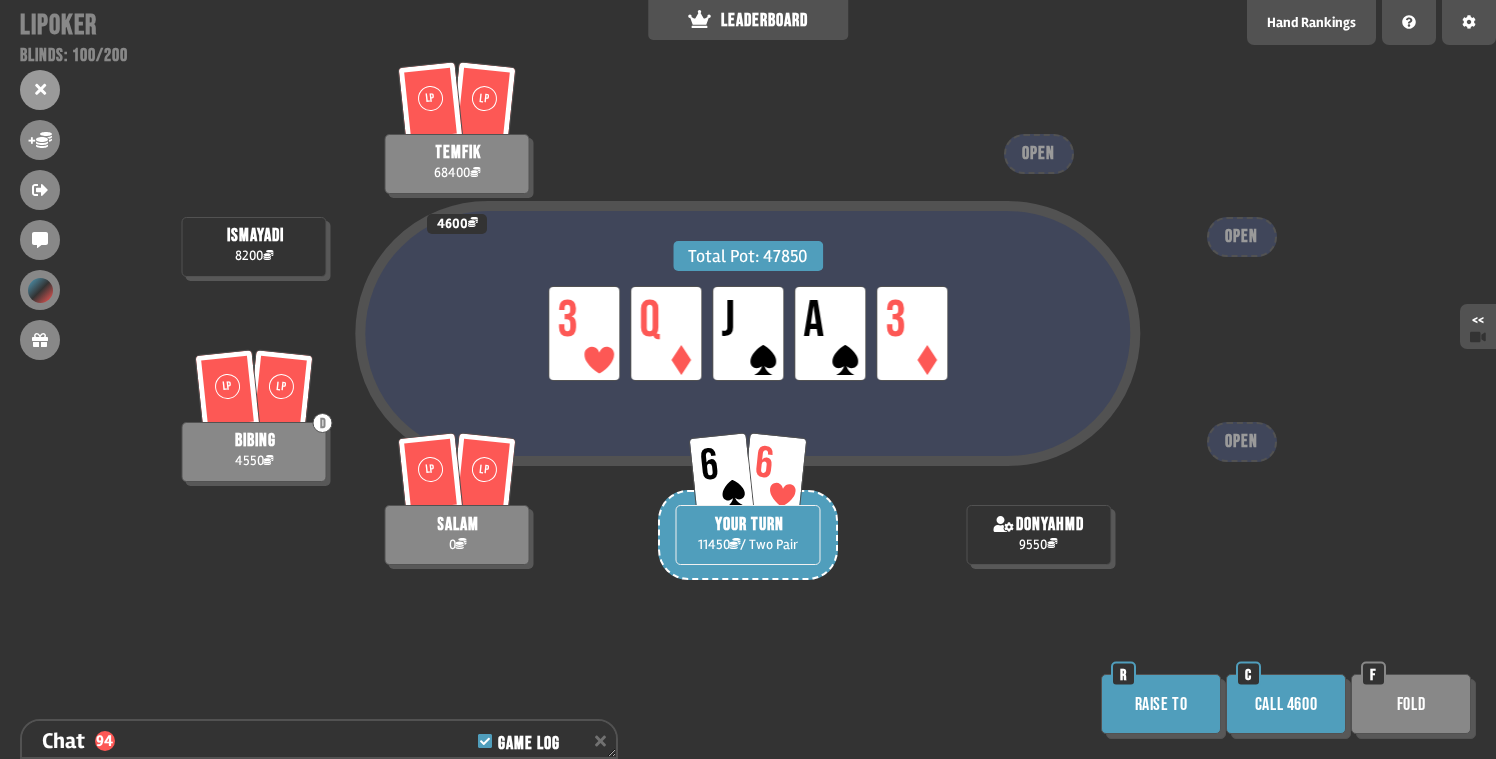 scroll, scrollTop: 4487, scrollLeft: 0, axis: vertical 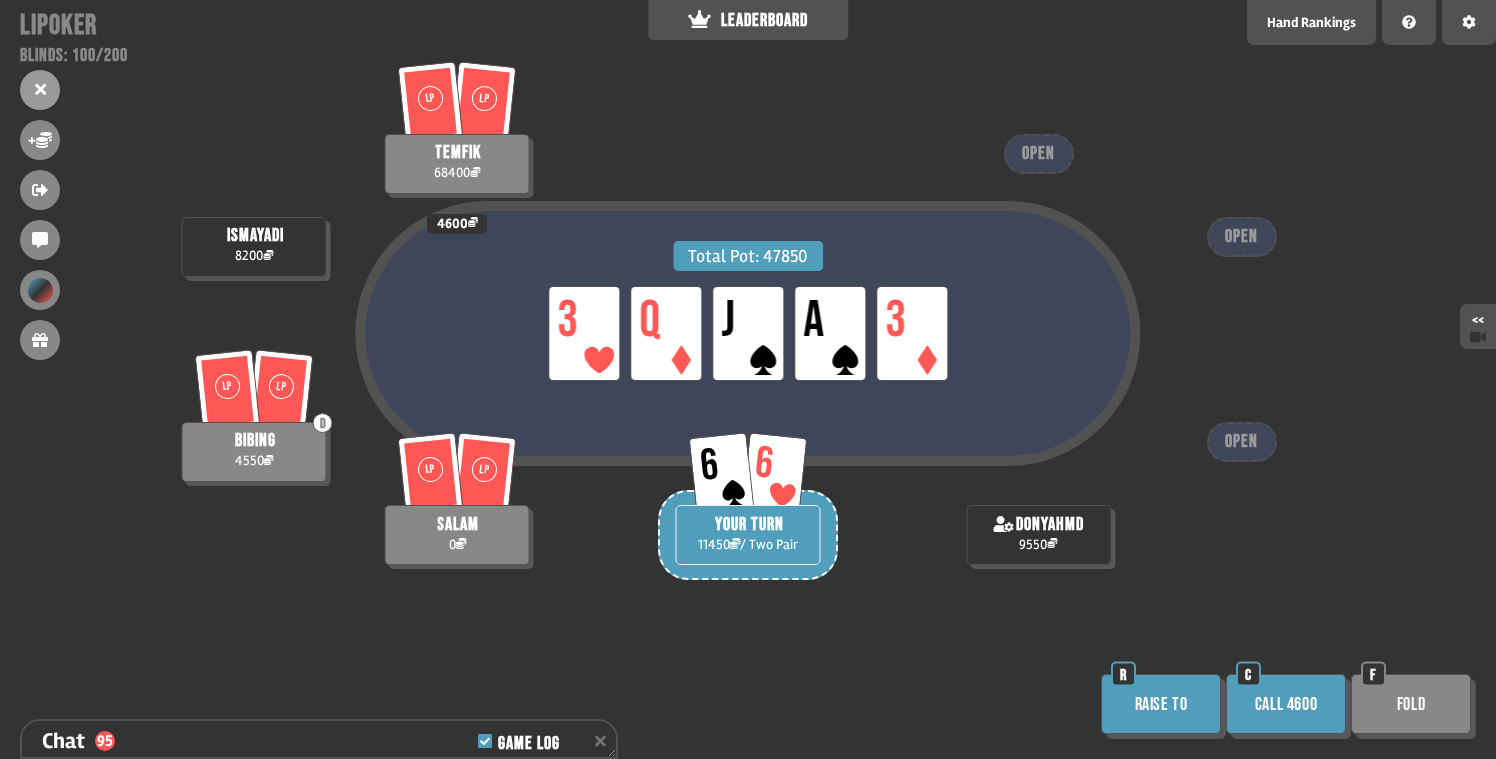 click on "Call 4600" at bounding box center (1286, 704) 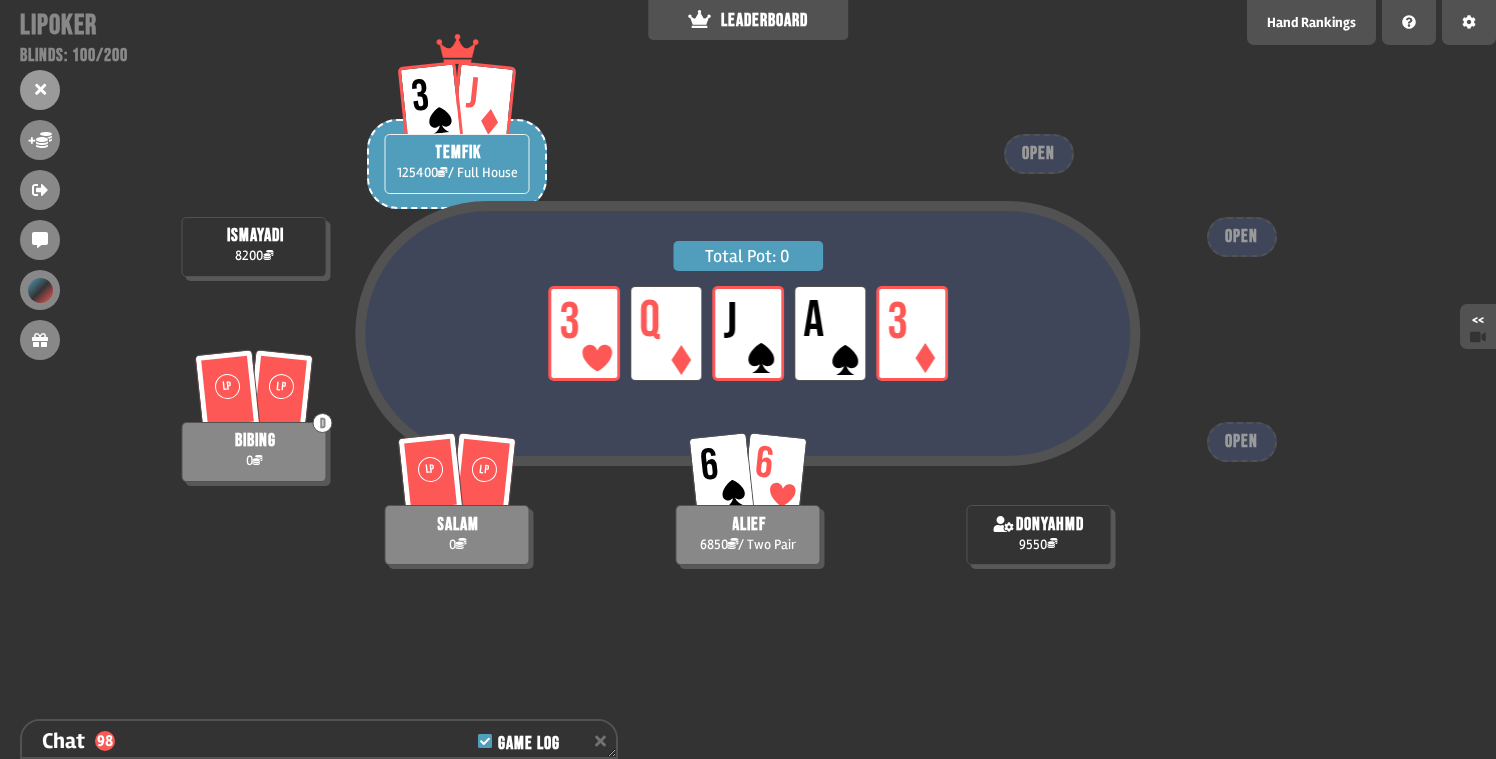 scroll, scrollTop: 4661, scrollLeft: 0, axis: vertical 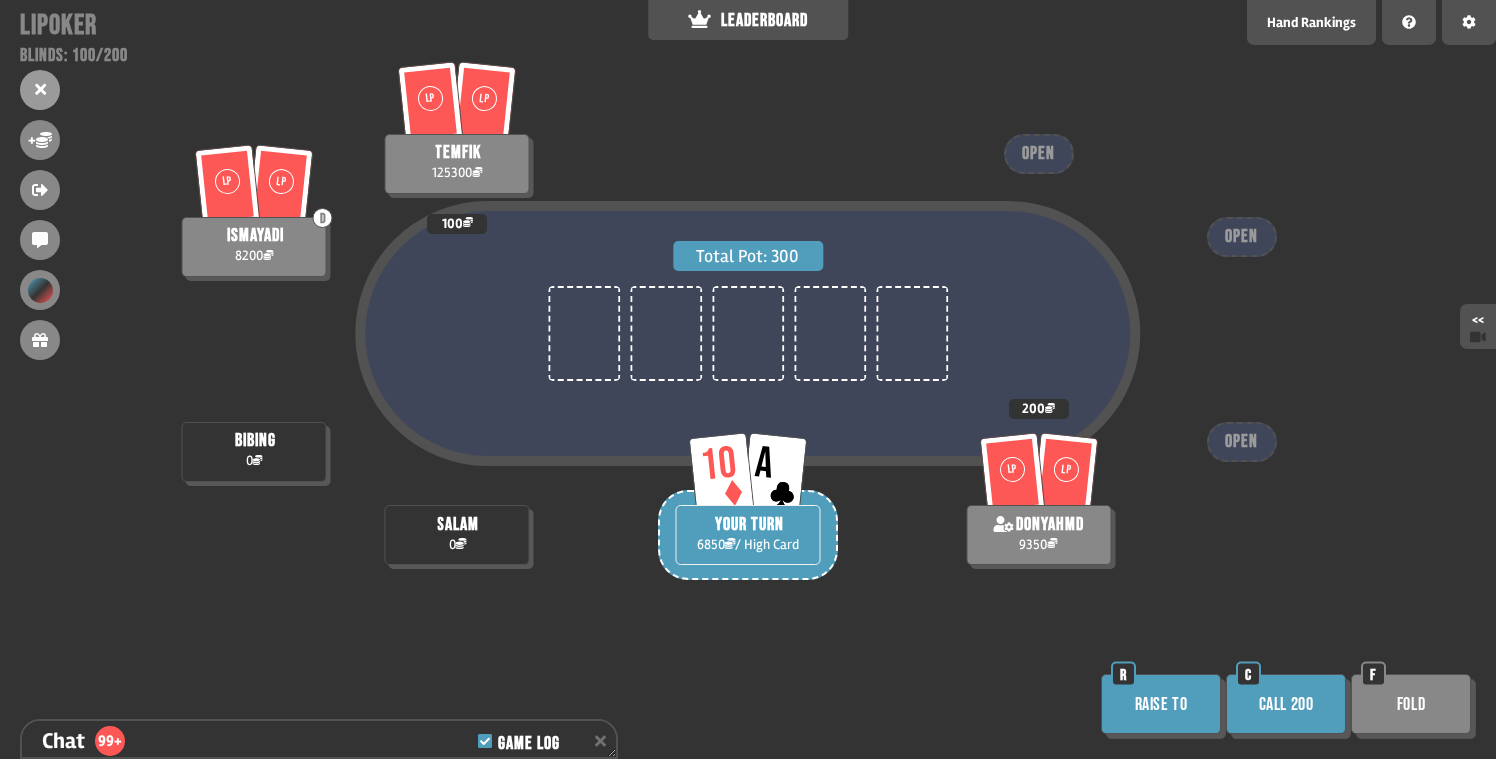 click on "Call 200" at bounding box center [1286, 704] 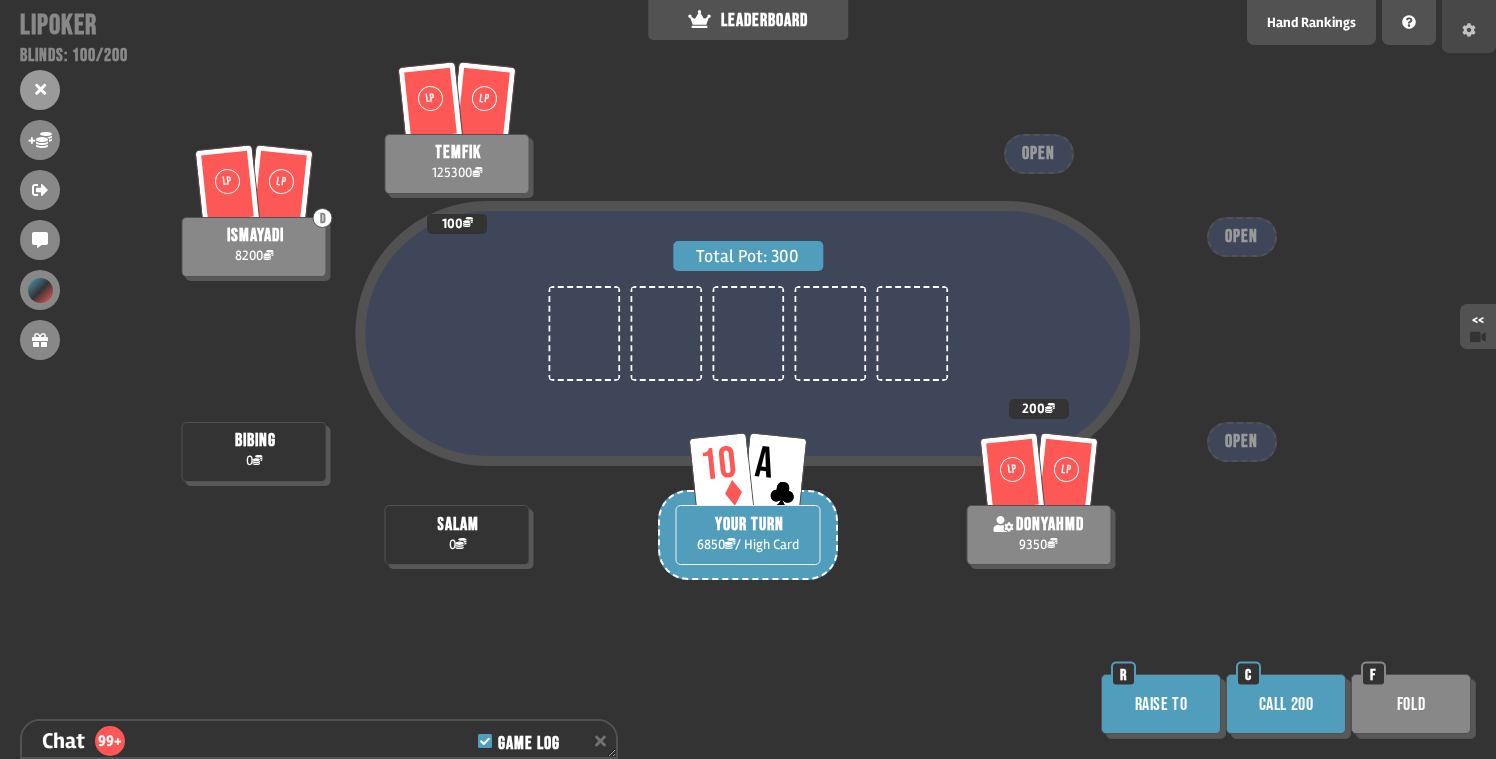 click at bounding box center [1469, 30] 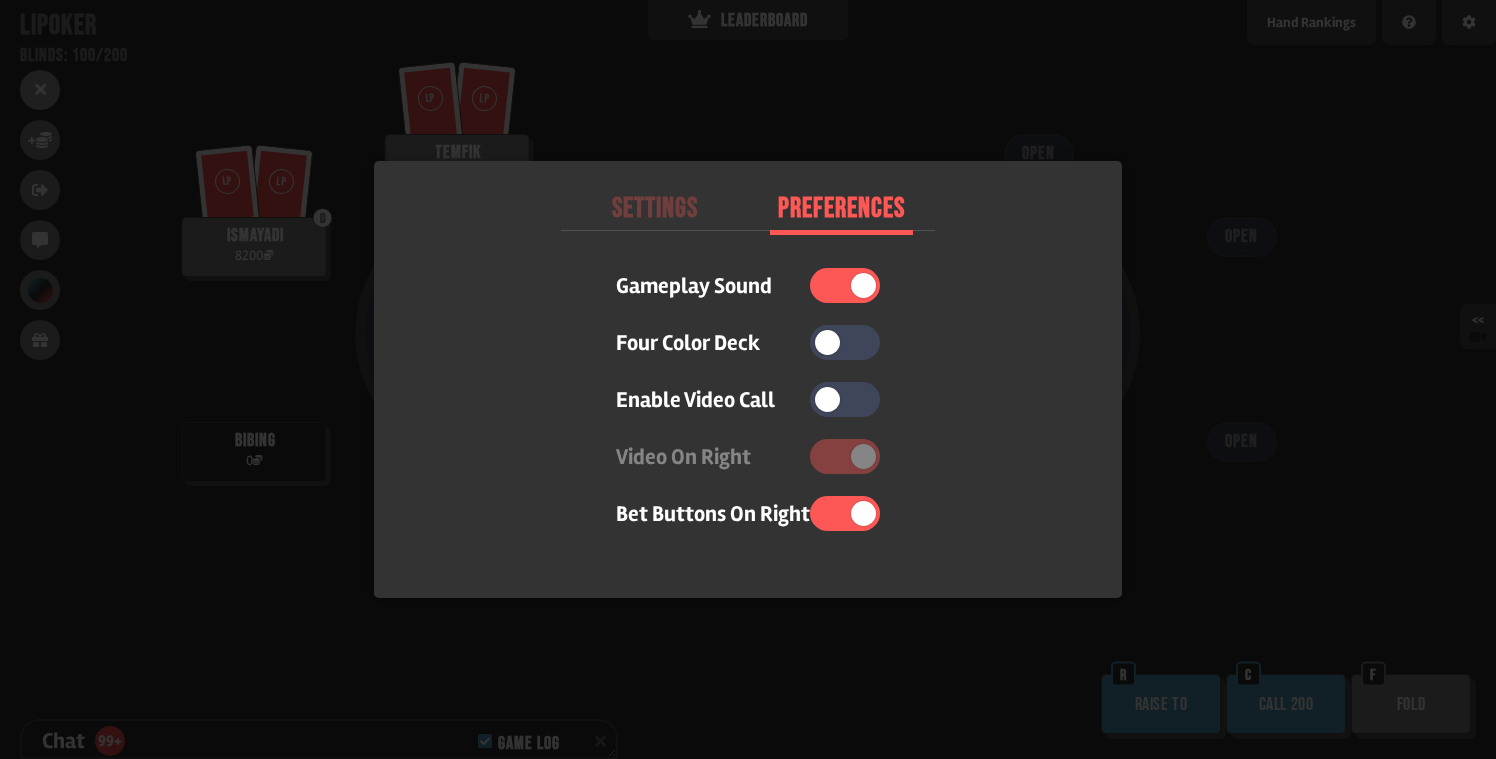 click at bounding box center (748, 379) 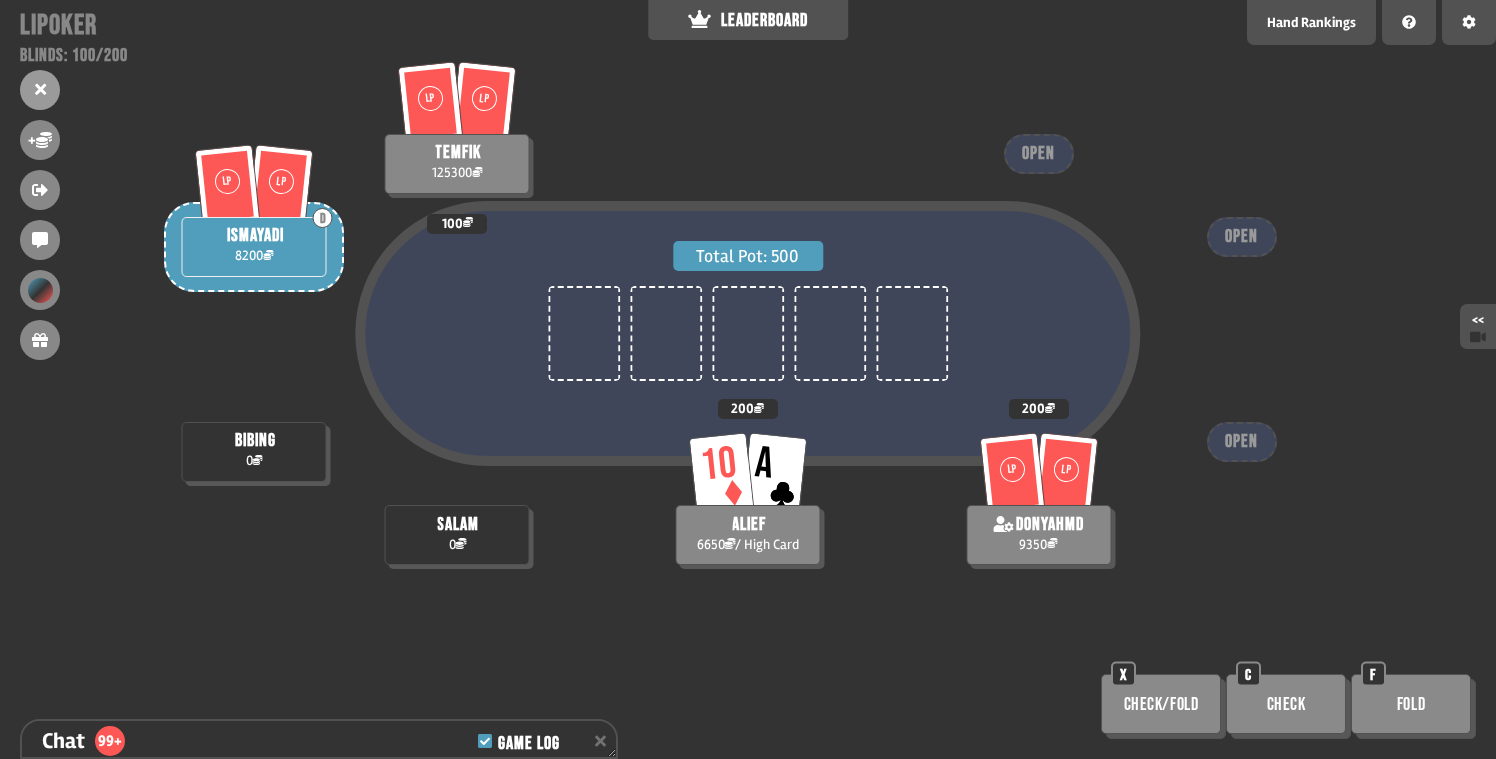 scroll, scrollTop: 4719, scrollLeft: 0, axis: vertical 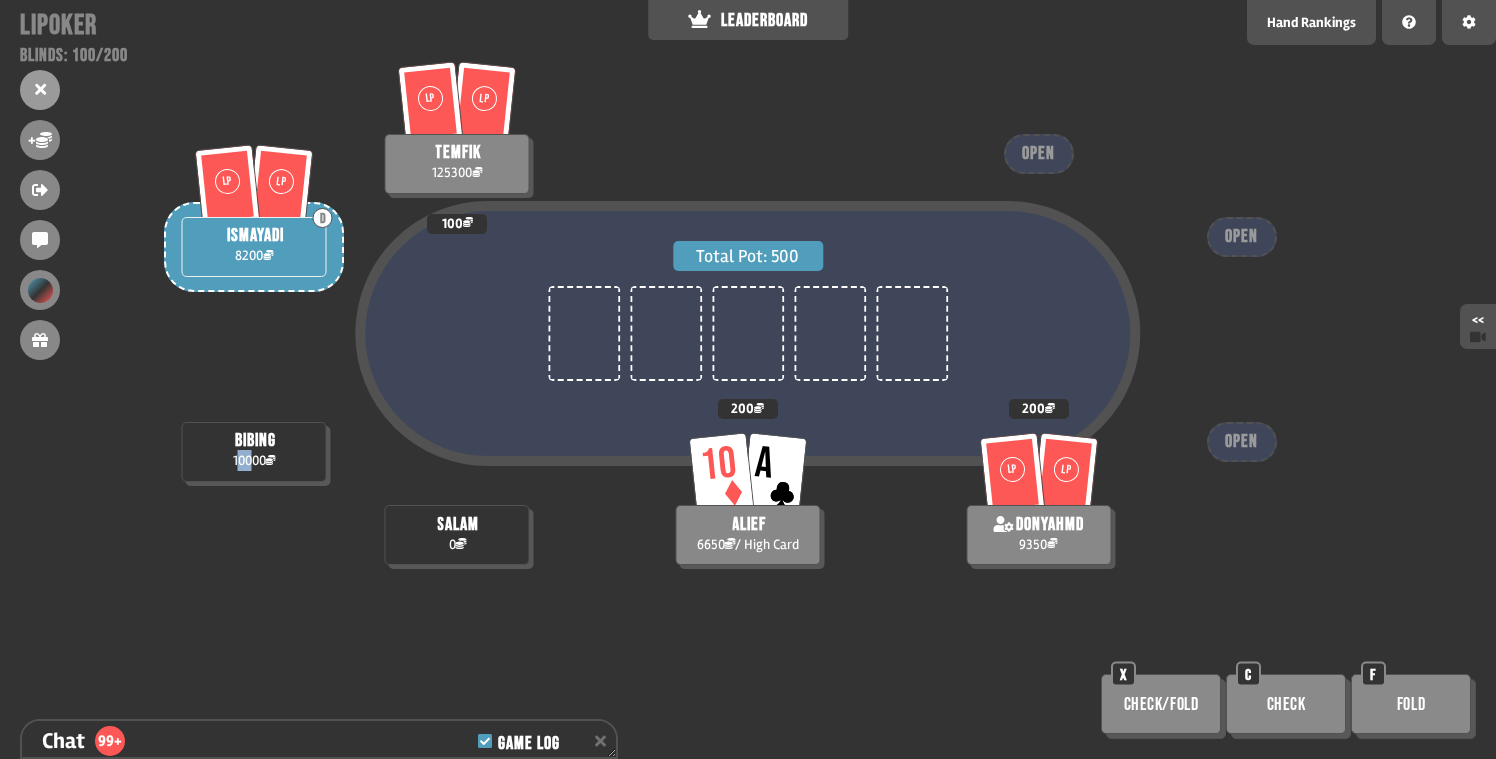 drag, startPoint x: 237, startPoint y: 459, endPoint x: 247, endPoint y: 461, distance: 10.198039 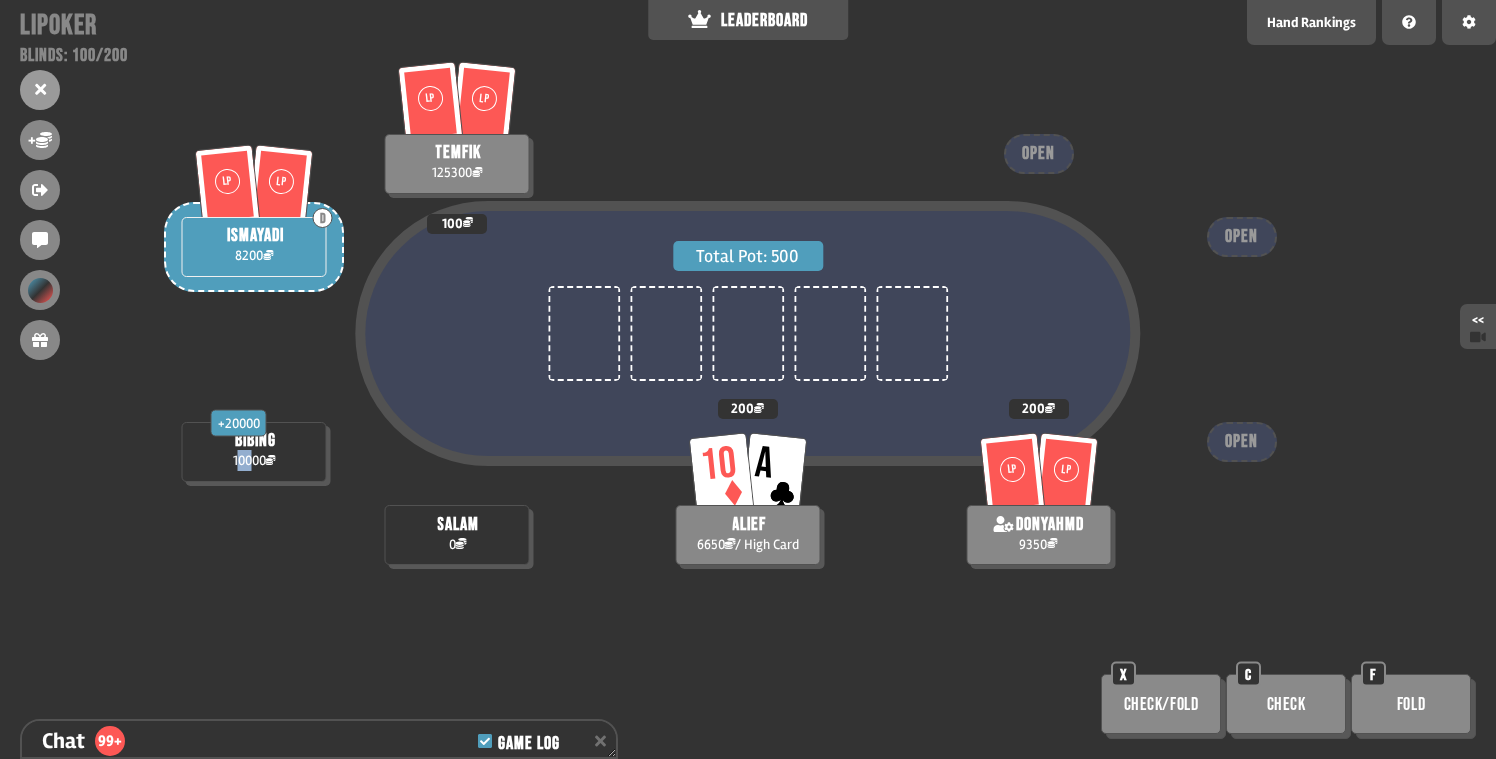 click on "Total Pot: 500" at bounding box center (748, 372) 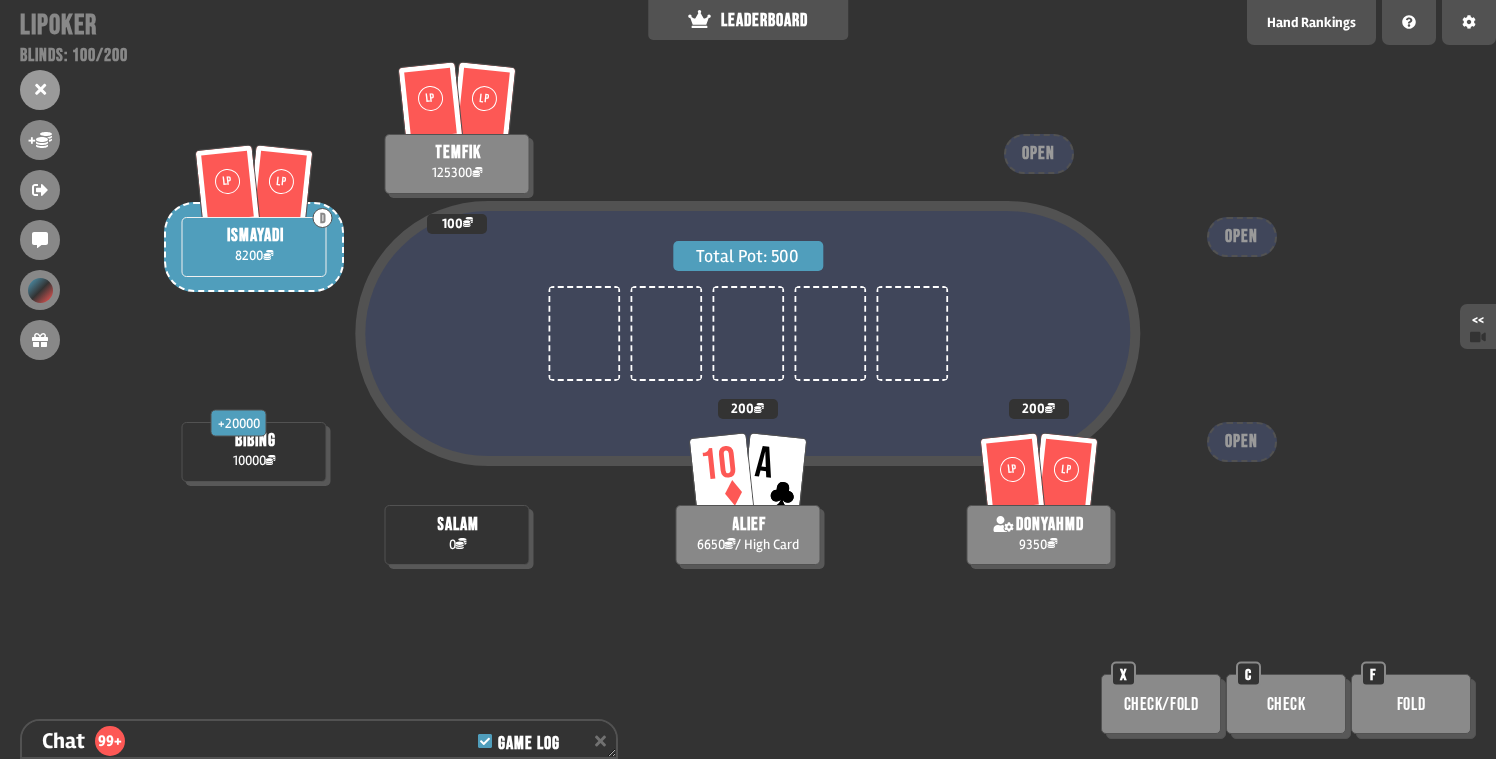 click on "Total Pot: 500" at bounding box center [747, 334] 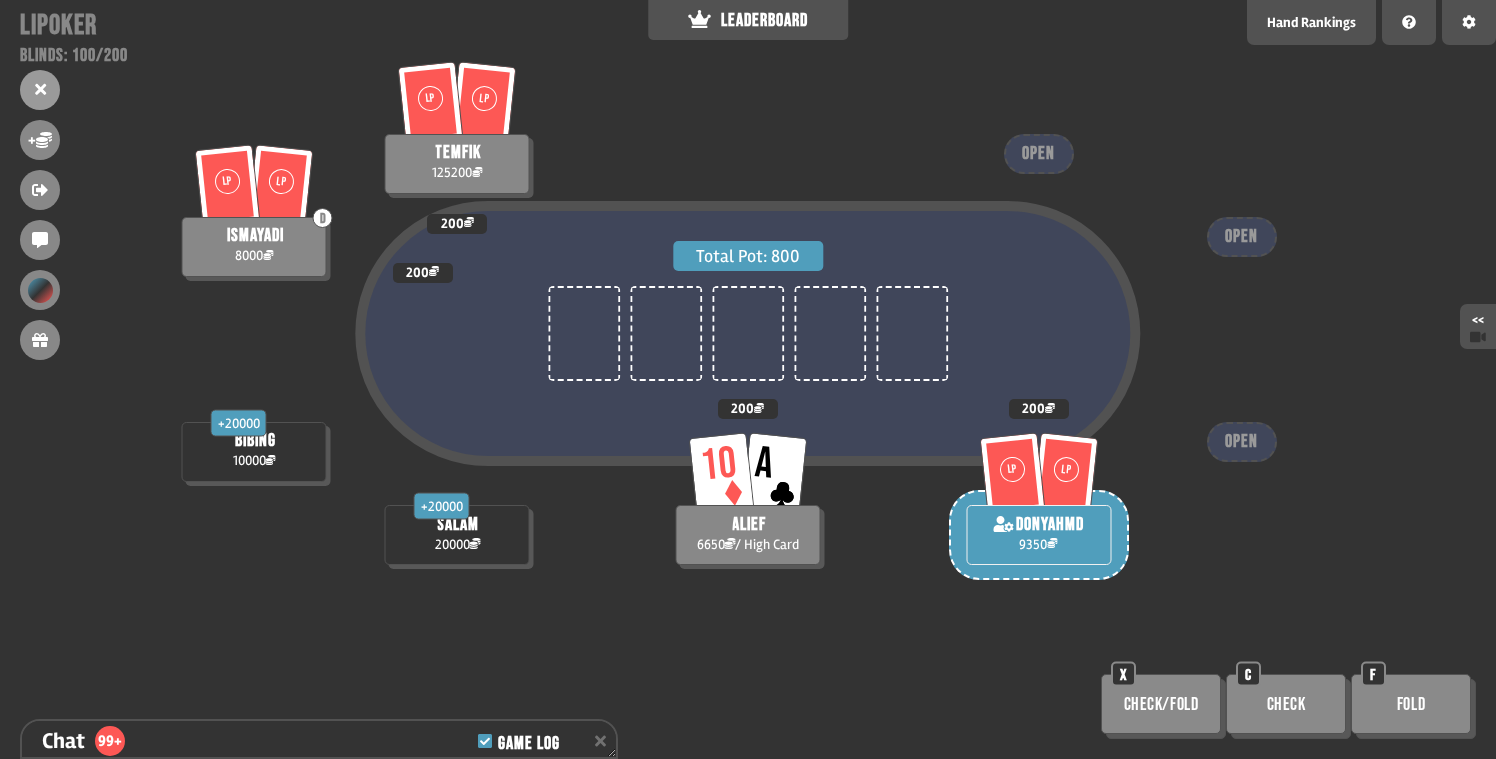 scroll, scrollTop: 4893, scrollLeft: 0, axis: vertical 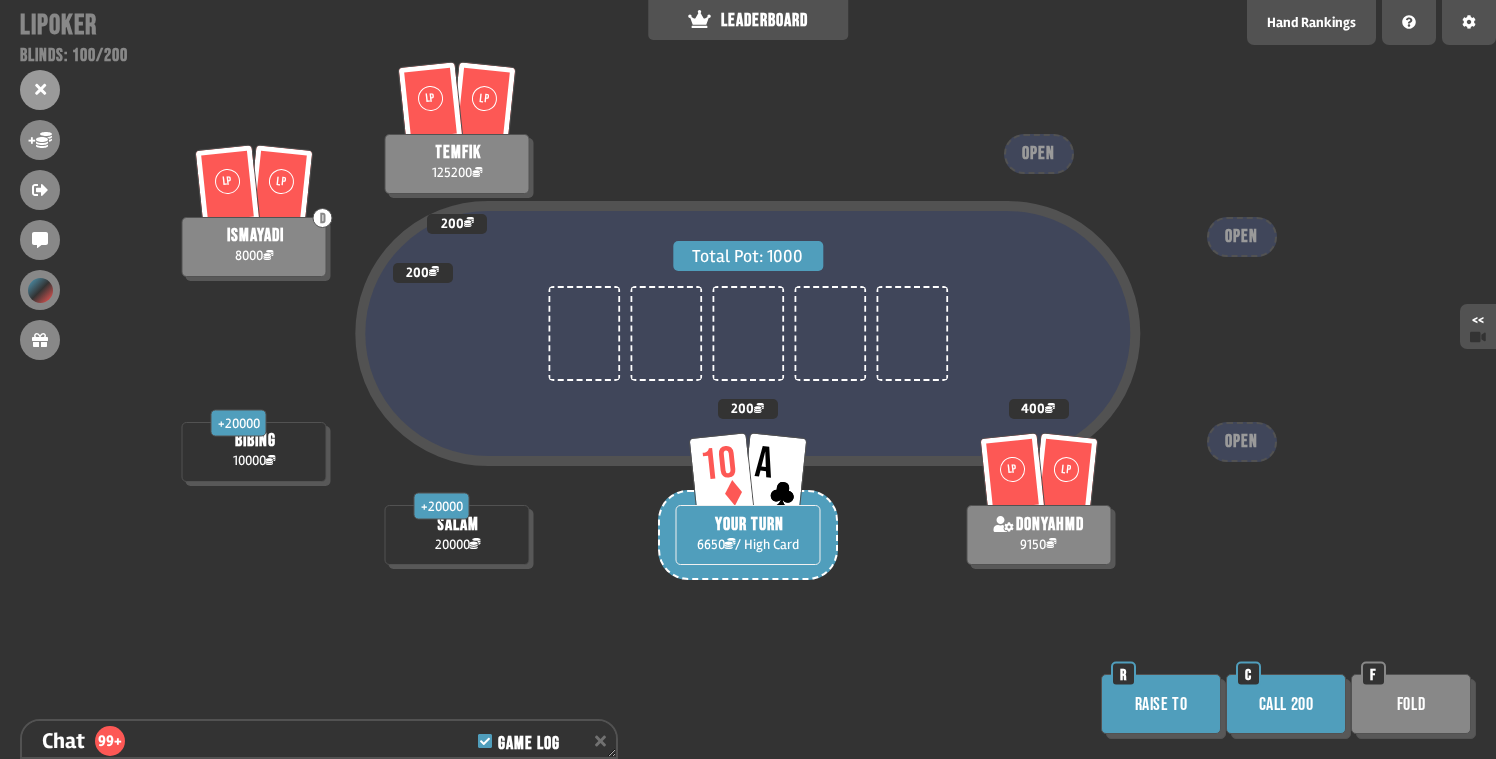 click on "Call 200" at bounding box center (1286, 704) 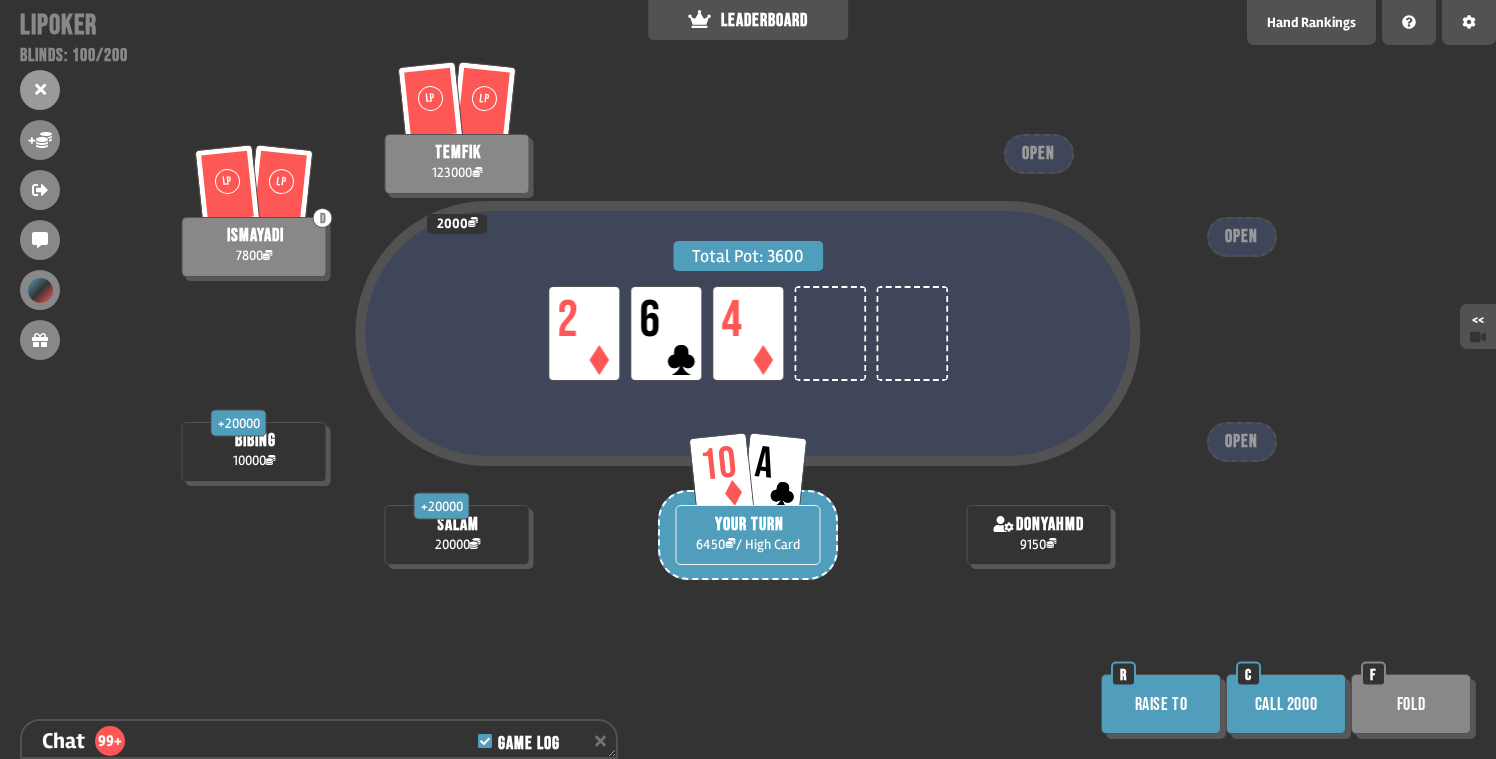 scroll, scrollTop: 5125, scrollLeft: 0, axis: vertical 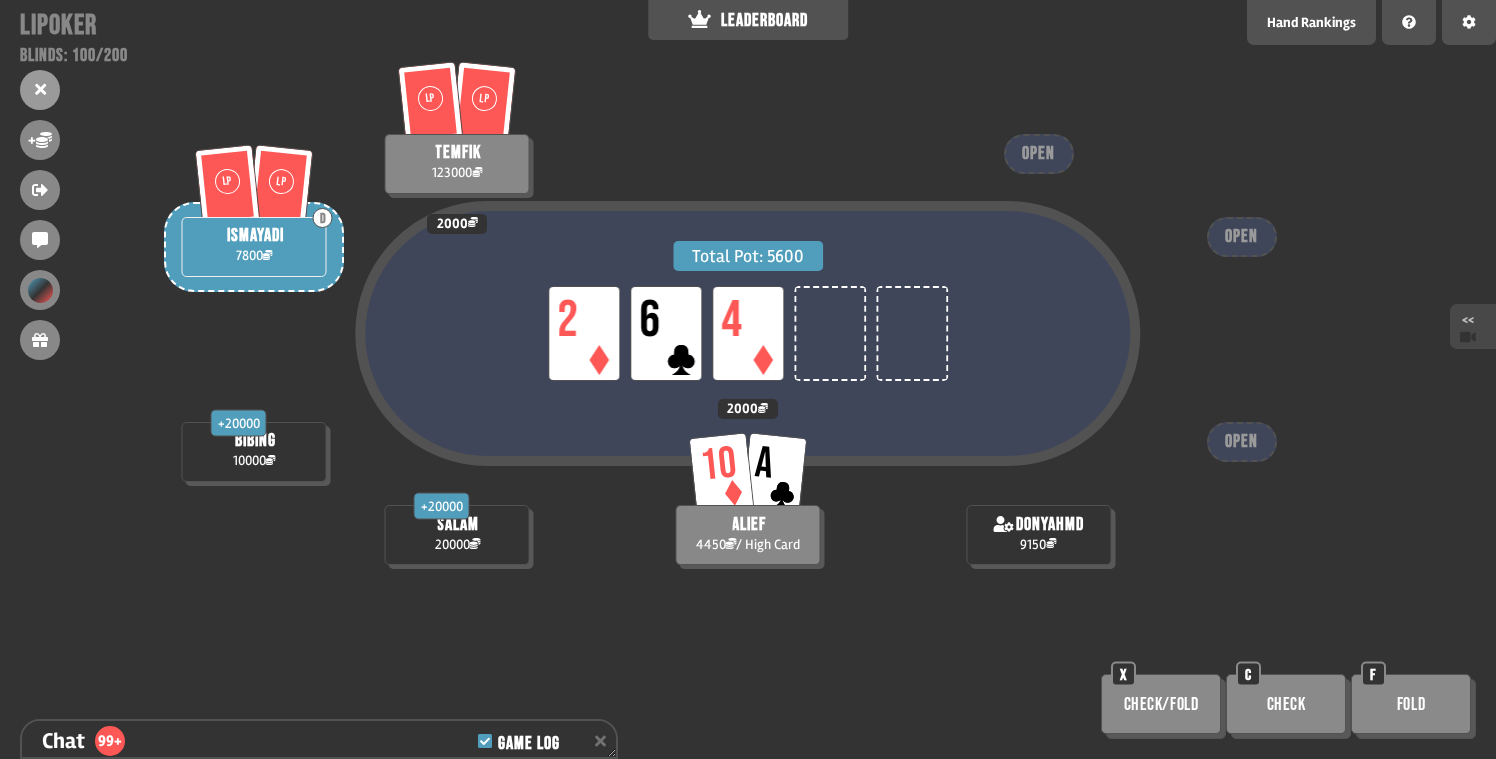 click on "<<" at bounding box center (1468, 326) 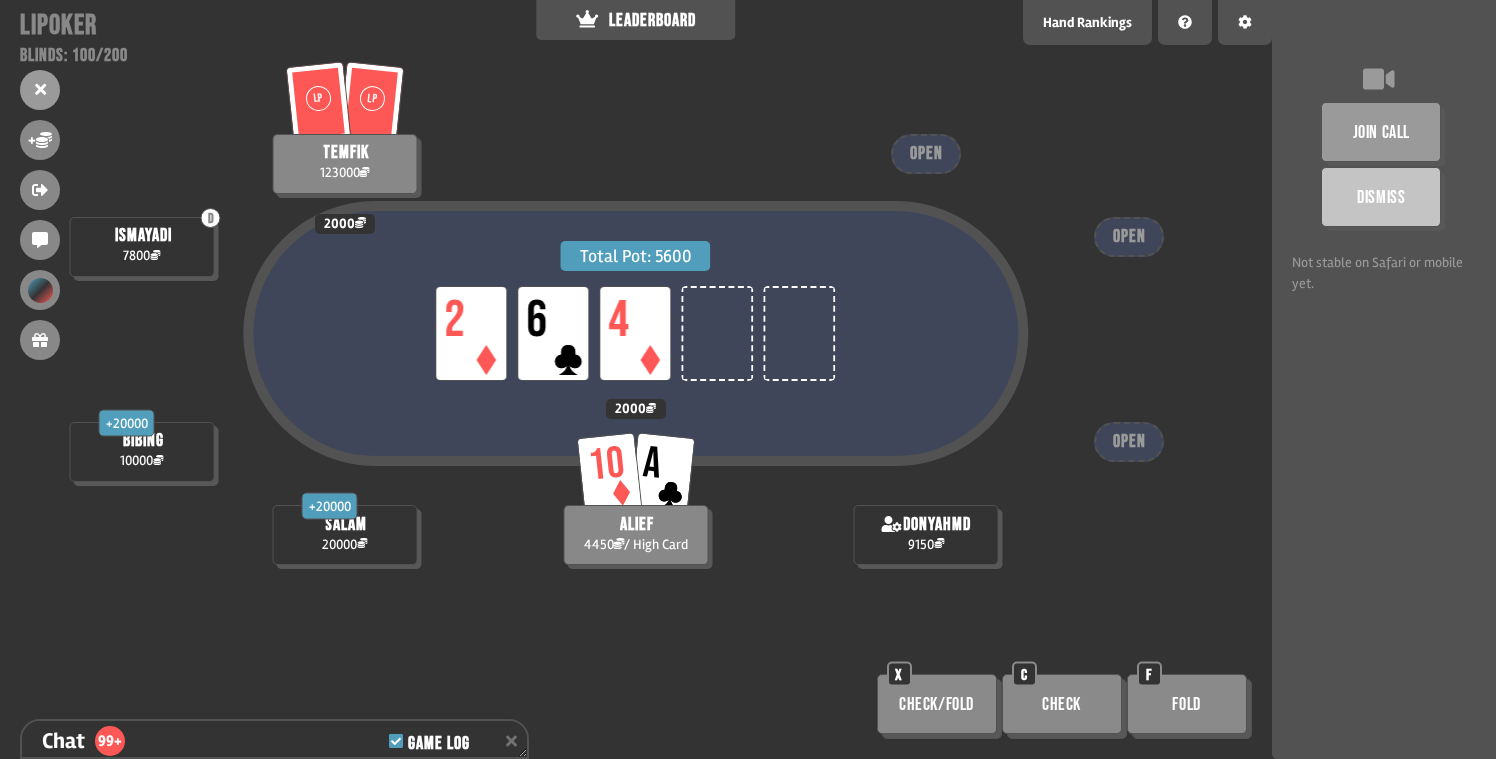 click on "Dismiss" at bounding box center (1381, 197) 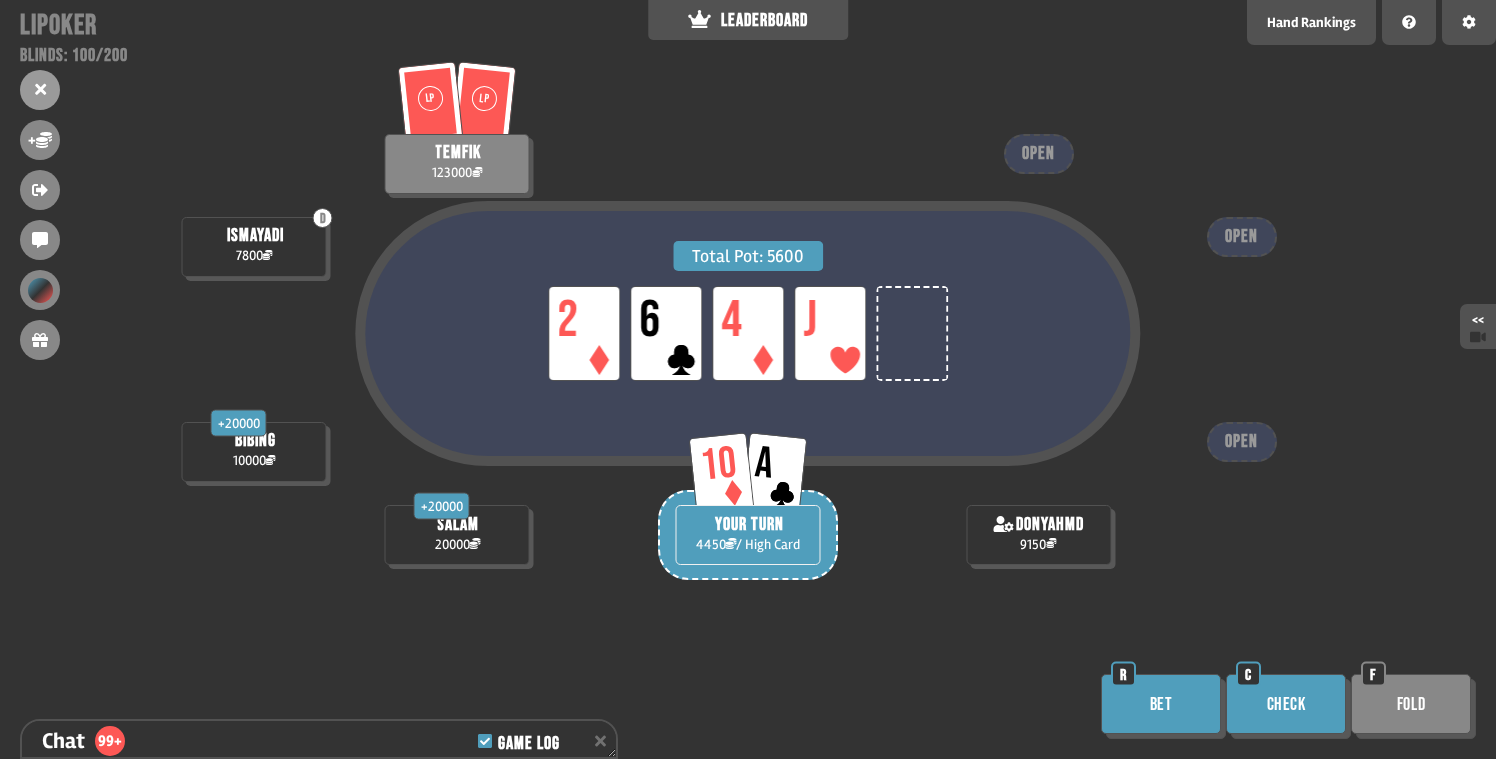 scroll, scrollTop: 5270, scrollLeft: 0, axis: vertical 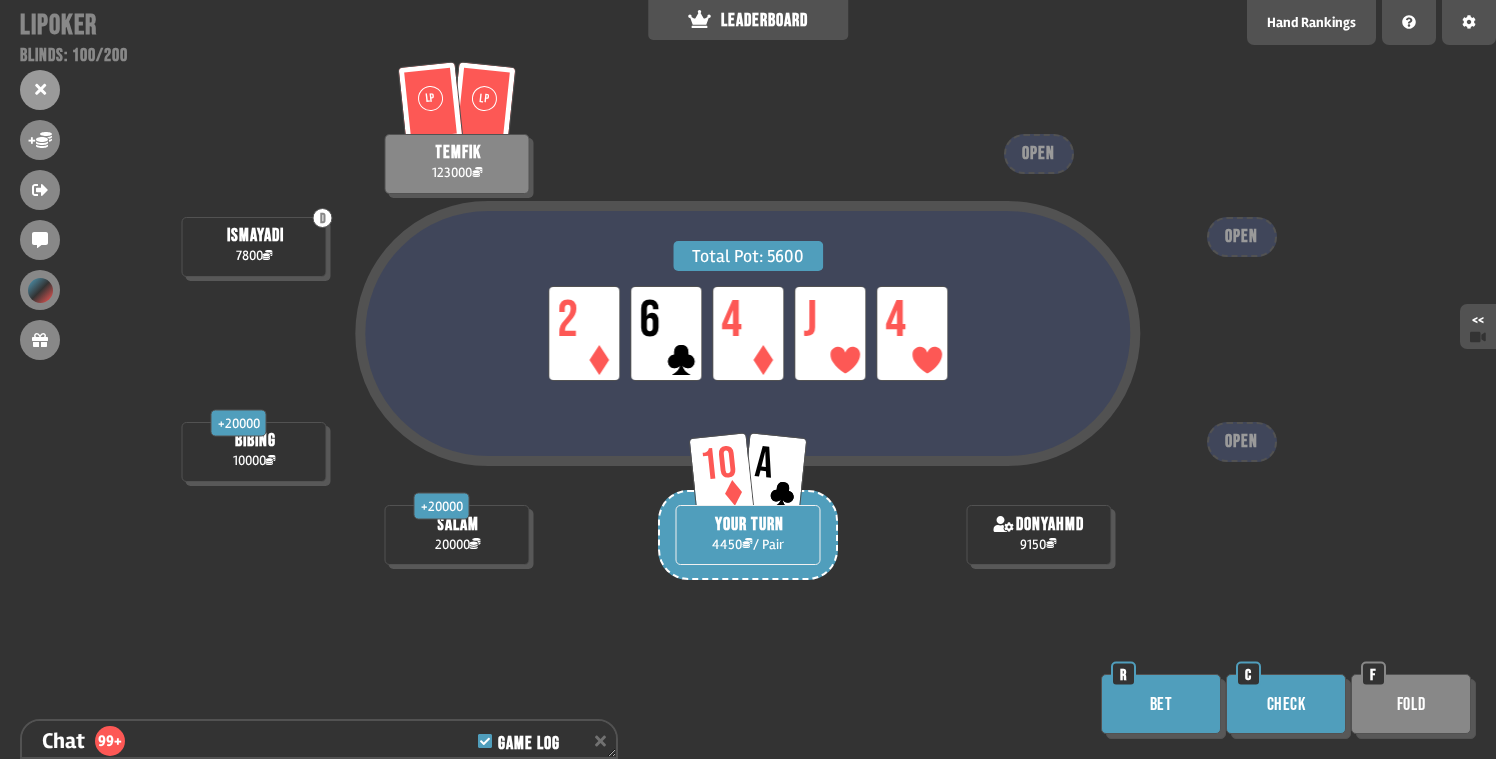 click on "Check" at bounding box center [1286, 704] 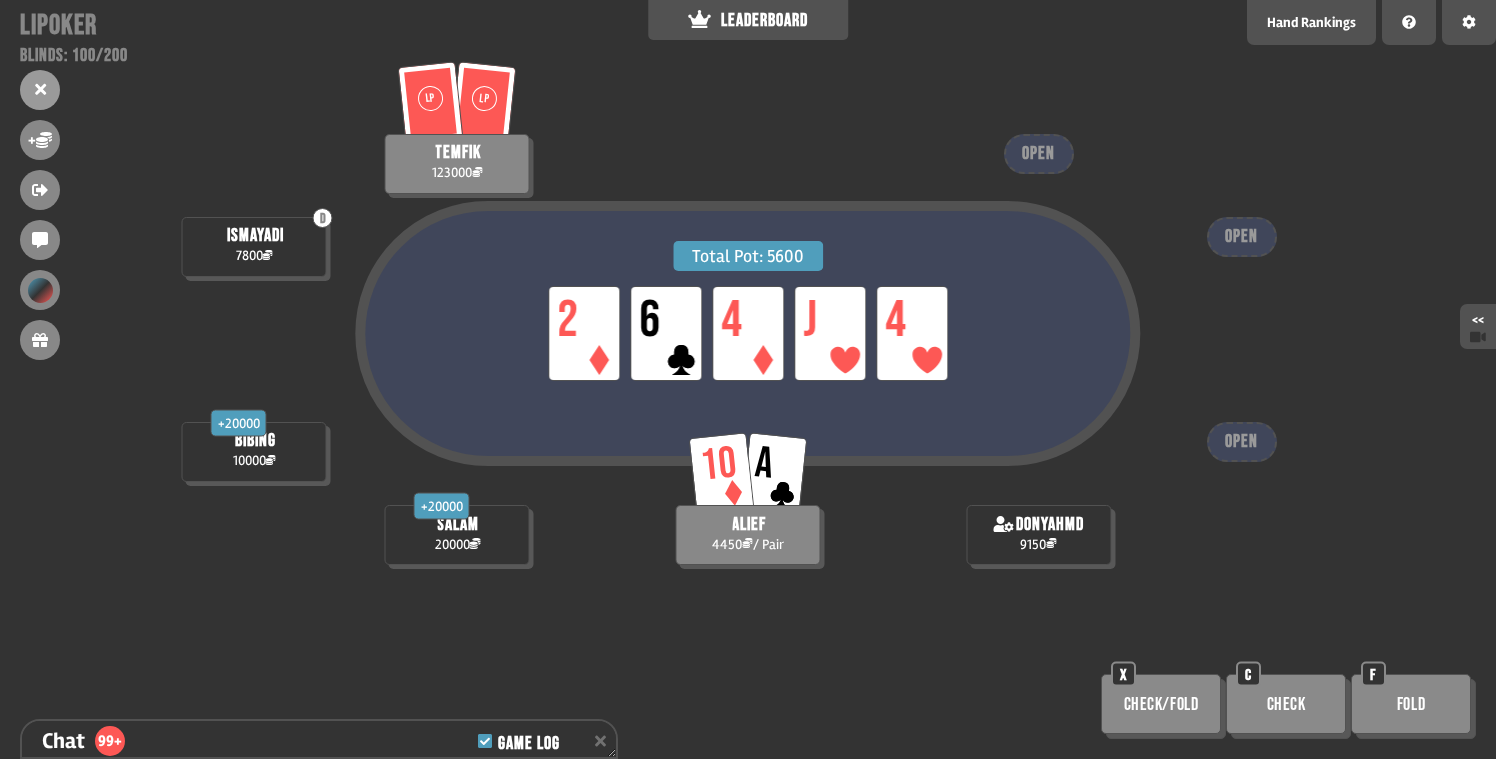 scroll, scrollTop: 5444, scrollLeft: 0, axis: vertical 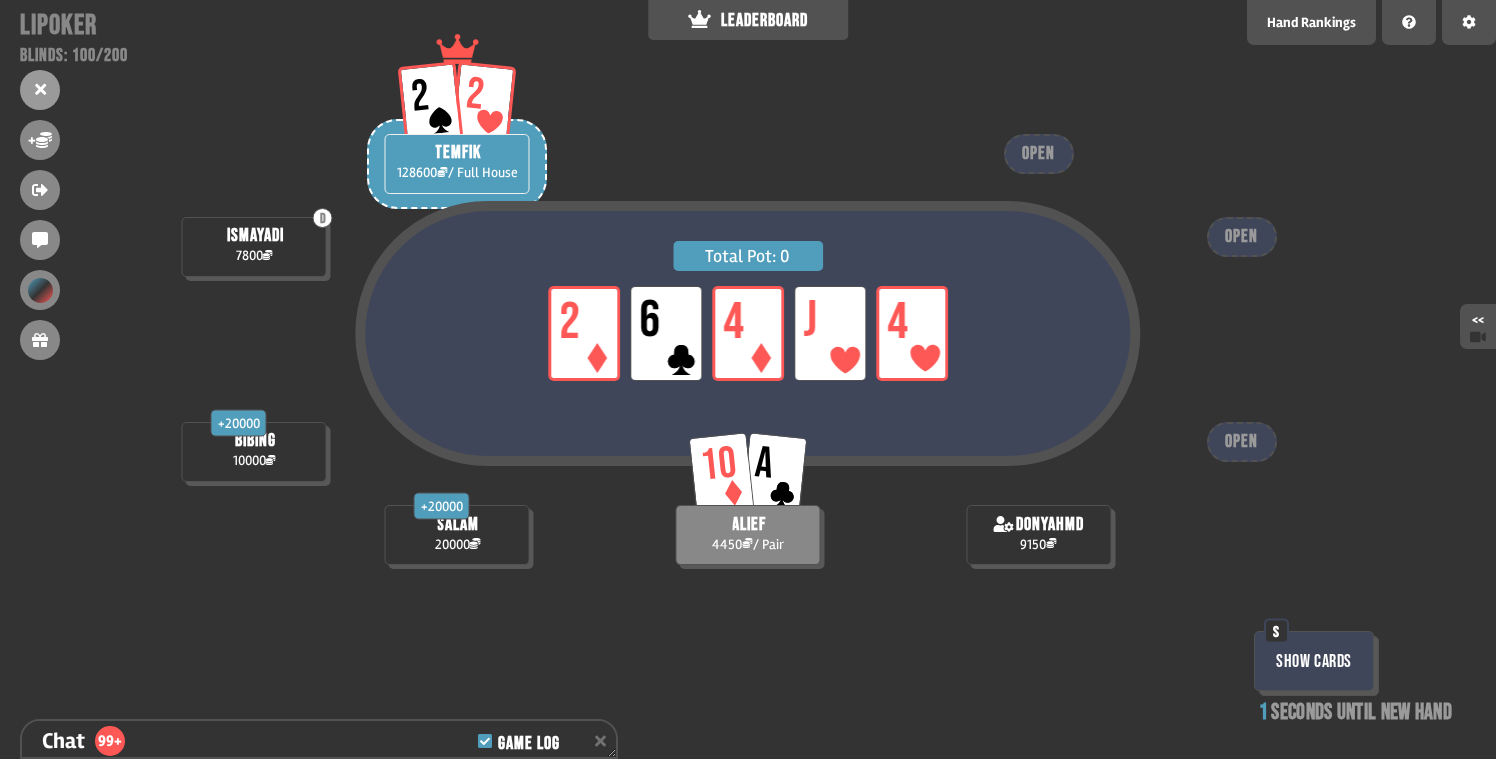 click on "LP 2 LP 6 LP 4 LP J LP 4" at bounding box center (747, 333) 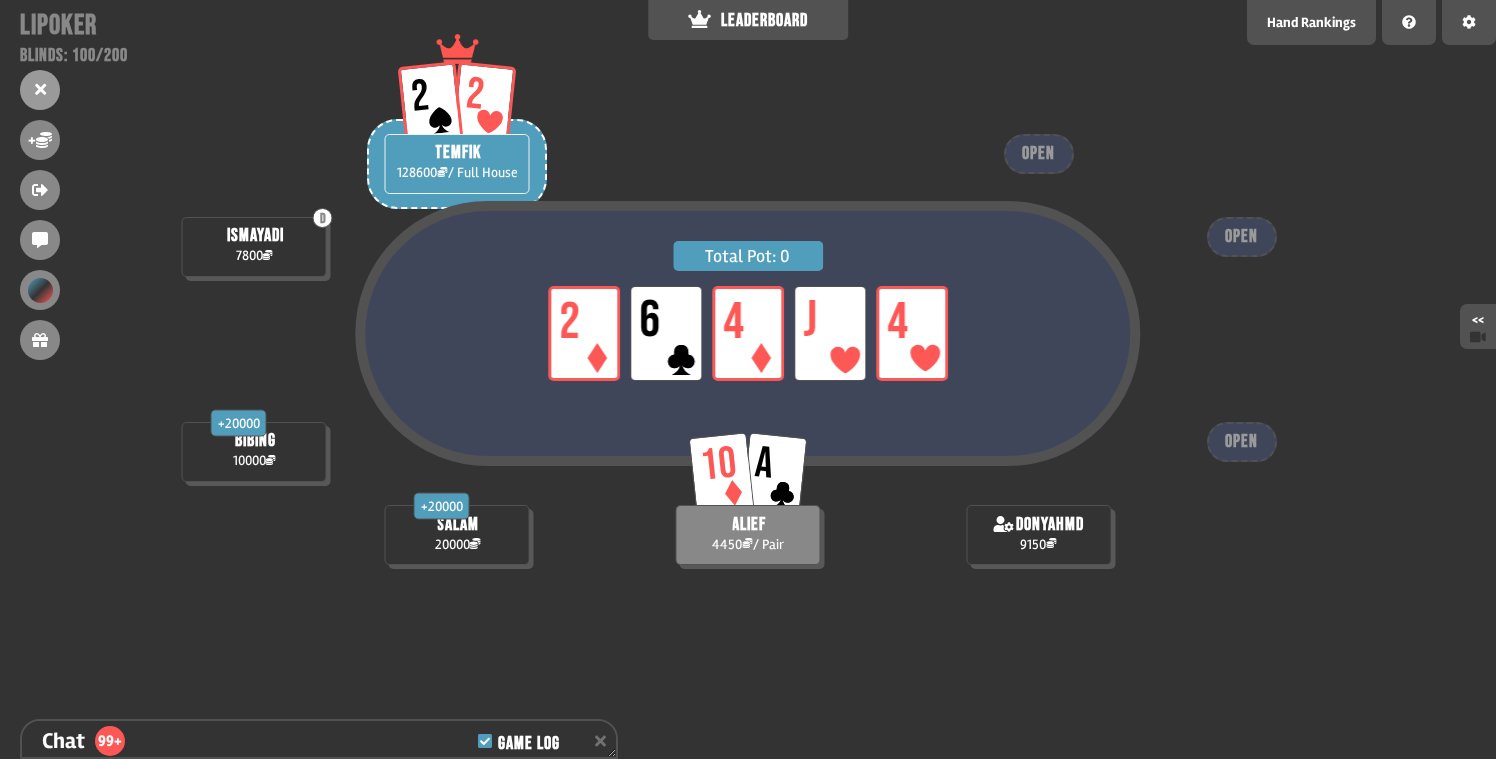 click on "LP 2 LP 6 LP 4 LP J LP 4" at bounding box center [747, 333] 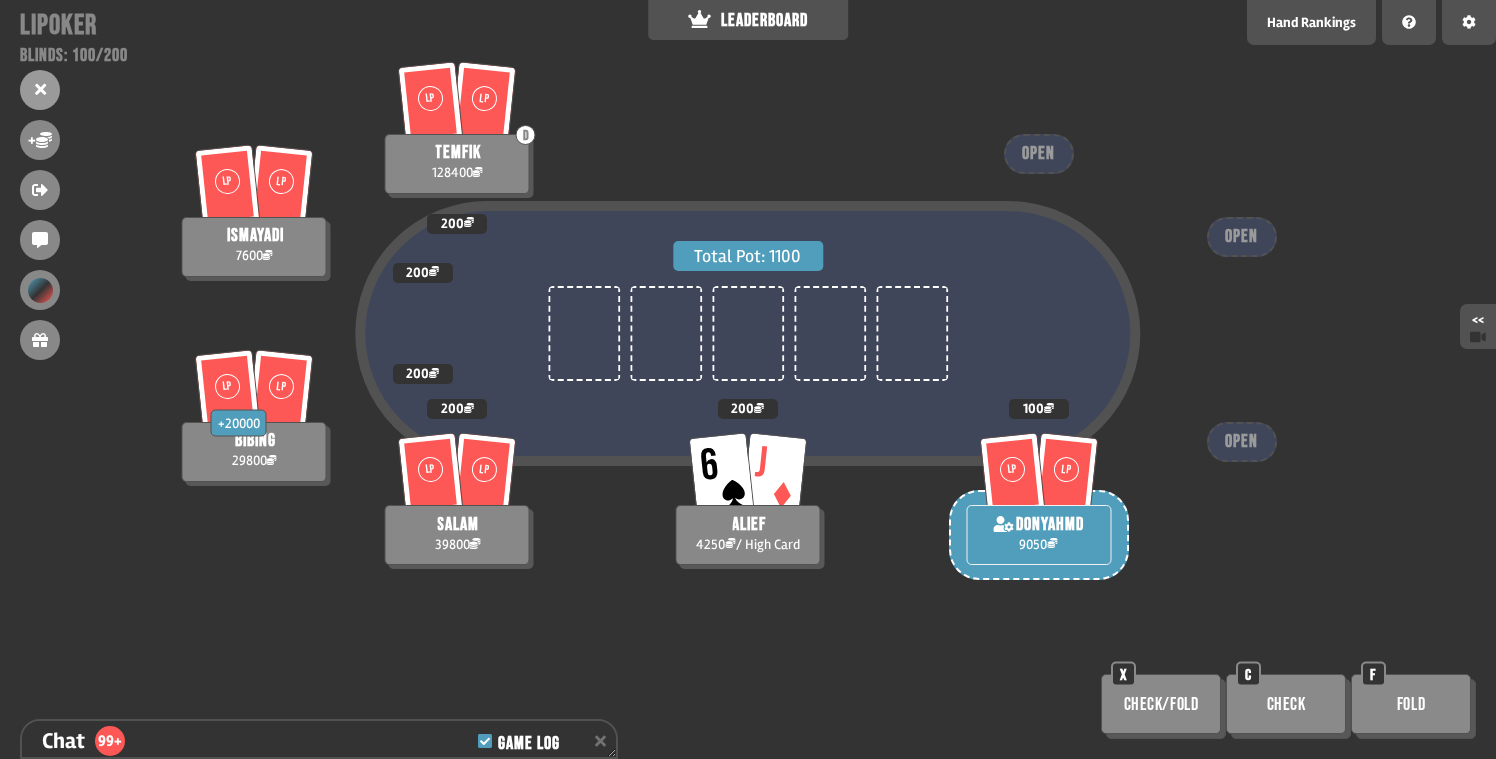 scroll, scrollTop: 5734, scrollLeft: 0, axis: vertical 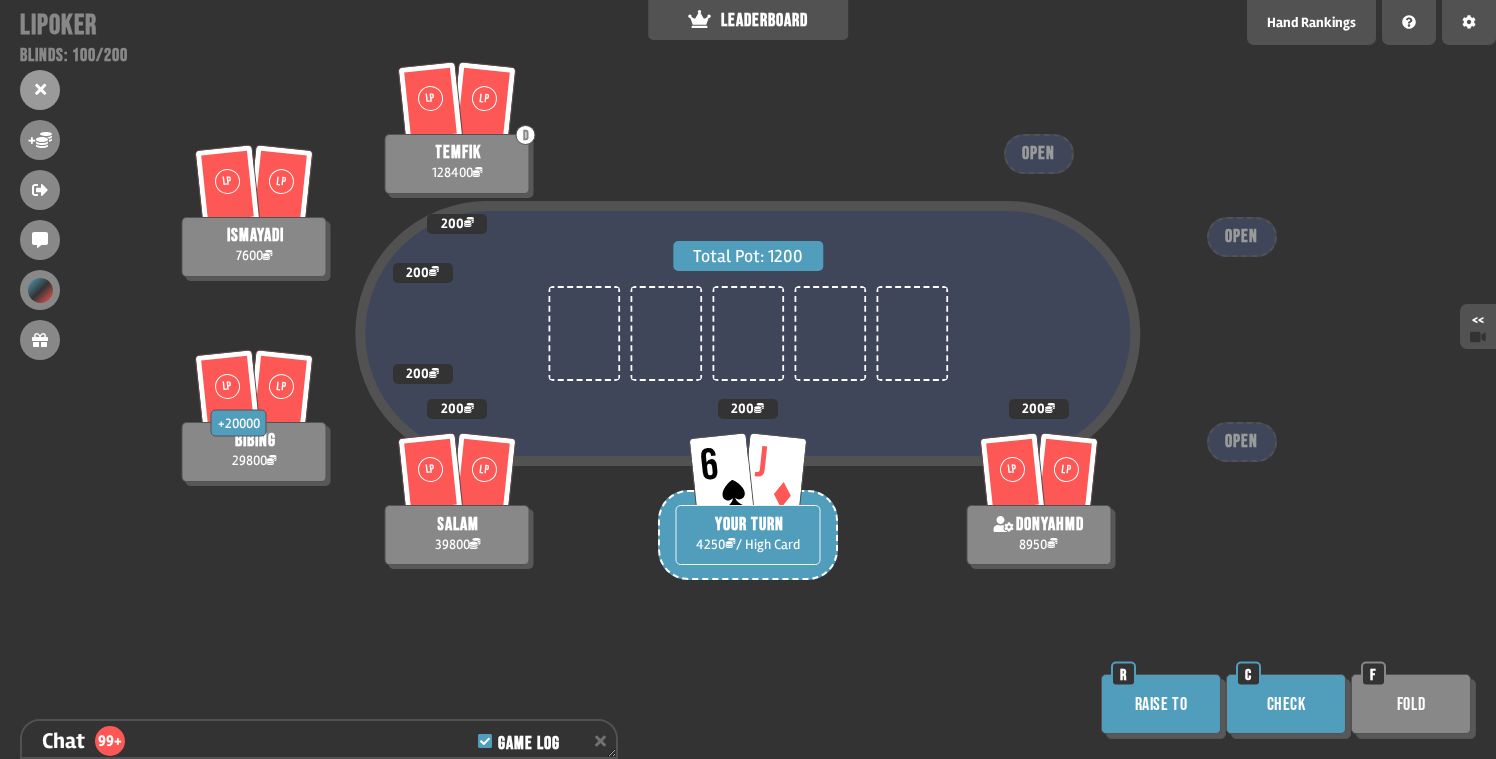 click on "Check" at bounding box center (1286, 704) 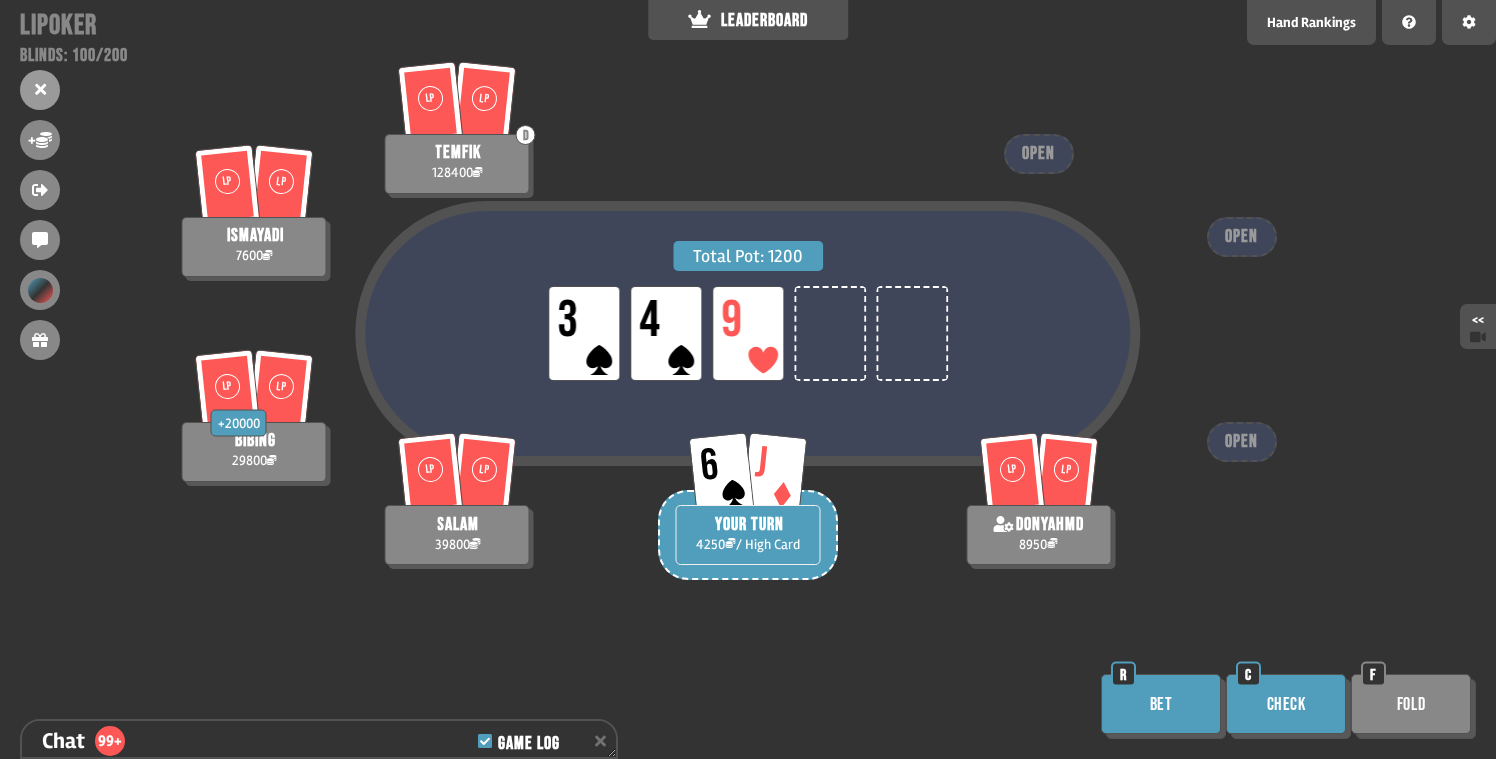 scroll, scrollTop: 5879, scrollLeft: 0, axis: vertical 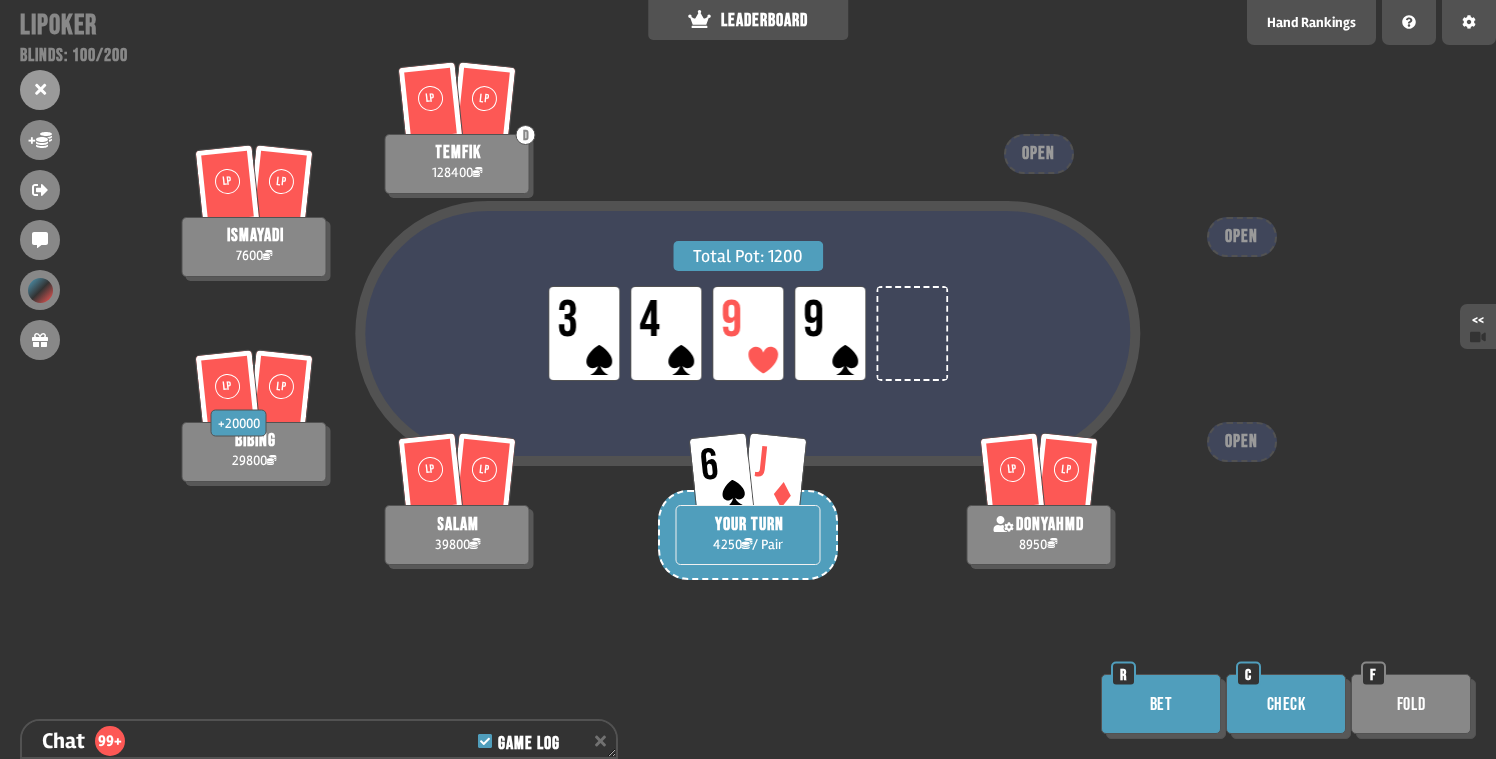 click on "Check" at bounding box center (1286, 704) 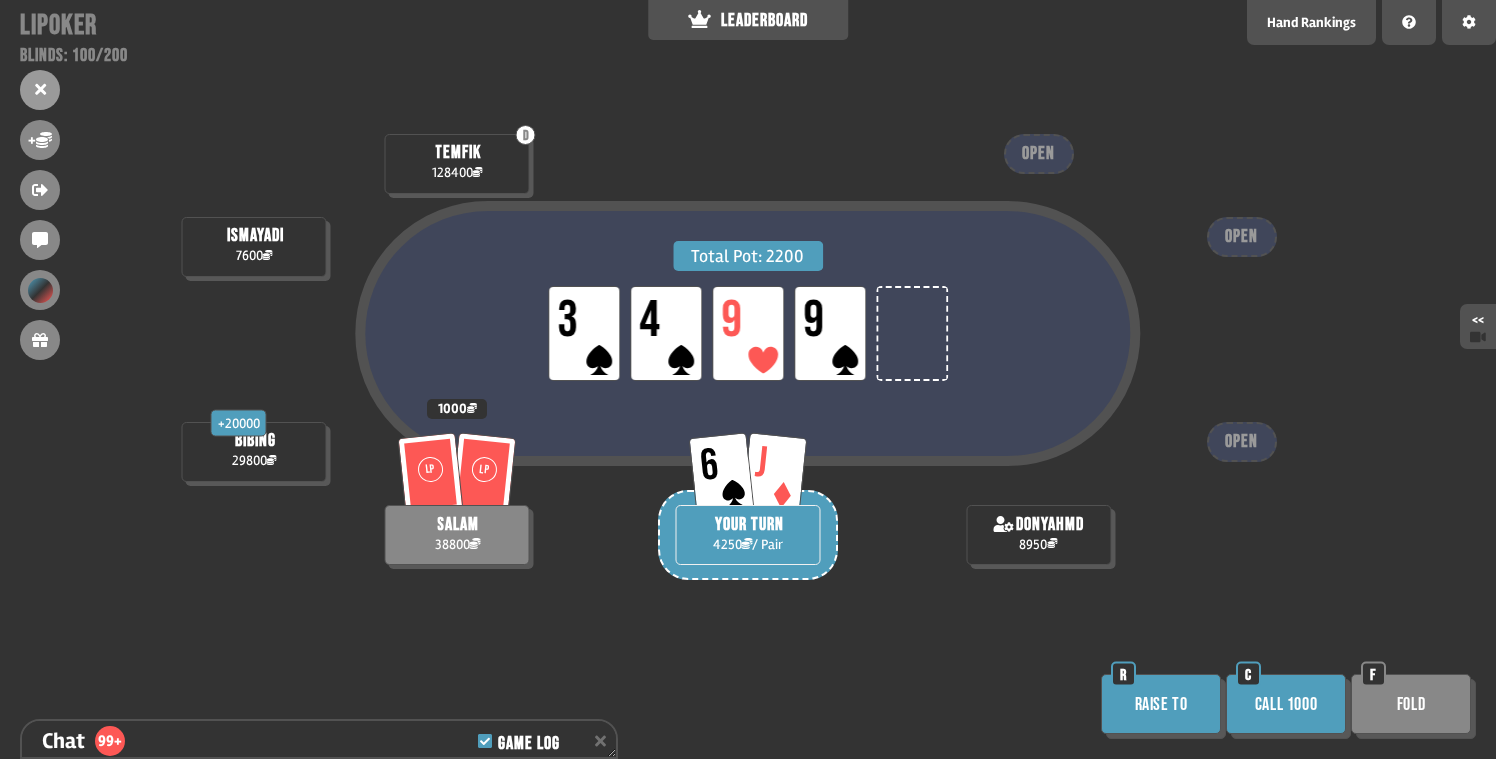 scroll, scrollTop: 6314, scrollLeft: 0, axis: vertical 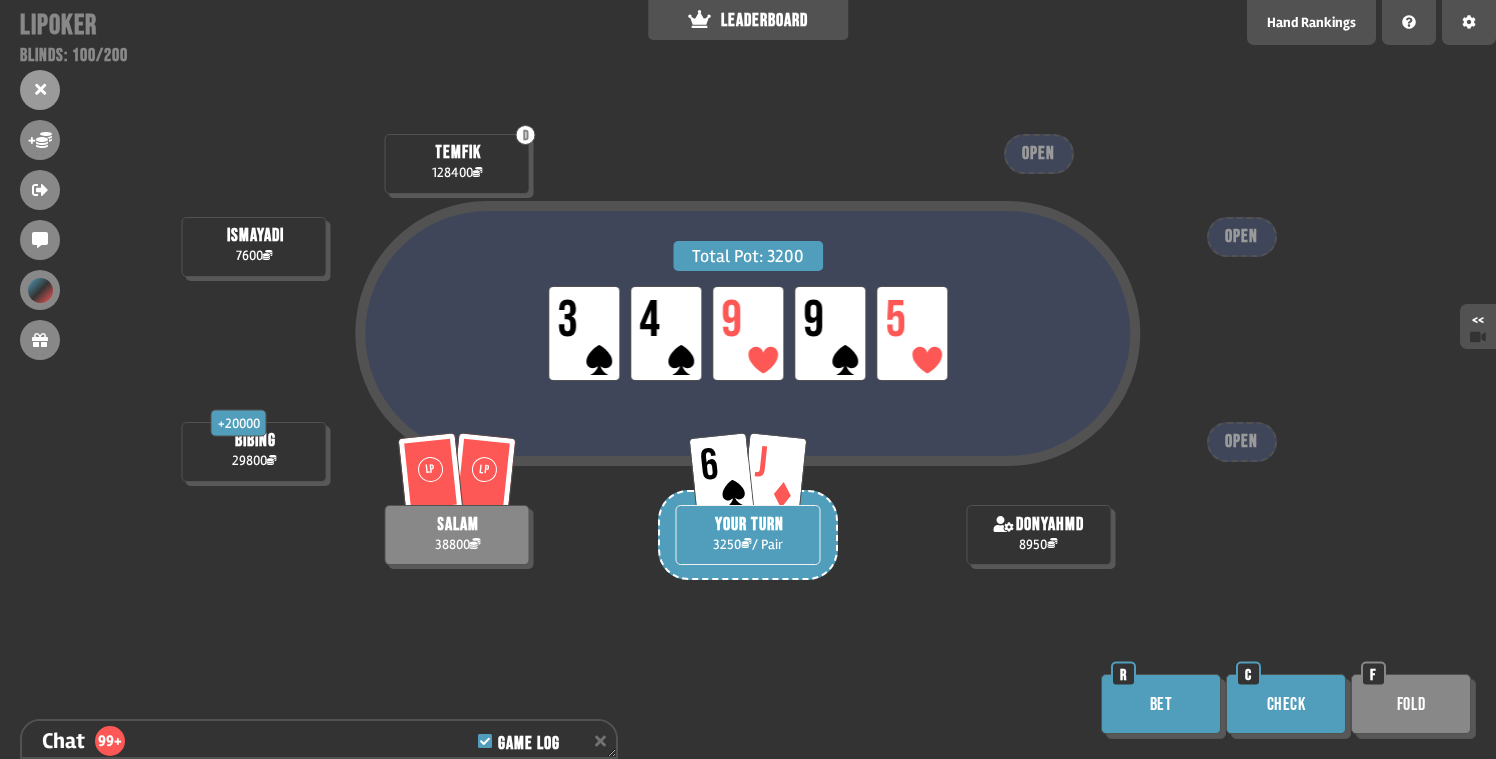 click on "Check" at bounding box center [1286, 704] 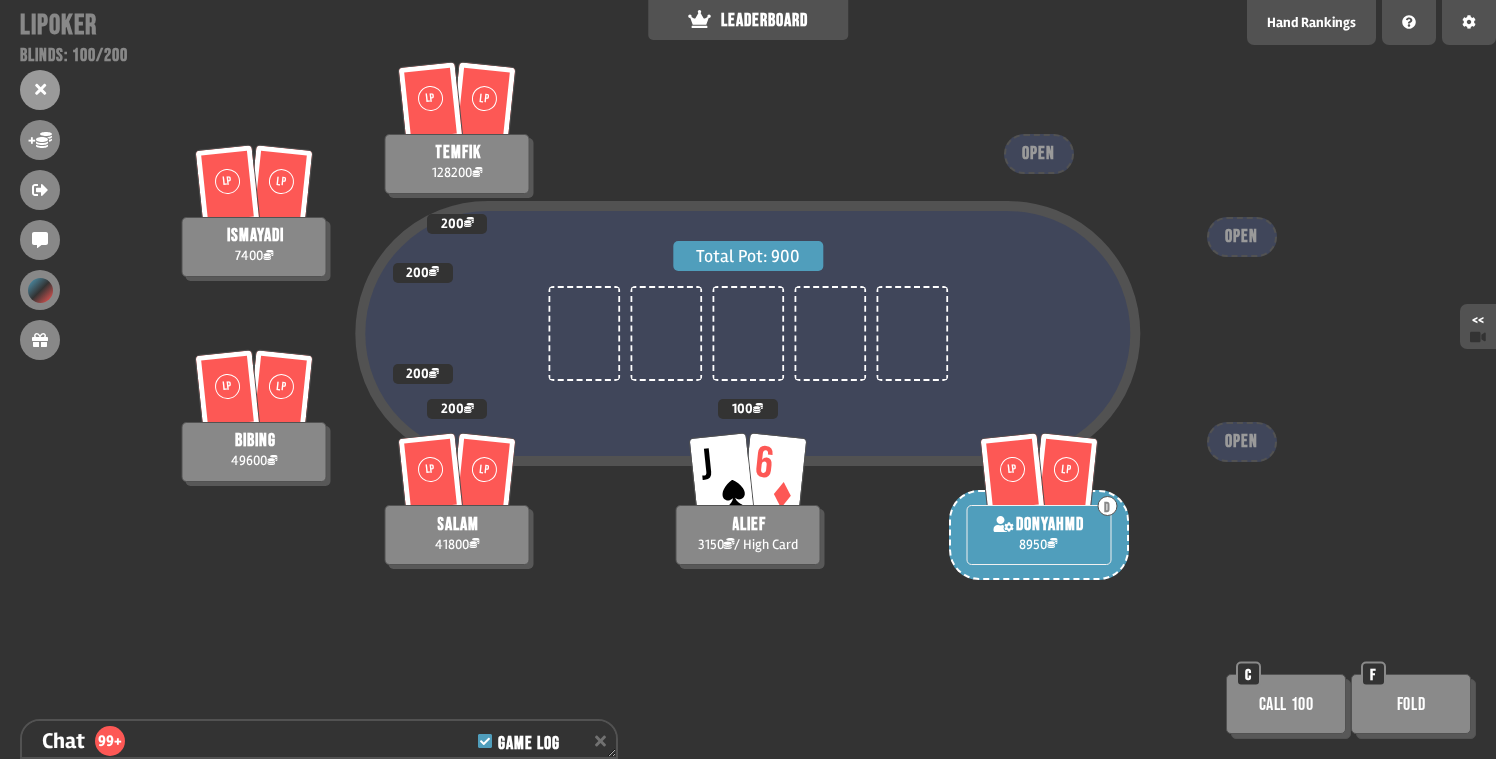 scroll, scrollTop: 6720, scrollLeft: 0, axis: vertical 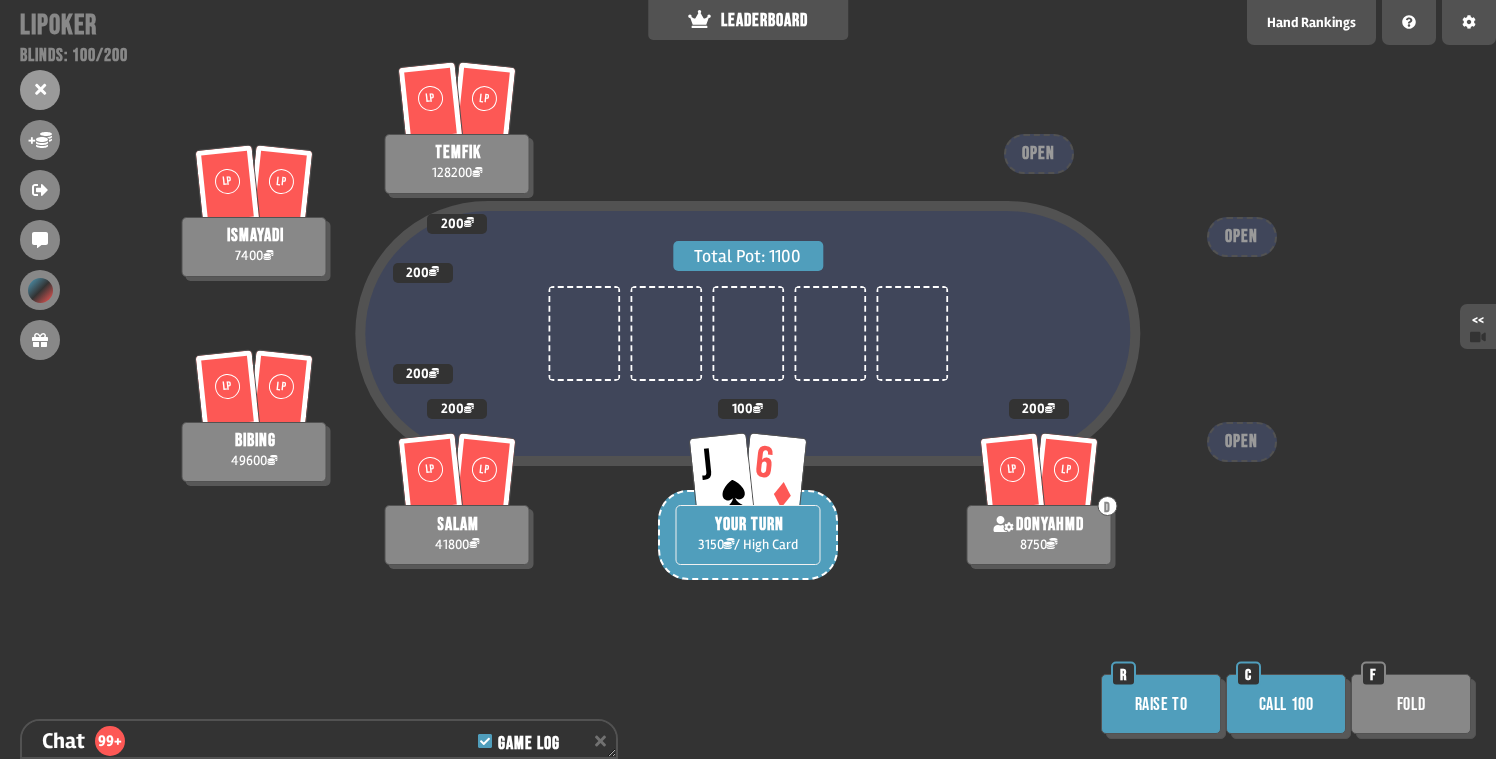 click on "Call 100" at bounding box center (1286, 704) 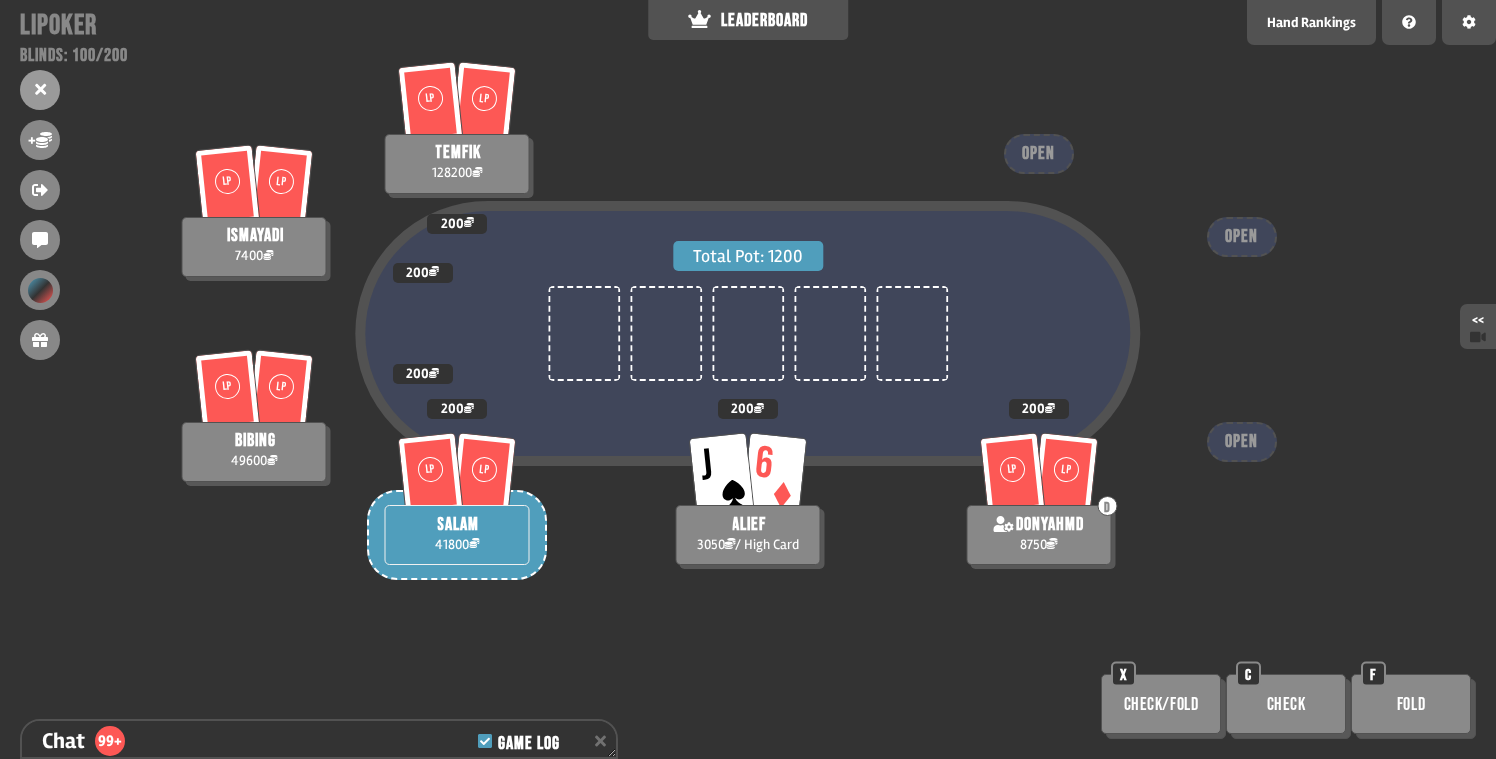 scroll, scrollTop: 6807, scrollLeft: 0, axis: vertical 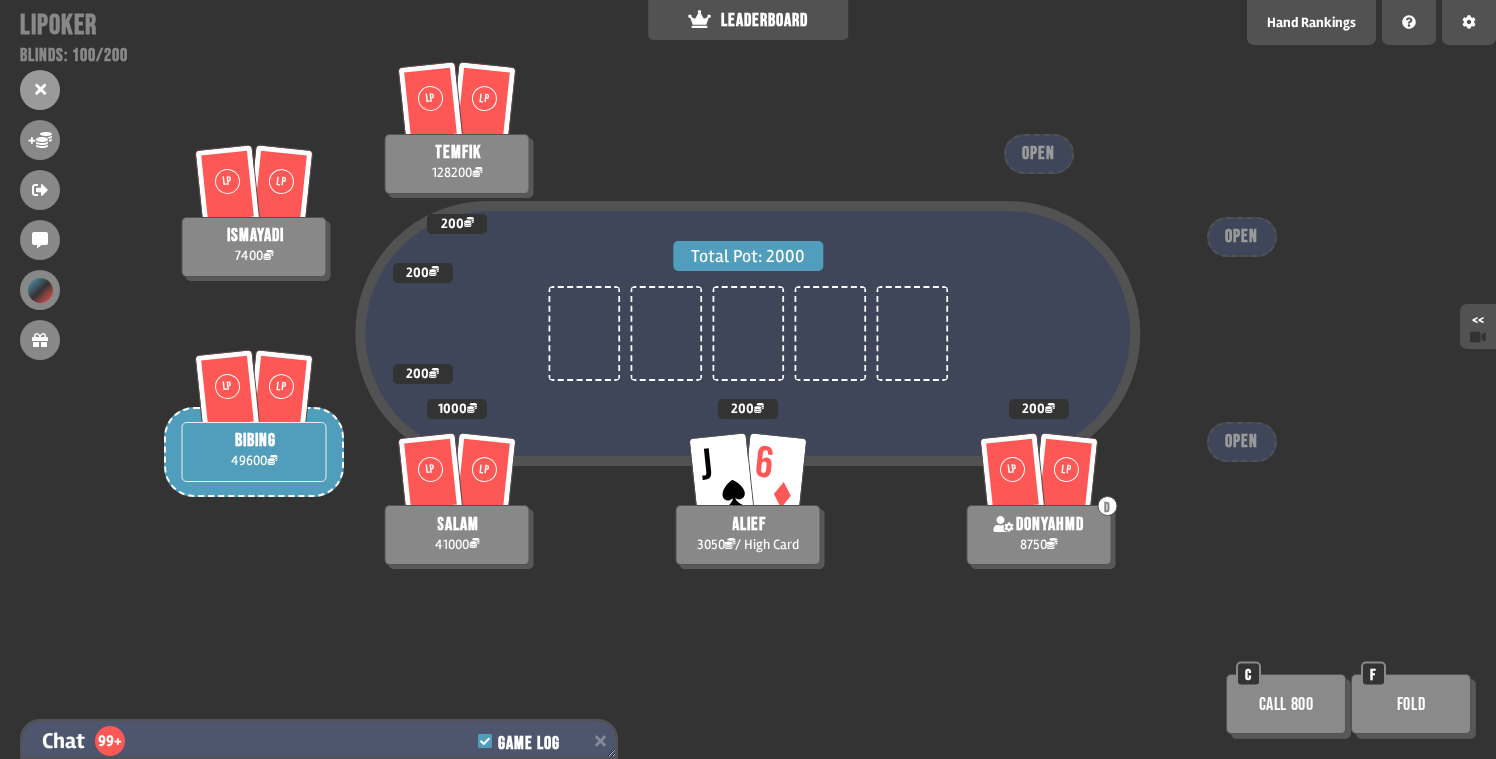 click on "Chat   99+ Game Log" at bounding box center [319, 741] 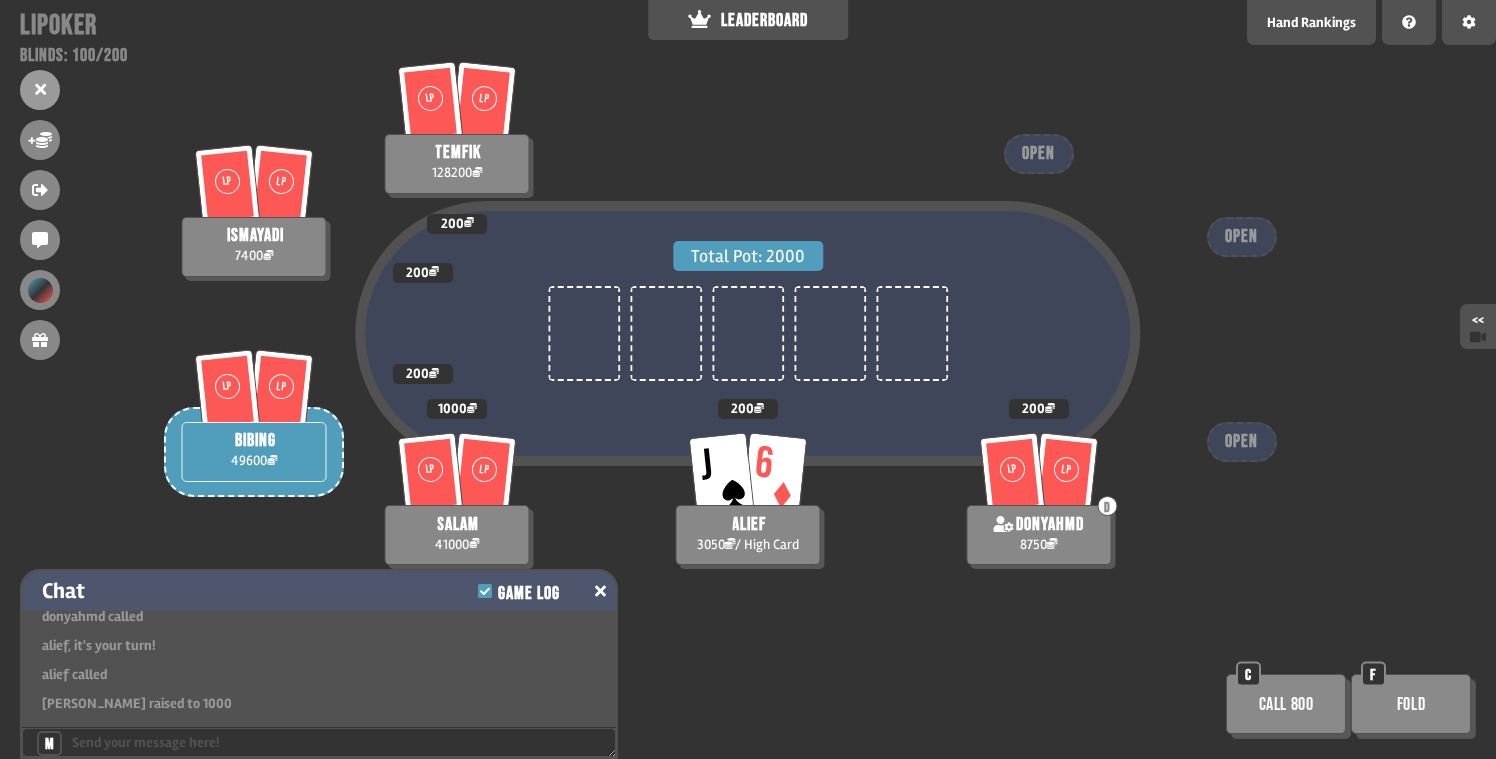 scroll, scrollTop: 6696, scrollLeft: 0, axis: vertical 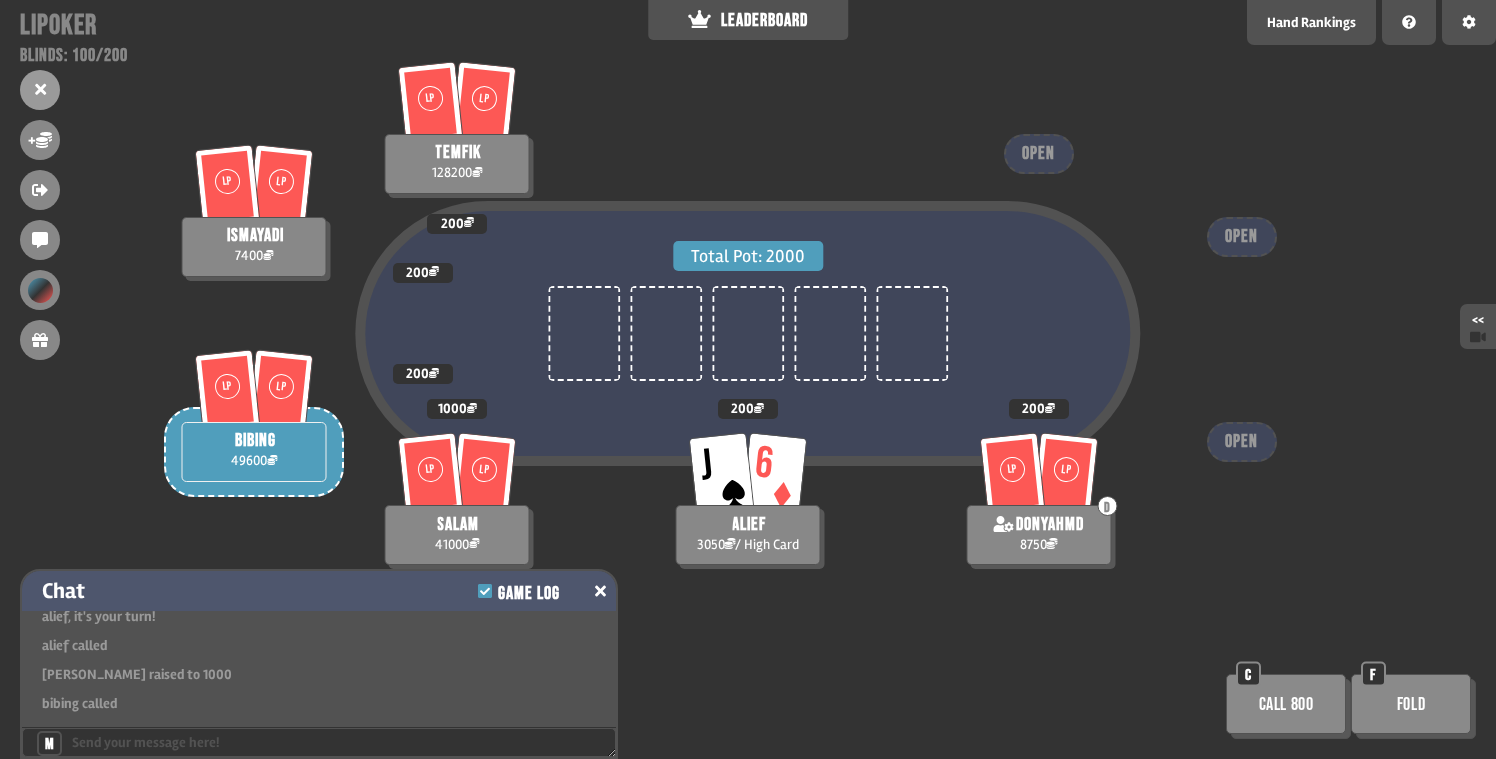 click 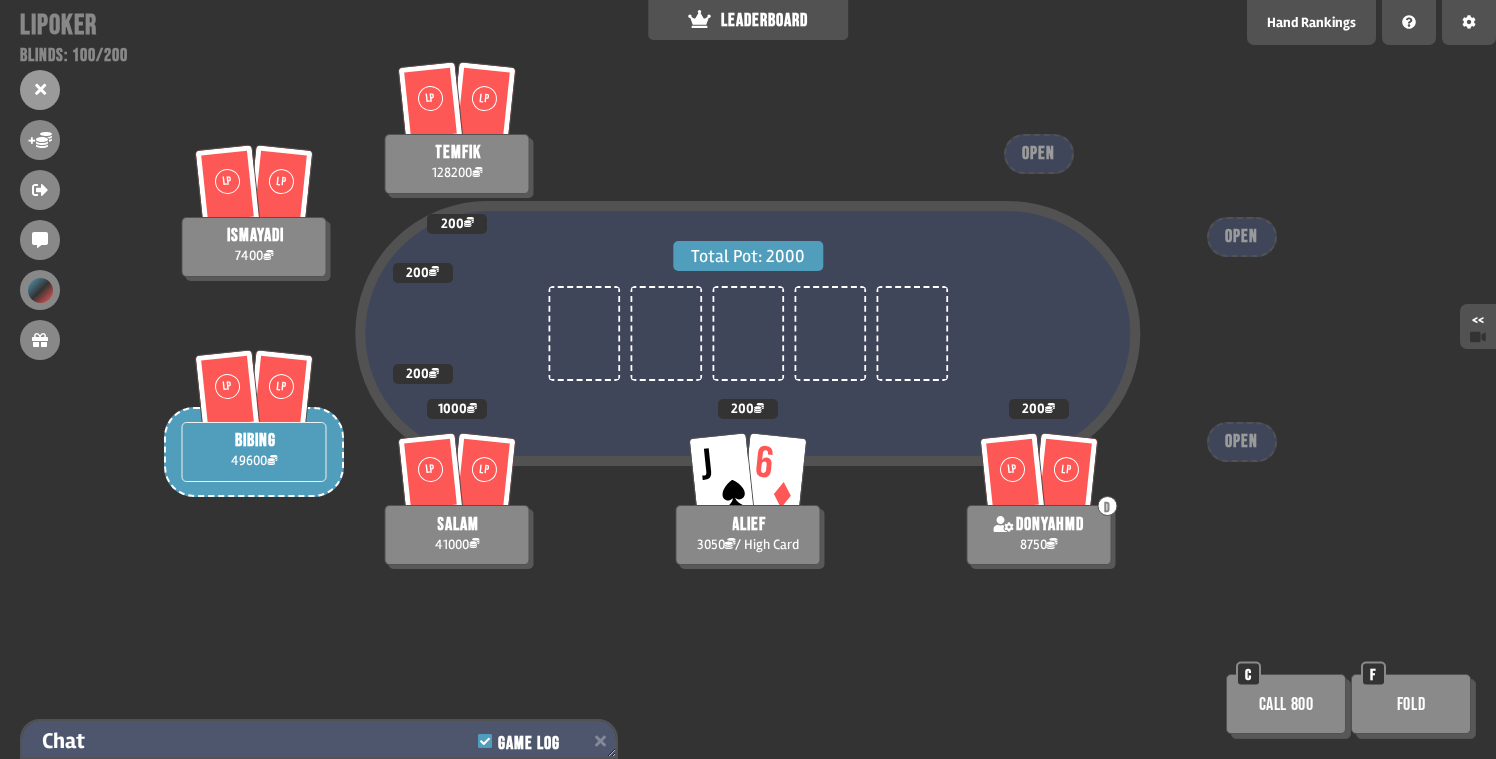 scroll, scrollTop: 6789, scrollLeft: 0, axis: vertical 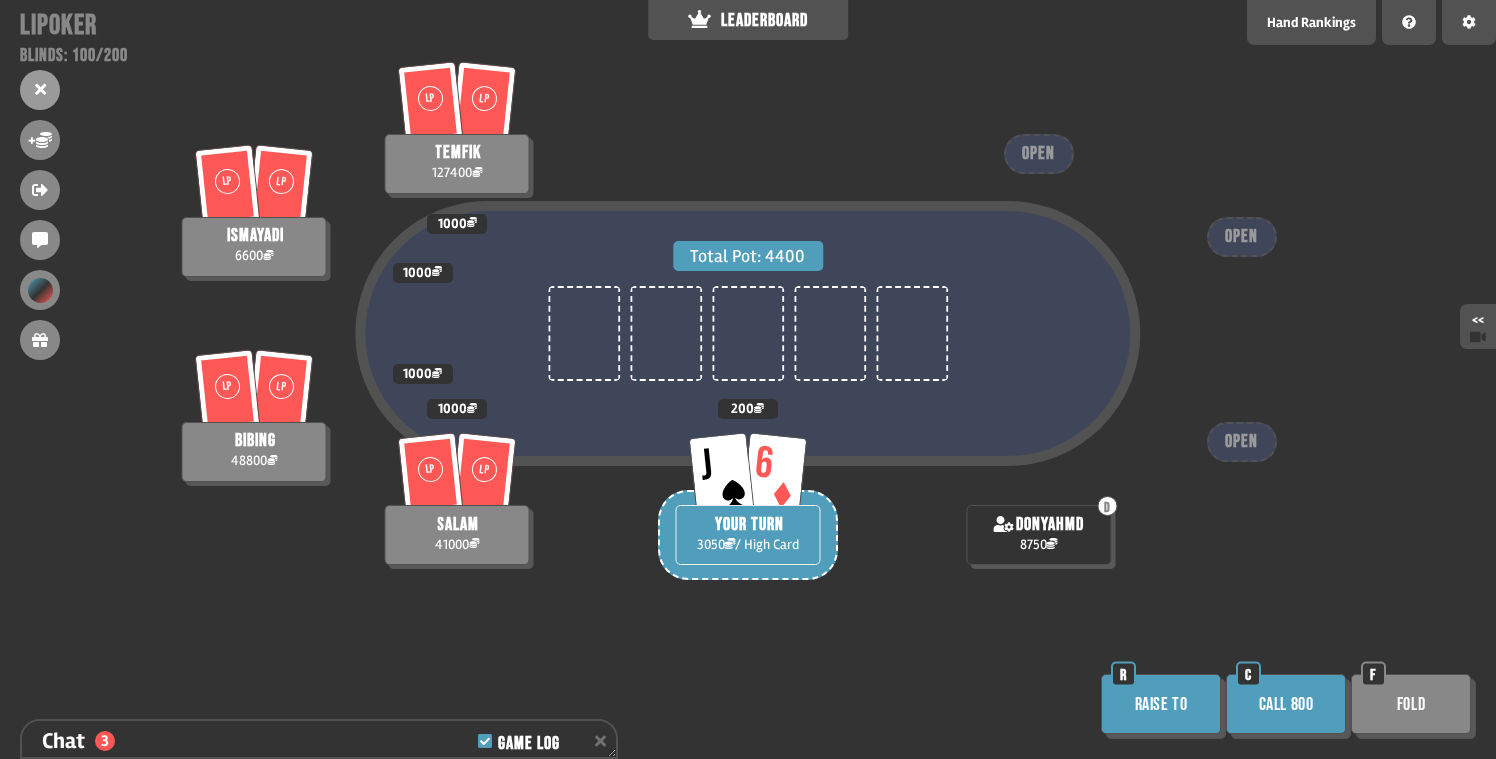 click on "Fold" at bounding box center (1411, 704) 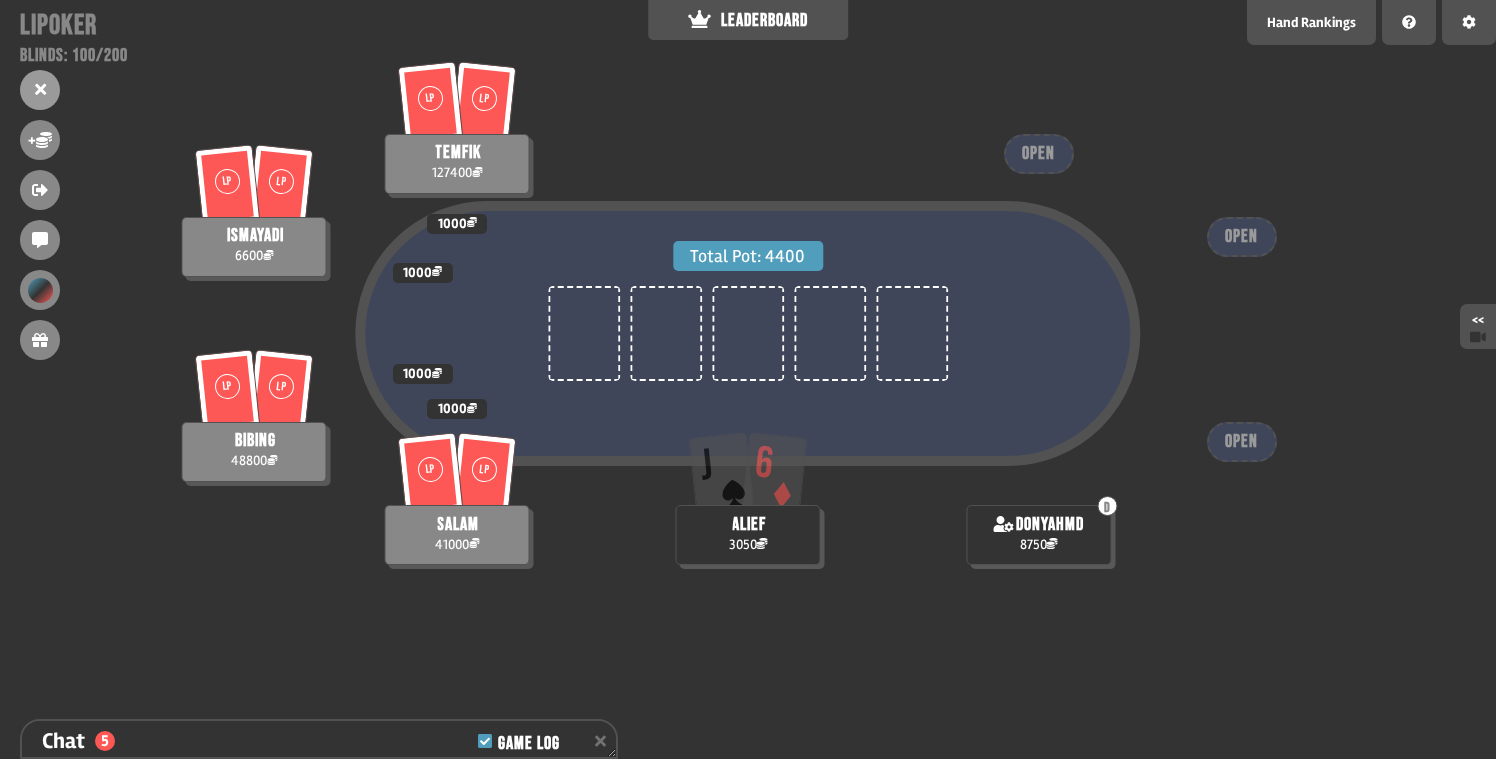 scroll, scrollTop: 100, scrollLeft: 0, axis: vertical 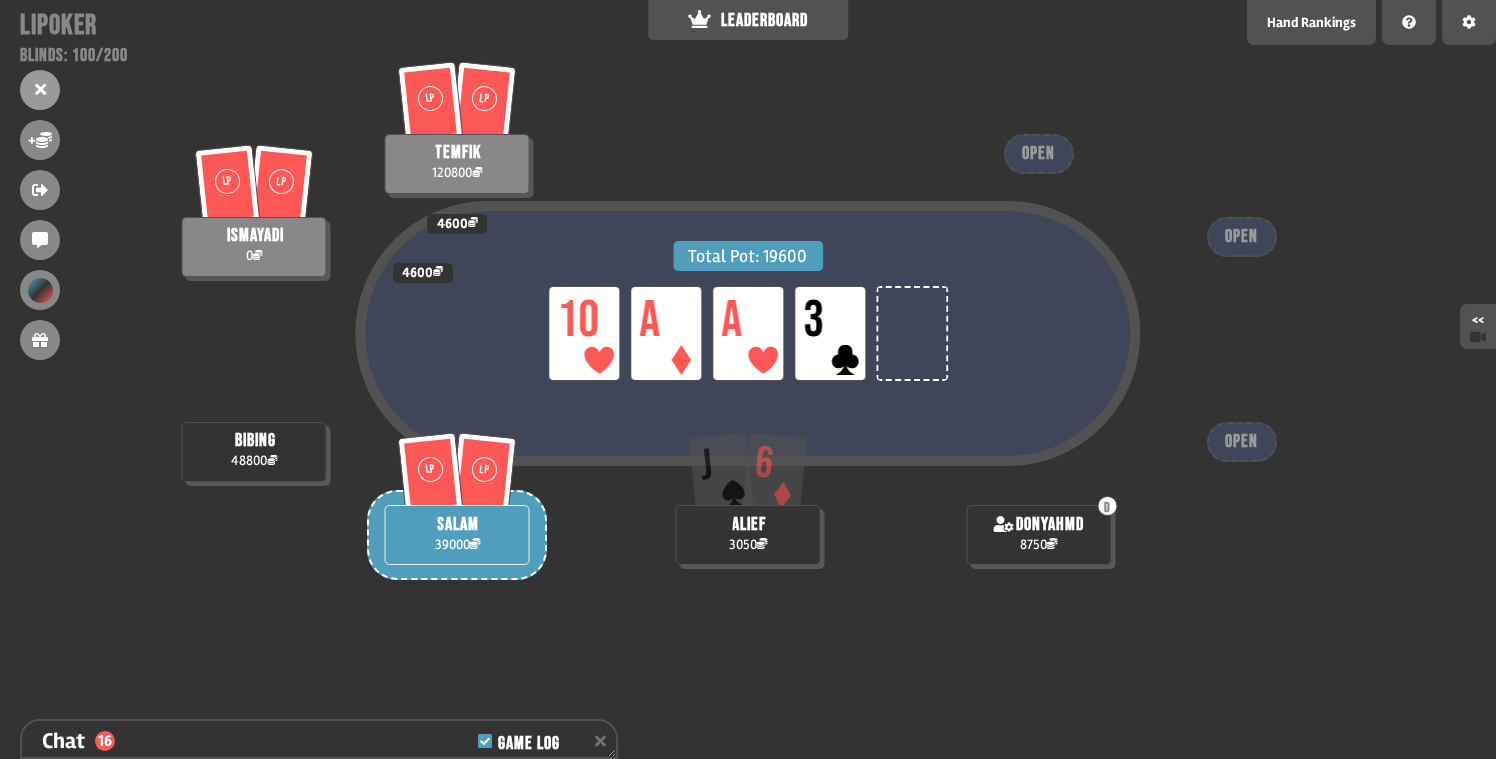 click on "Total Pot: 19600   LP 10 LP A LP A LP 3 LP LP salam 39000  bibing 48800  LP LP temfik 120800  4600  LP LP ismayadi 0  4600  J 6 alief 3050  D donyahmd 8750  OPEN OPEN OPEN" at bounding box center [748, 379] 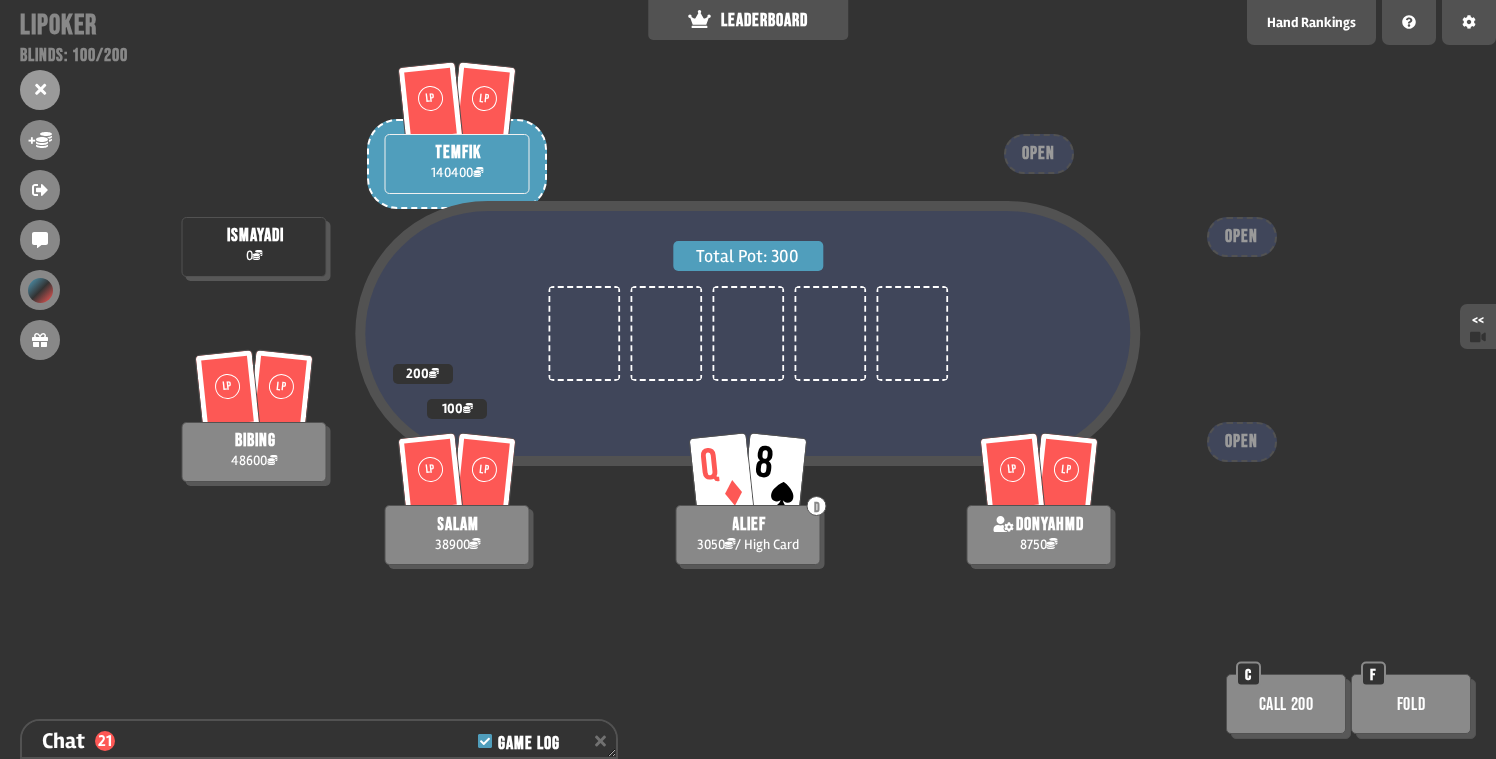 scroll, scrollTop: 98, scrollLeft: 0, axis: vertical 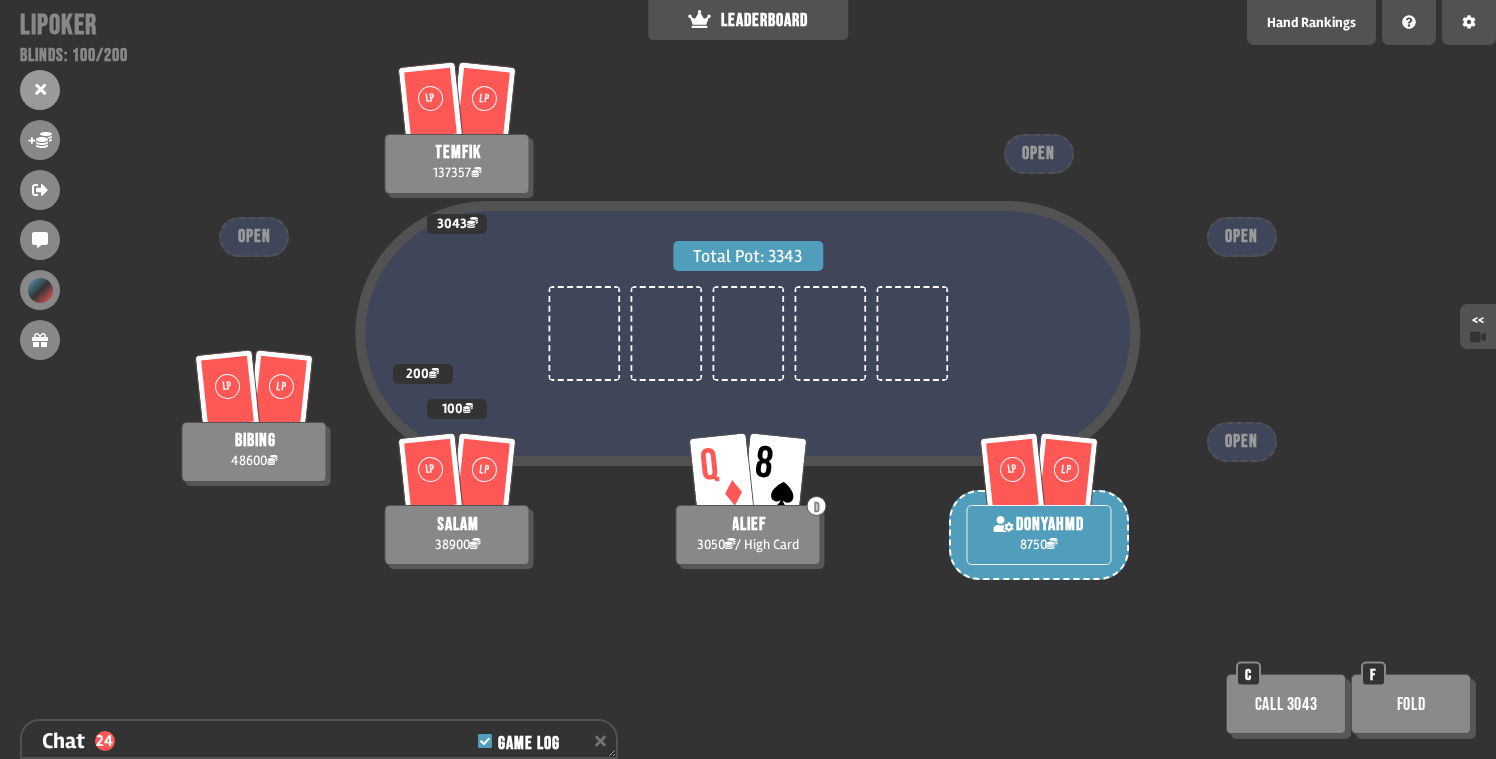 click on "alief" at bounding box center (749, 525) 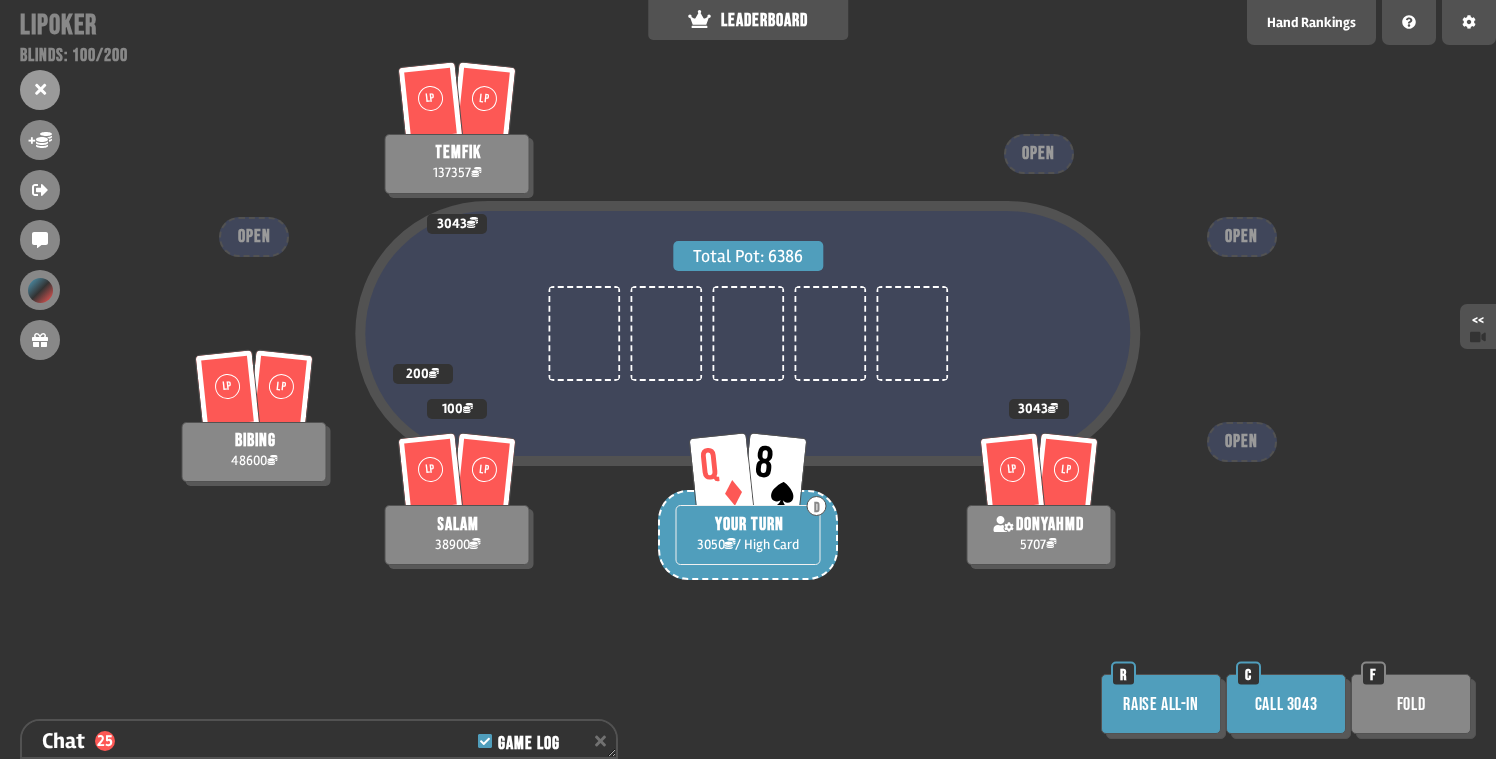 click on "Raise all-in" at bounding box center [1161, 704] 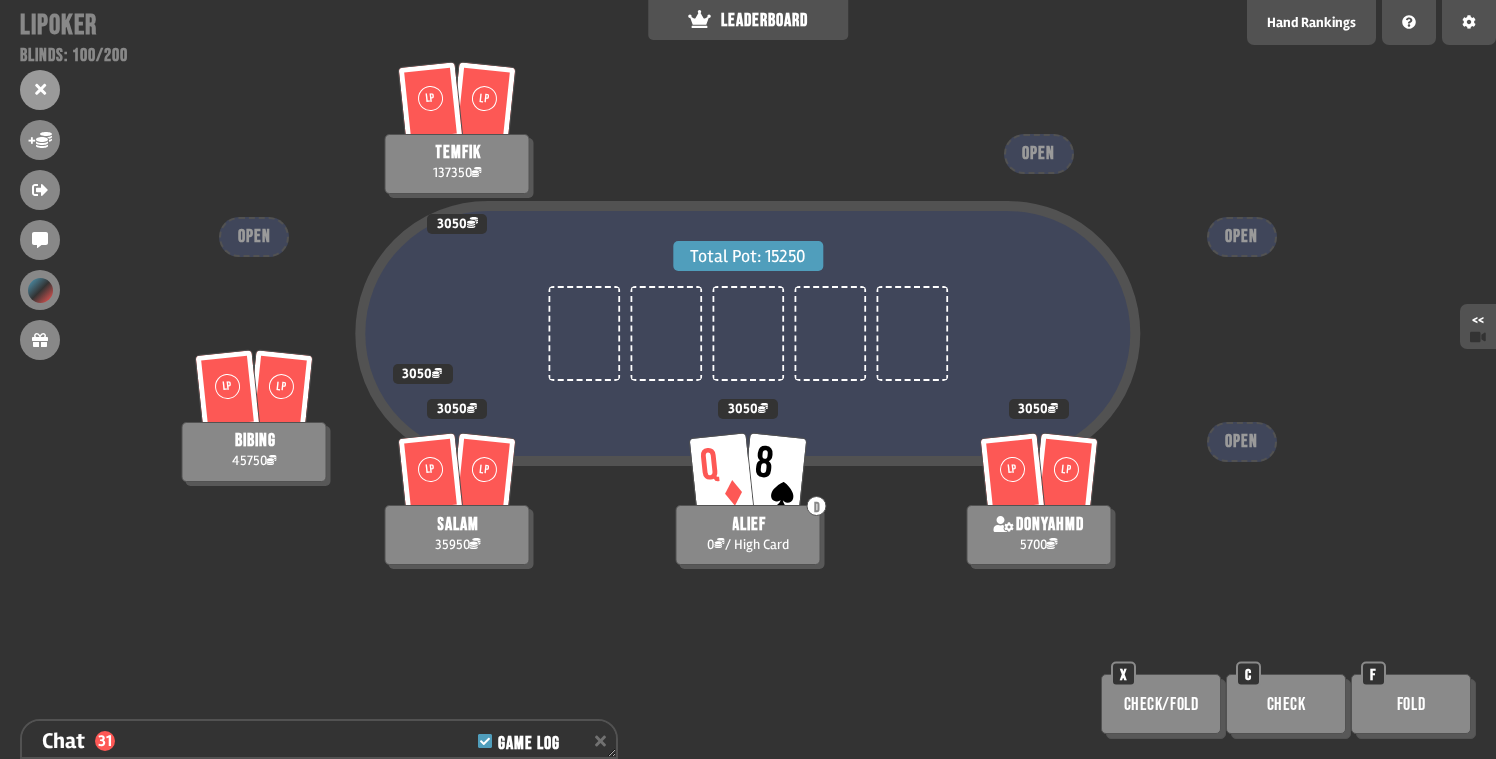 click on "Check" at bounding box center [1286, 704] 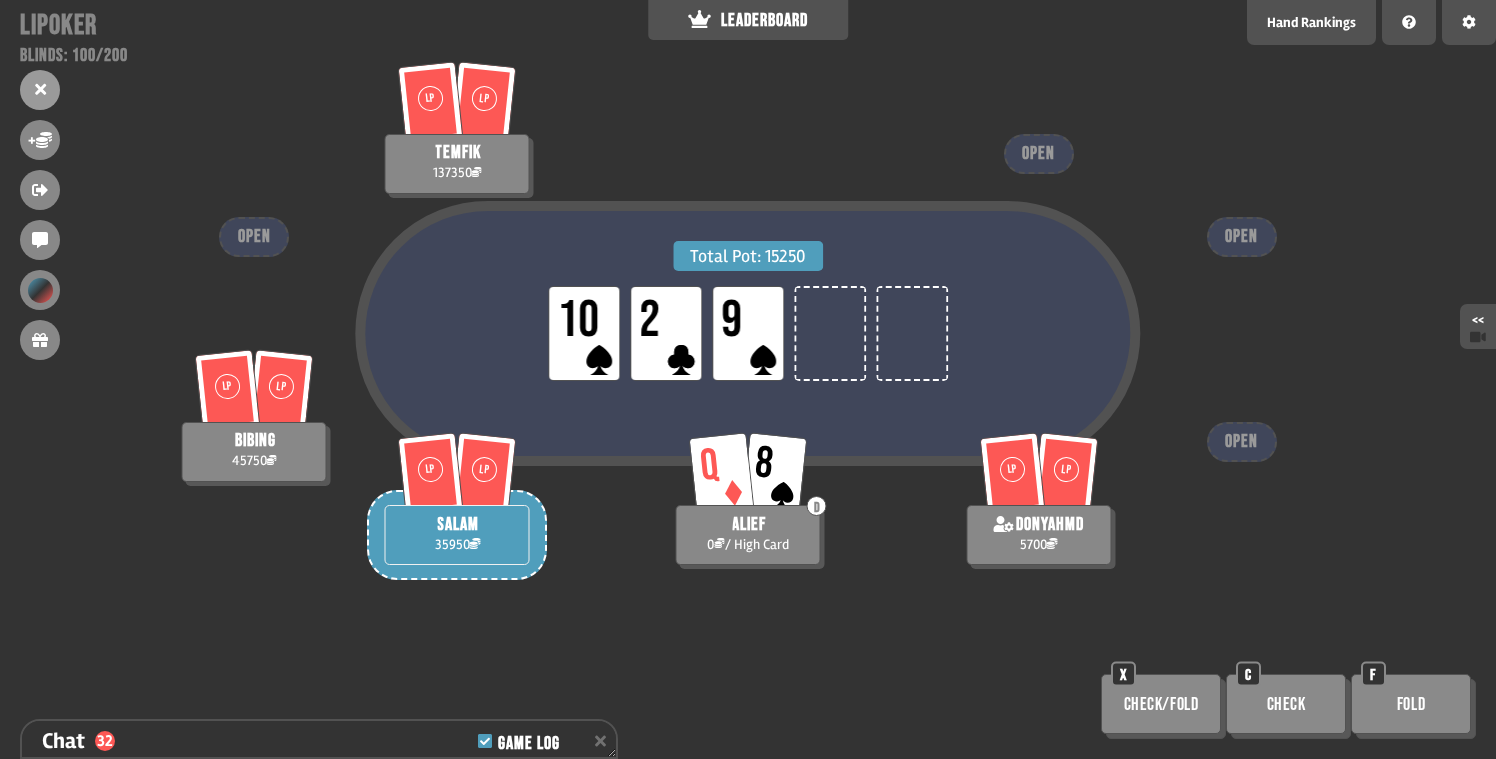 click on "Check" at bounding box center [1286, 704] 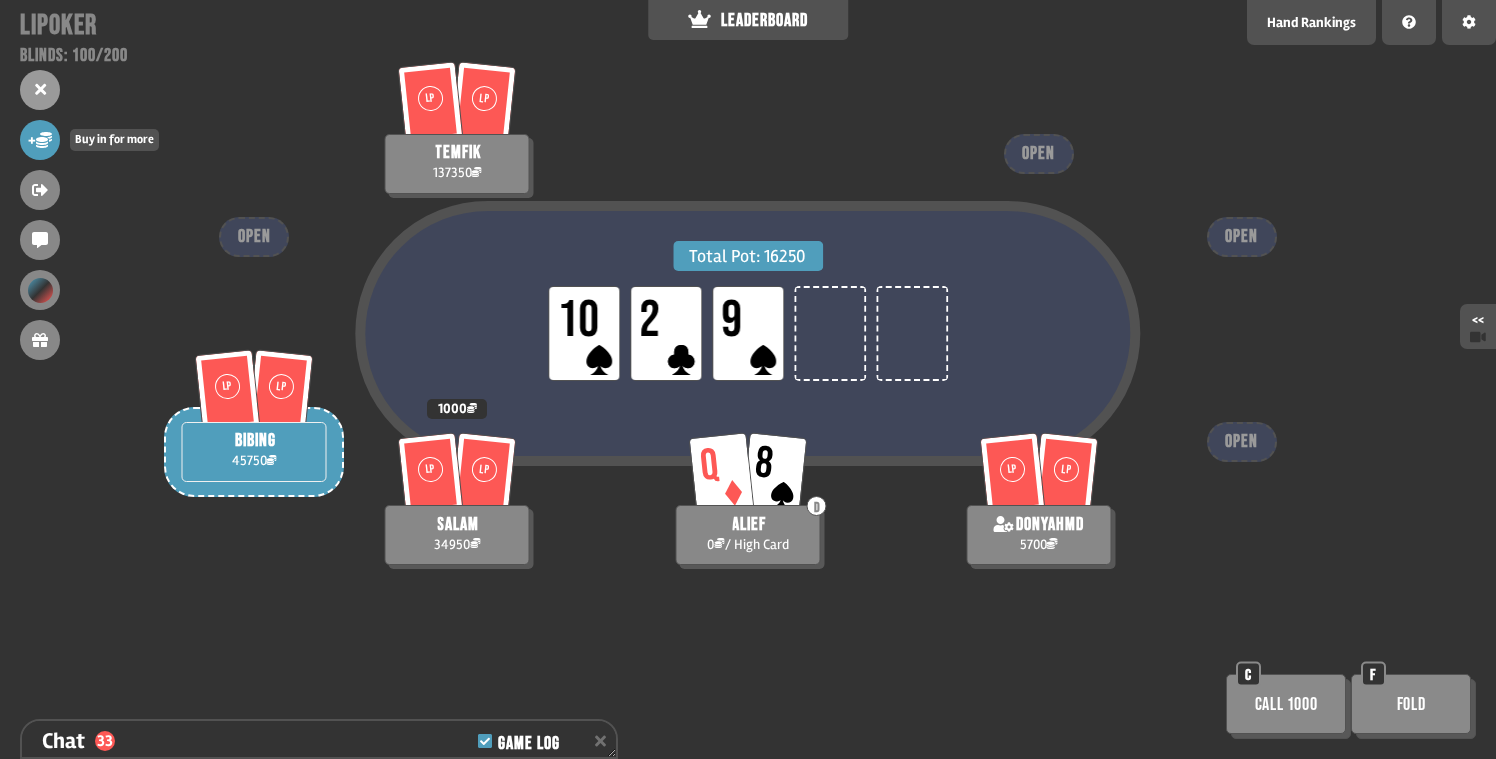 click on "+" at bounding box center (40, 140) 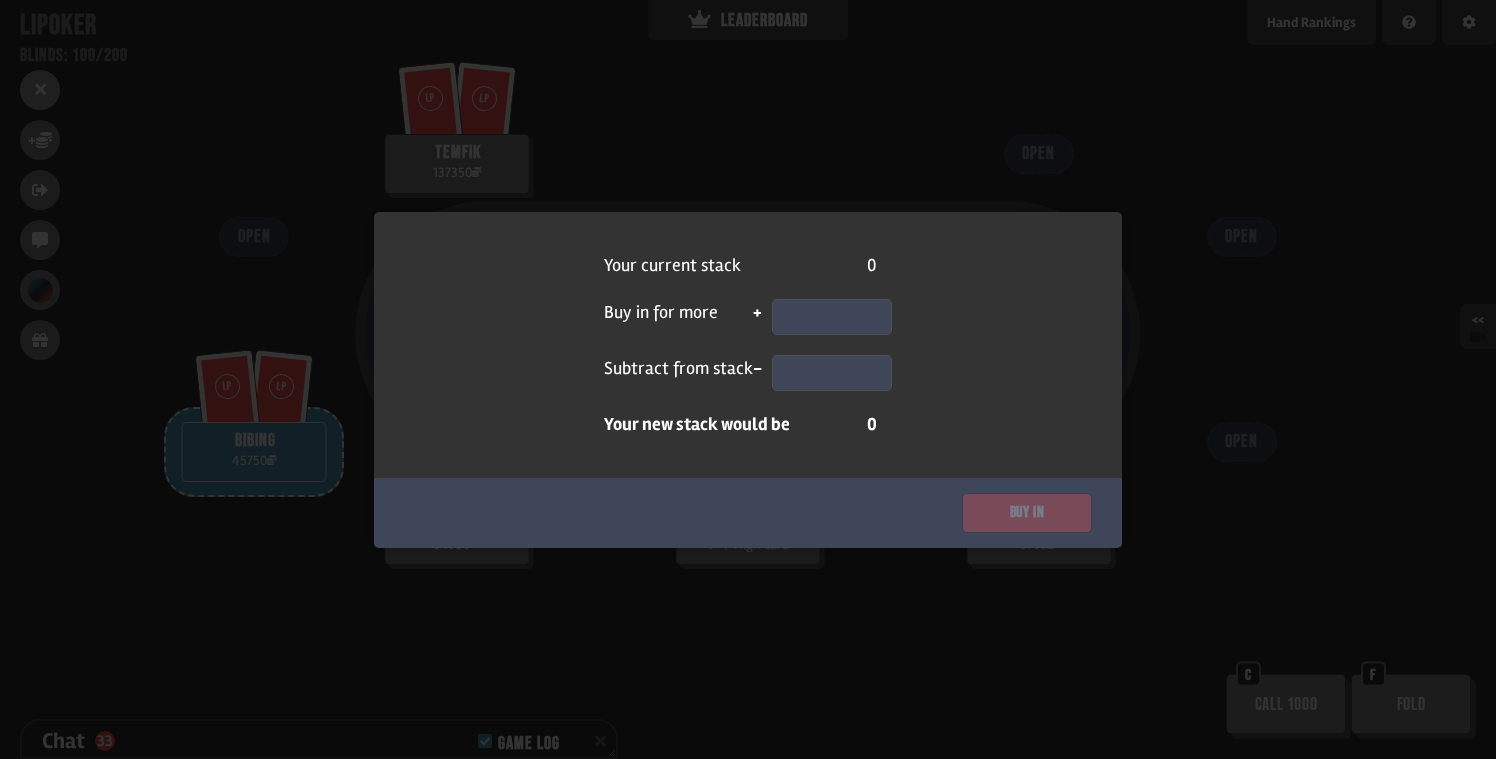 click at bounding box center [832, 373] 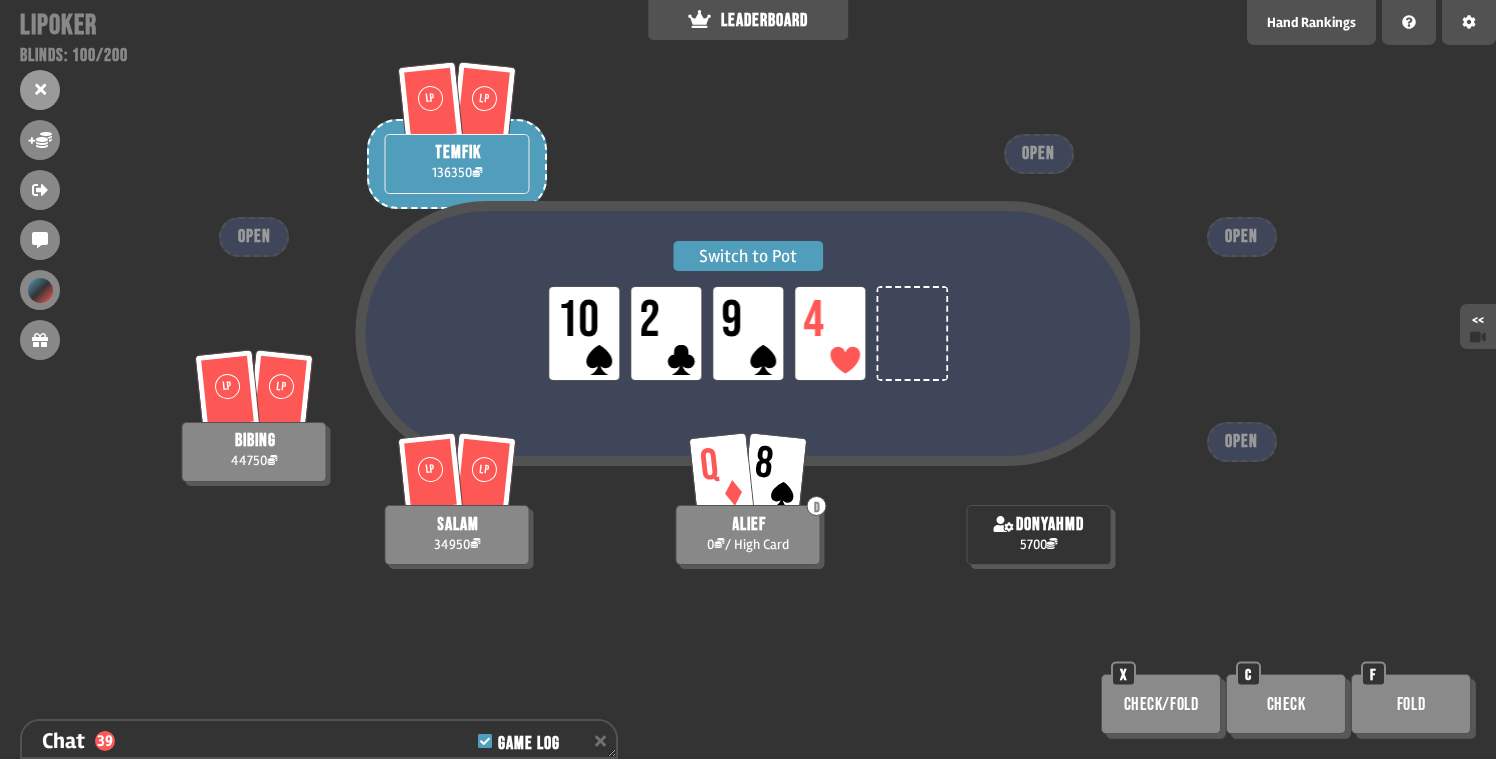 click on "Switch to Pot" at bounding box center [748, 256] 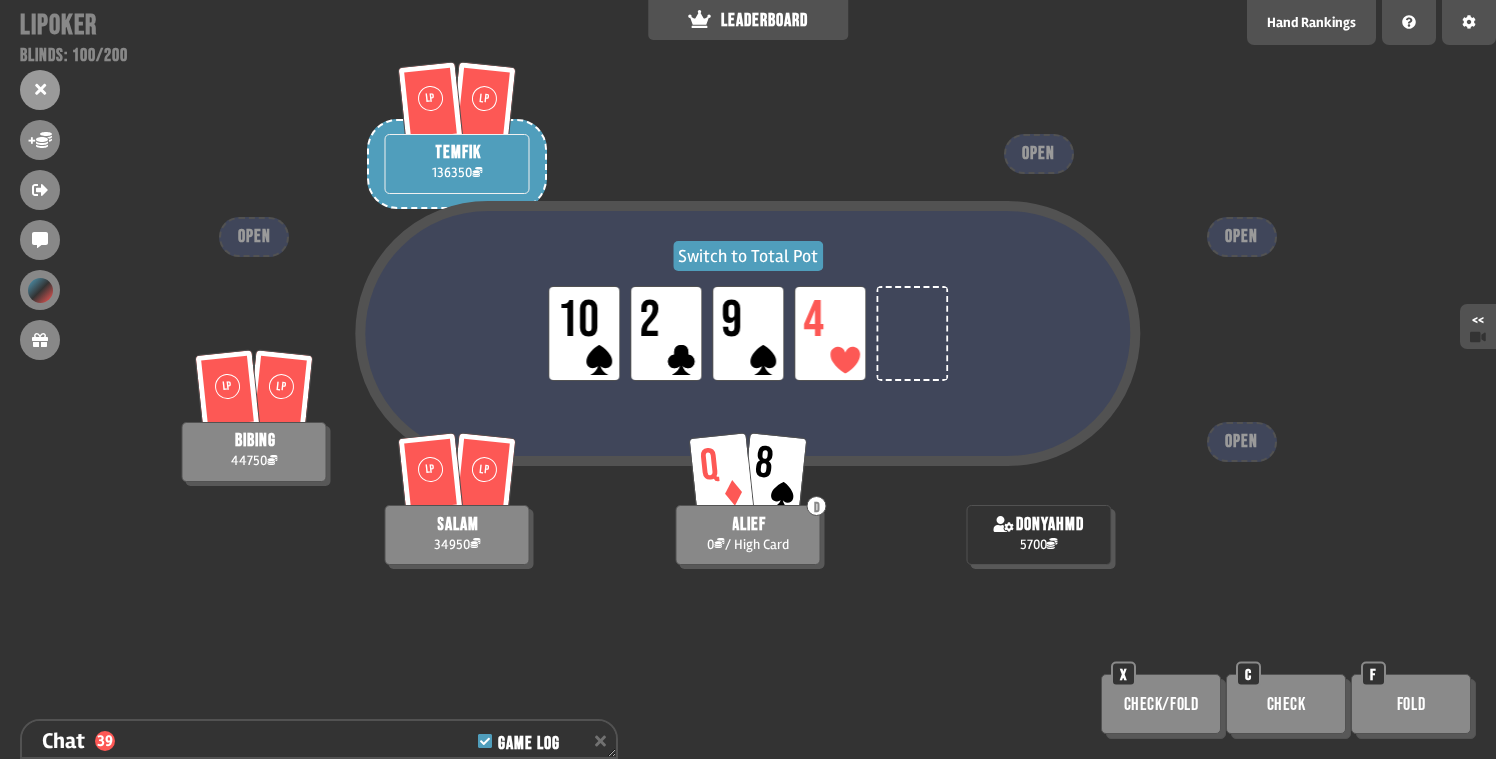 click on "Switch to Total Pot" at bounding box center (748, 256) 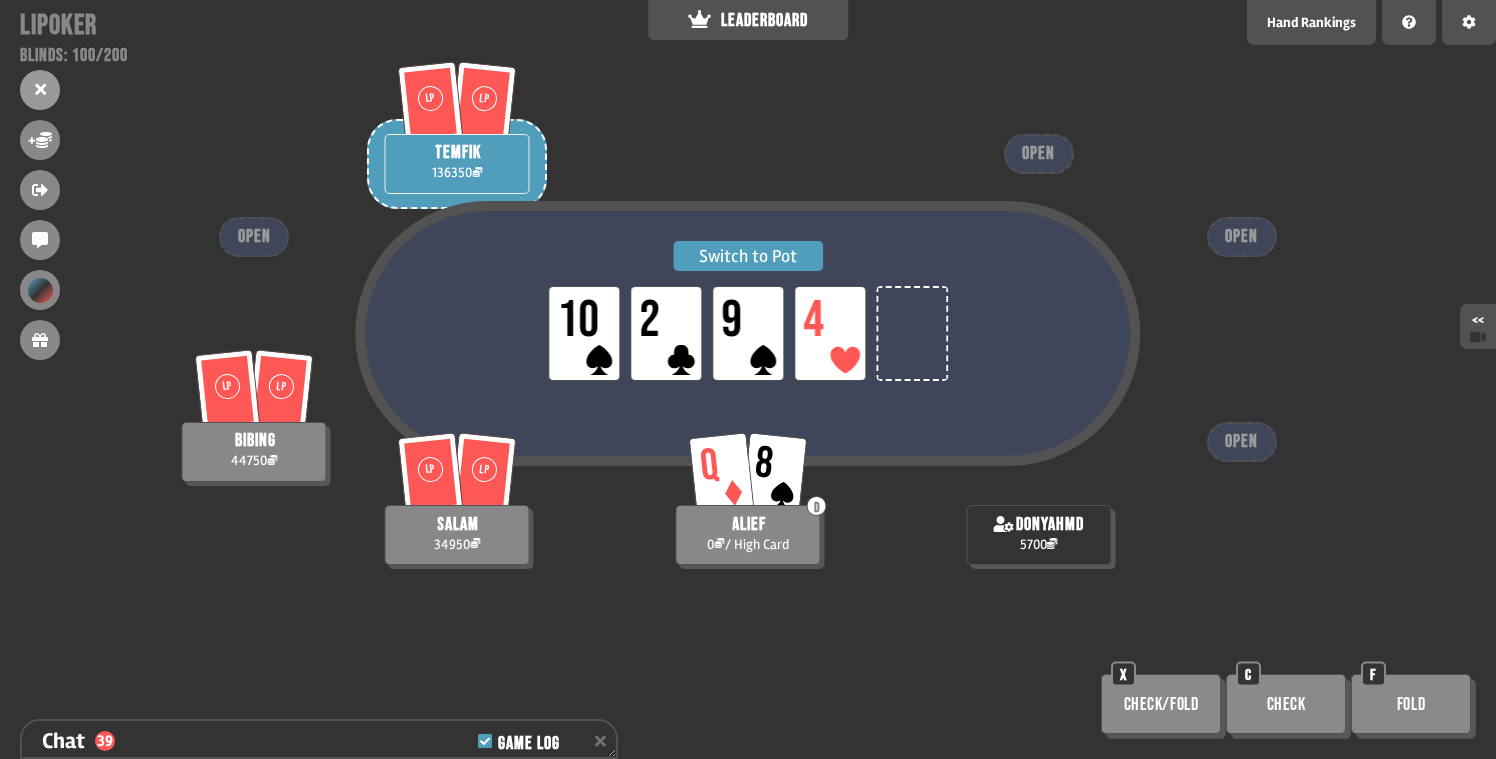 click on "Switch to Pot" at bounding box center (748, 256) 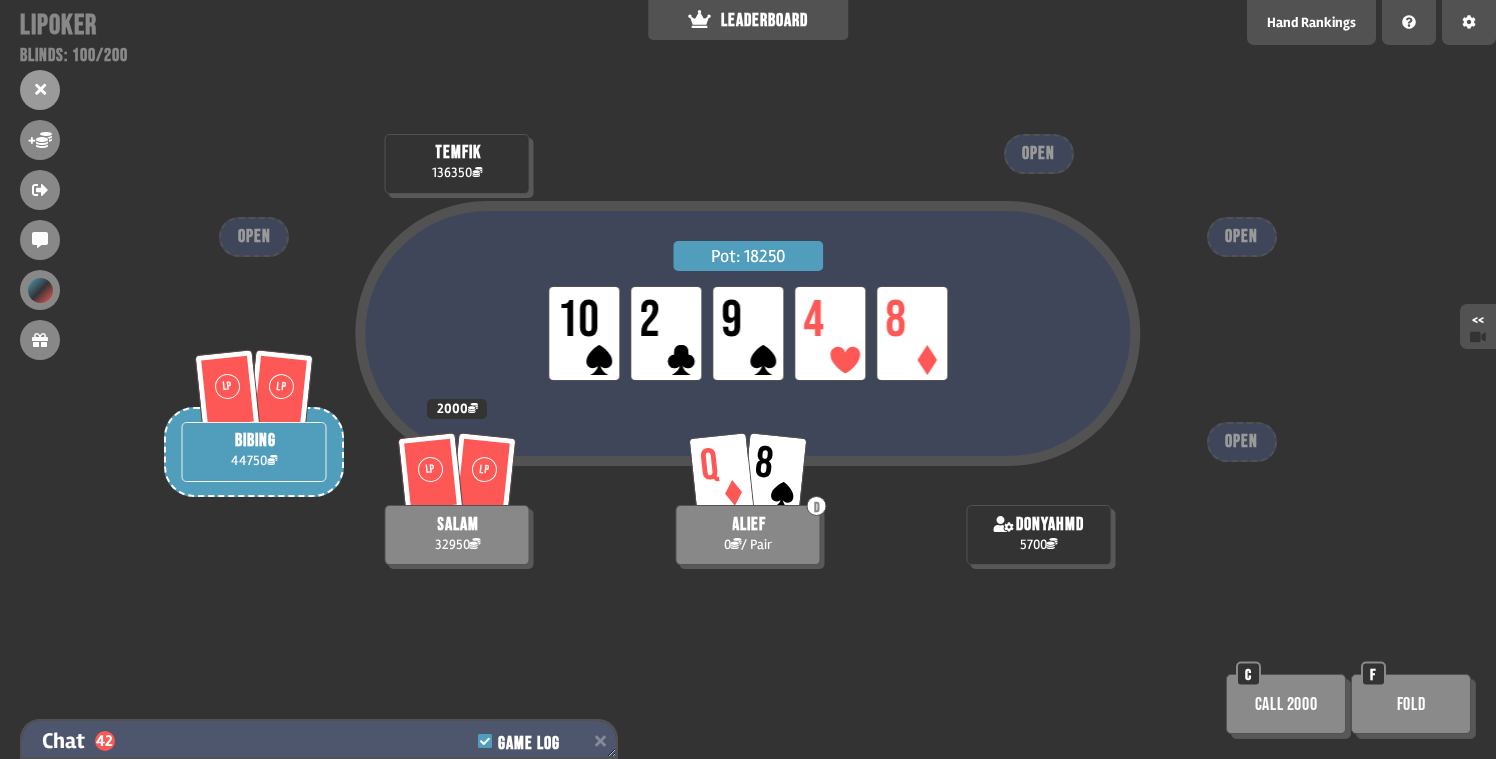 click on "Chat   42 Game Log" at bounding box center (319, 741) 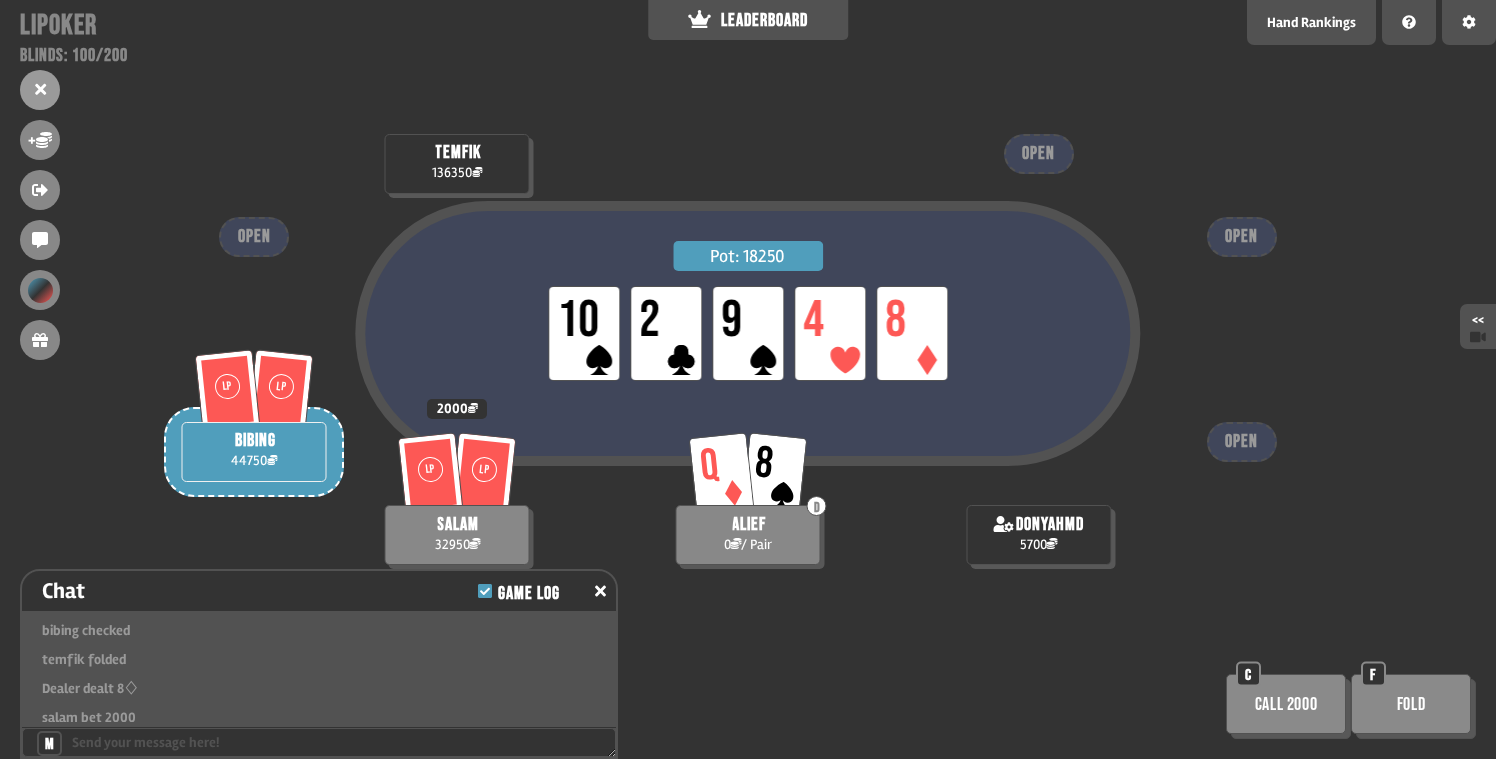 scroll, scrollTop: 7943, scrollLeft: 0, axis: vertical 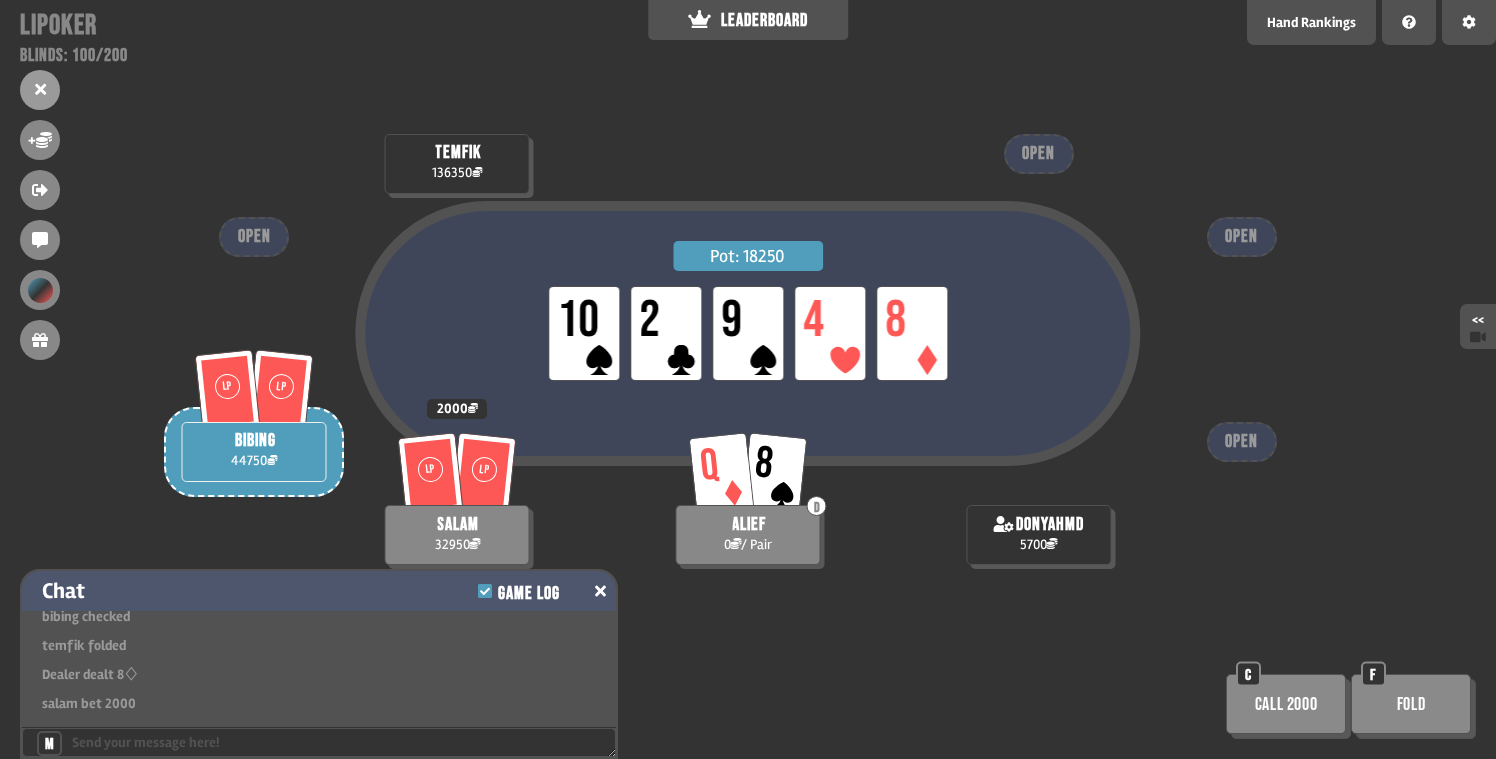 click on "Chat   Game Log" at bounding box center (319, 591) 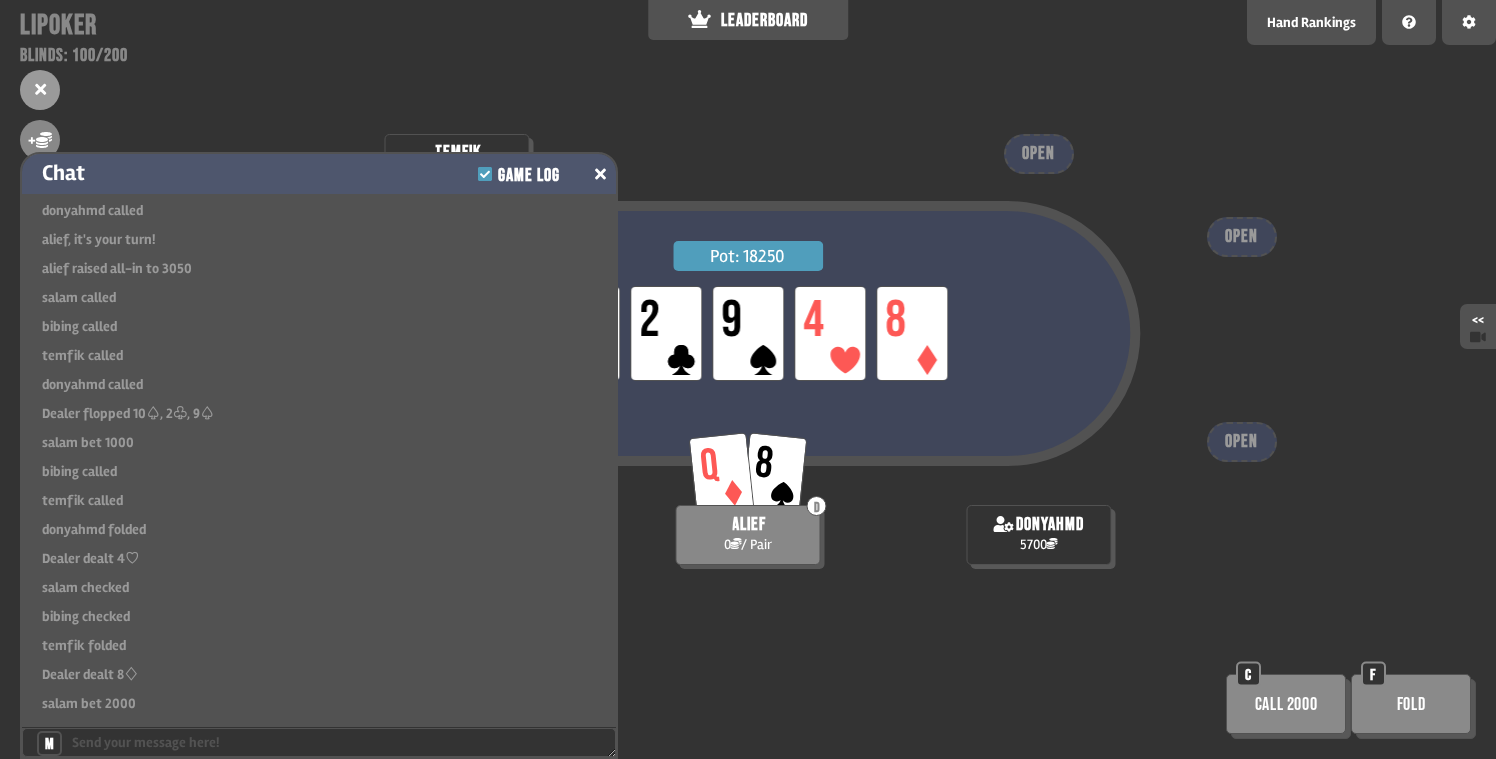 scroll, scrollTop: 7526, scrollLeft: 0, axis: vertical 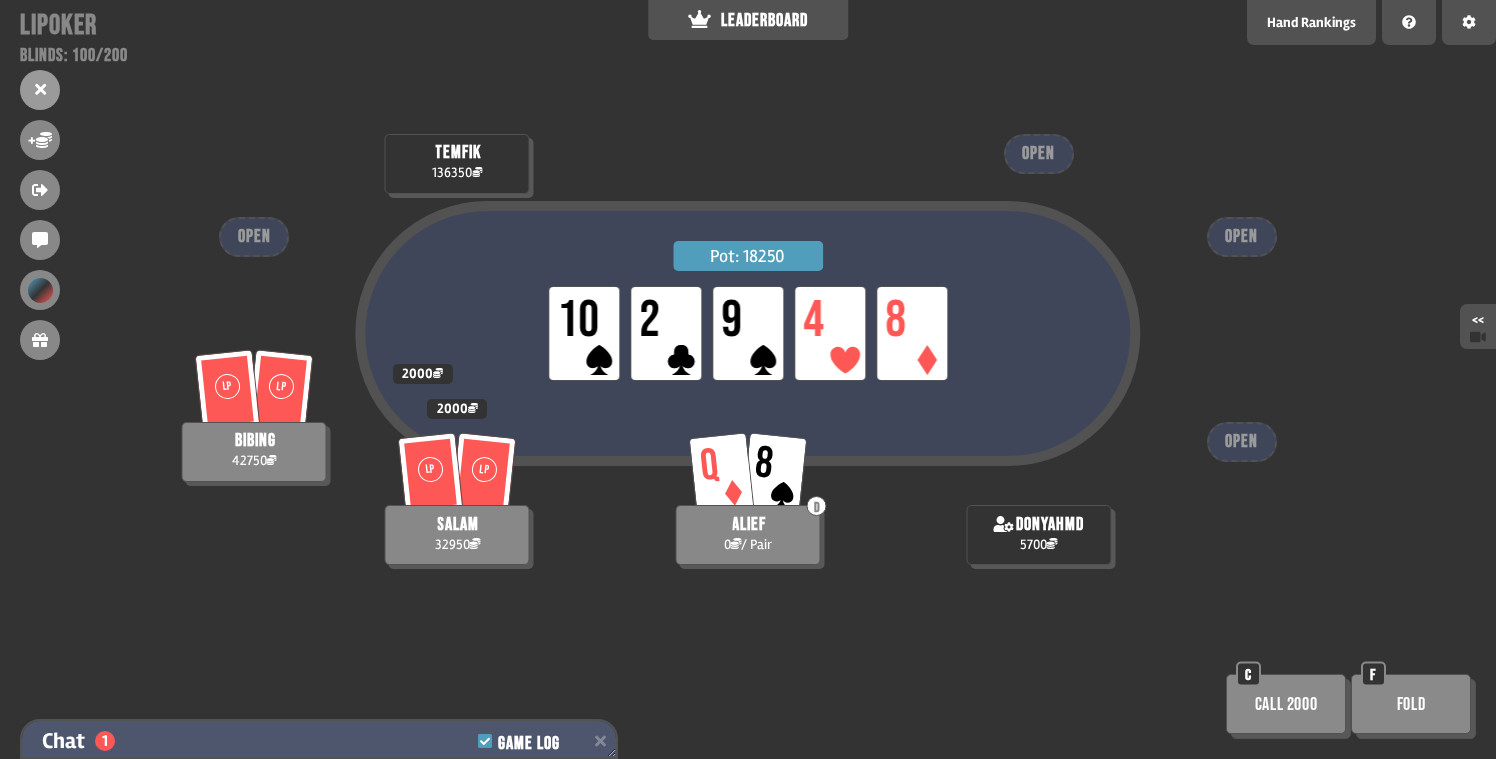 click on "Chat   1 Game Log" at bounding box center [319, 741] 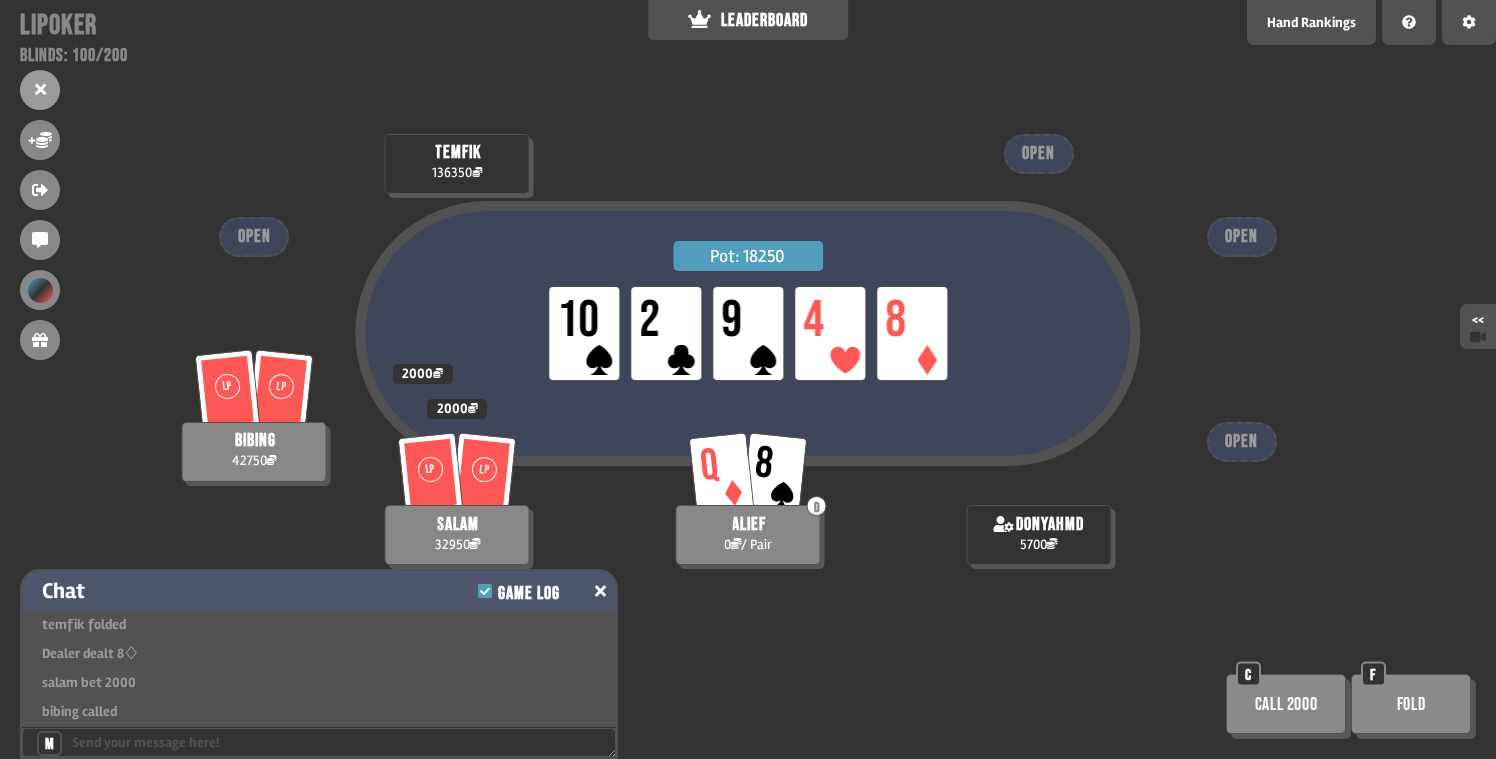 click 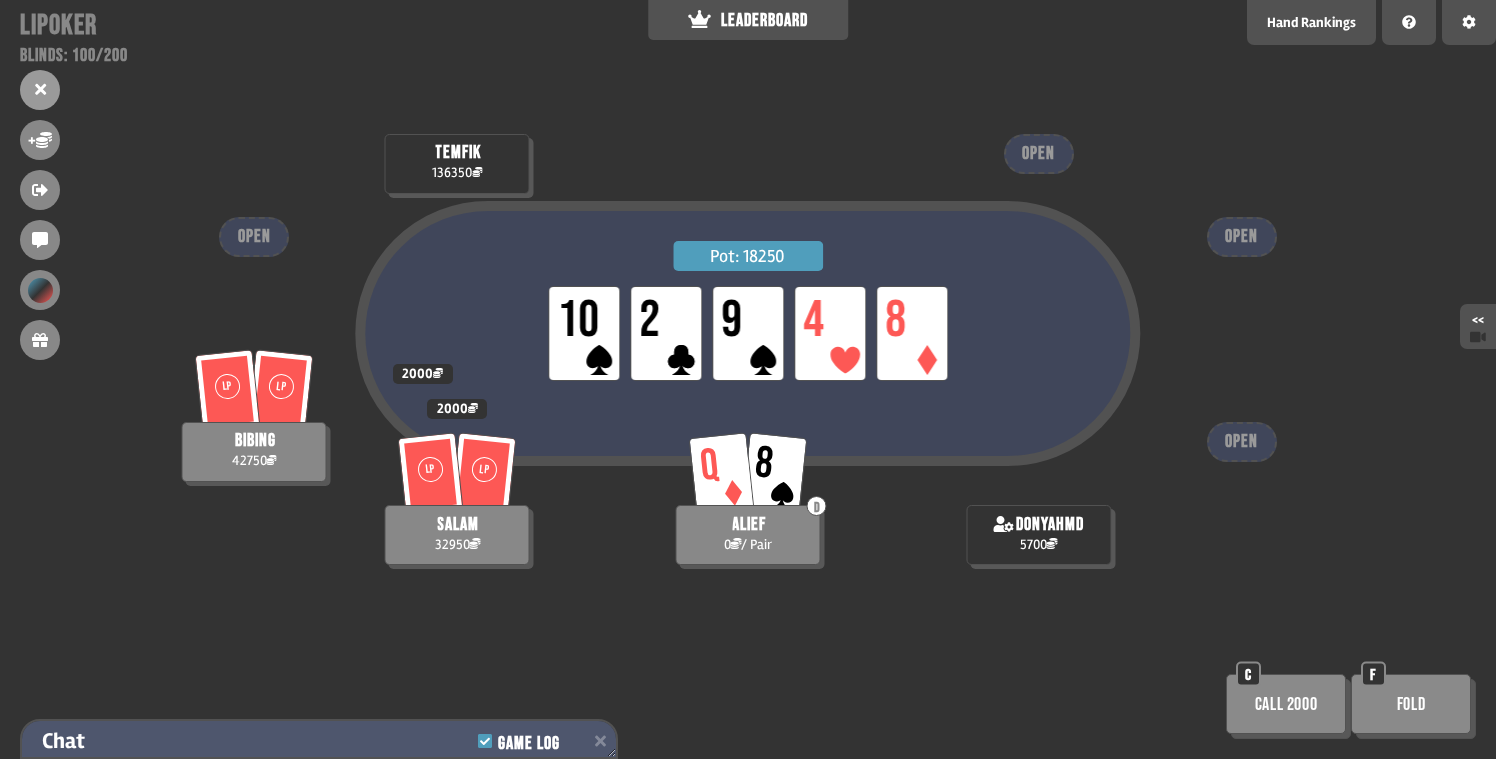 click on "Pot: 18250   LP 10 LP 2 LP 9 LP 4 LP 8 LP LP salam 32950  2000  LP LP bibing 42750  2000  temfik 136350  Q 8 D alief 0   / Pair donyahmd 5700  OPEN OPEN OPEN OPEN Call 2000 C Fold F" at bounding box center [748, 379] 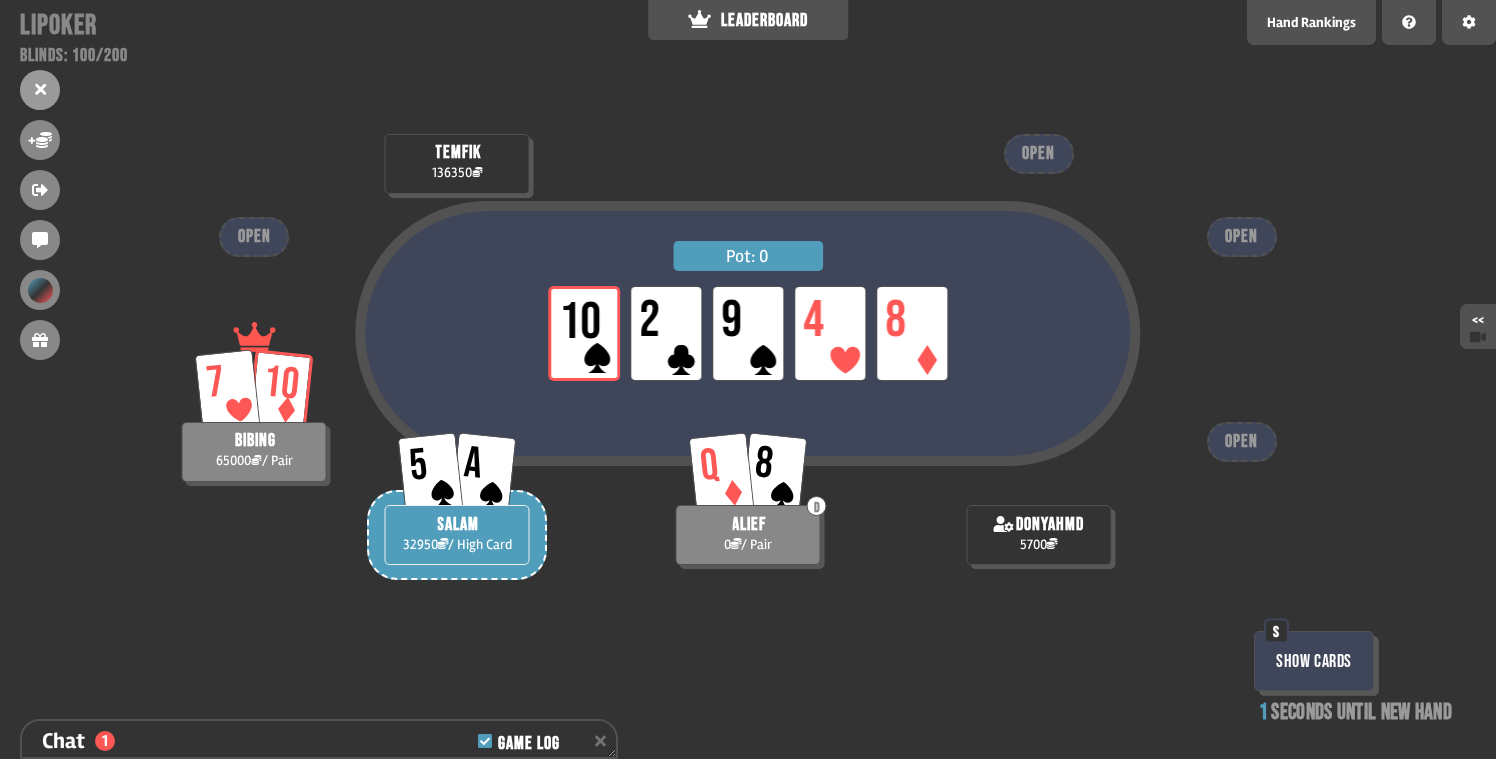 click on "+  Buy in for more Sit out next hand Share your feedback Change theme Check out what we're up to! 👀" at bounding box center (40, 240) 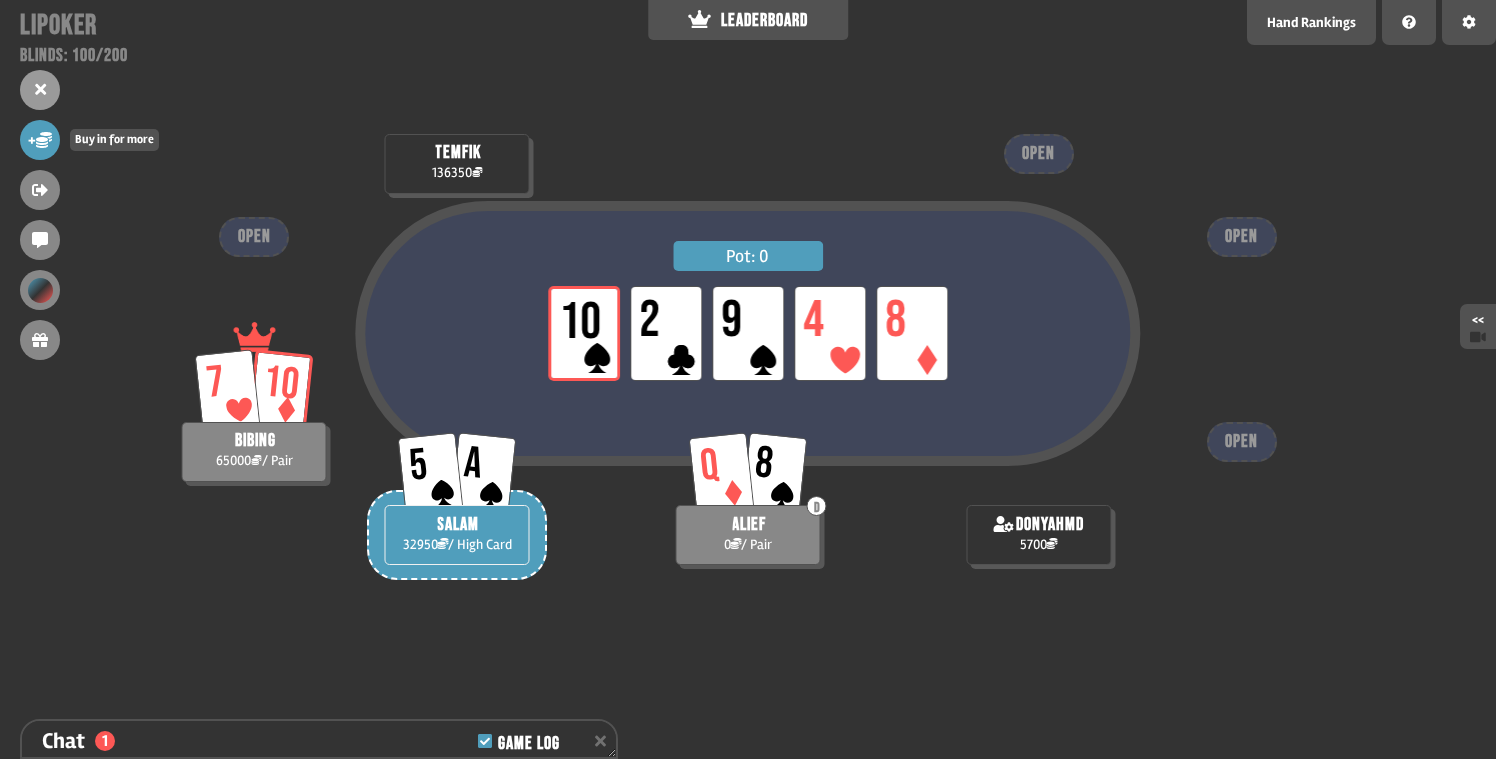 click 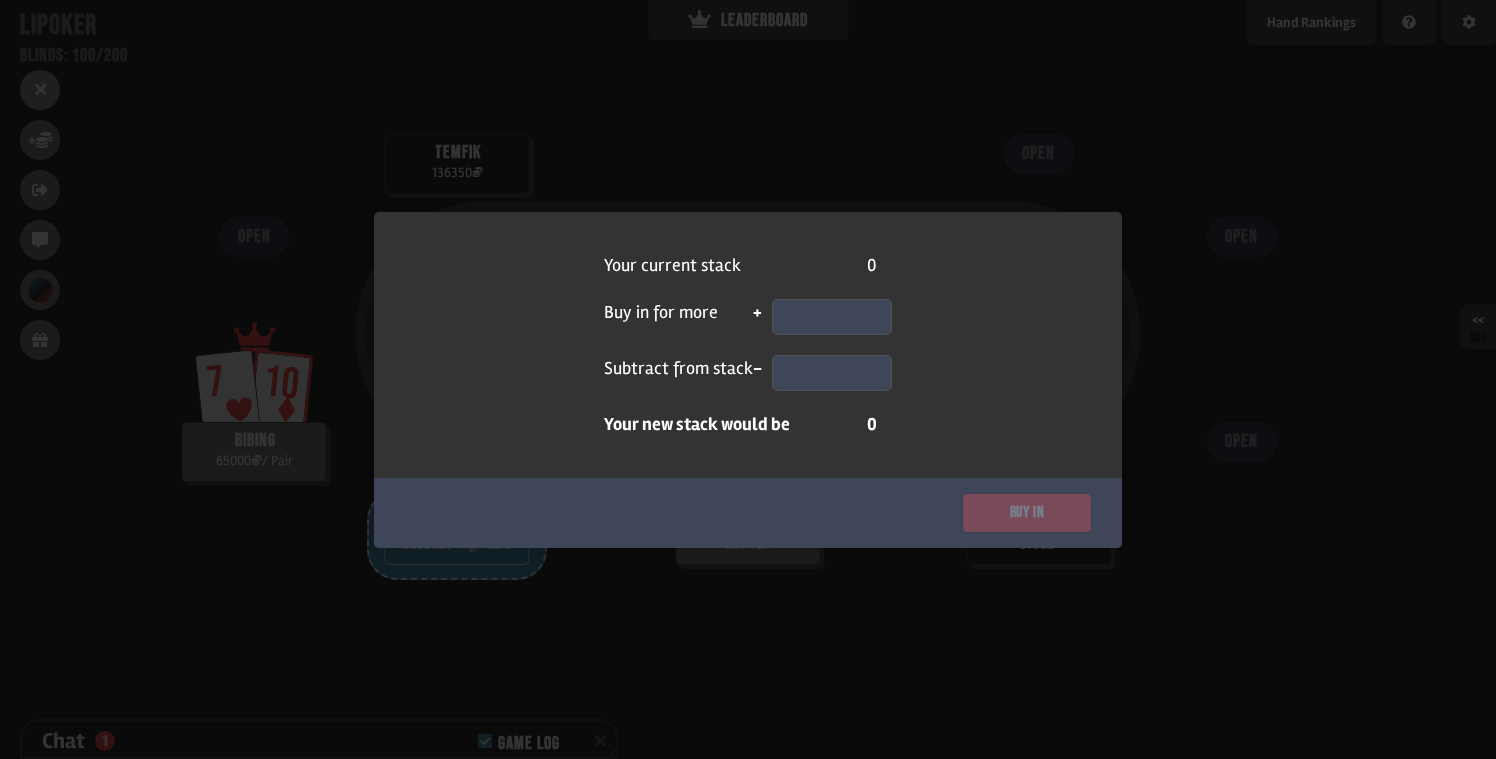 click at bounding box center (832, 317) 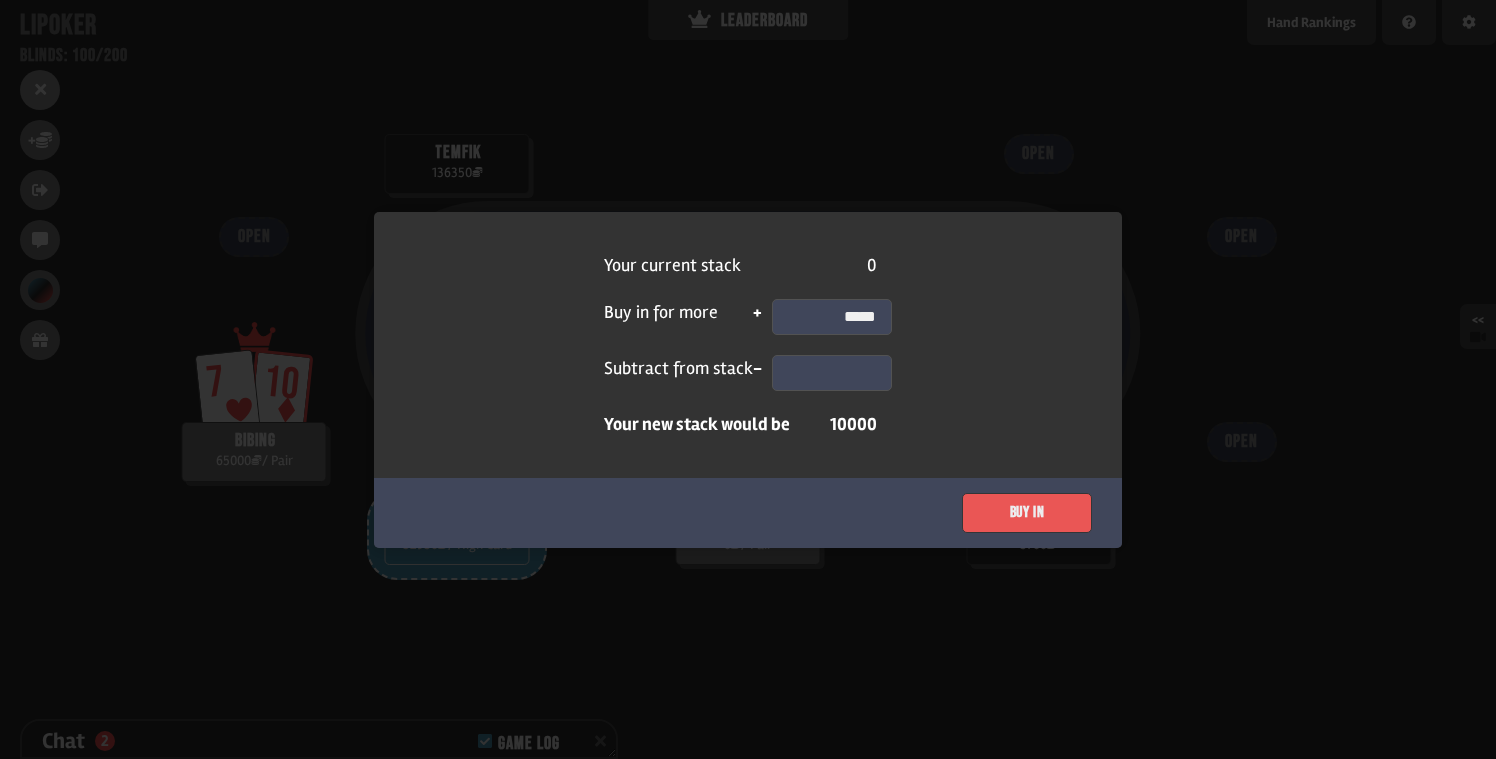 scroll, scrollTop: 100, scrollLeft: 0, axis: vertical 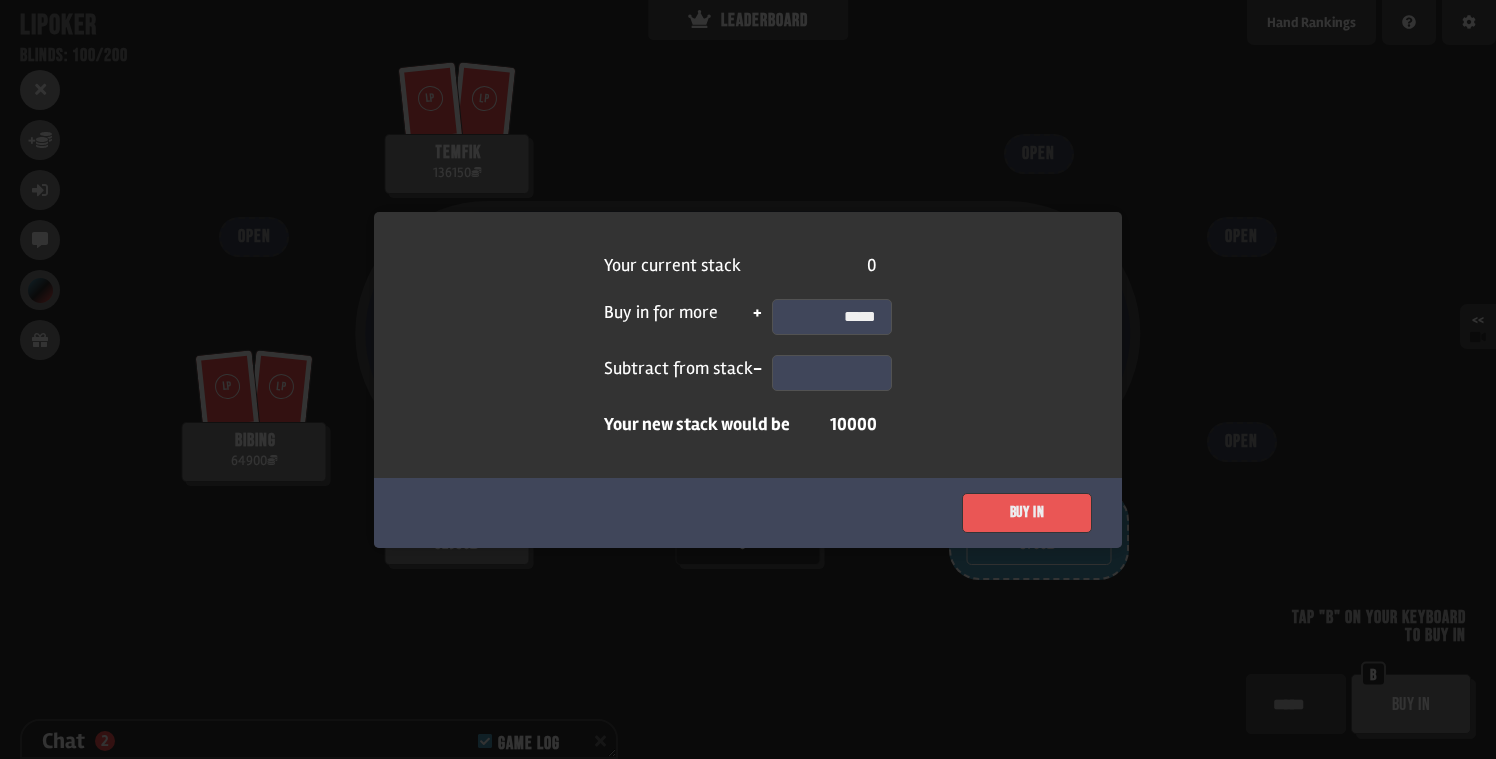 click on "Buy in" at bounding box center [1027, 513] 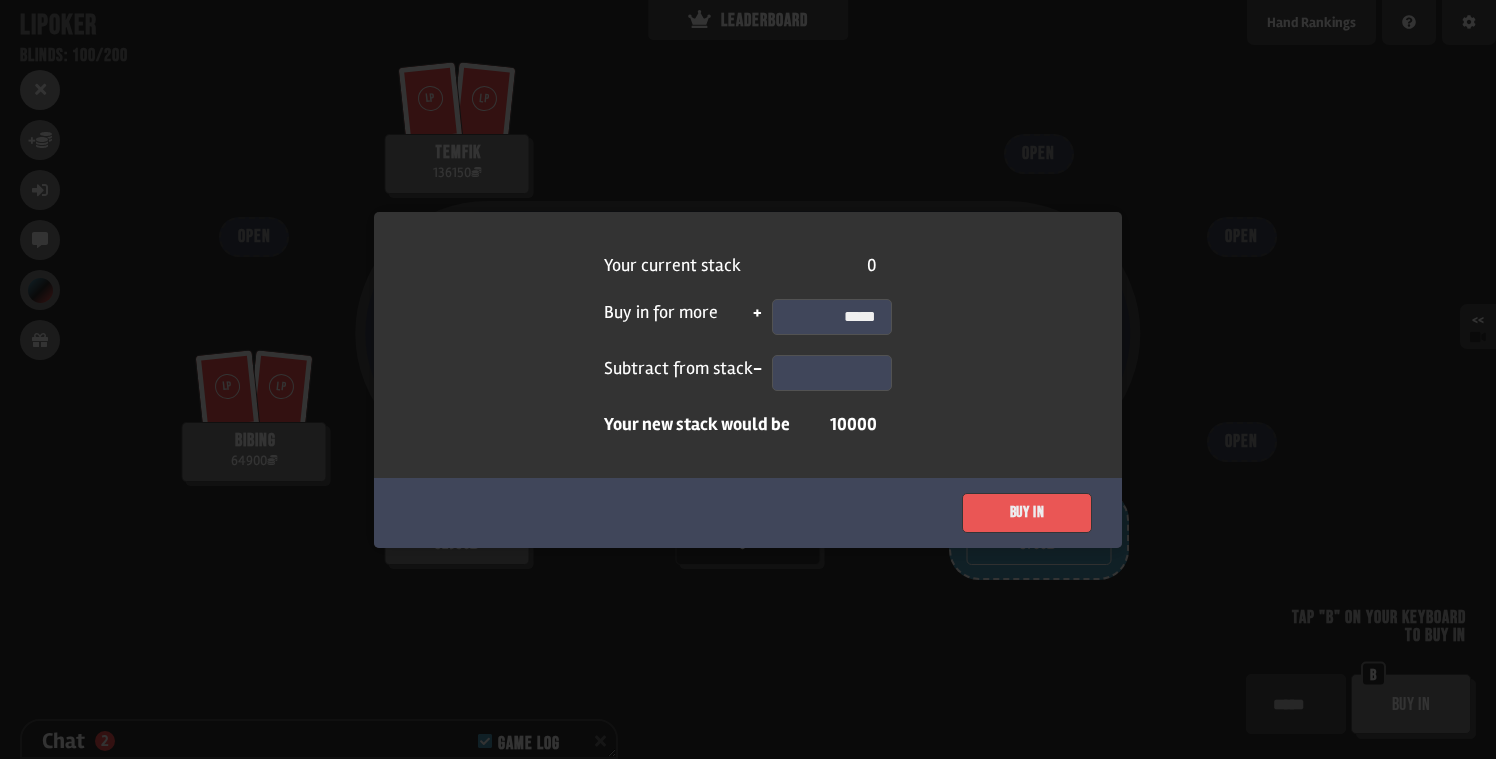 type 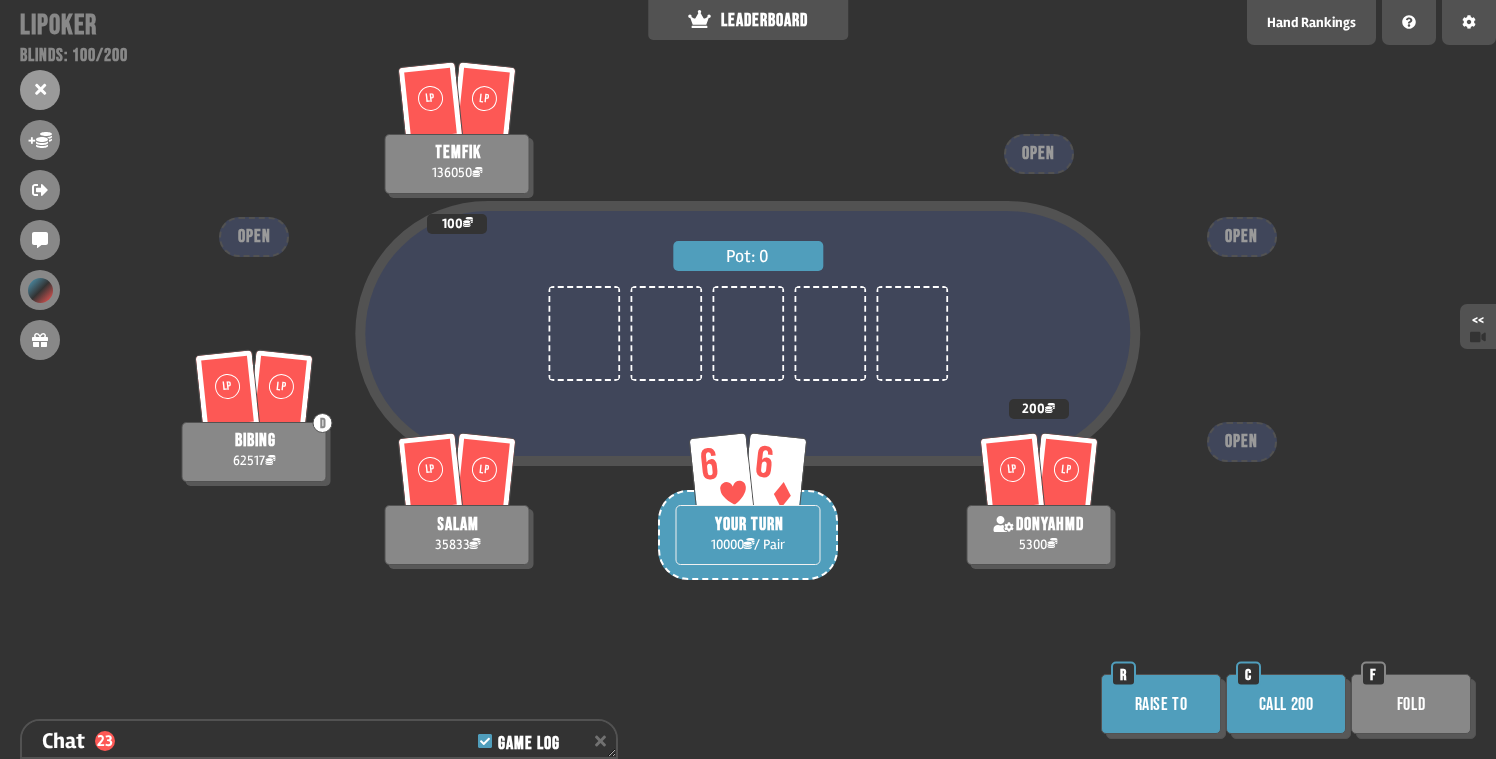 scroll, scrollTop: 98, scrollLeft: 0, axis: vertical 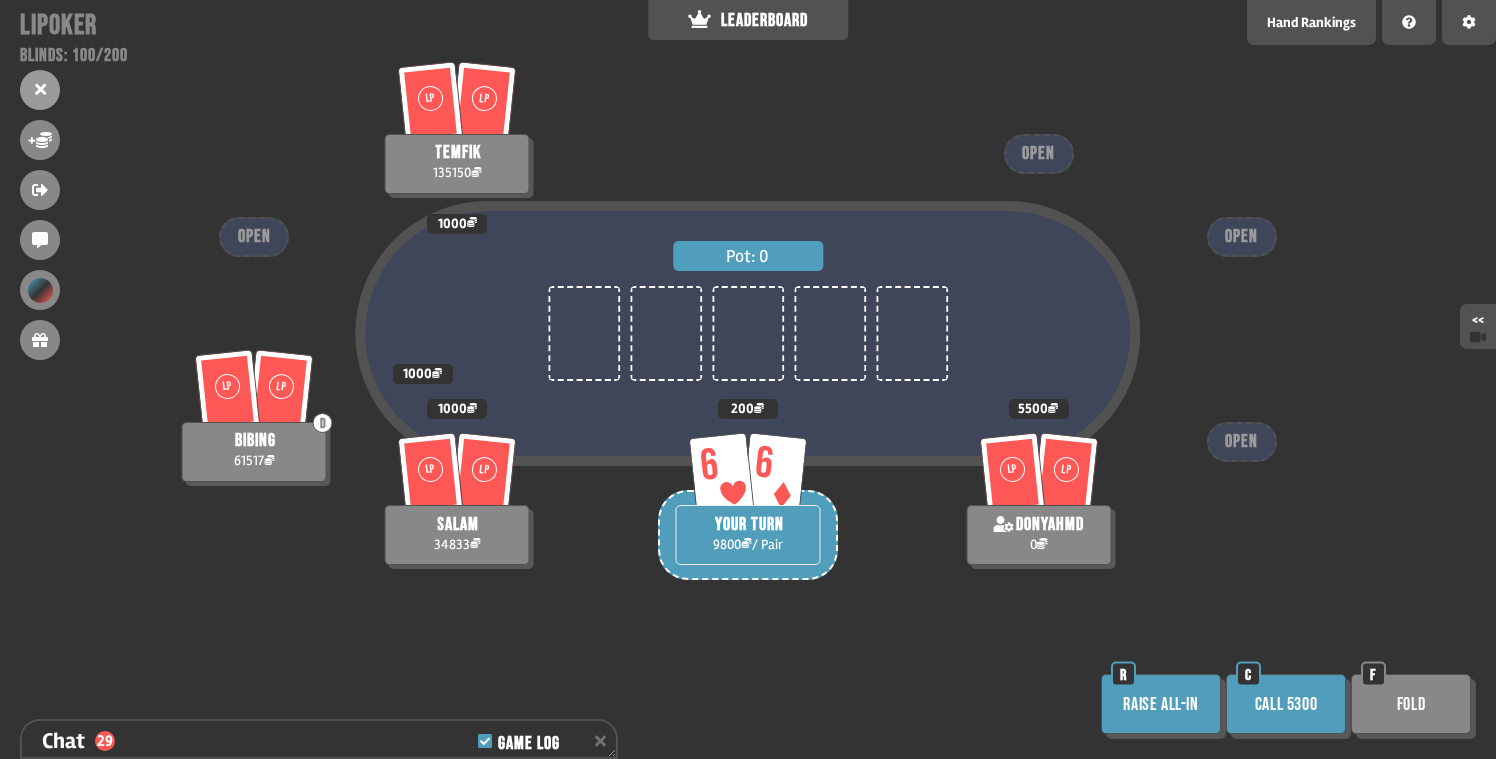 click on "Call 5300" at bounding box center (1286, 704) 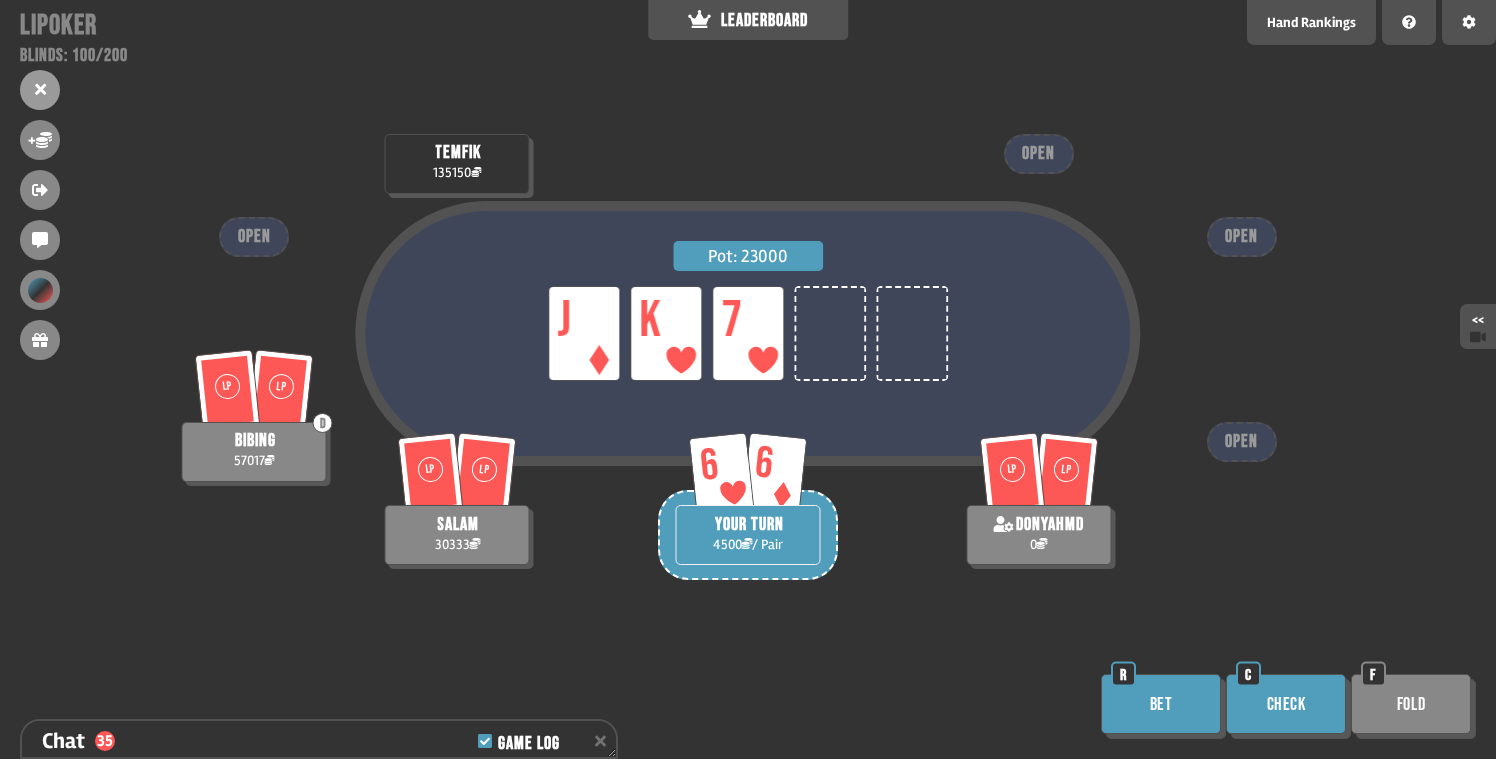 click on "Check" at bounding box center [1286, 704] 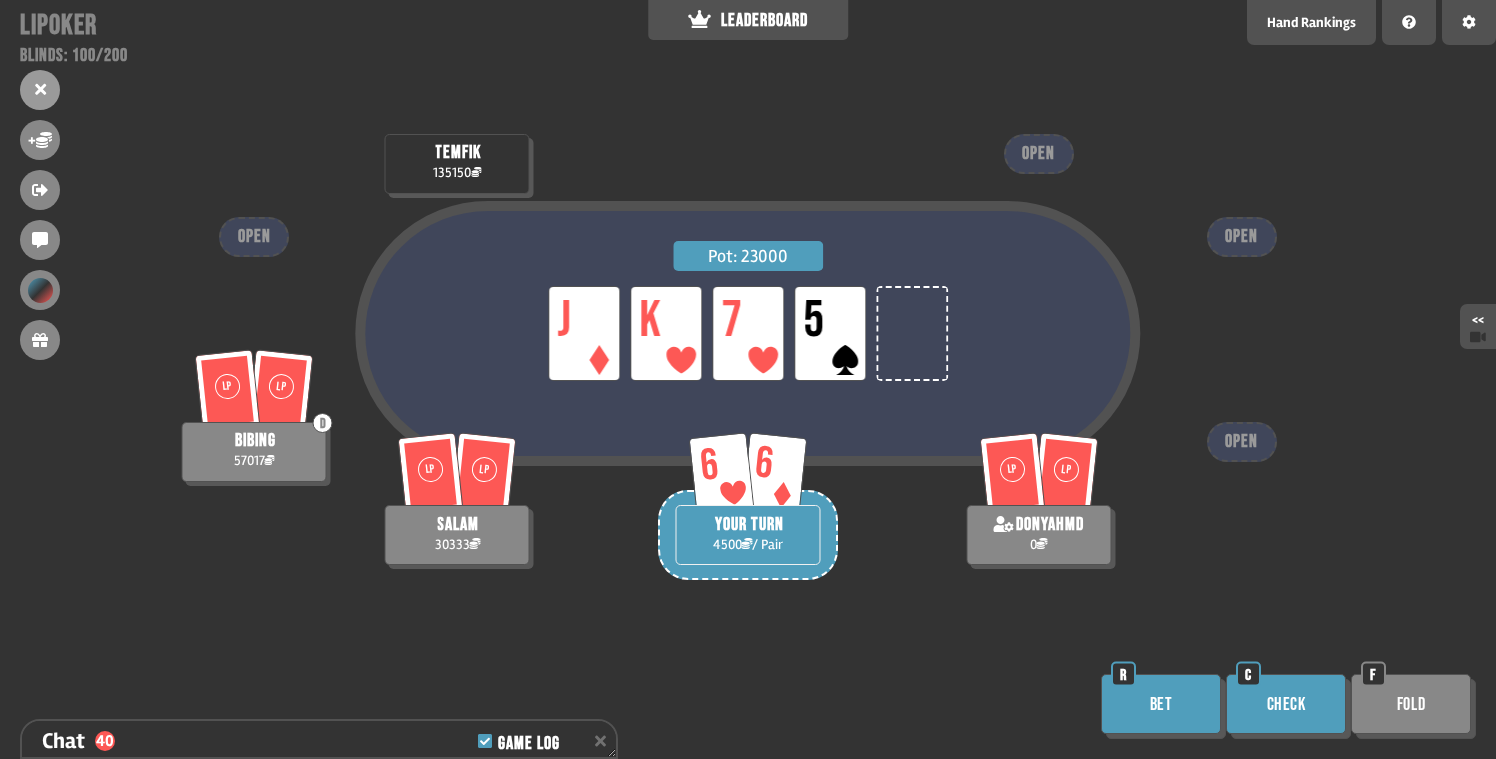 click on "Check" at bounding box center (1286, 704) 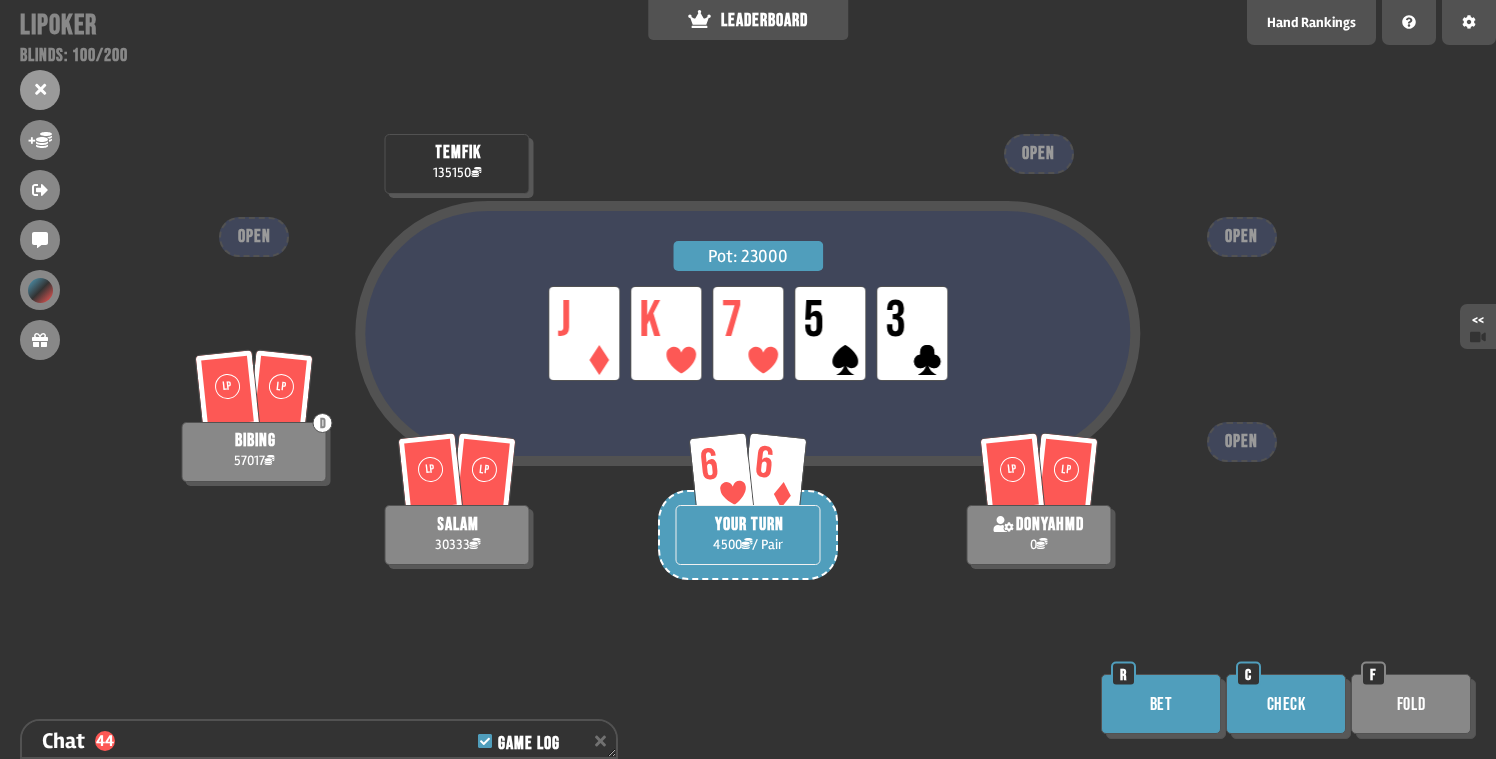 click on "Check" at bounding box center (1286, 704) 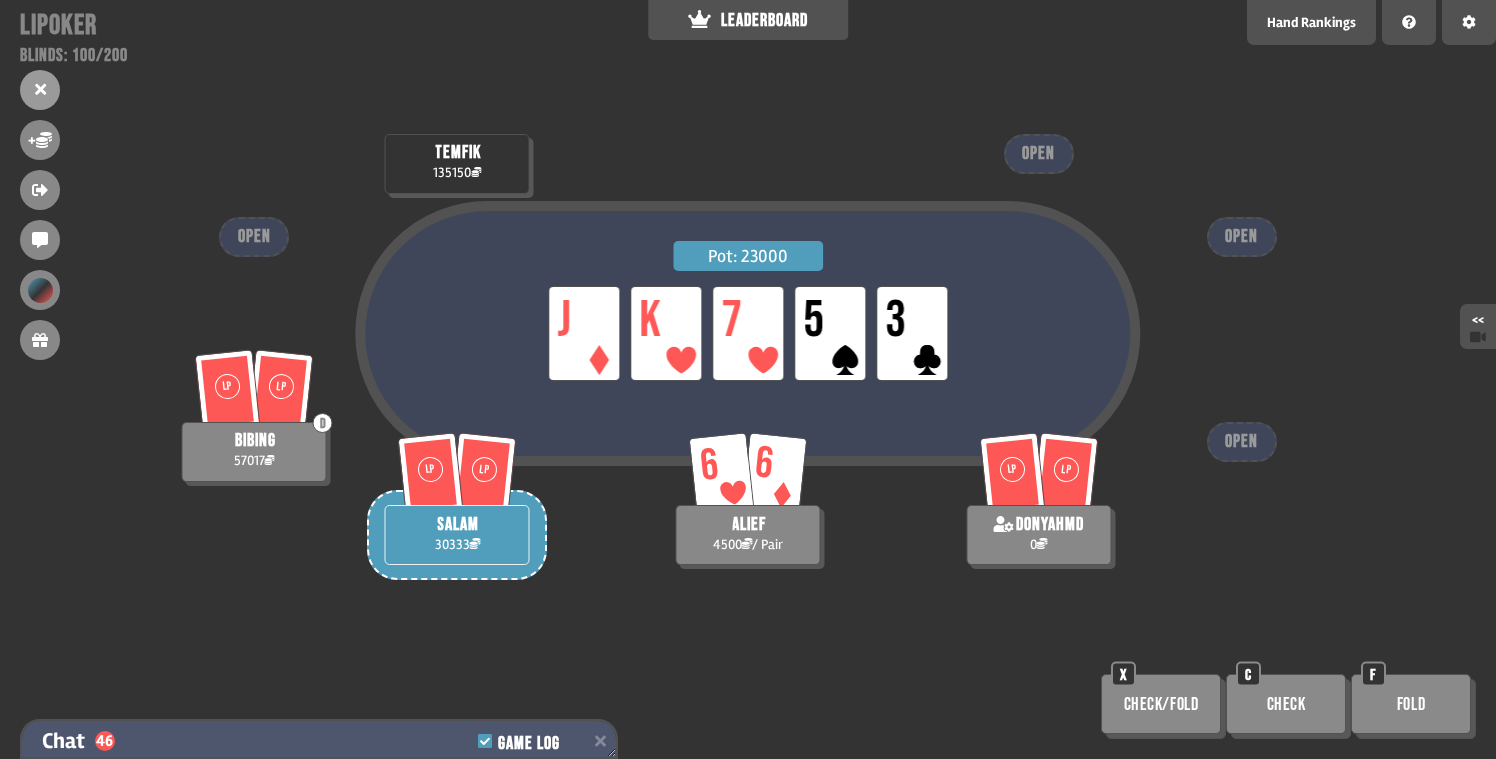 click on "Chat   46 Game Log" at bounding box center (319, 741) 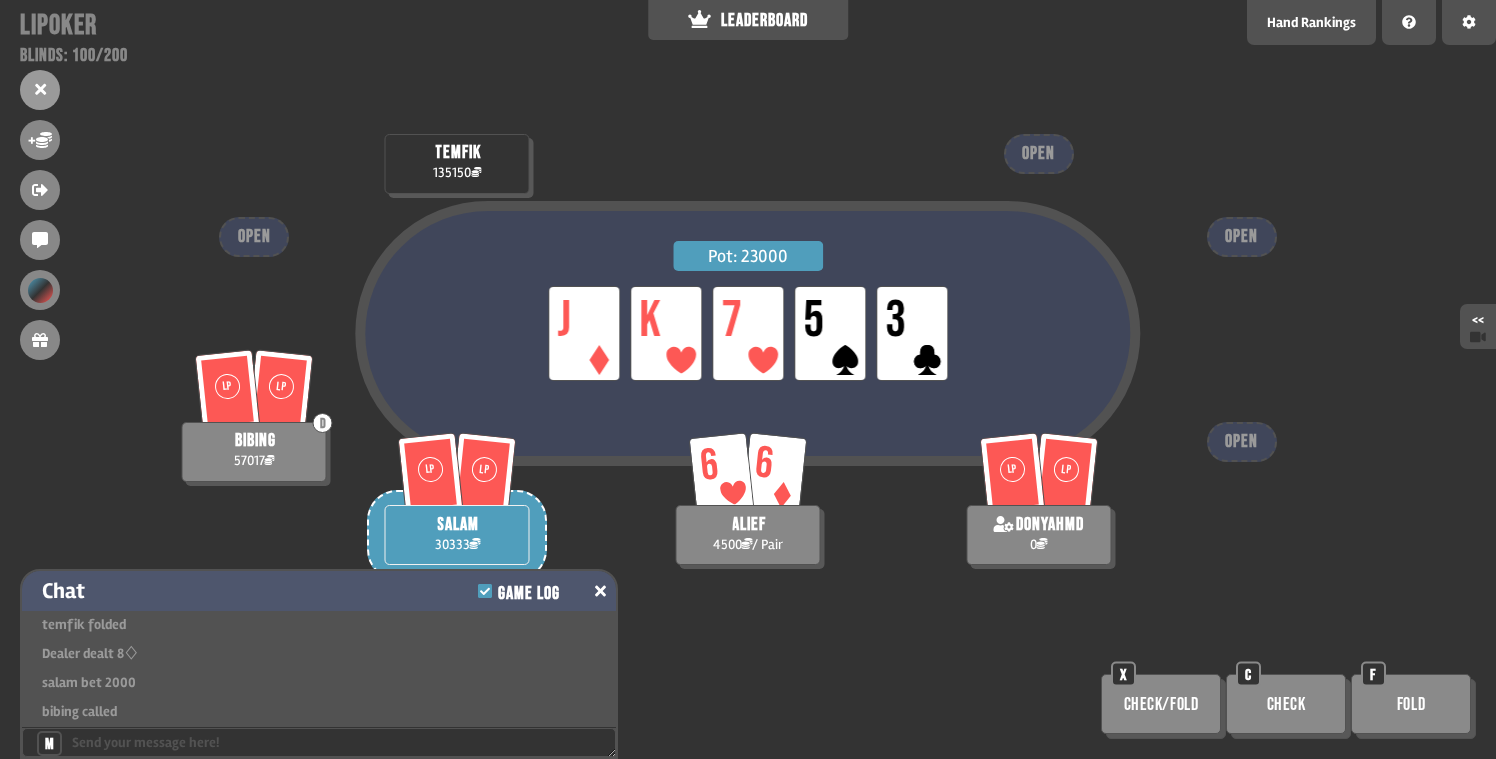 click 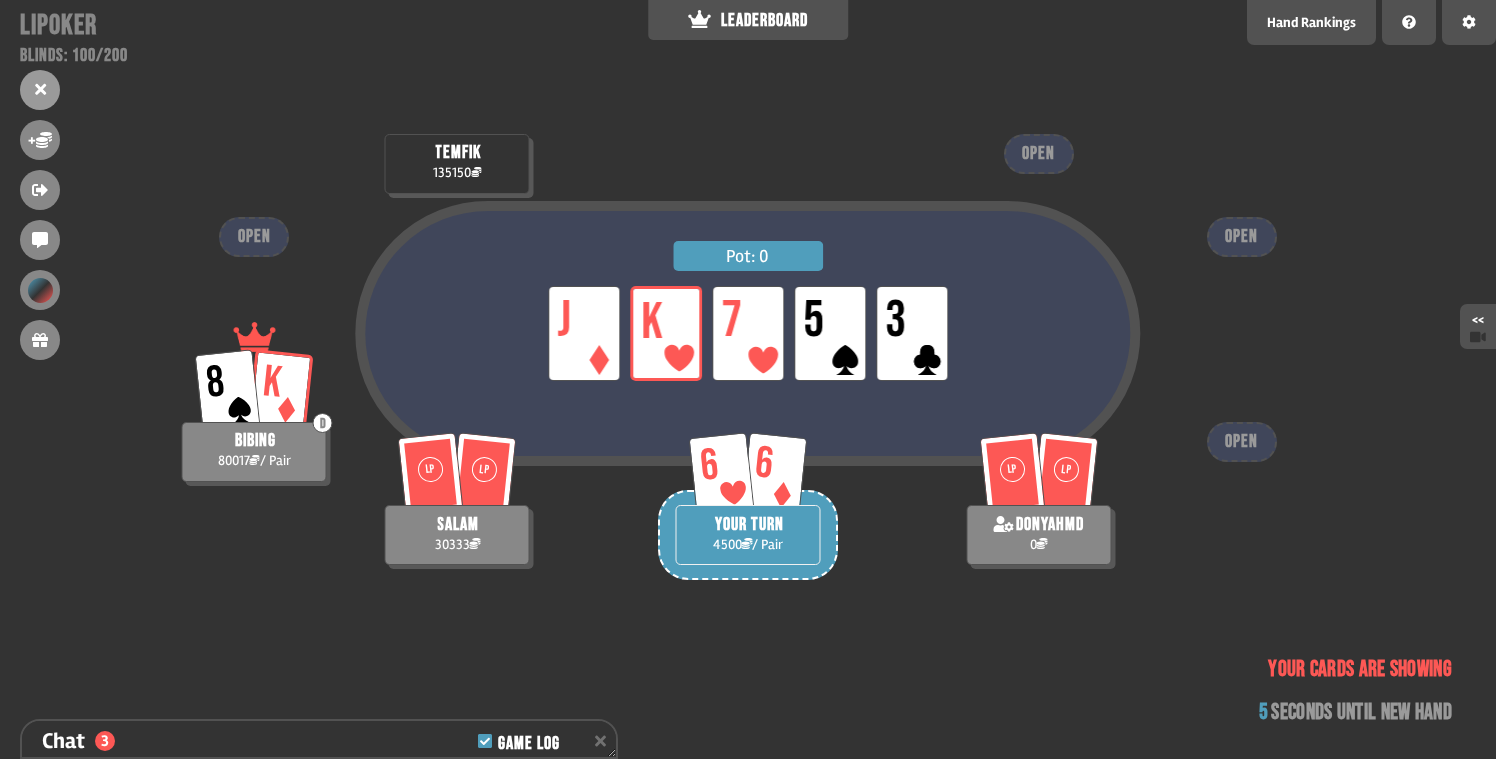 click on "Pot: 0   LP J LP K LP 7 LP 5 LP 3 LP LP salam 30333  8 K D bibing 80017   / Pair 6 6 YOUR TURN 4500   / Pair temfik 135150  LP LP donyahmd 0  OPEN OPEN OPEN OPEN Your cards are showing 5  seconds until new hand" at bounding box center (748, 379) 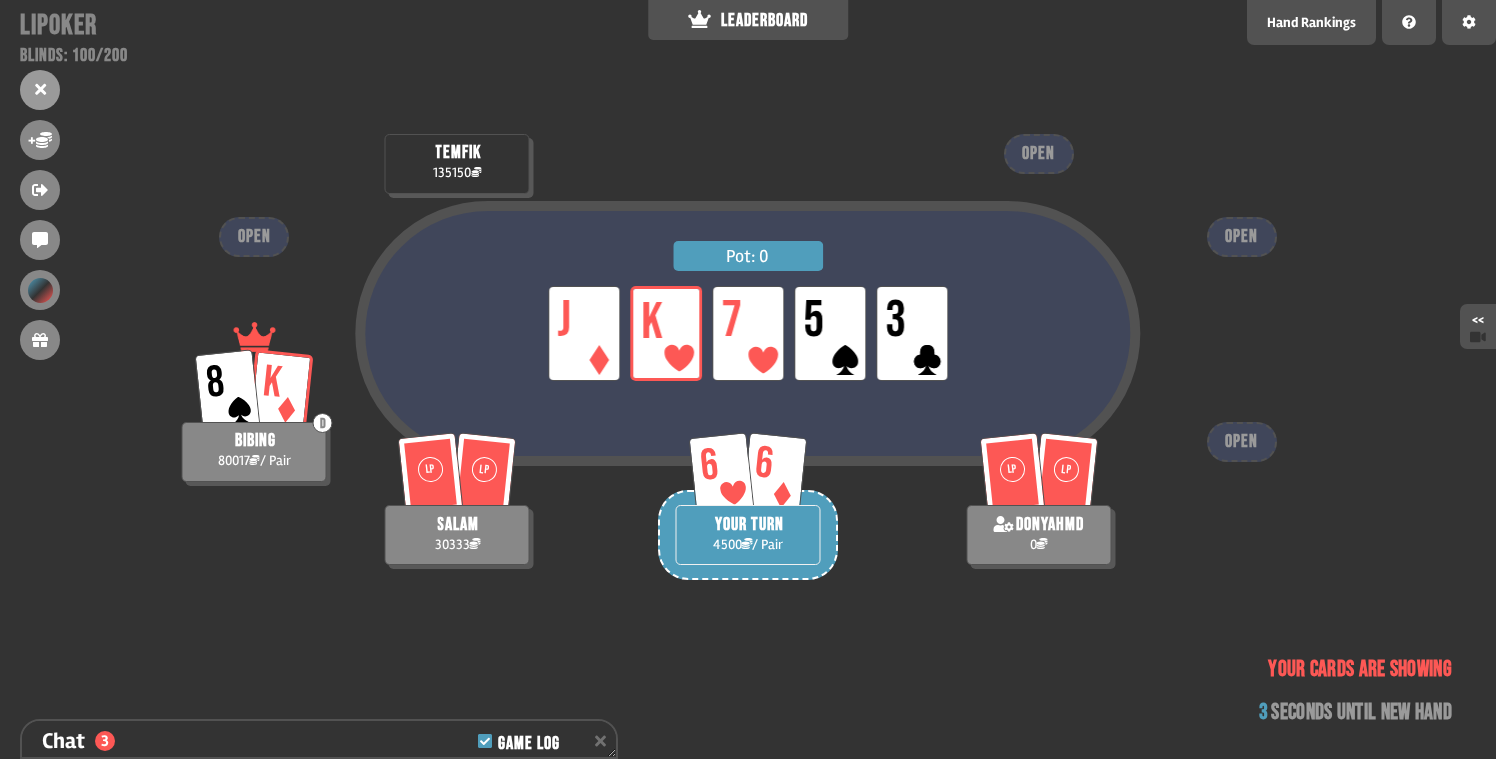 click on "LP LP salam 30333" at bounding box center (457, 485) 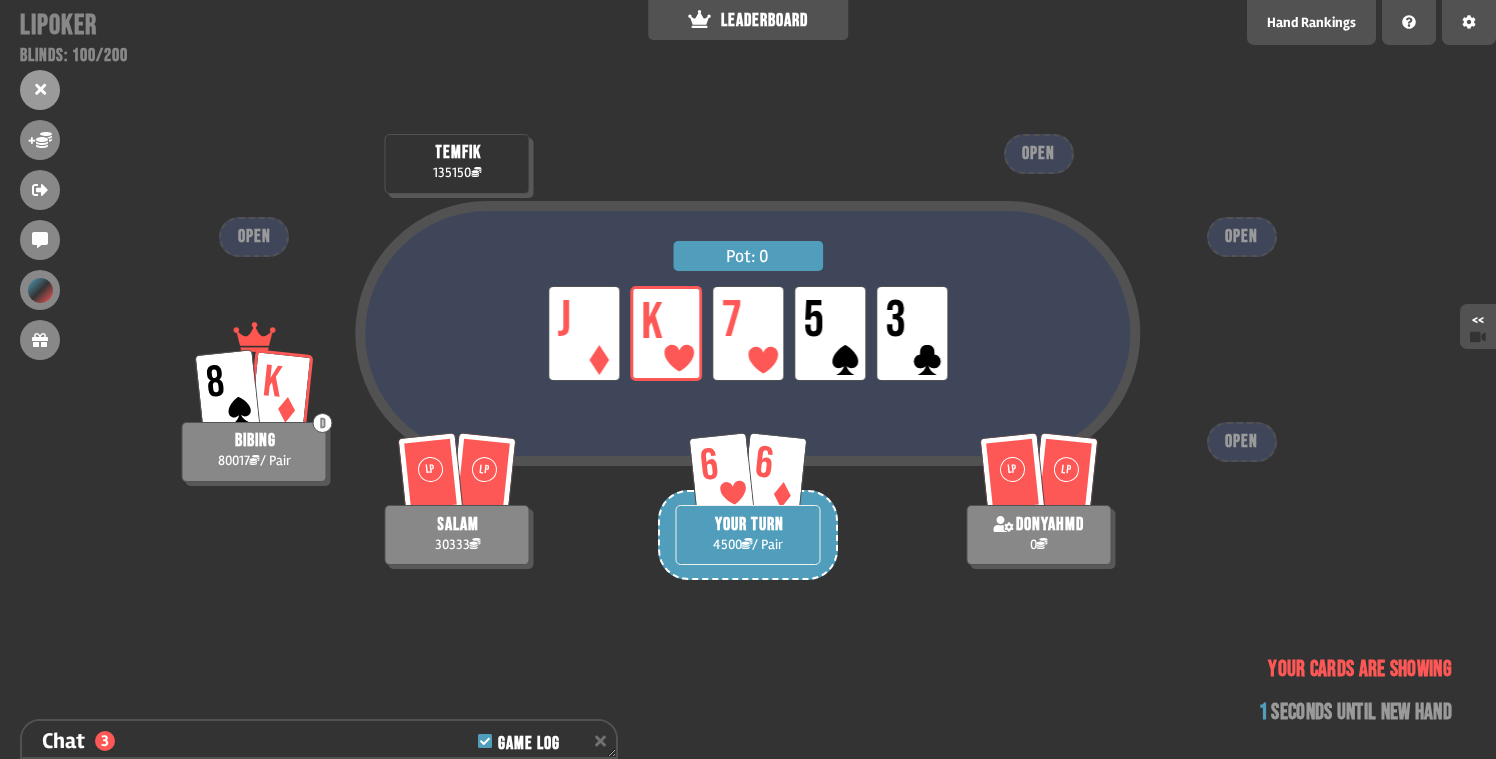 click on "Your cards are showing" at bounding box center [1360, 669] 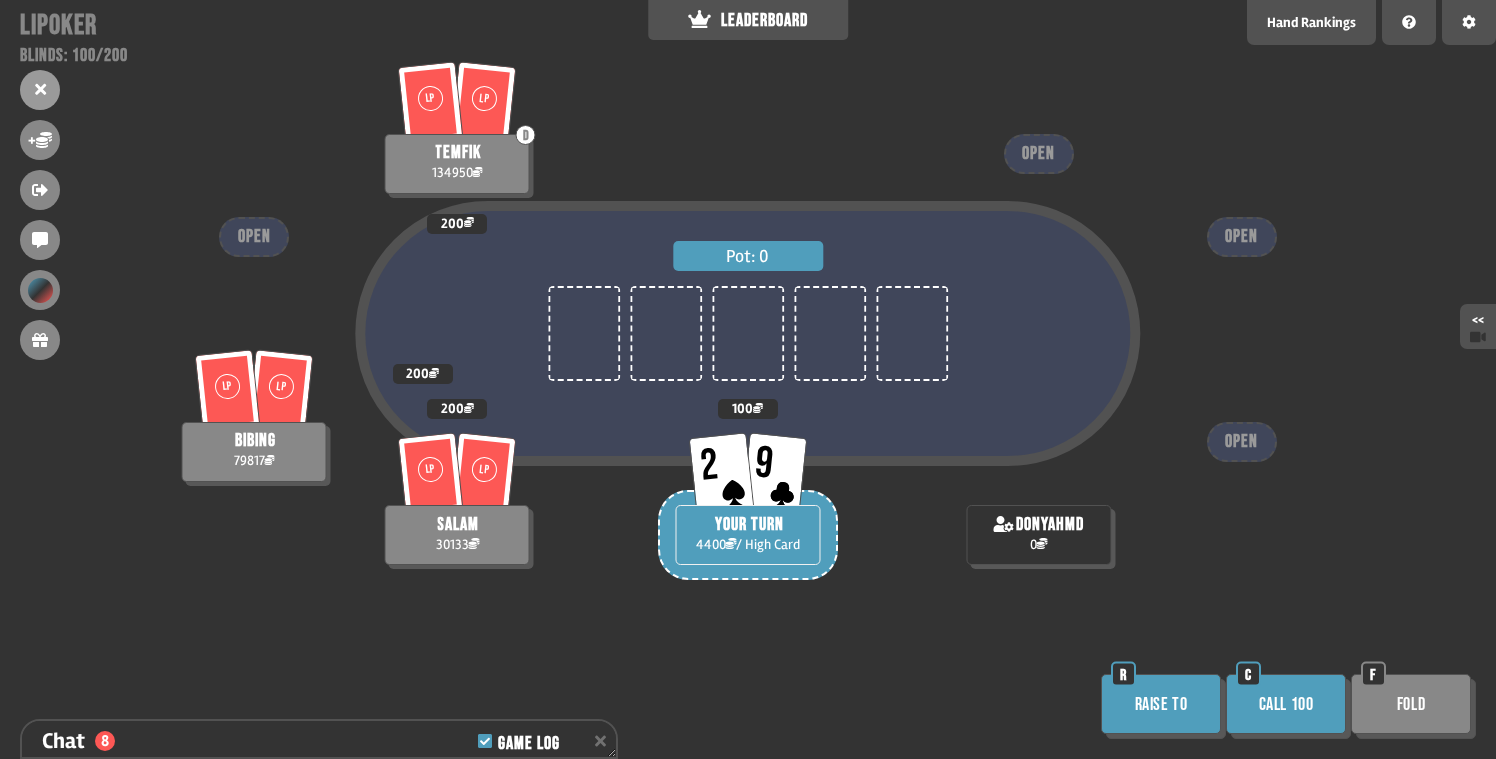 click on "Call 100" at bounding box center (1286, 704) 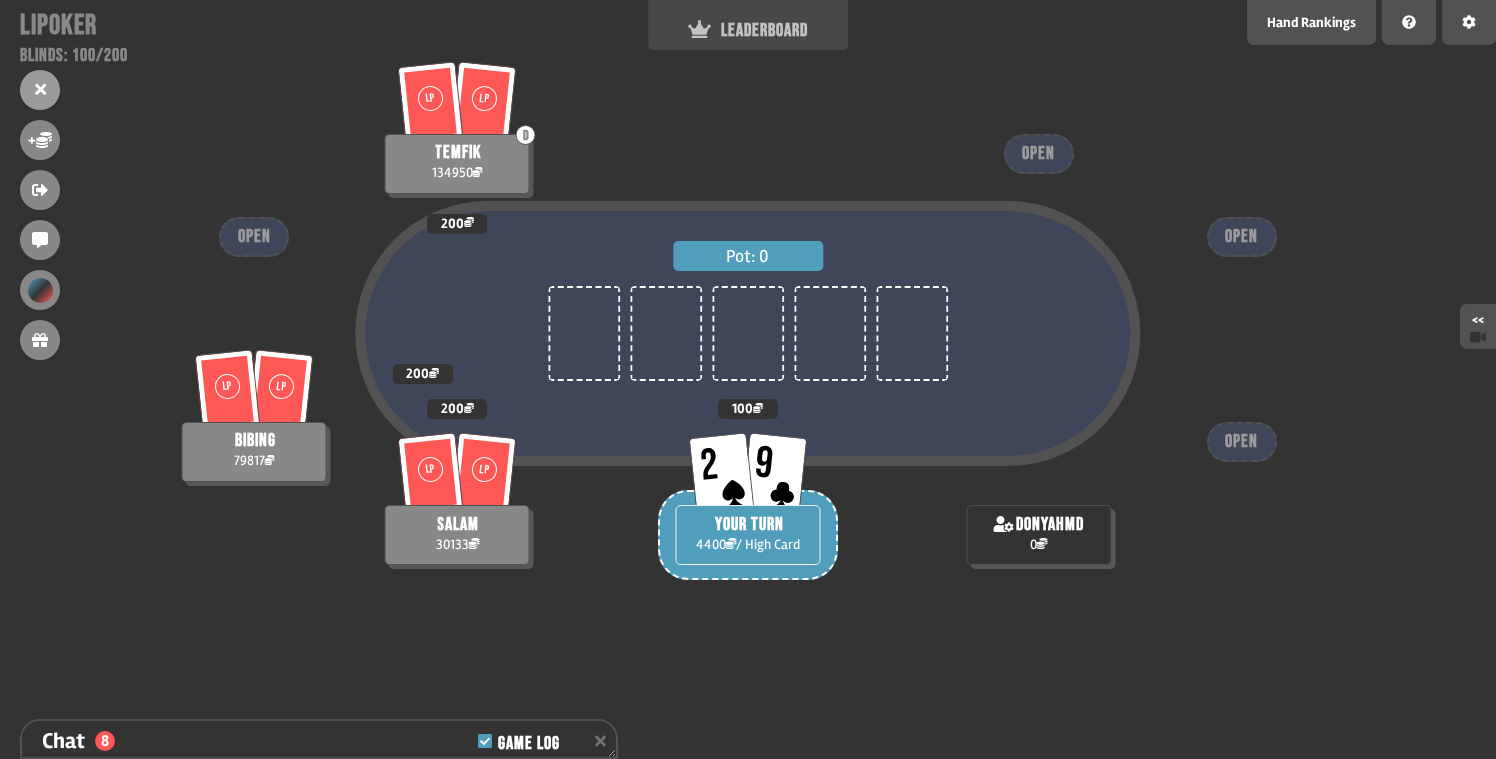 click on "LEADERBOARD" at bounding box center (748, 30) 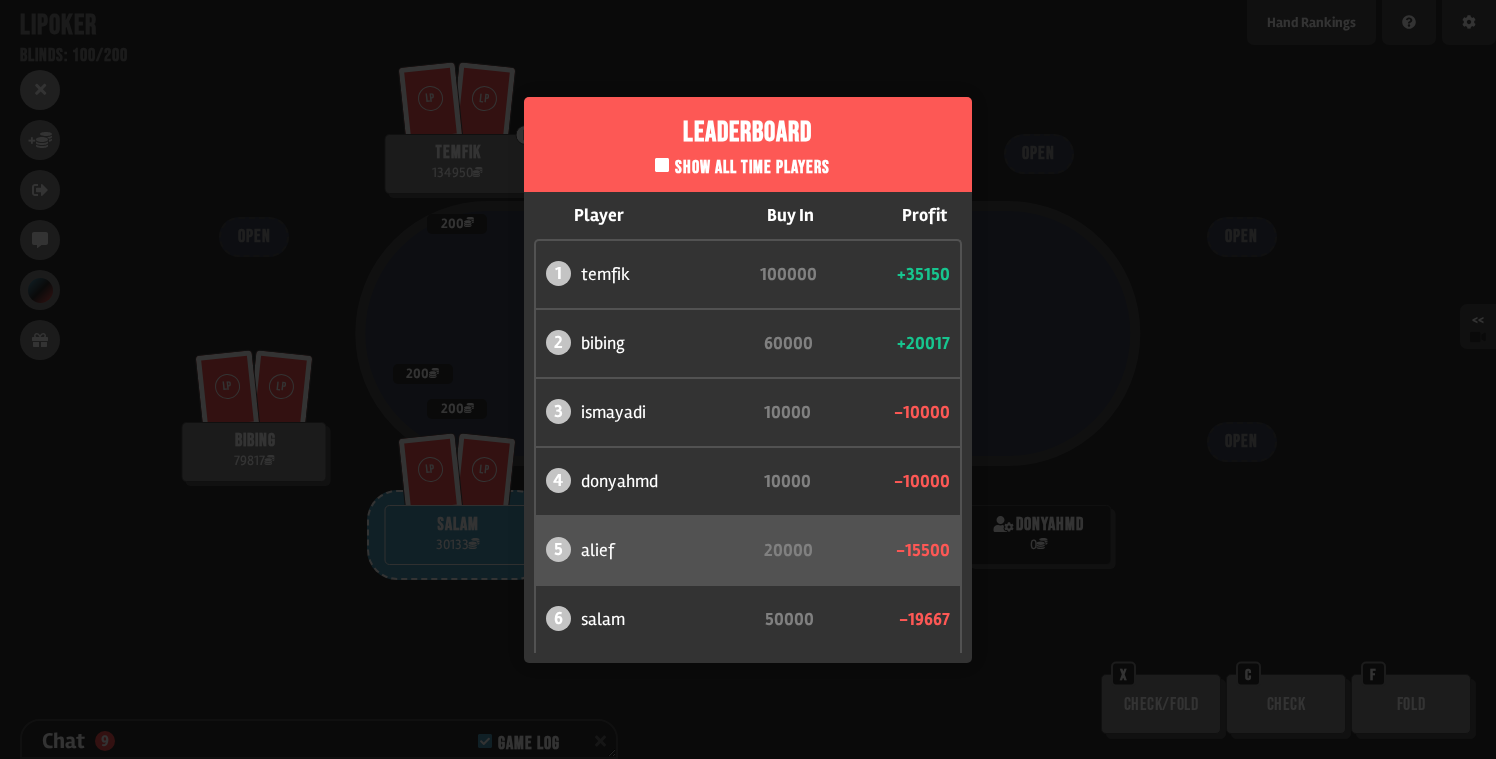 click on "Leaderboard   Show all time players Player Buy In Profit 1 temfik 100000 +35150 2 bibing 60000 +20017 3 ismayadi 10000 -10000 4 donyahmd 10000 -10000 5 alief 20000 -15500 6 salam 50000 -19667" at bounding box center (748, 379) 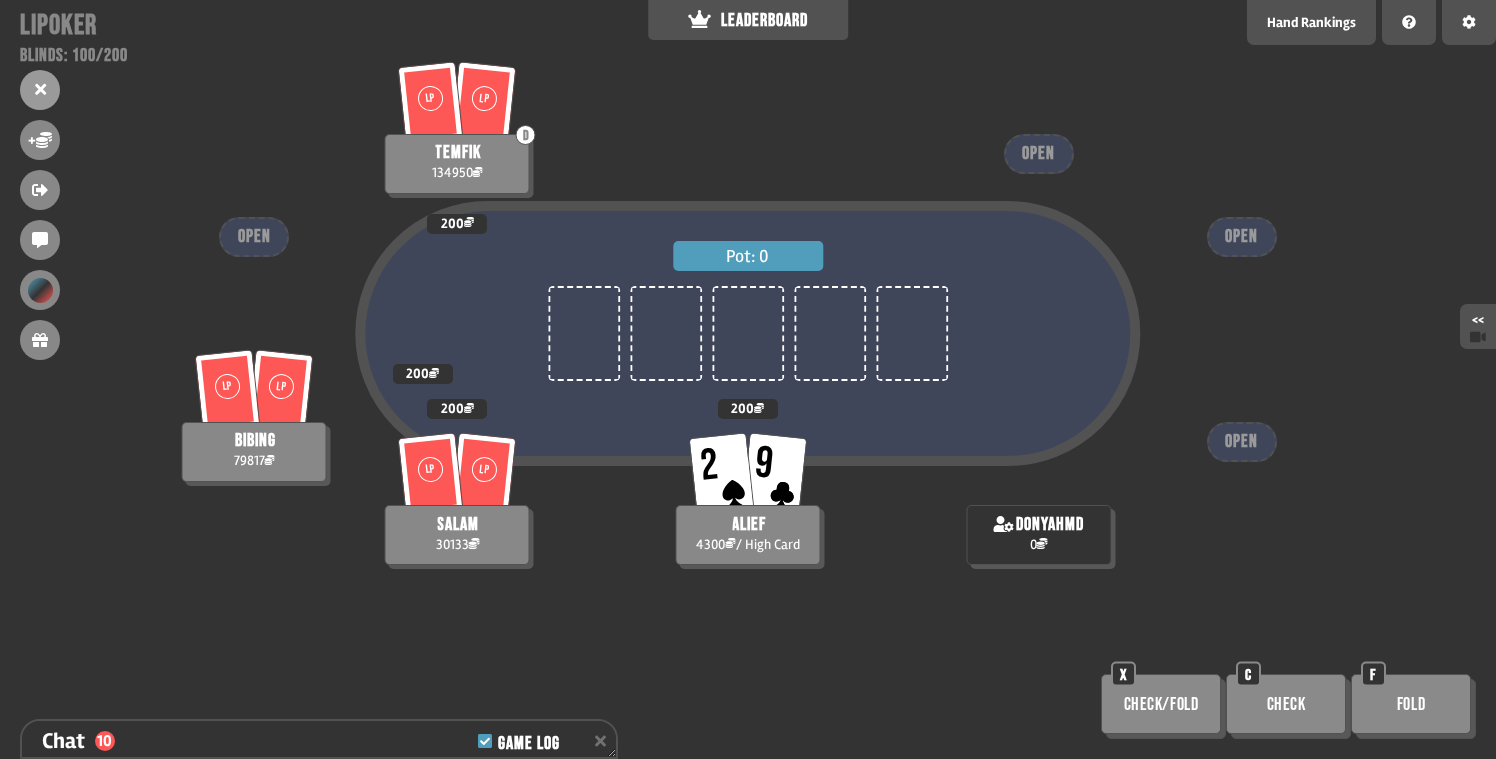 click on "Check" at bounding box center [1286, 704] 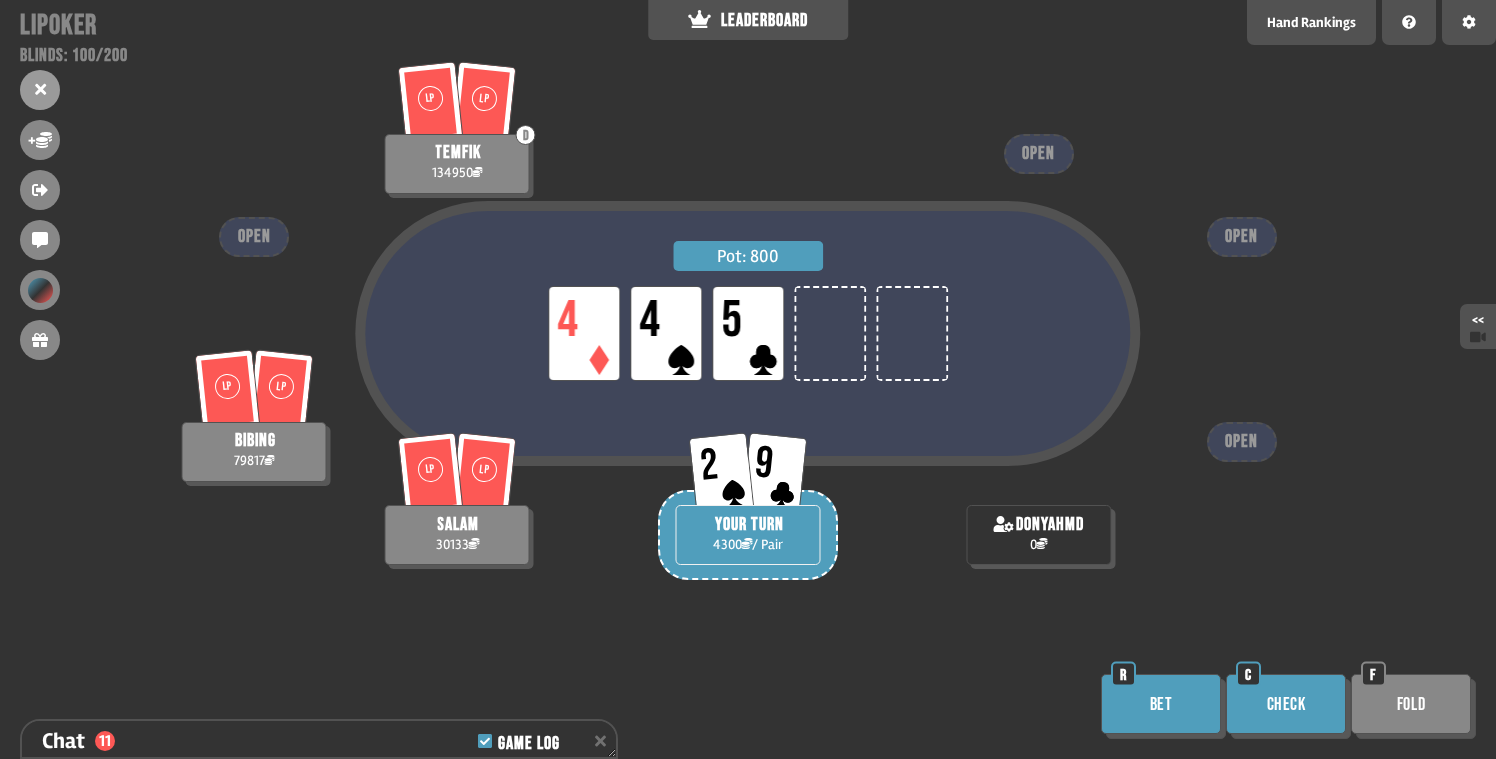 click on "Check" at bounding box center (1286, 704) 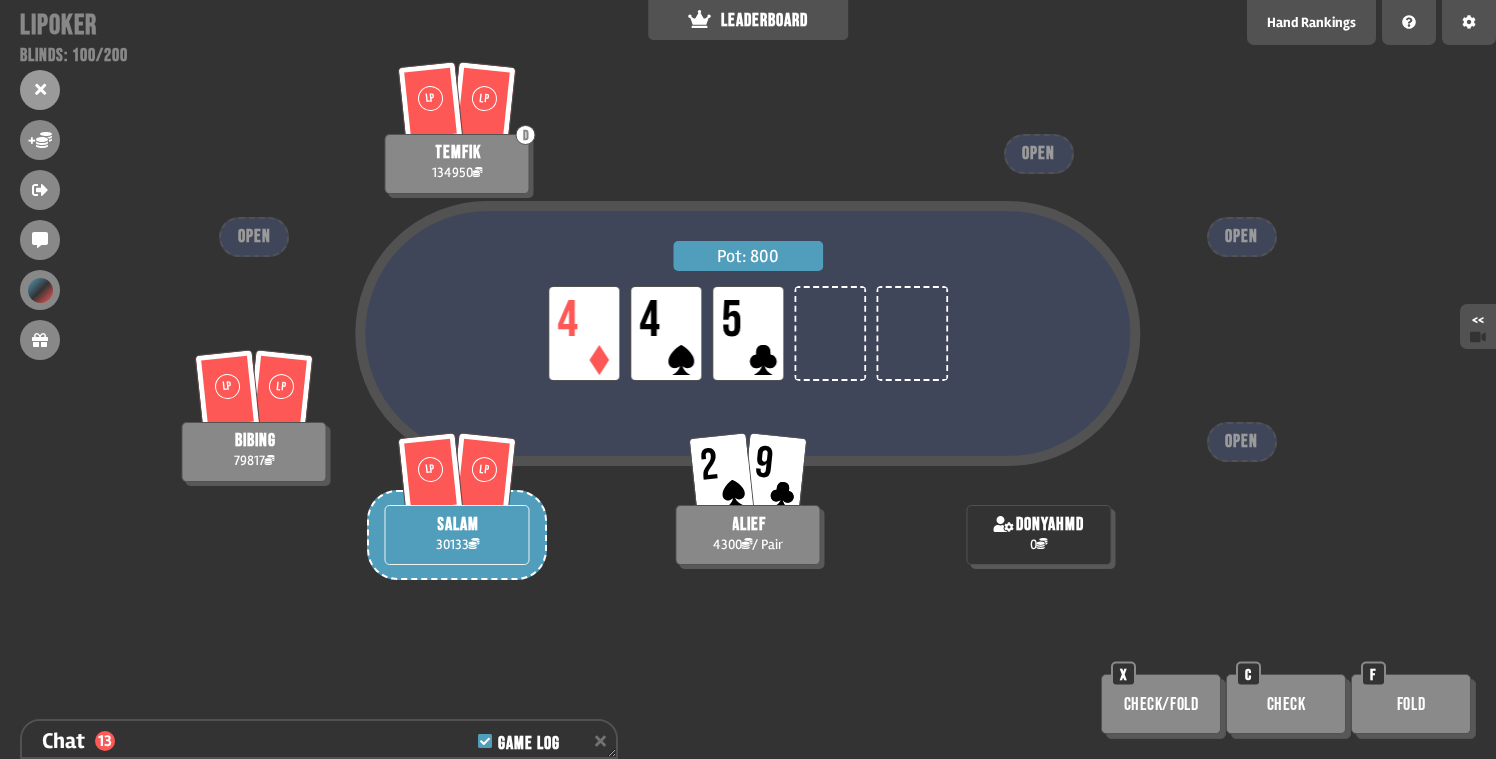 click on "Check" at bounding box center (1286, 704) 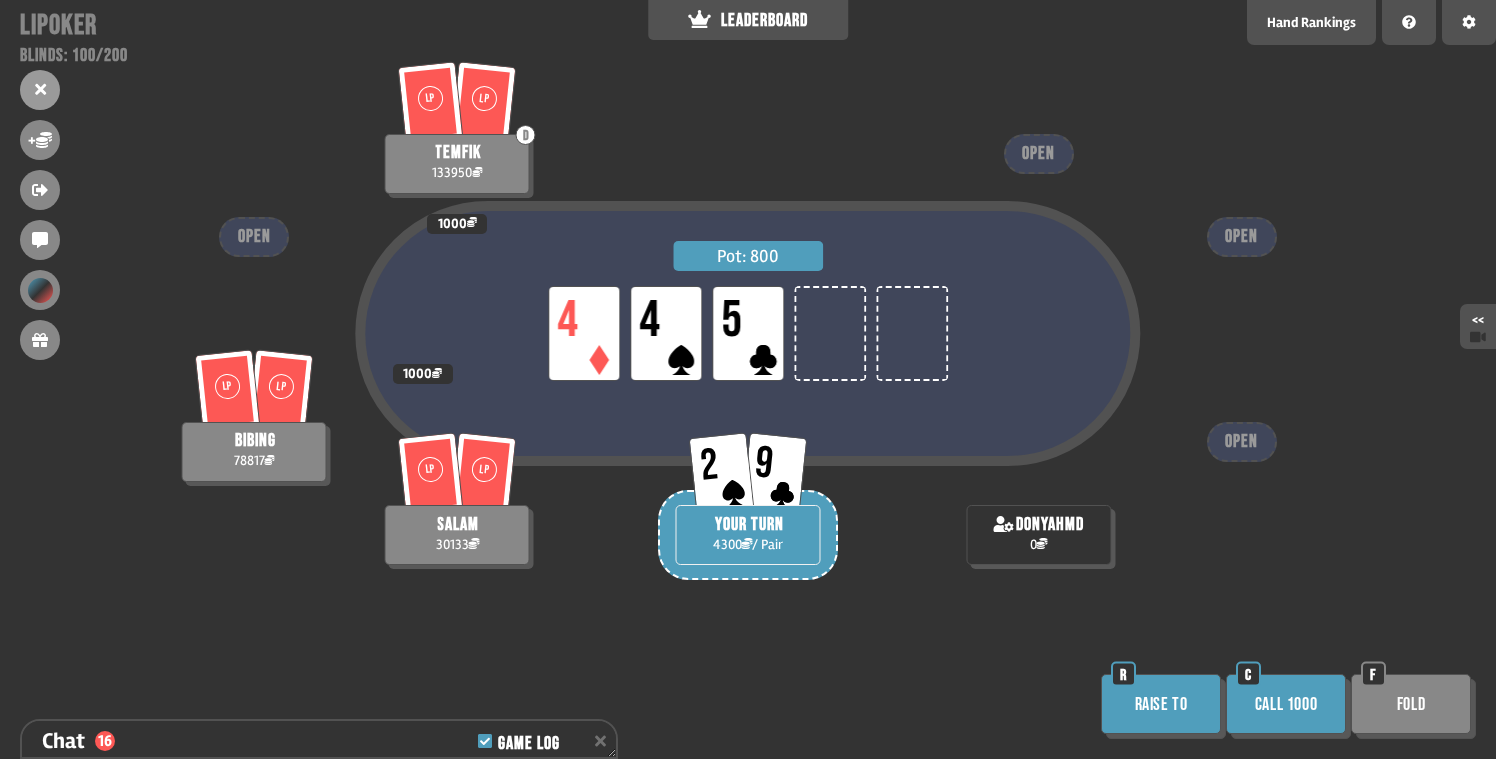 click on "Call 1000" at bounding box center [1286, 704] 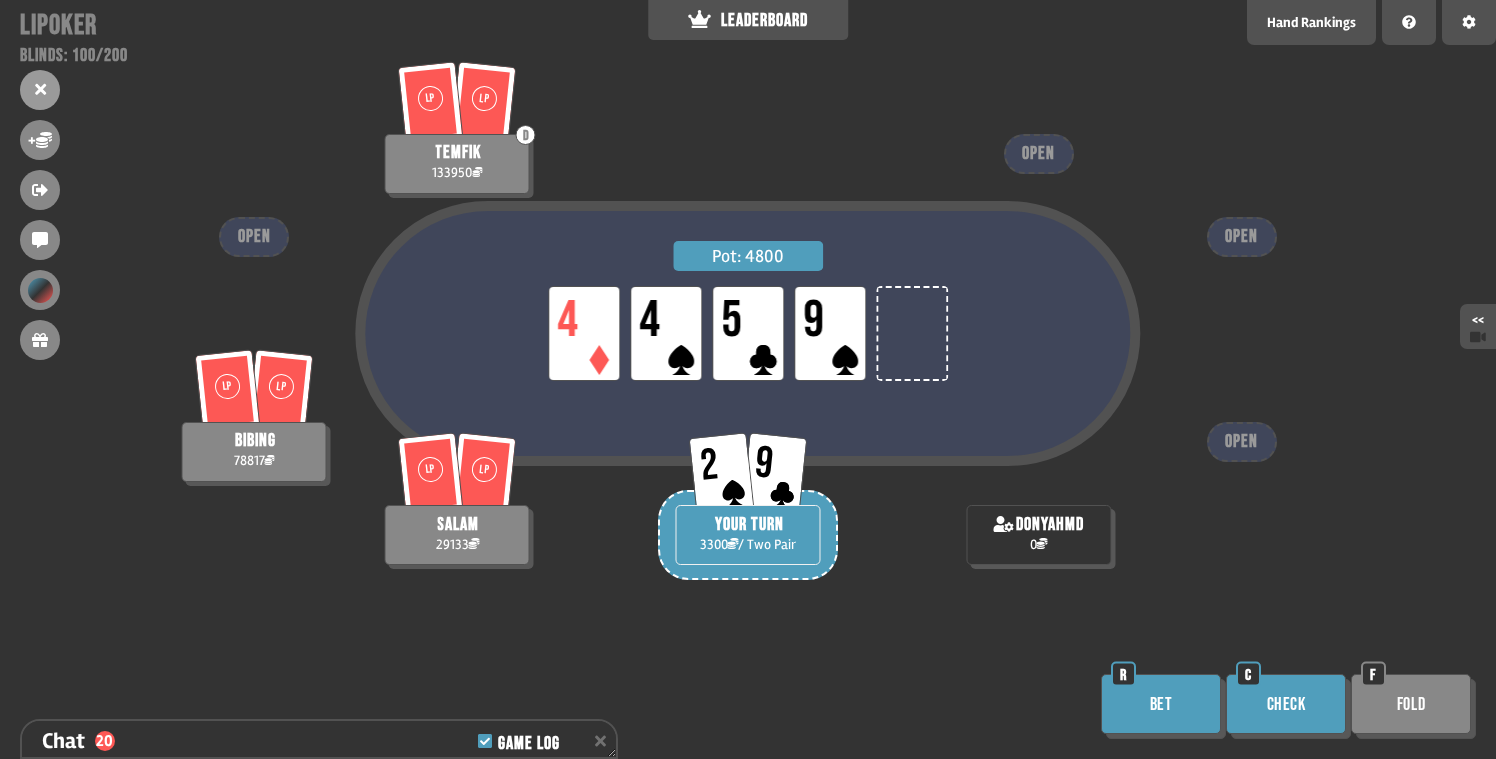 click on "Check" at bounding box center [1286, 704] 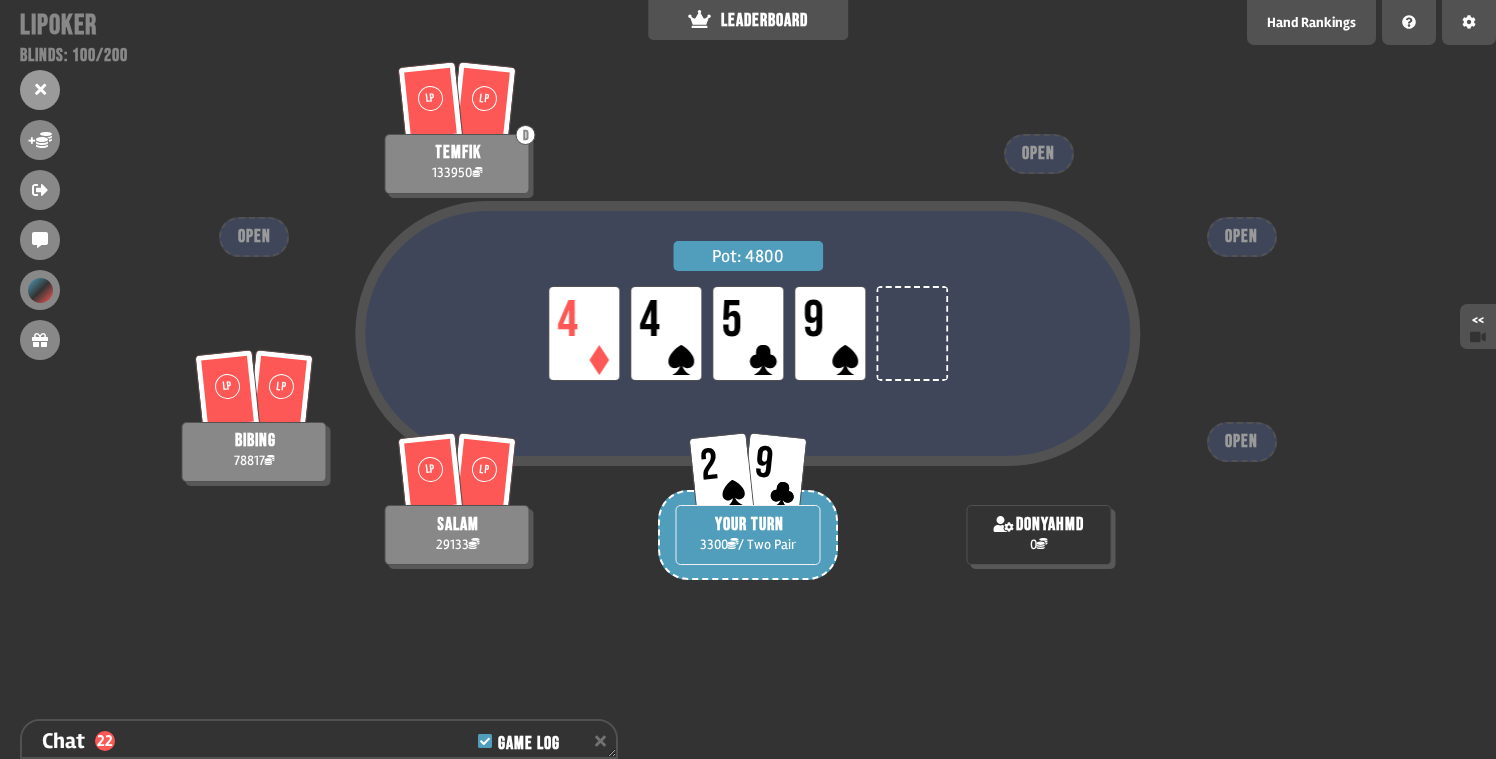 click on "Pot: 4800   LP 4 LP 4 LP 5 LP 9" at bounding box center [748, 372] 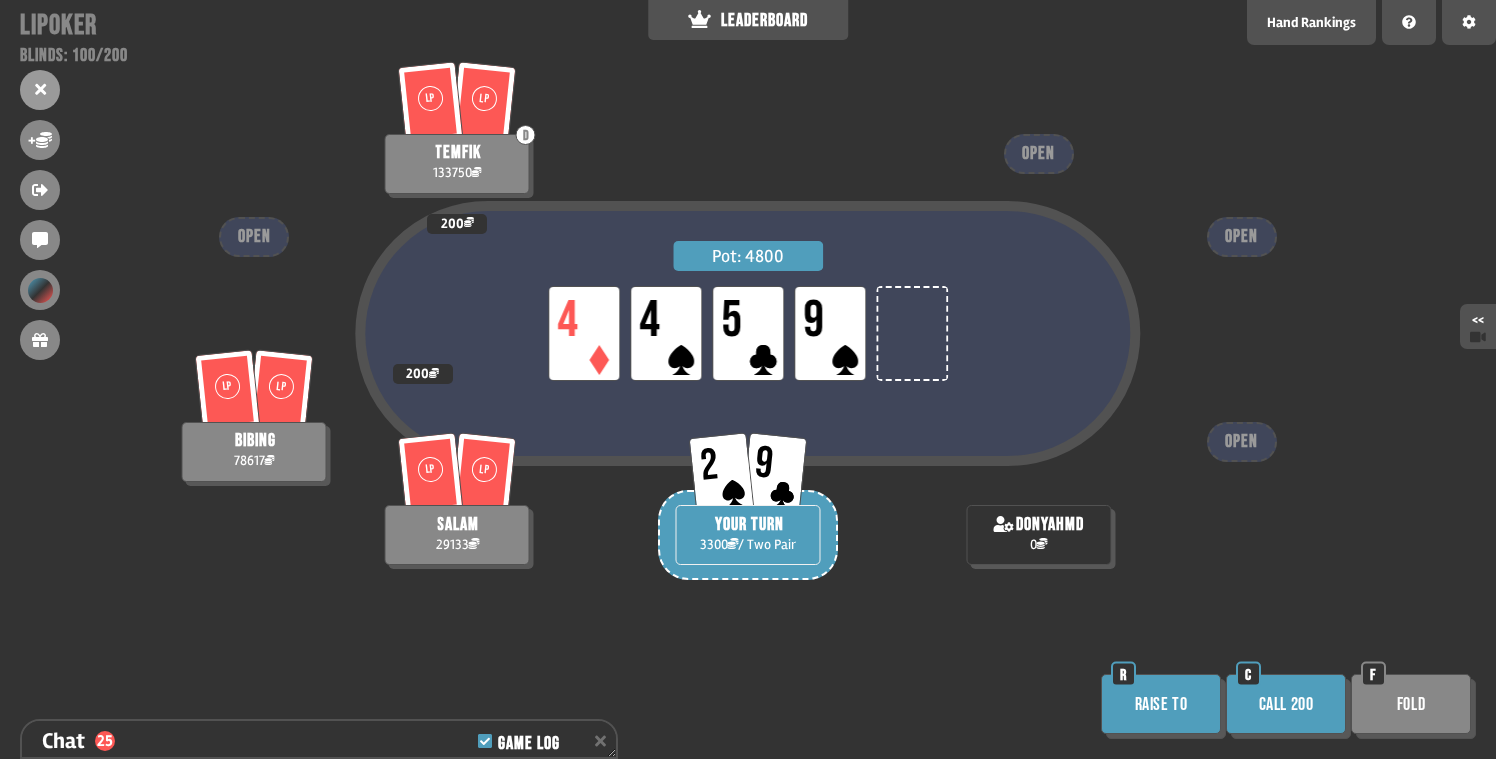 click on "Call 200" at bounding box center [1286, 704] 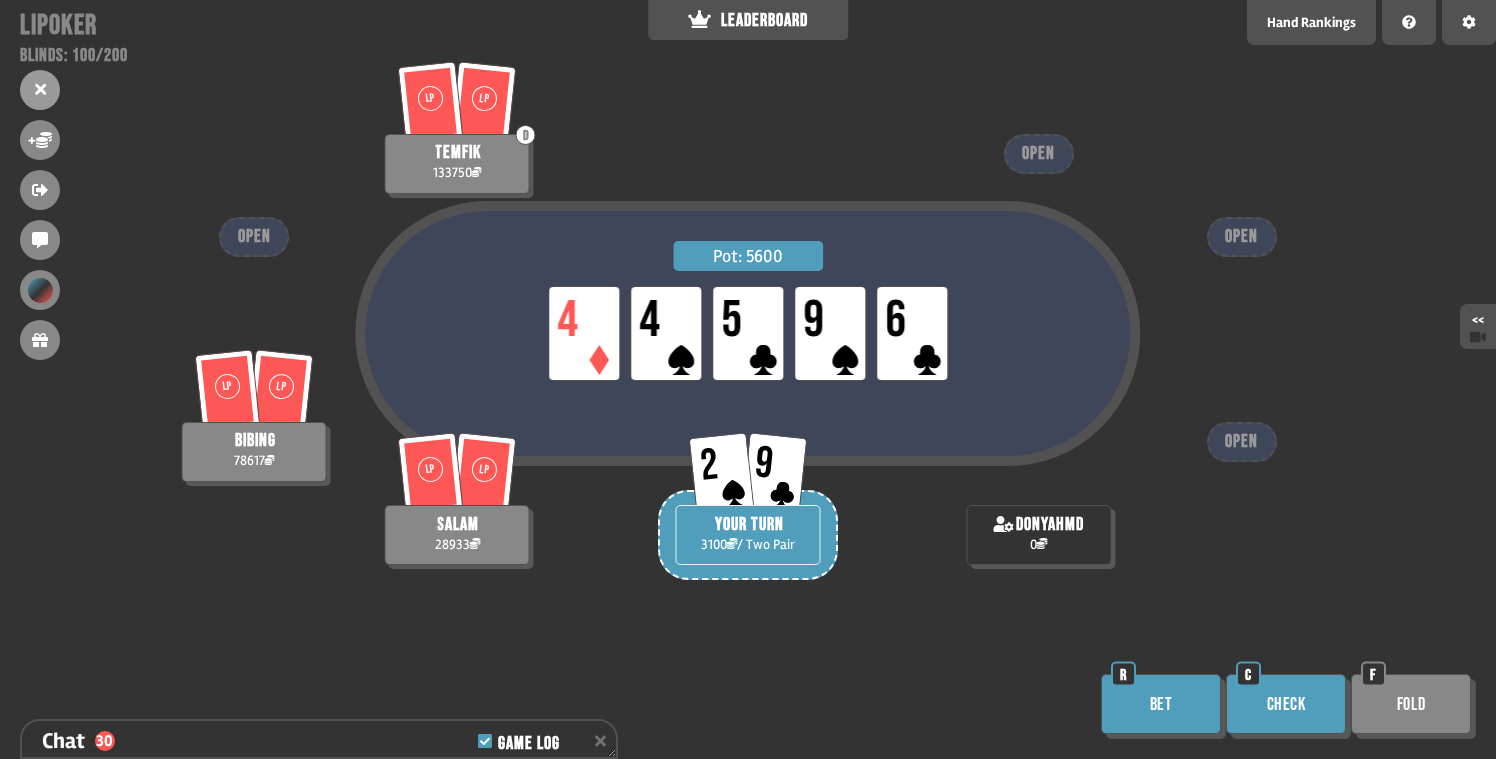 click on "Check" at bounding box center (1286, 704) 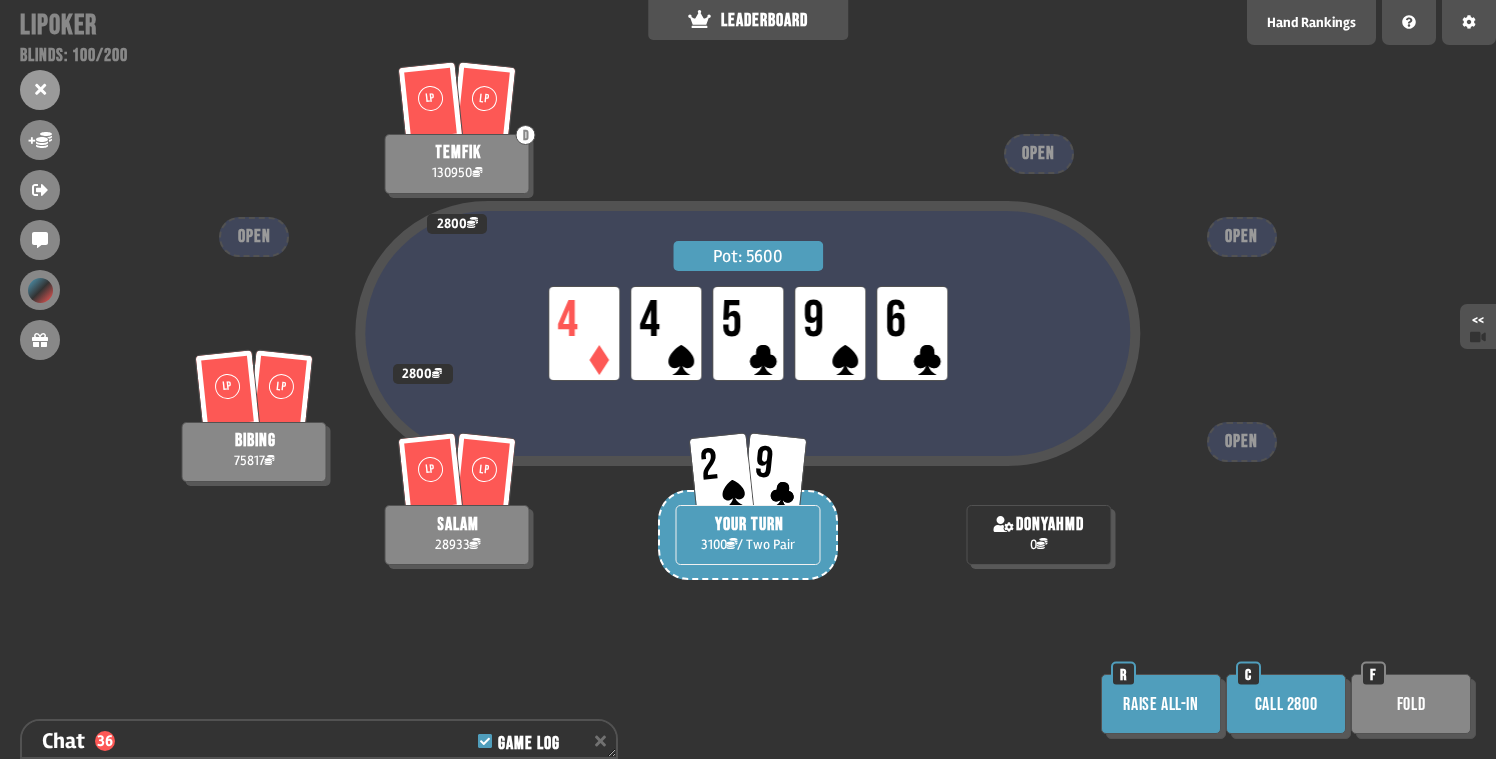 click on "Fold" at bounding box center (1411, 704) 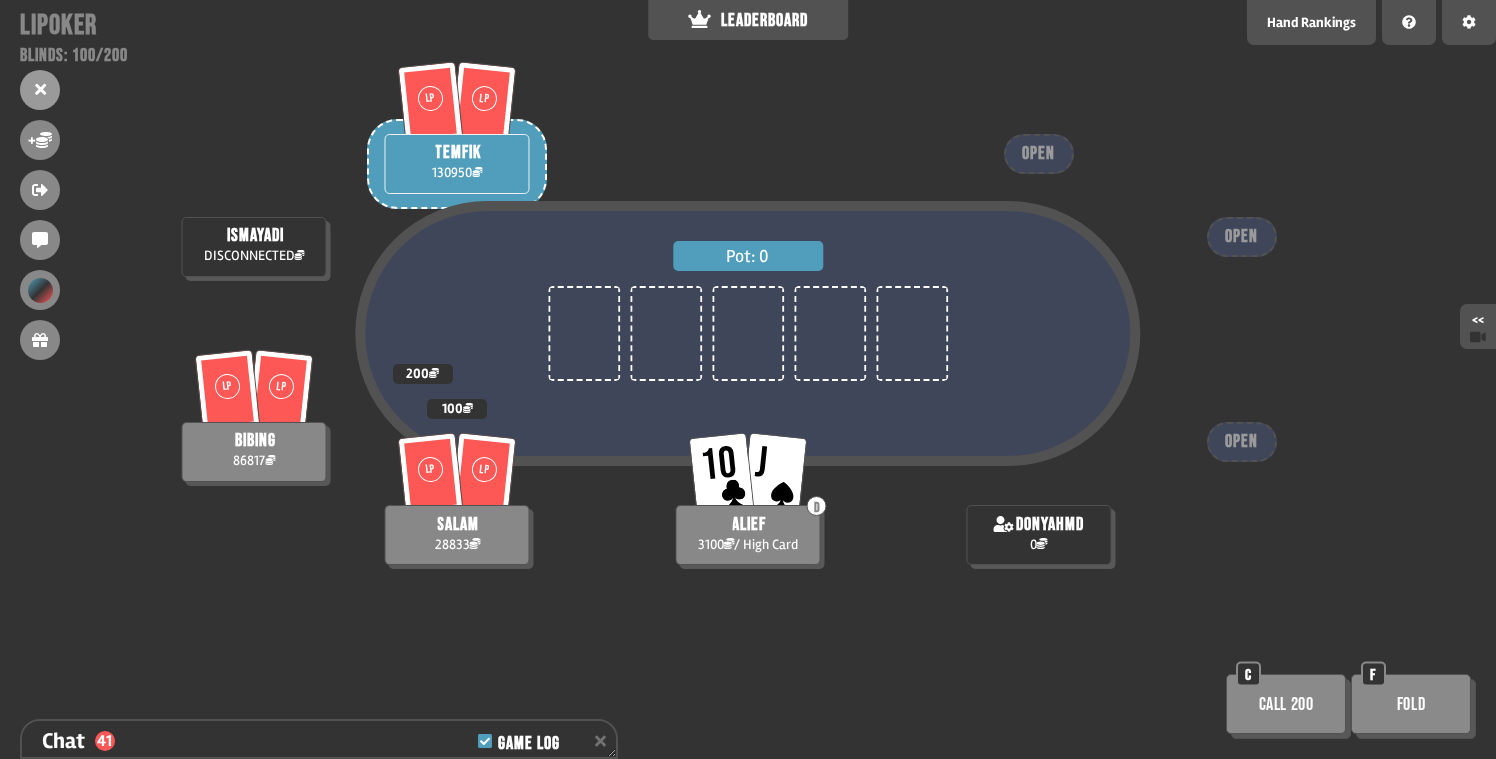scroll, scrollTop: 98, scrollLeft: 0, axis: vertical 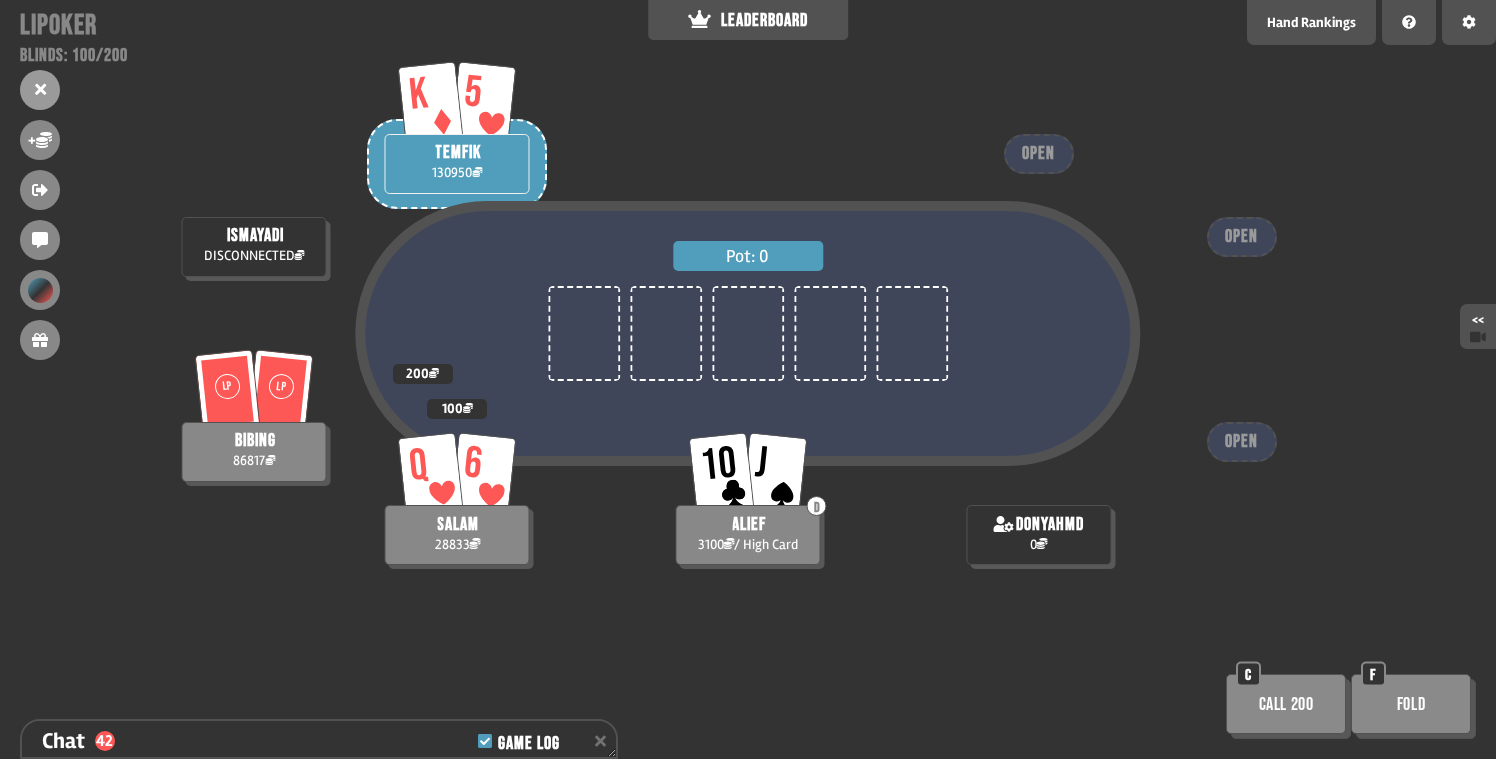 click on "donyahmd" at bounding box center (1039, 525) 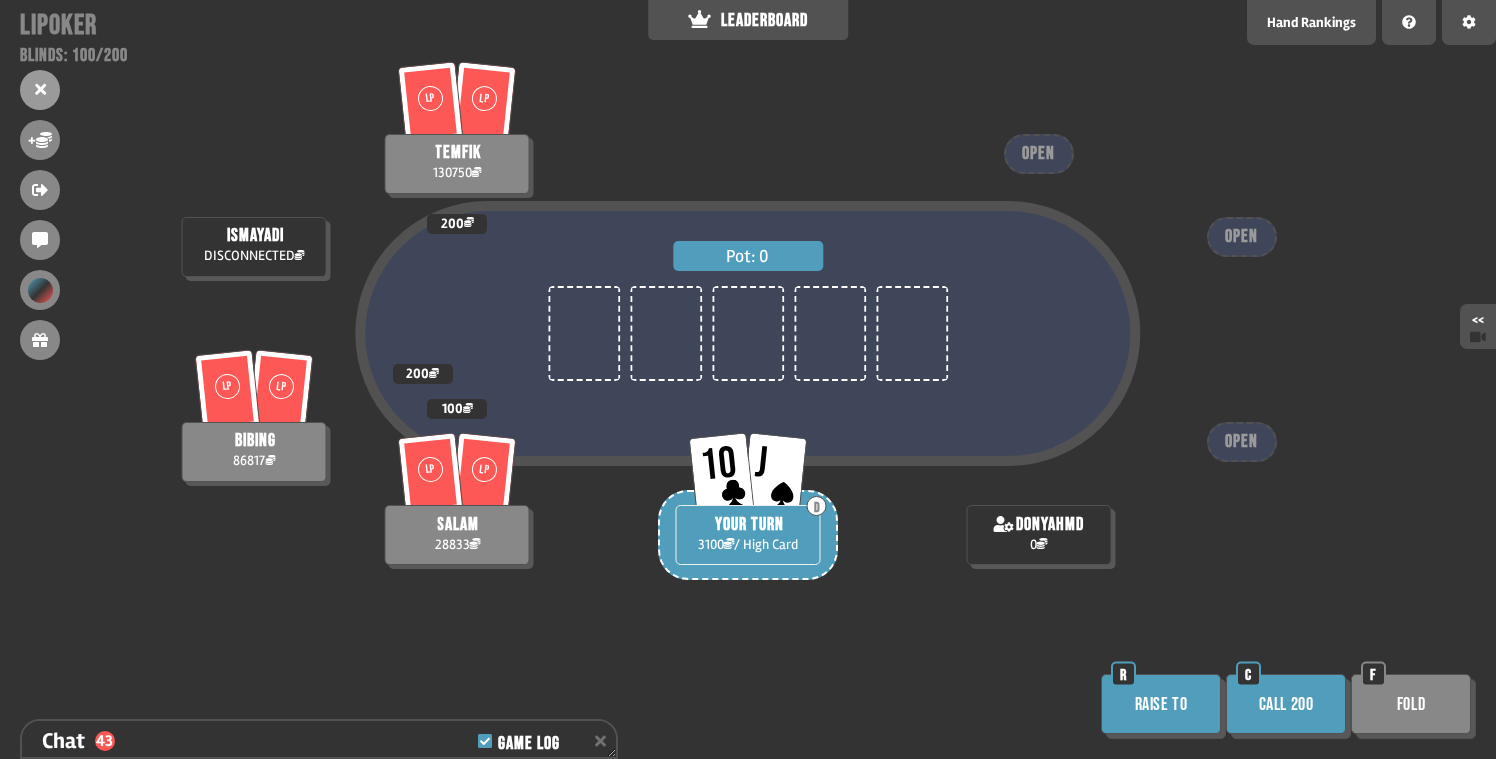 click on "Call 200" at bounding box center (1286, 704) 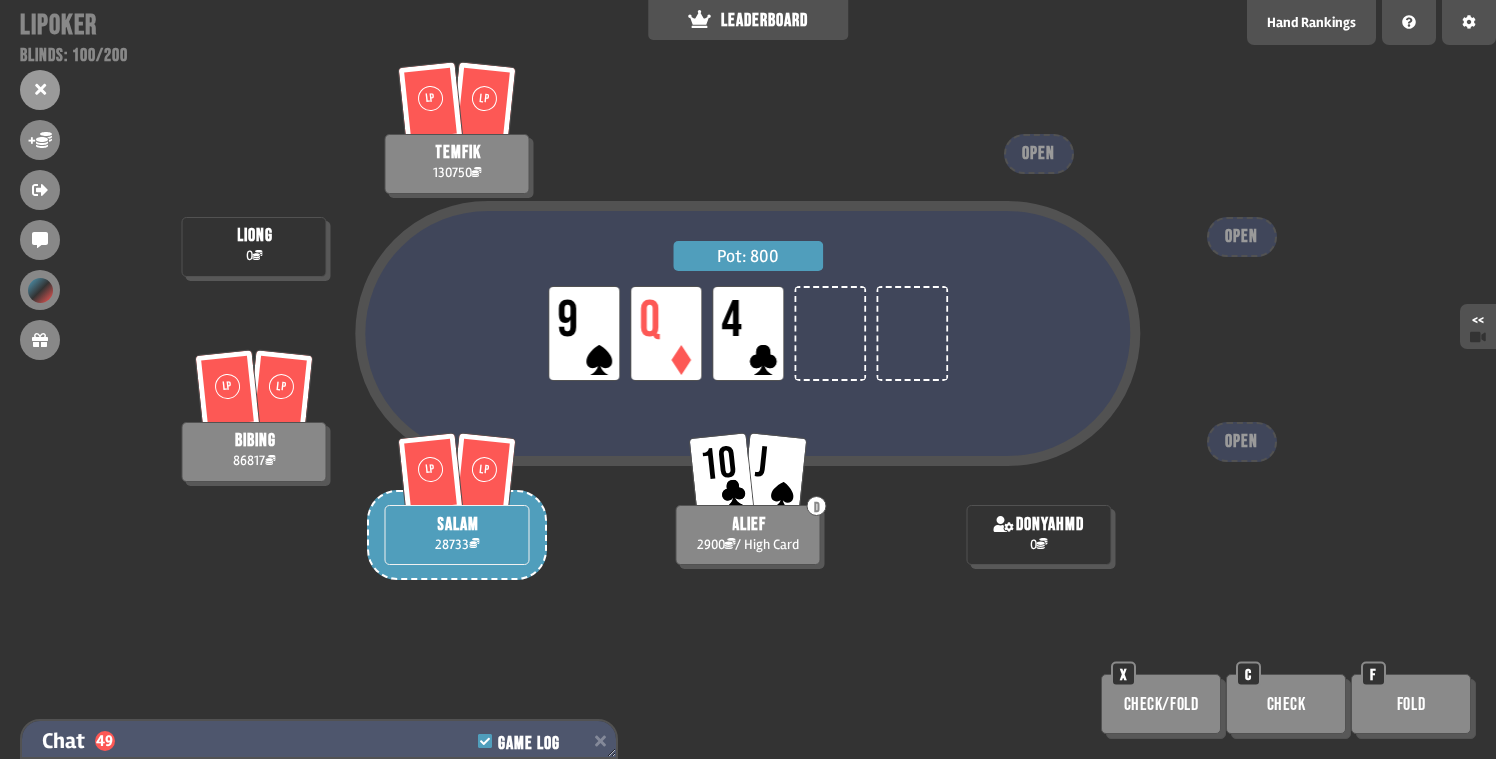 click on "Chat   49 Game Log" at bounding box center (319, 741) 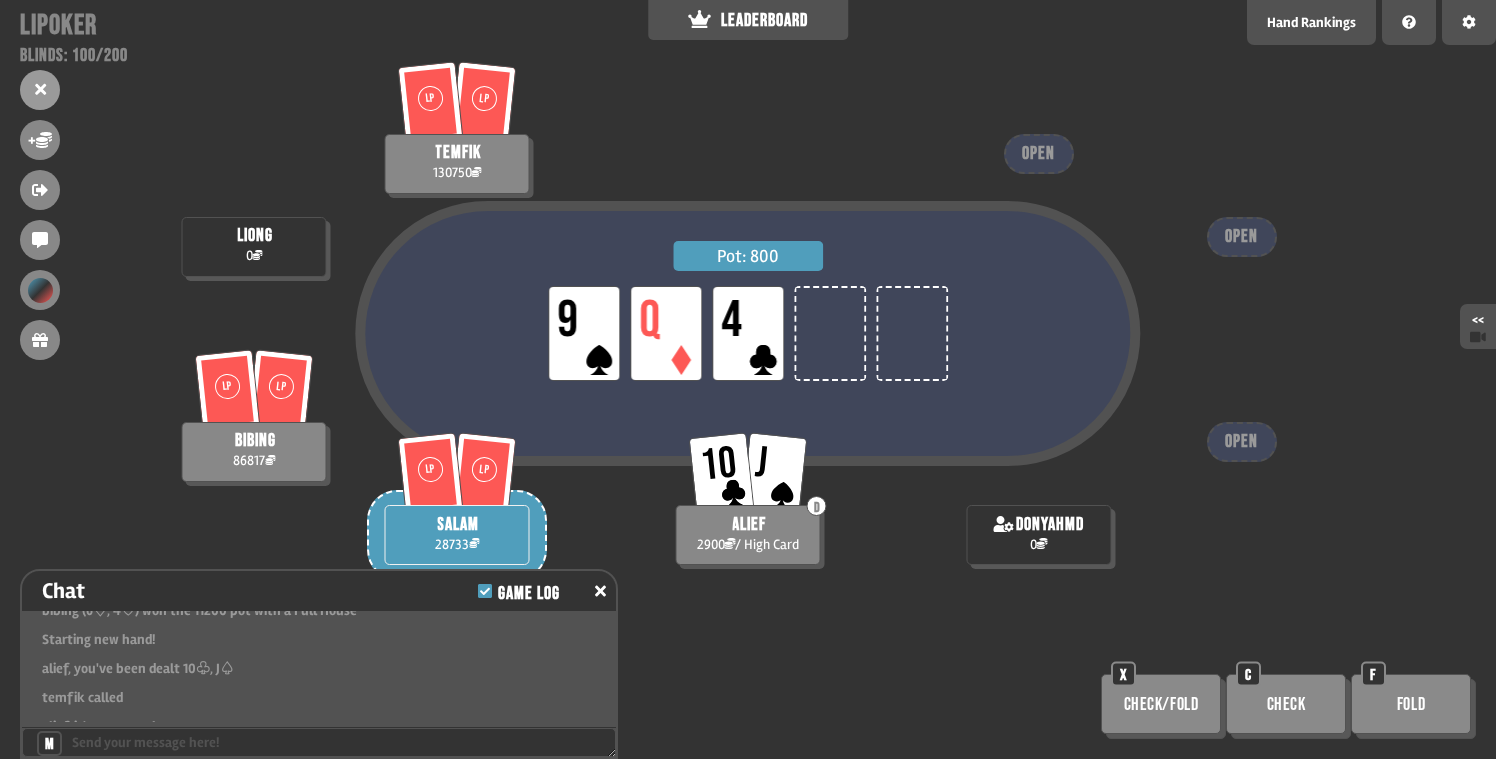 scroll, scrollTop: 10727, scrollLeft: 0, axis: vertical 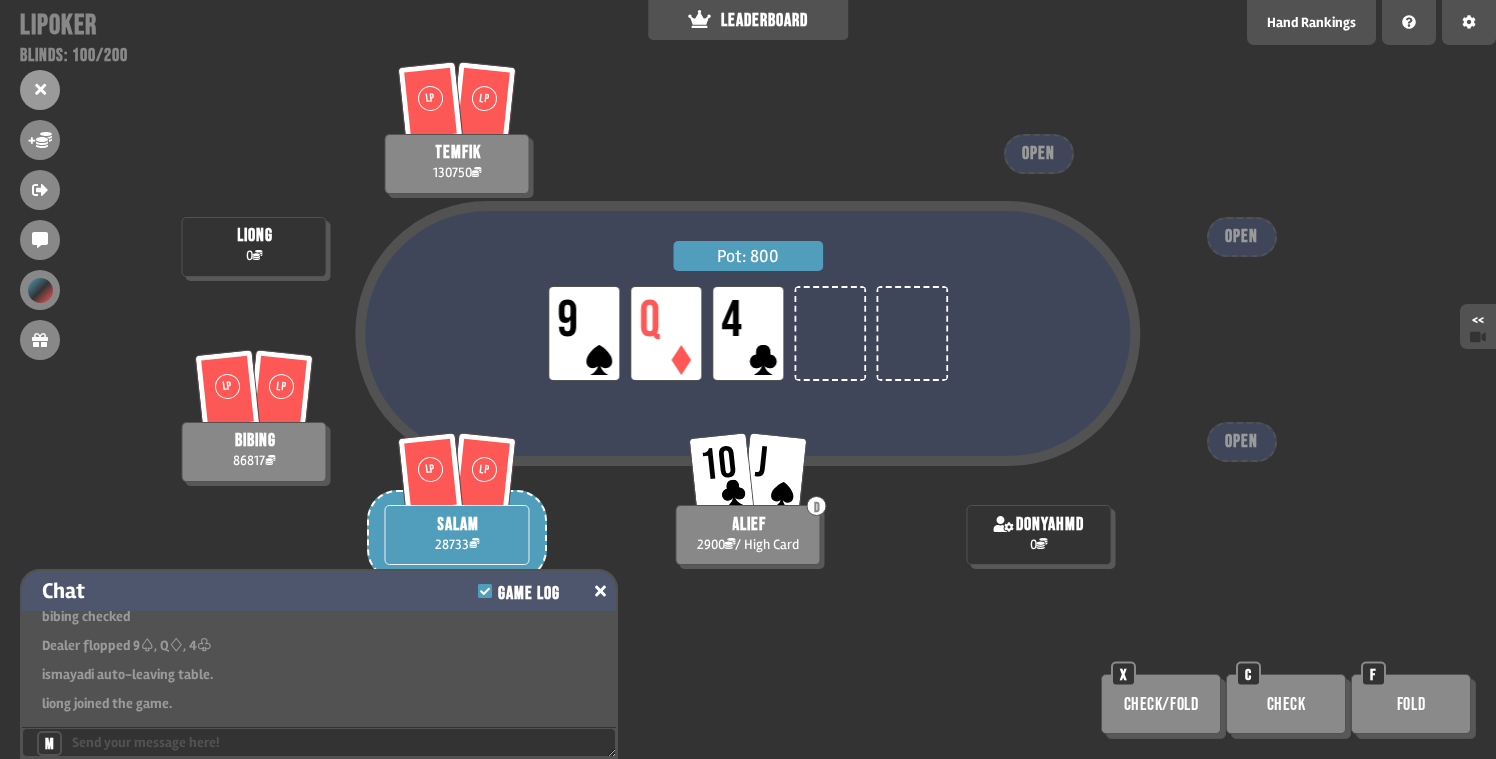 click at bounding box center (600, 591) 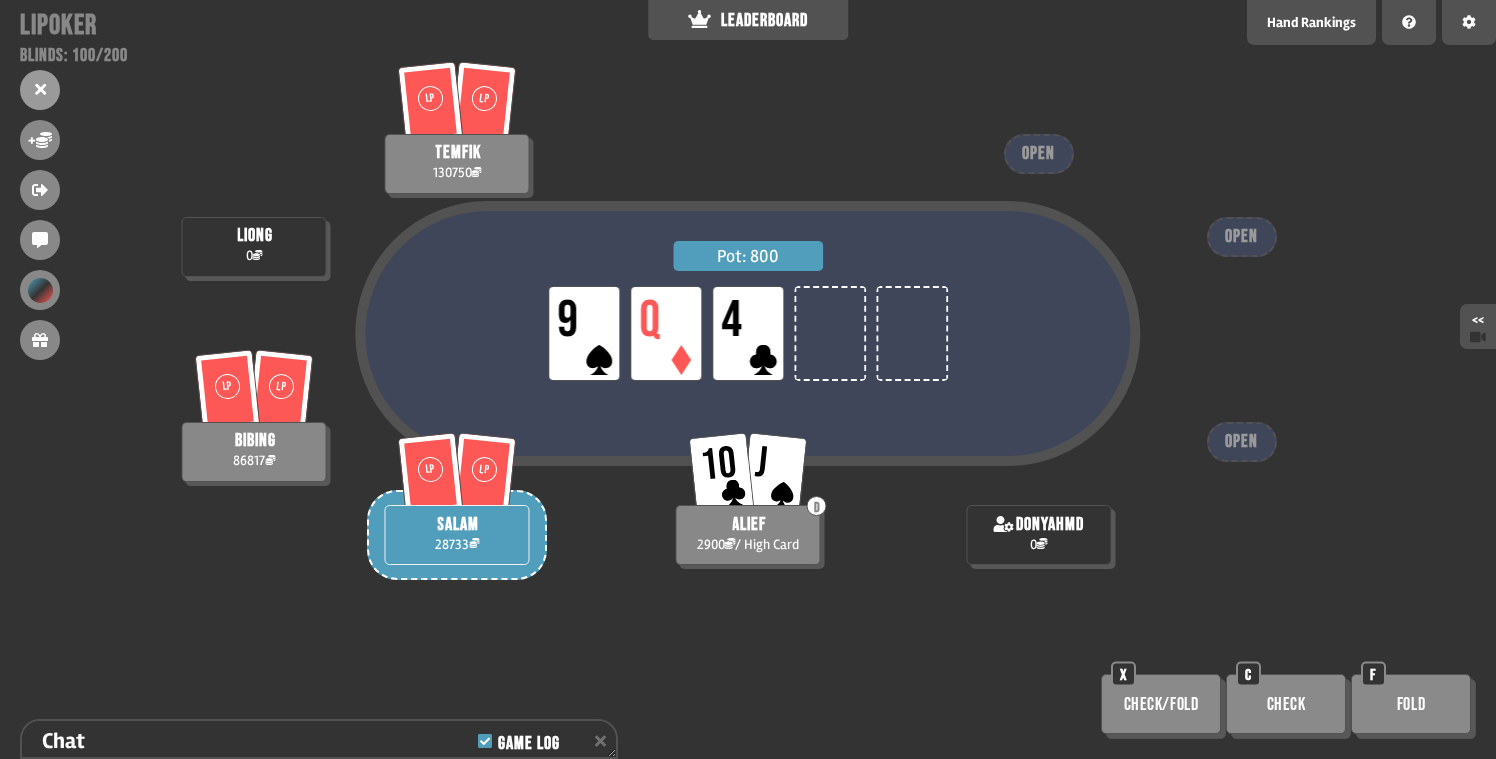 scroll, scrollTop: 10838, scrollLeft: 0, axis: vertical 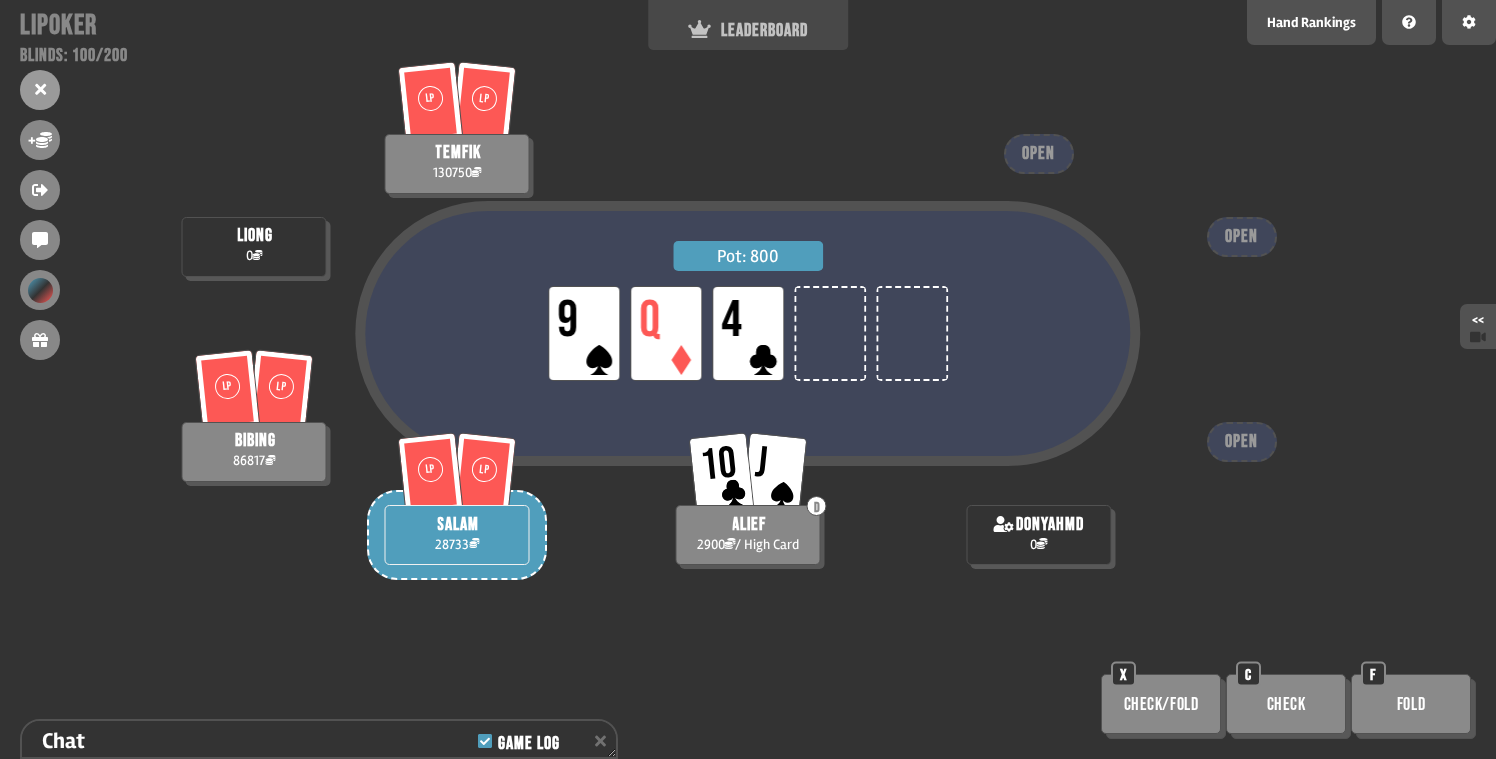 click on "LEADERBOARD" at bounding box center [748, 30] 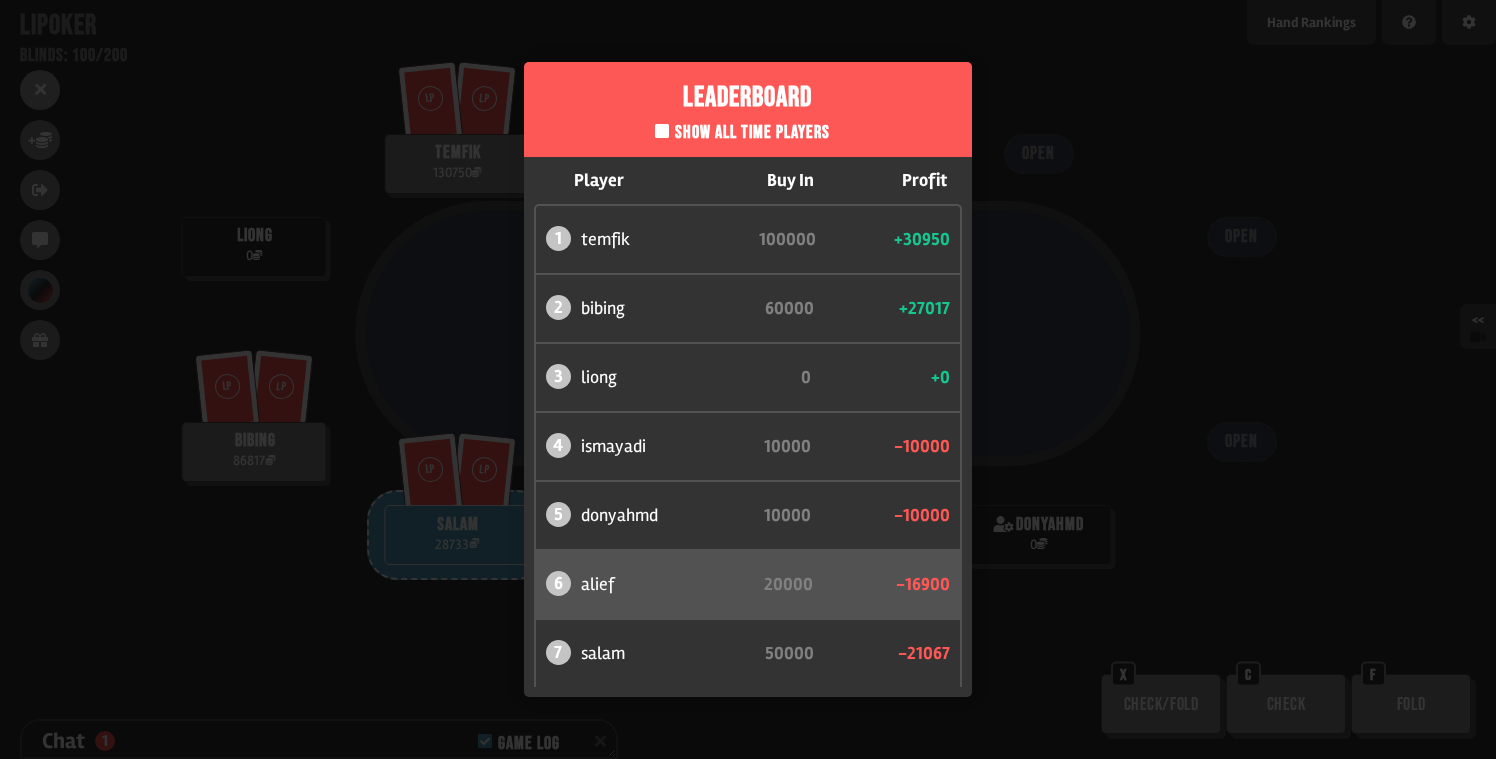 scroll, scrollTop: 10867, scrollLeft: 0, axis: vertical 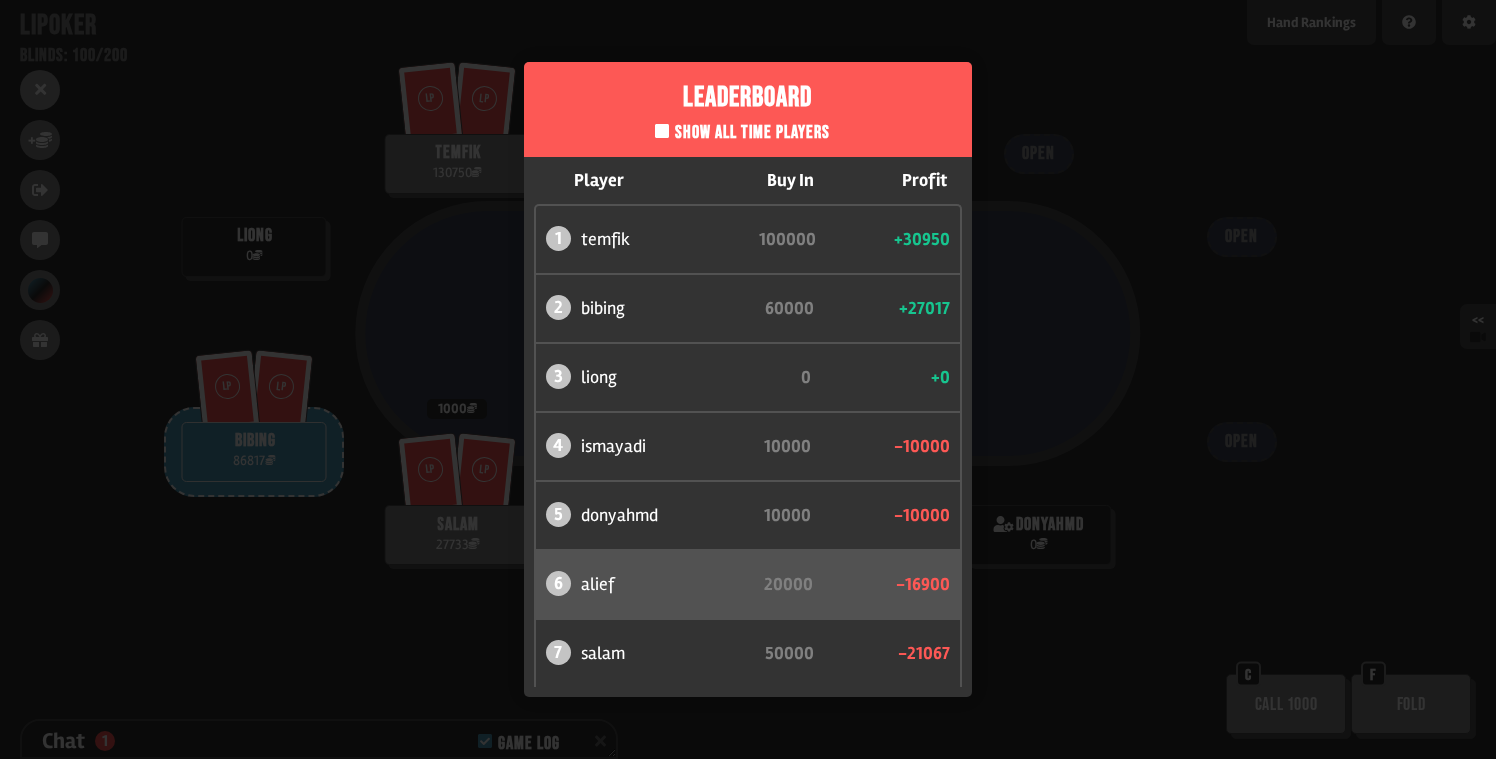 click 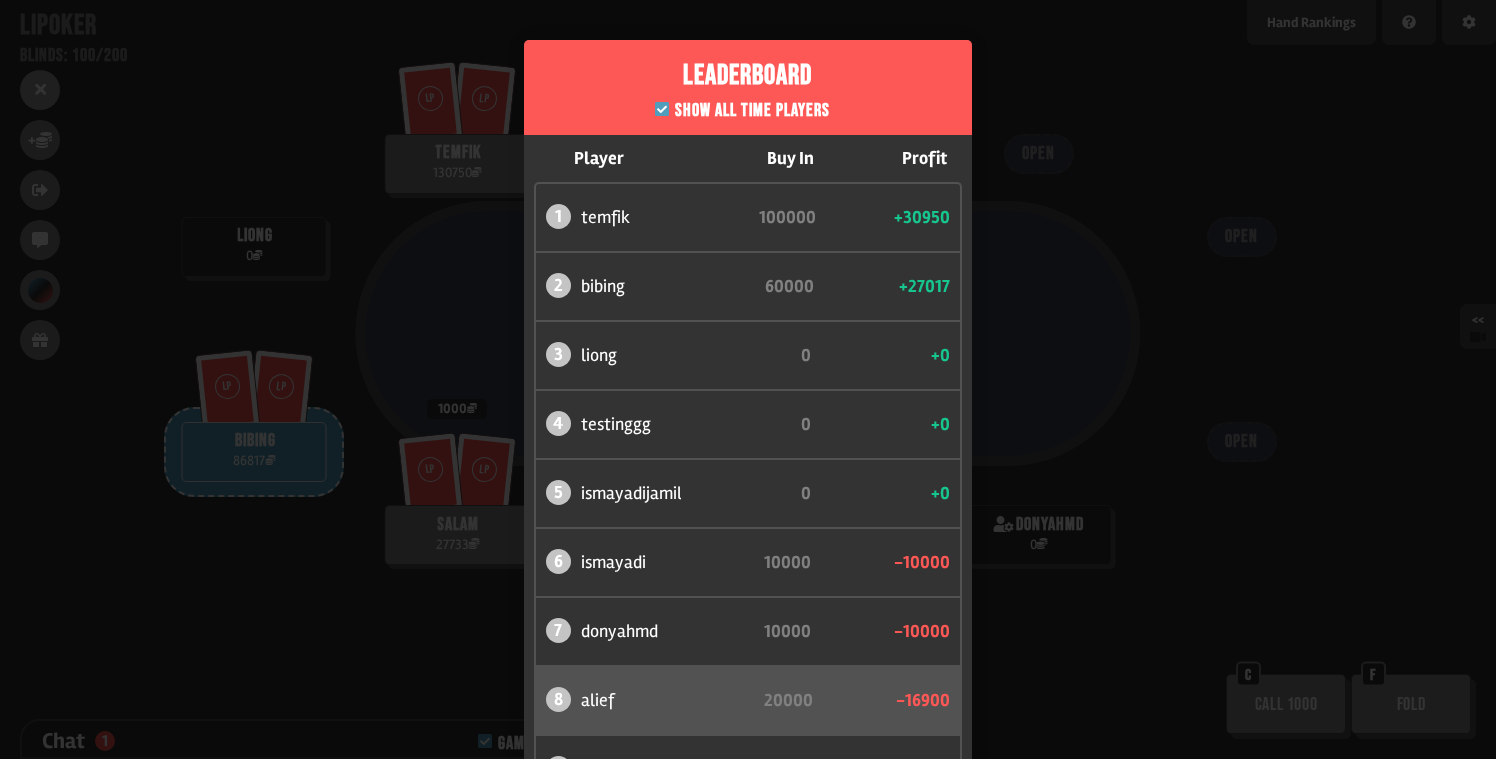 scroll, scrollTop: 10896, scrollLeft: 0, axis: vertical 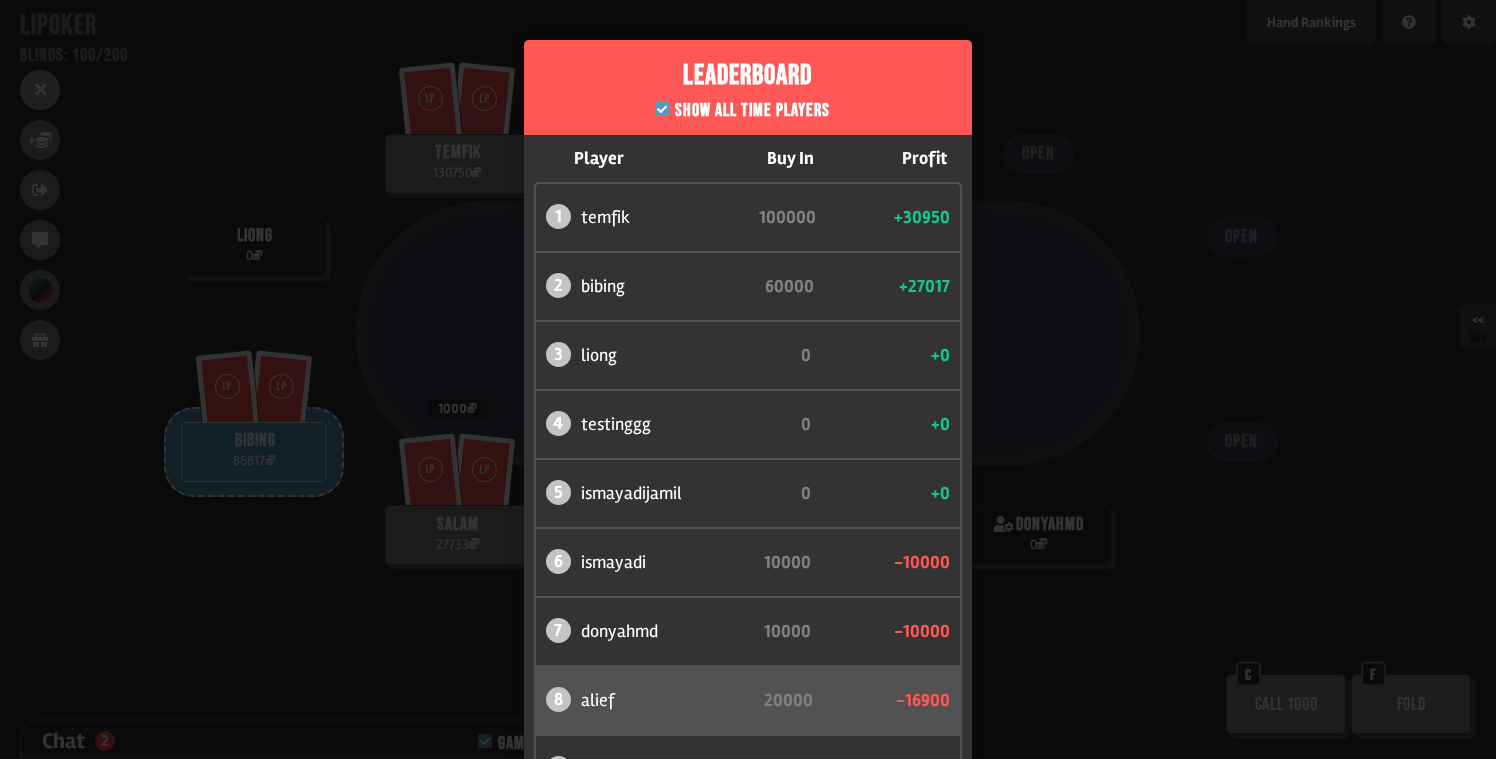 click 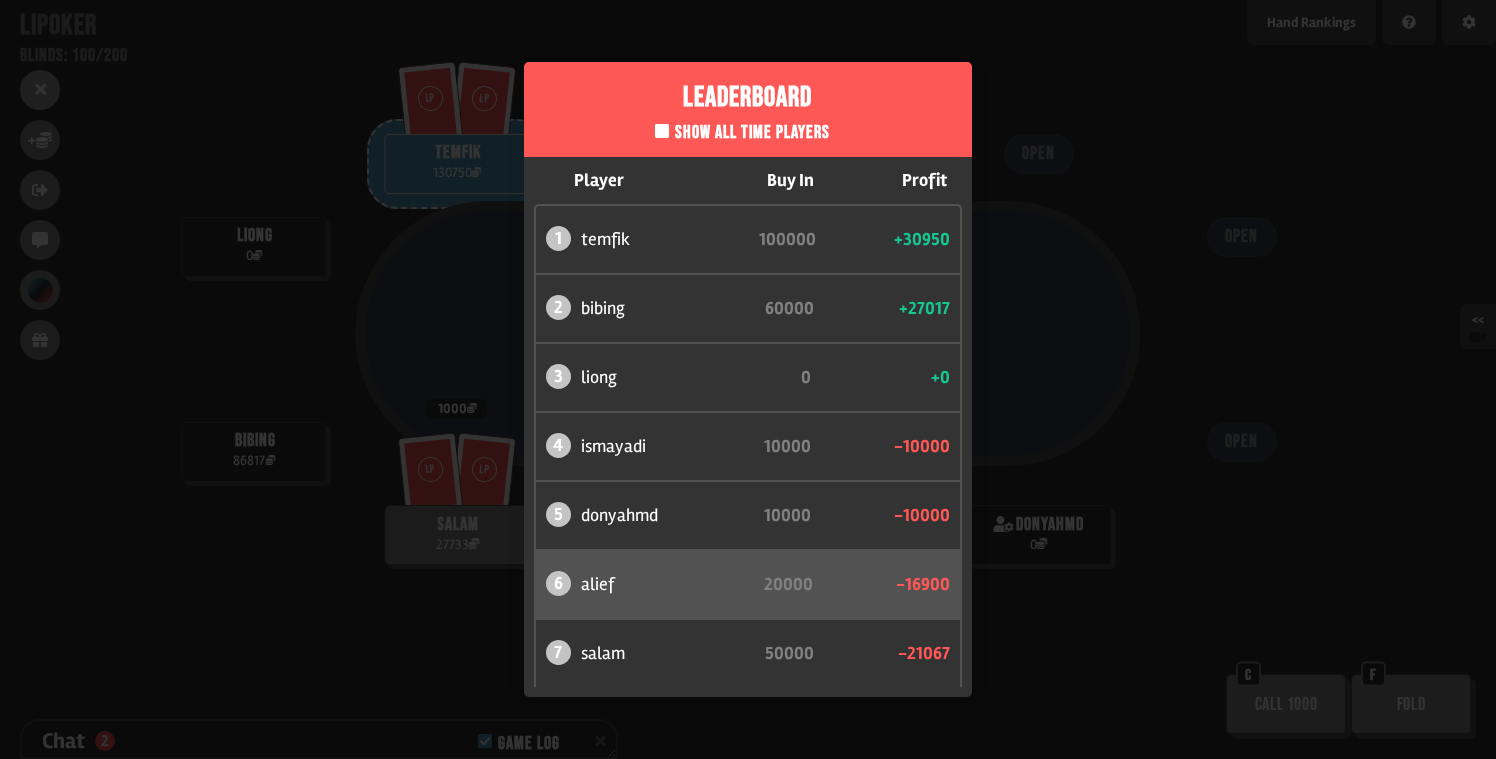 click 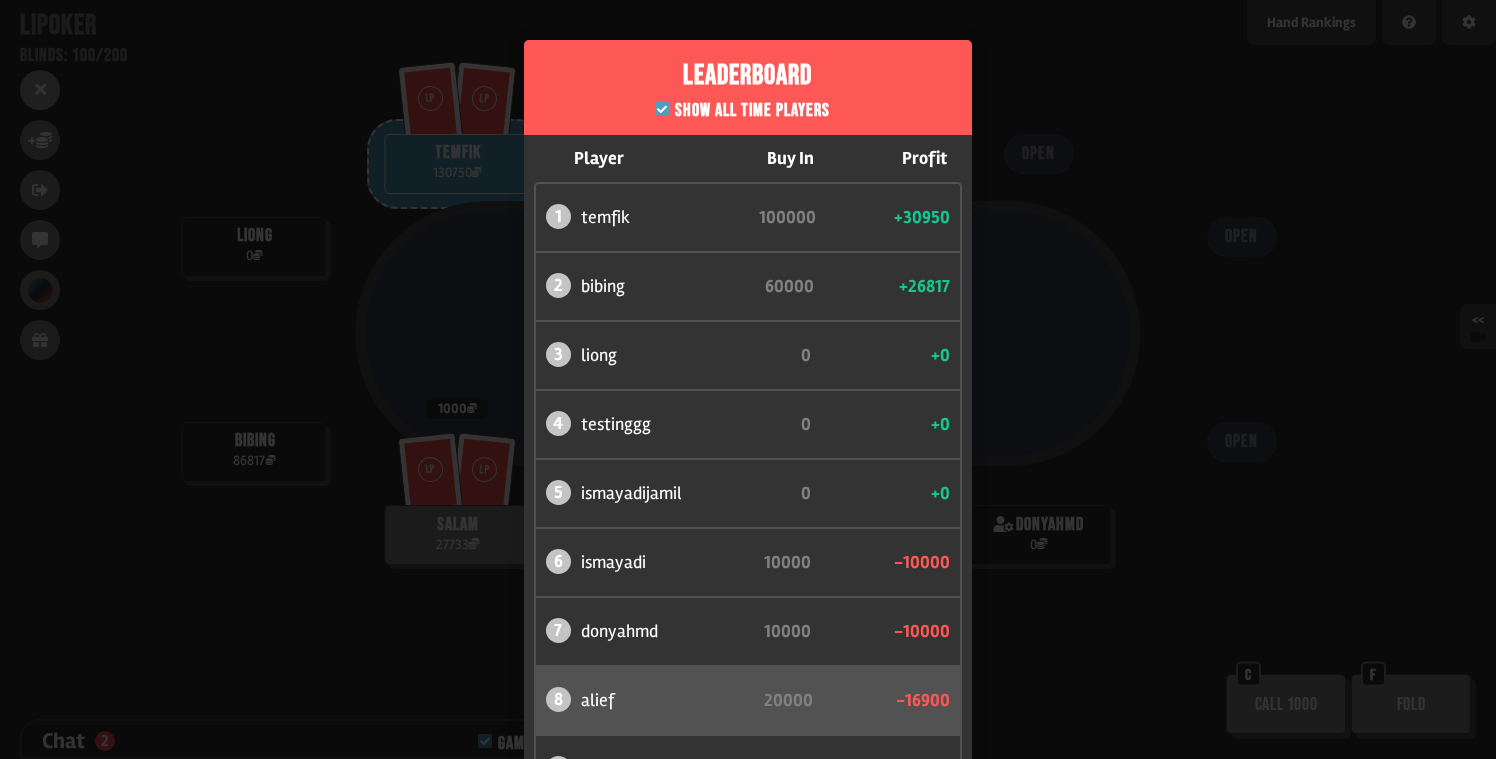 click 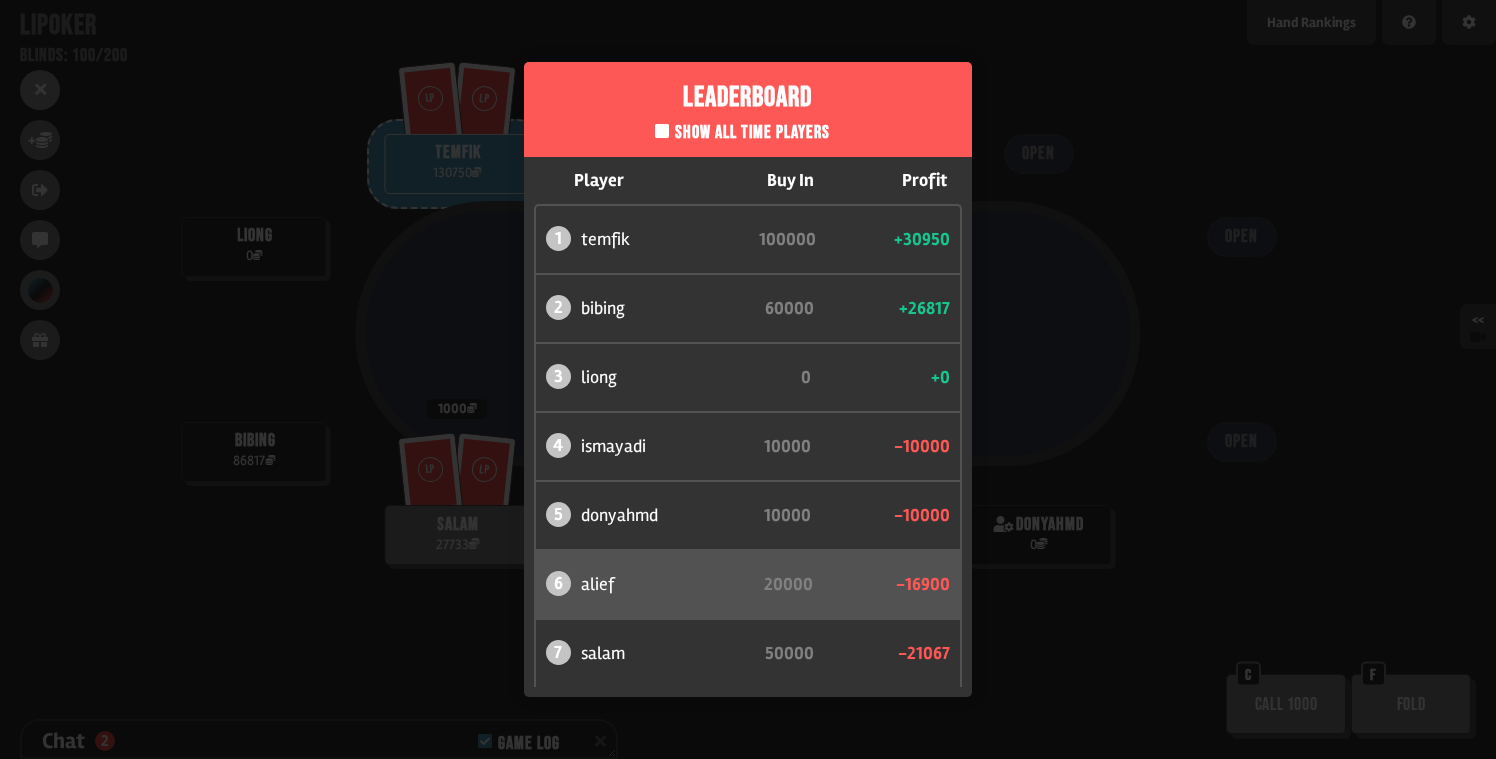 click on "Leaderboard   Show all time players Player Buy In Profit 1 temfik 100000 +30950 2 bibing 60000 +26817 3 liong 0 +0 4 ismayadi 10000 -10000 5 donyahmd 10000 -10000 6 alief 20000 -16900 7 salam 50000 -21067" at bounding box center [748, 379] 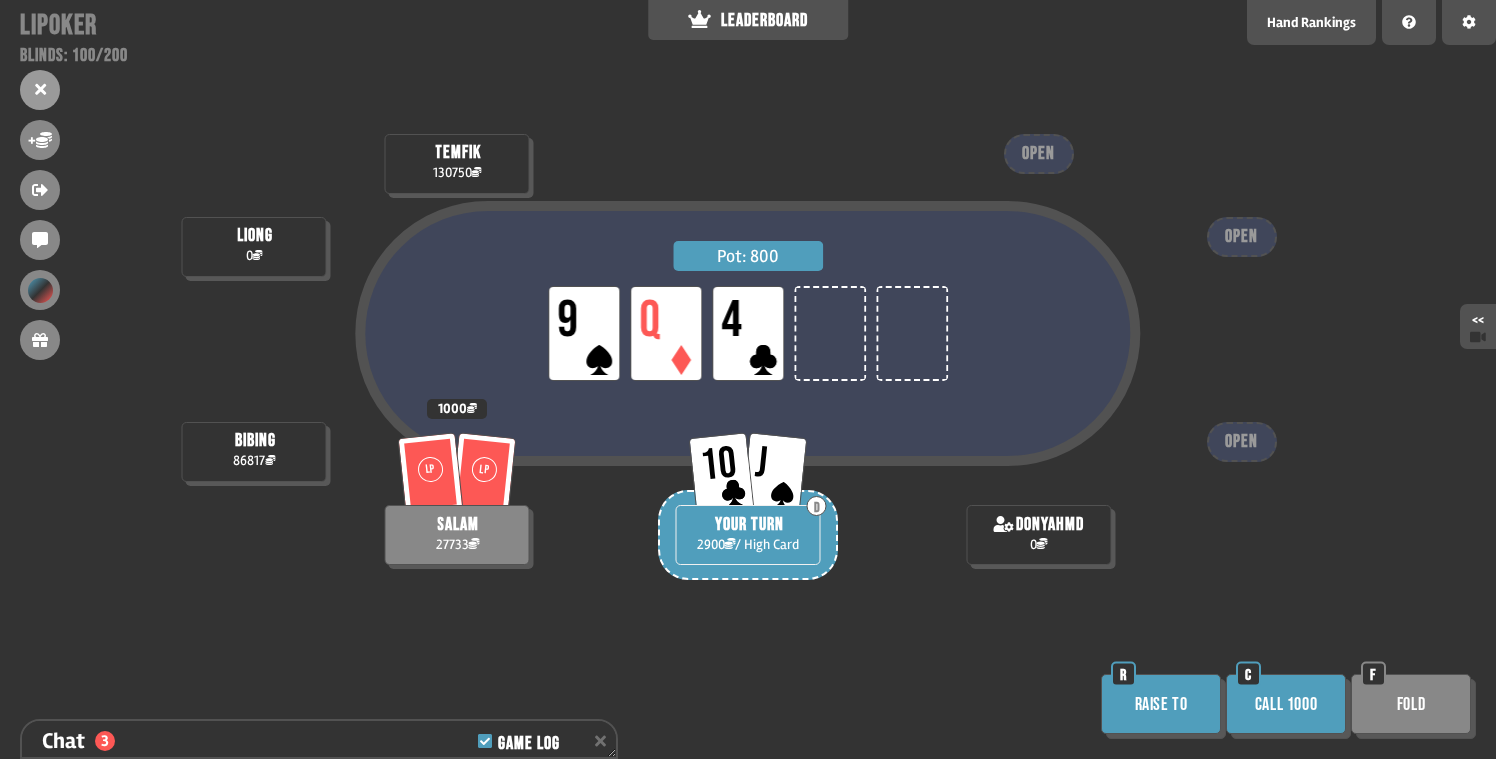 scroll, scrollTop: 10954, scrollLeft: 0, axis: vertical 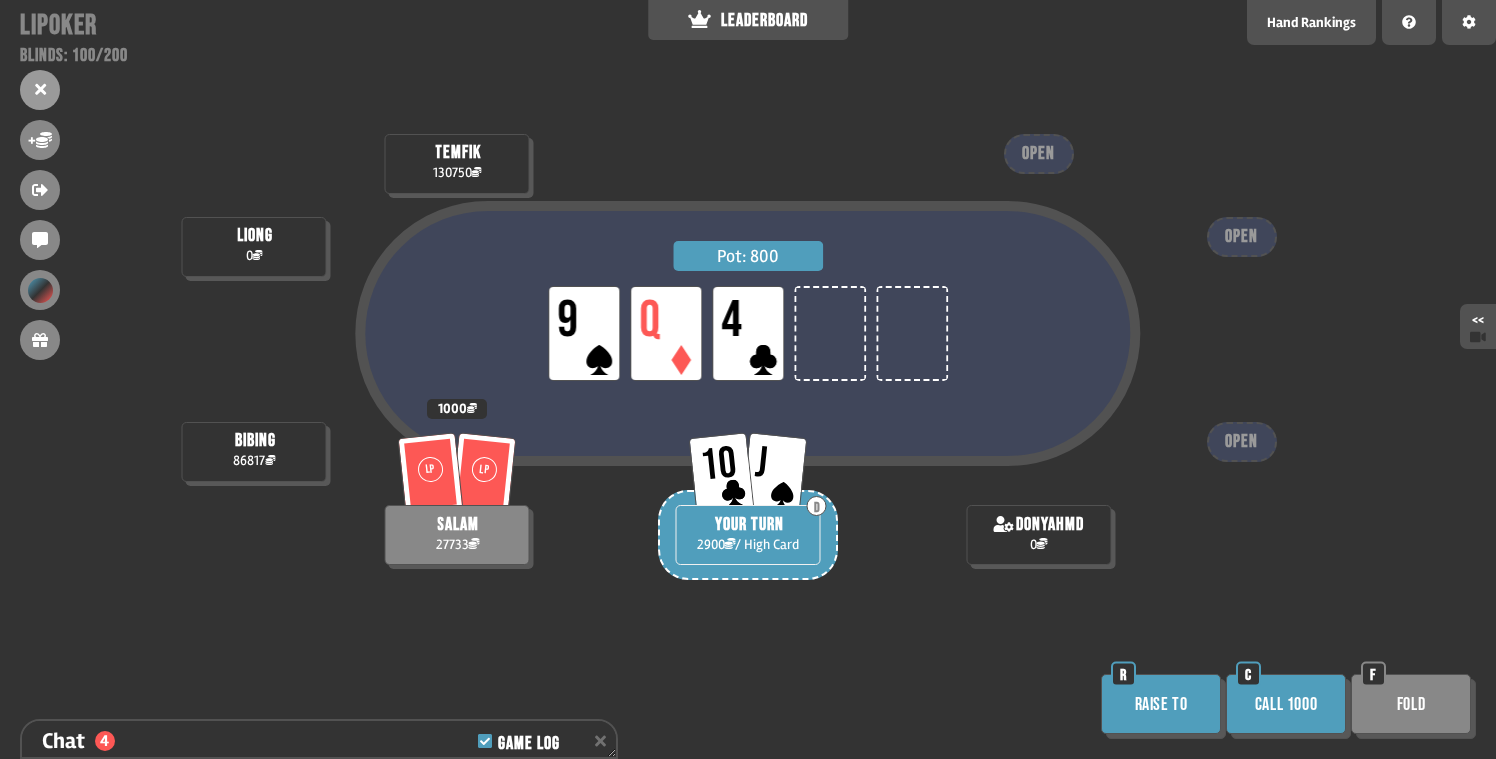 click on "Call 1000" at bounding box center [1286, 704] 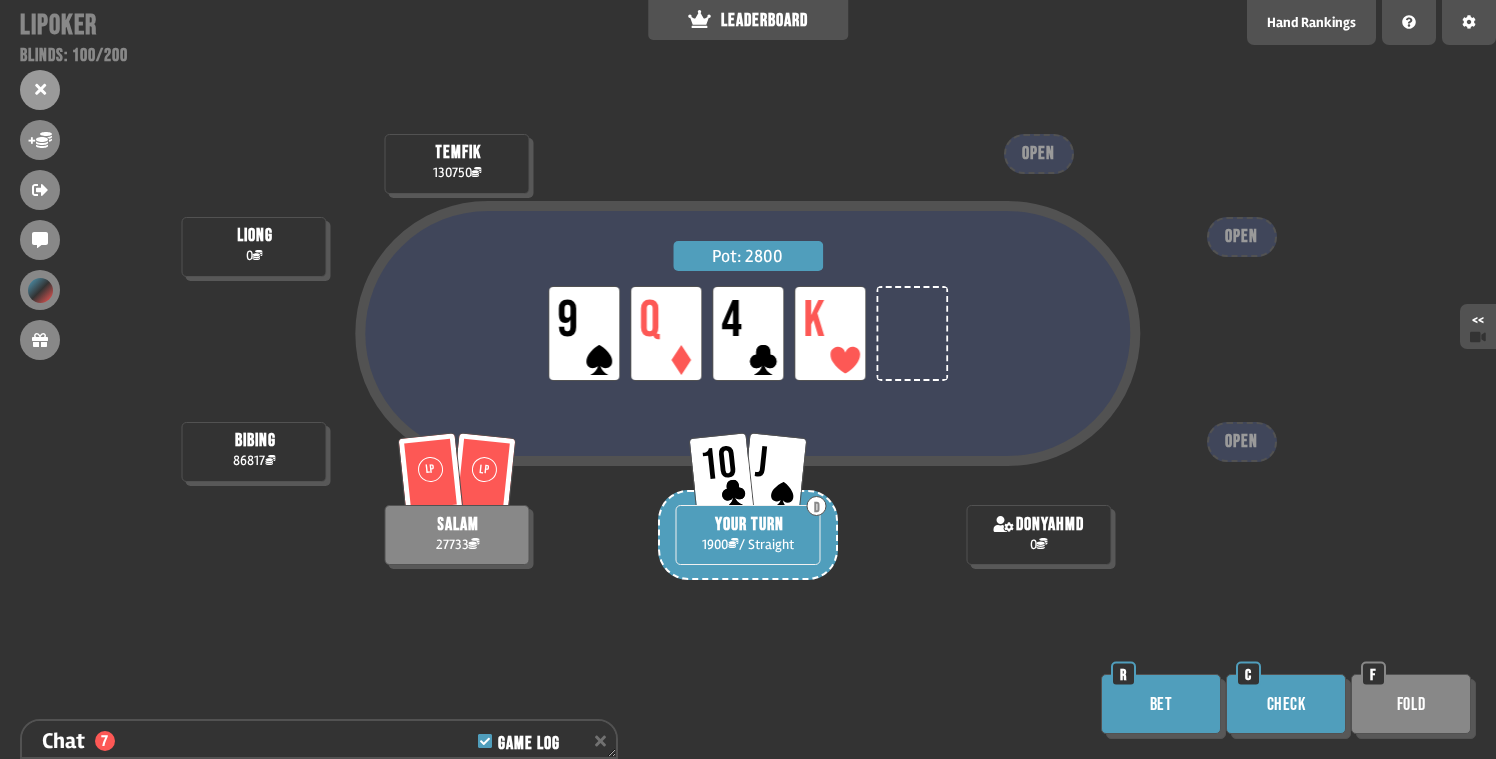 scroll, scrollTop: 11070, scrollLeft: 0, axis: vertical 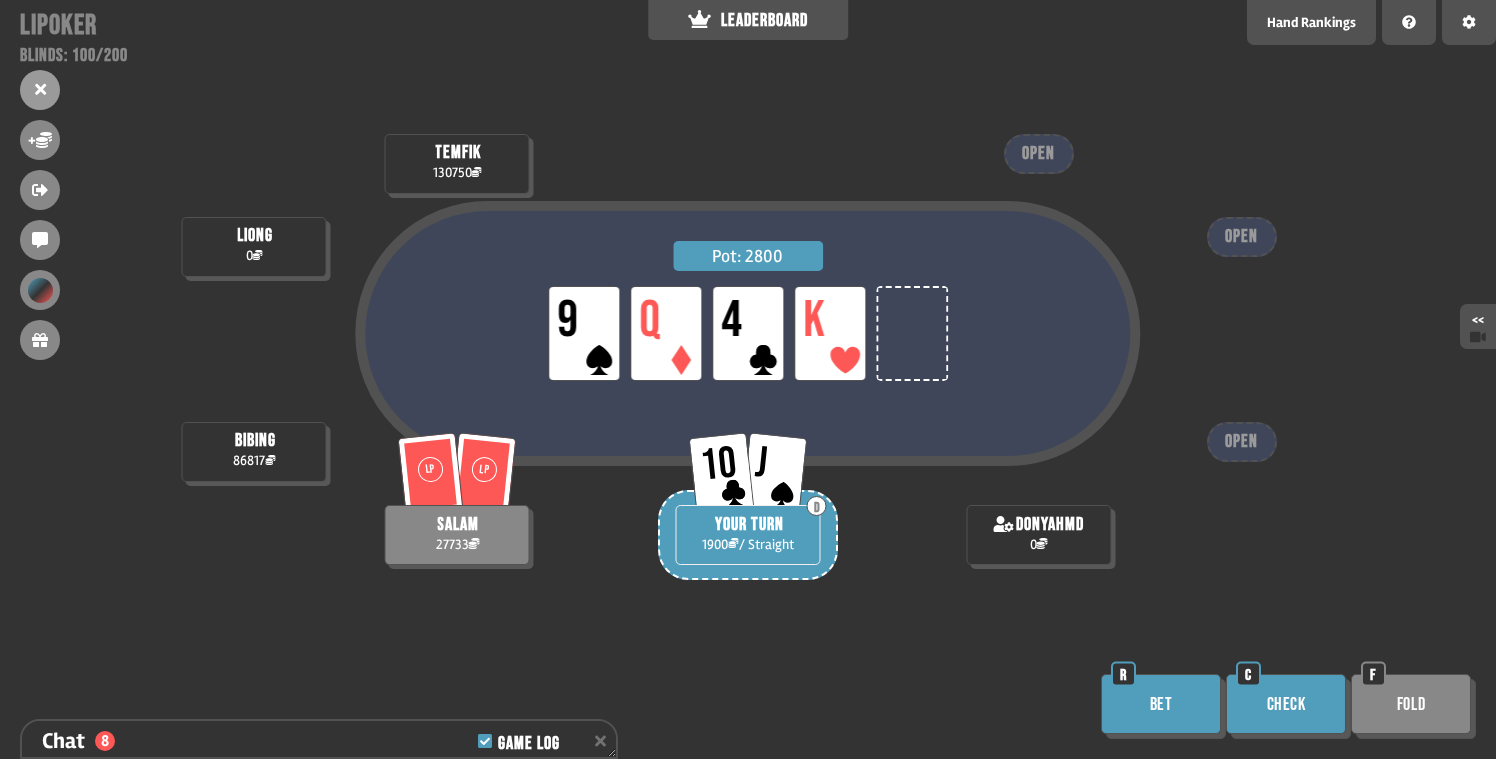 click on "Bet" at bounding box center [1161, 704] 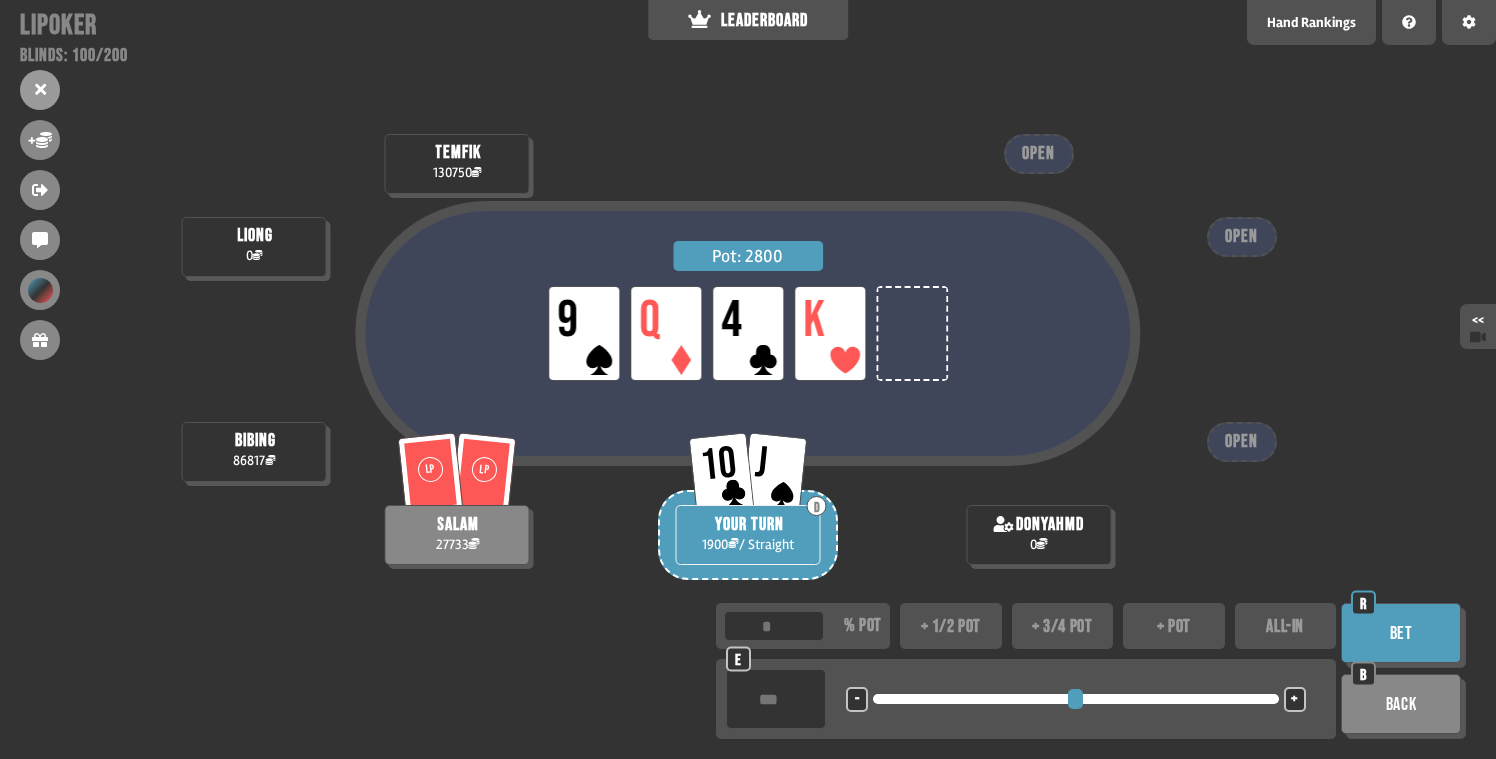 click on "ALL-IN" at bounding box center [1286, 626] 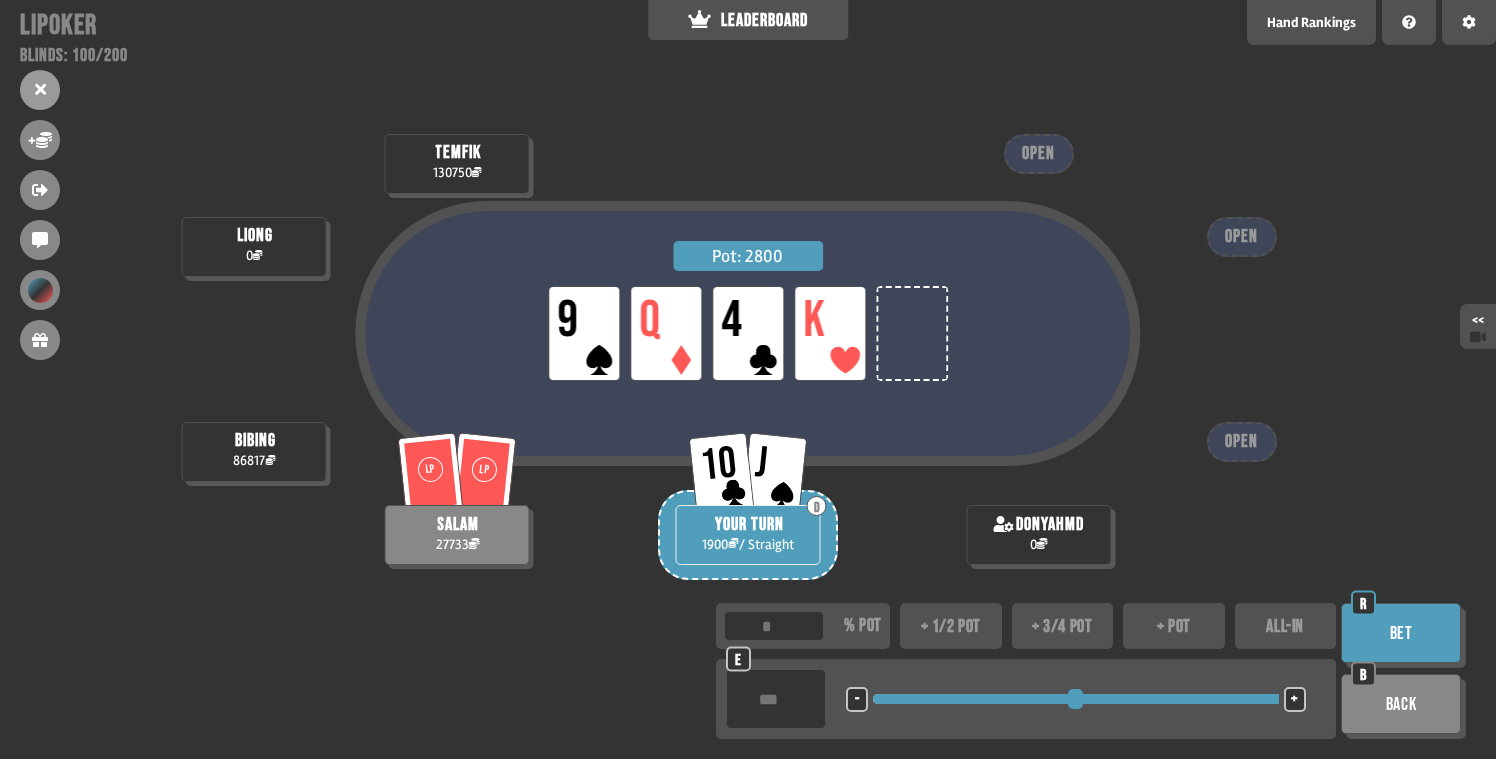 click on "Bet" at bounding box center (1401, 633) 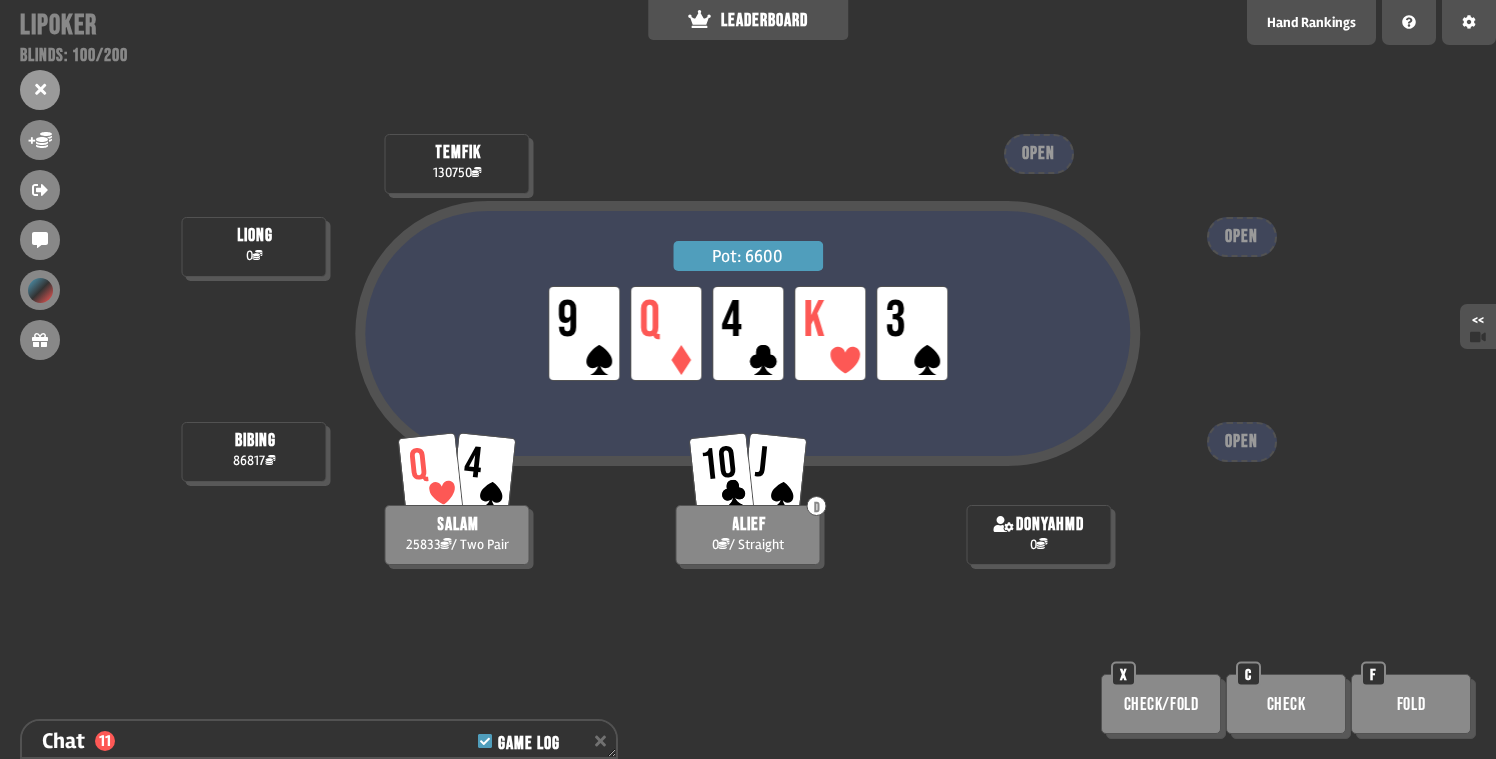 scroll, scrollTop: 11186, scrollLeft: 0, axis: vertical 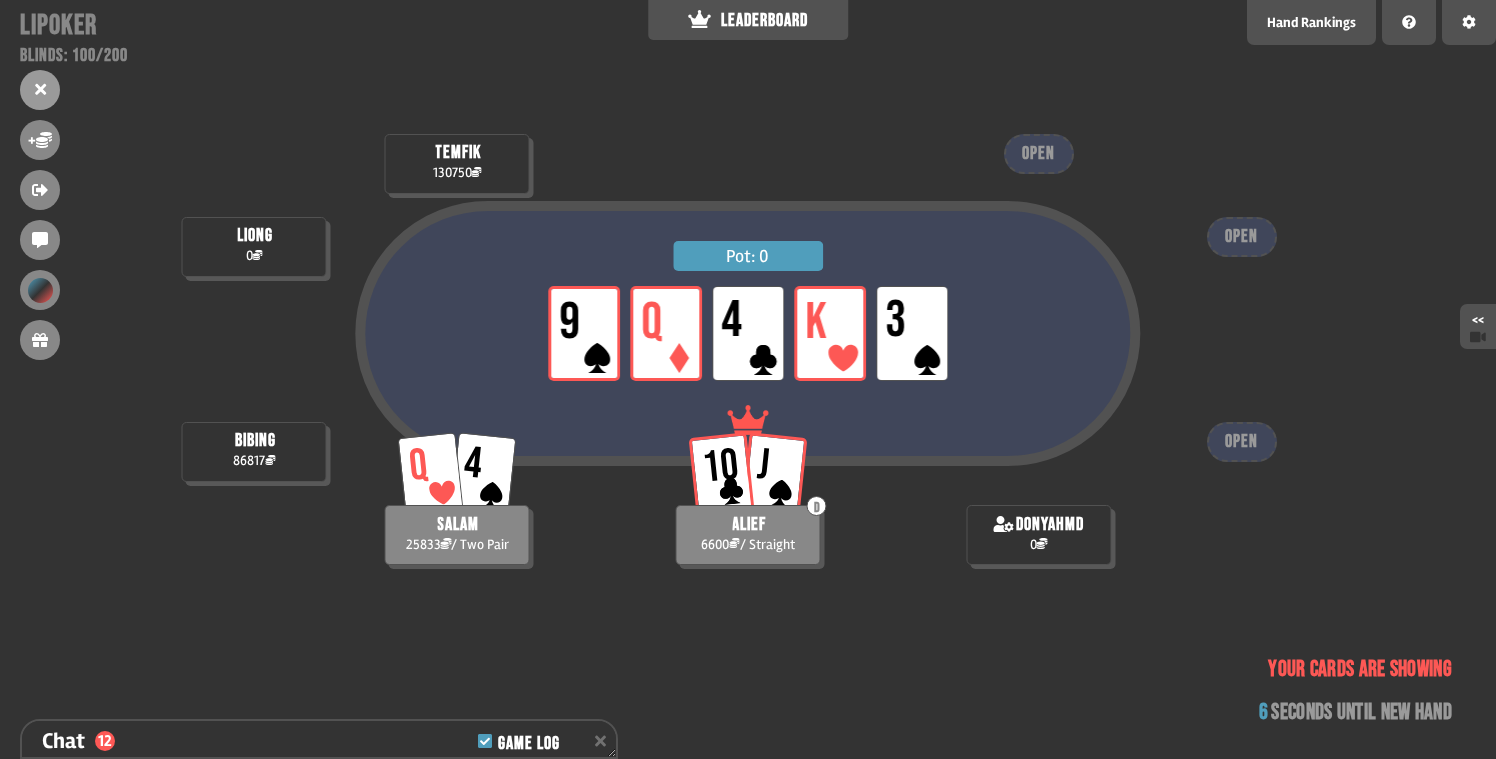 click on "Pot: 0   LP 9 LP Q LP 4 LP K LP 3" at bounding box center (748, 372) 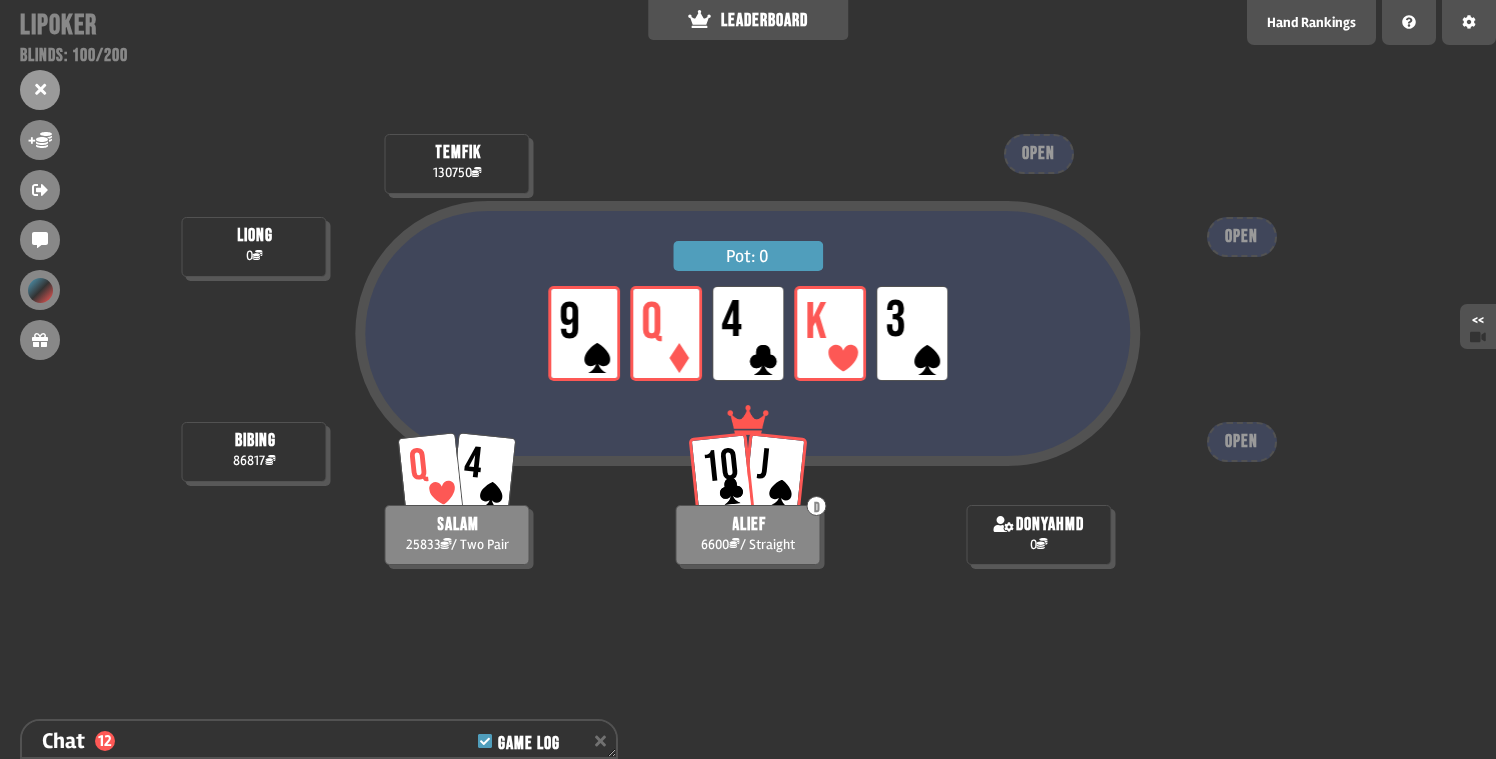 scroll, scrollTop: 11273, scrollLeft: 0, axis: vertical 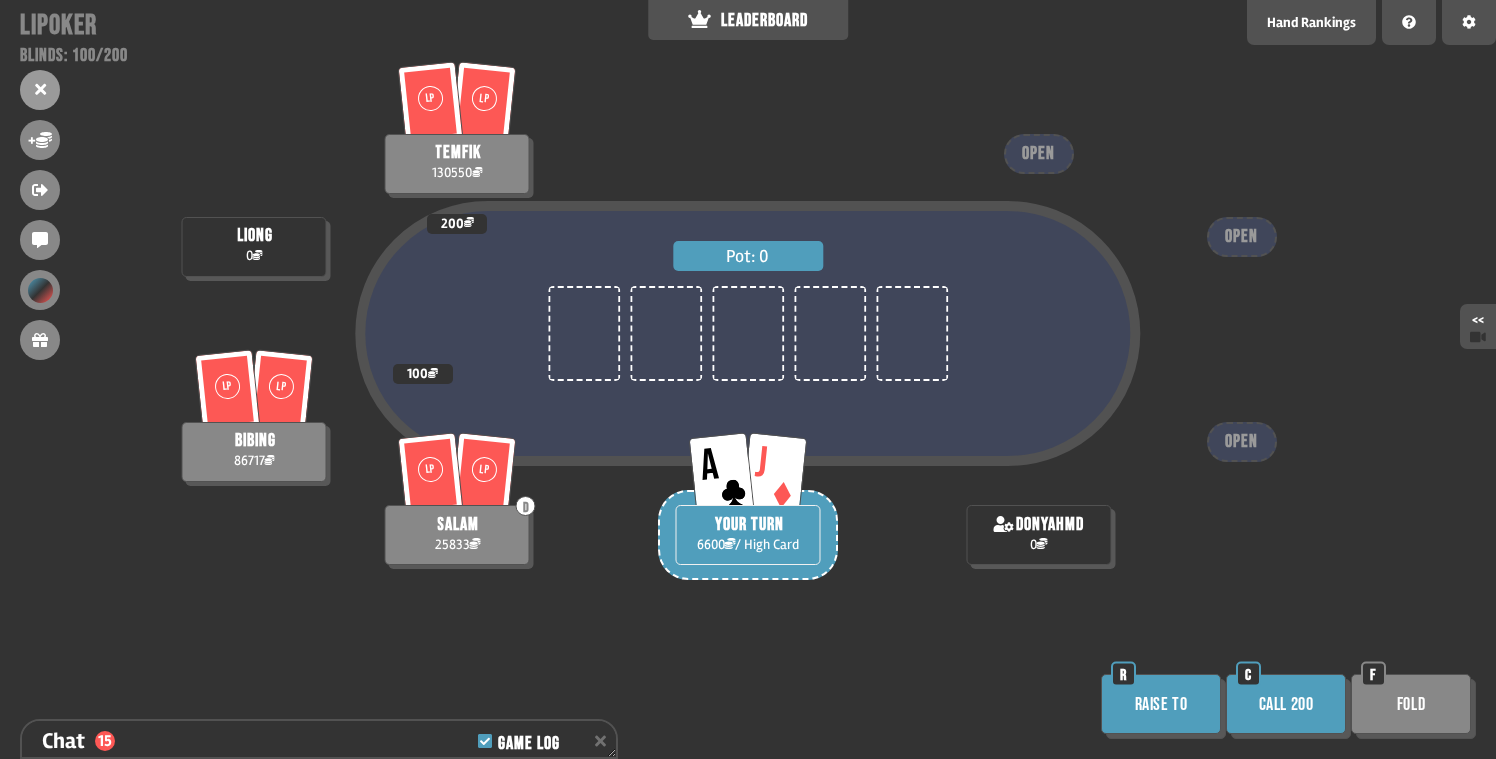 click on "Call 200" at bounding box center [1286, 704] 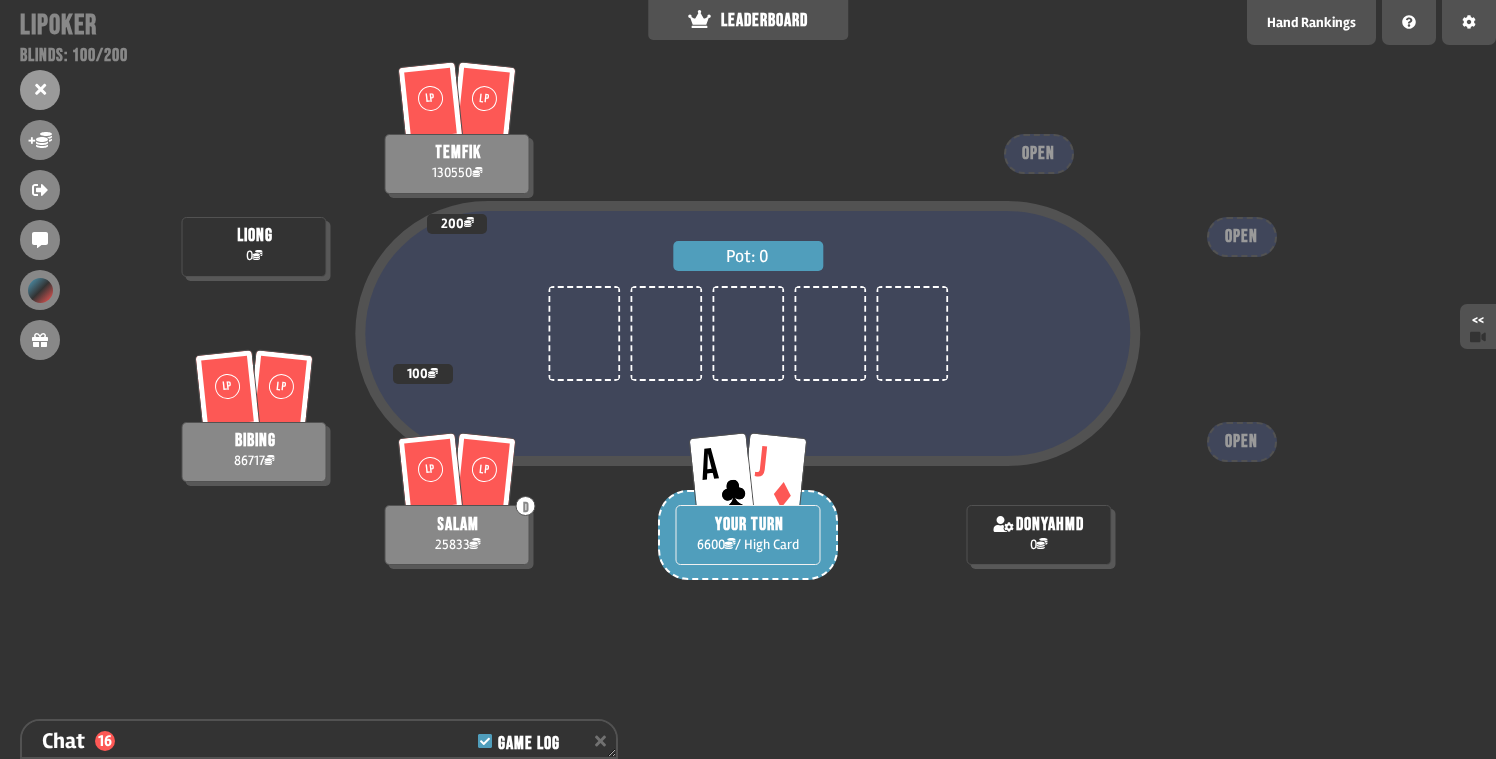 scroll, scrollTop: 11302, scrollLeft: 0, axis: vertical 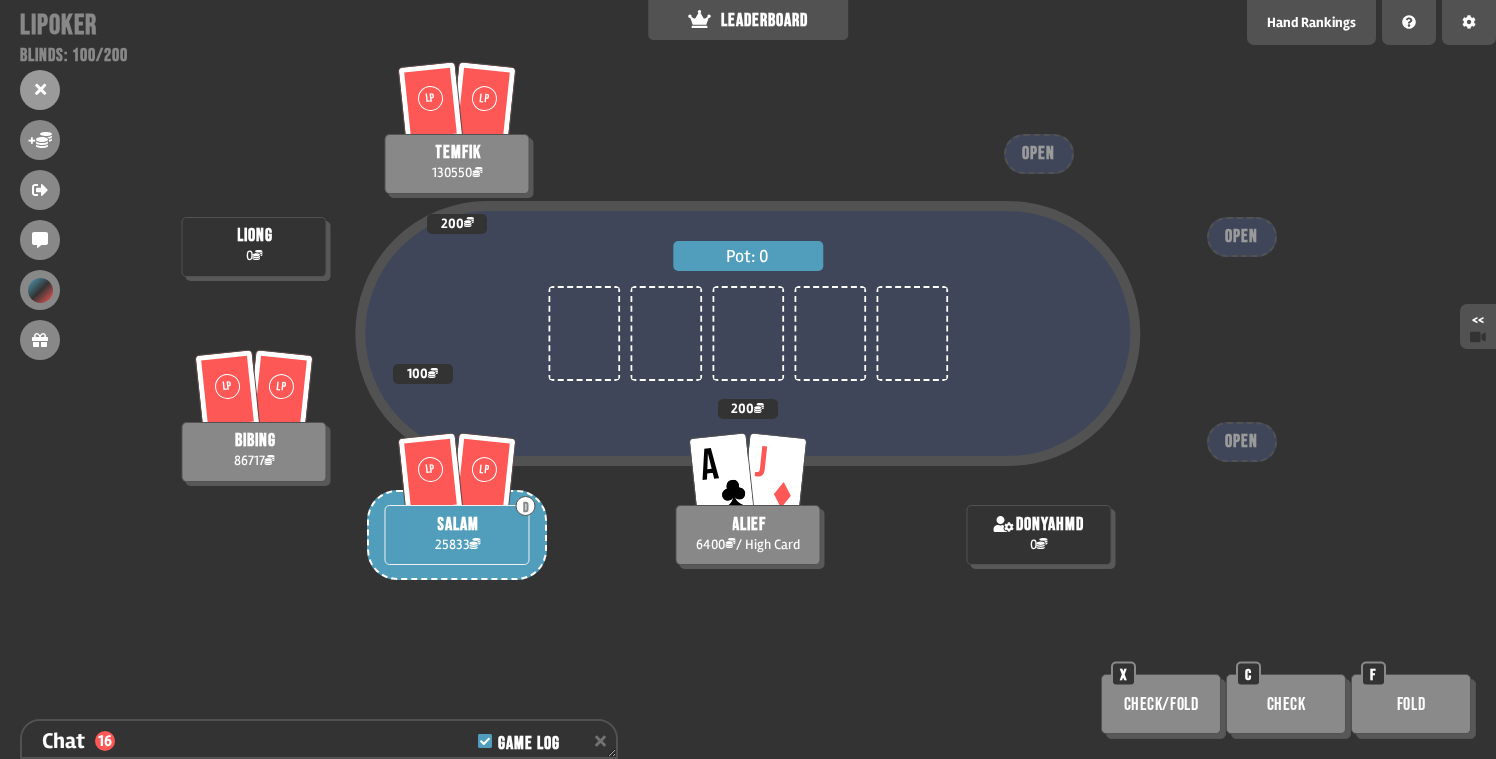 click on "liong" at bounding box center (255, 236) 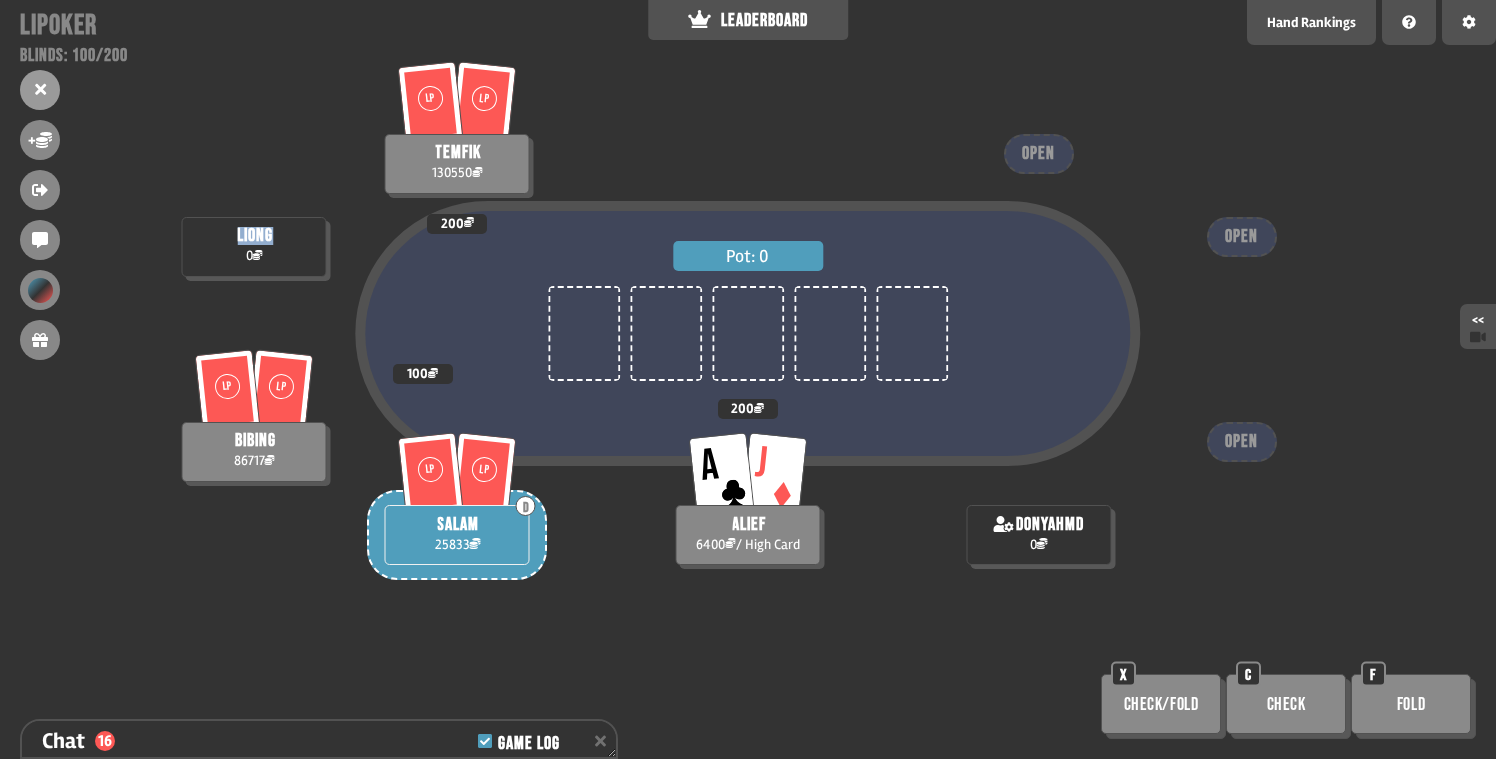 click on "liong" at bounding box center [255, 236] 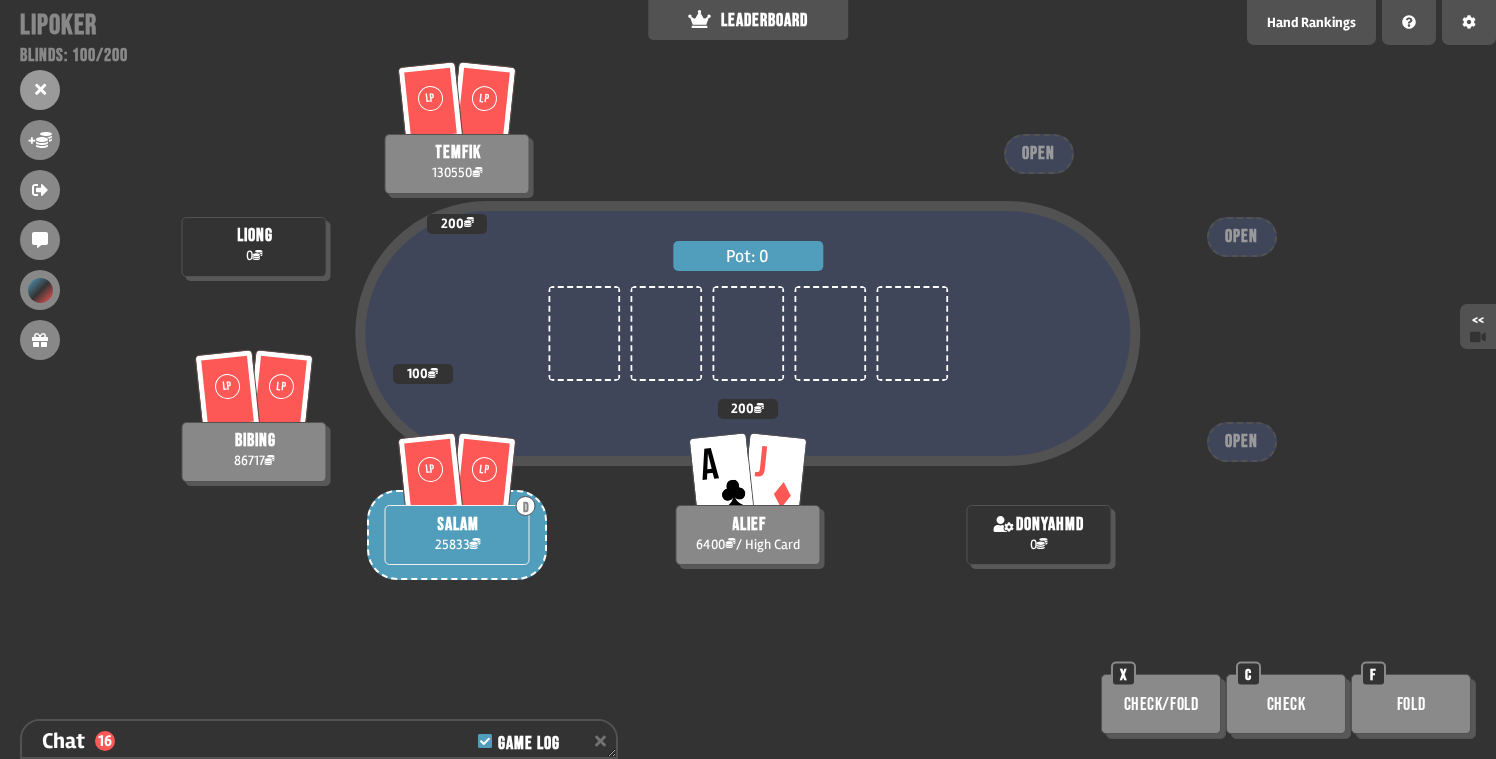 click at bounding box center [254, 159] 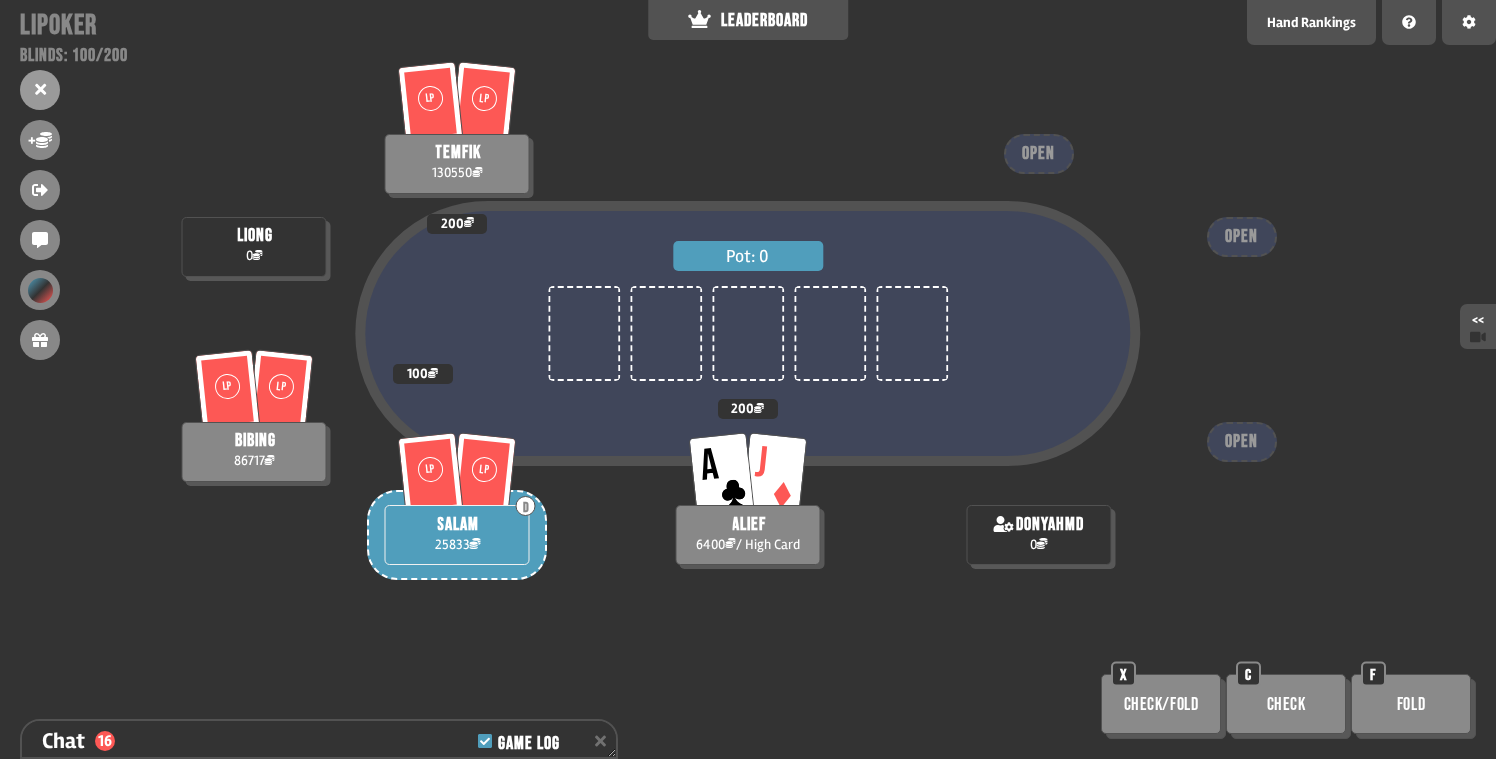 click on "liong" at bounding box center [255, 236] 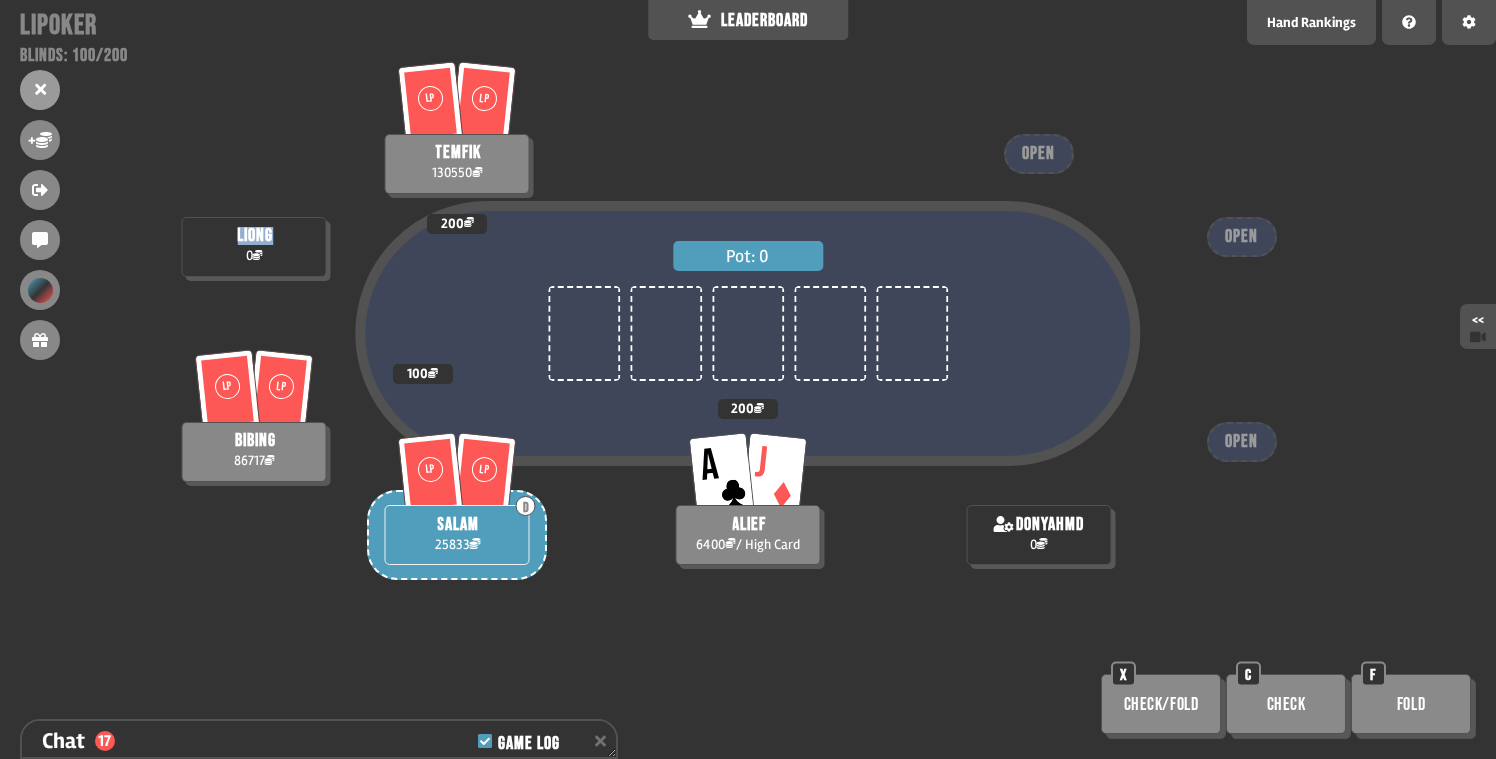 click on "liong" at bounding box center [255, 236] 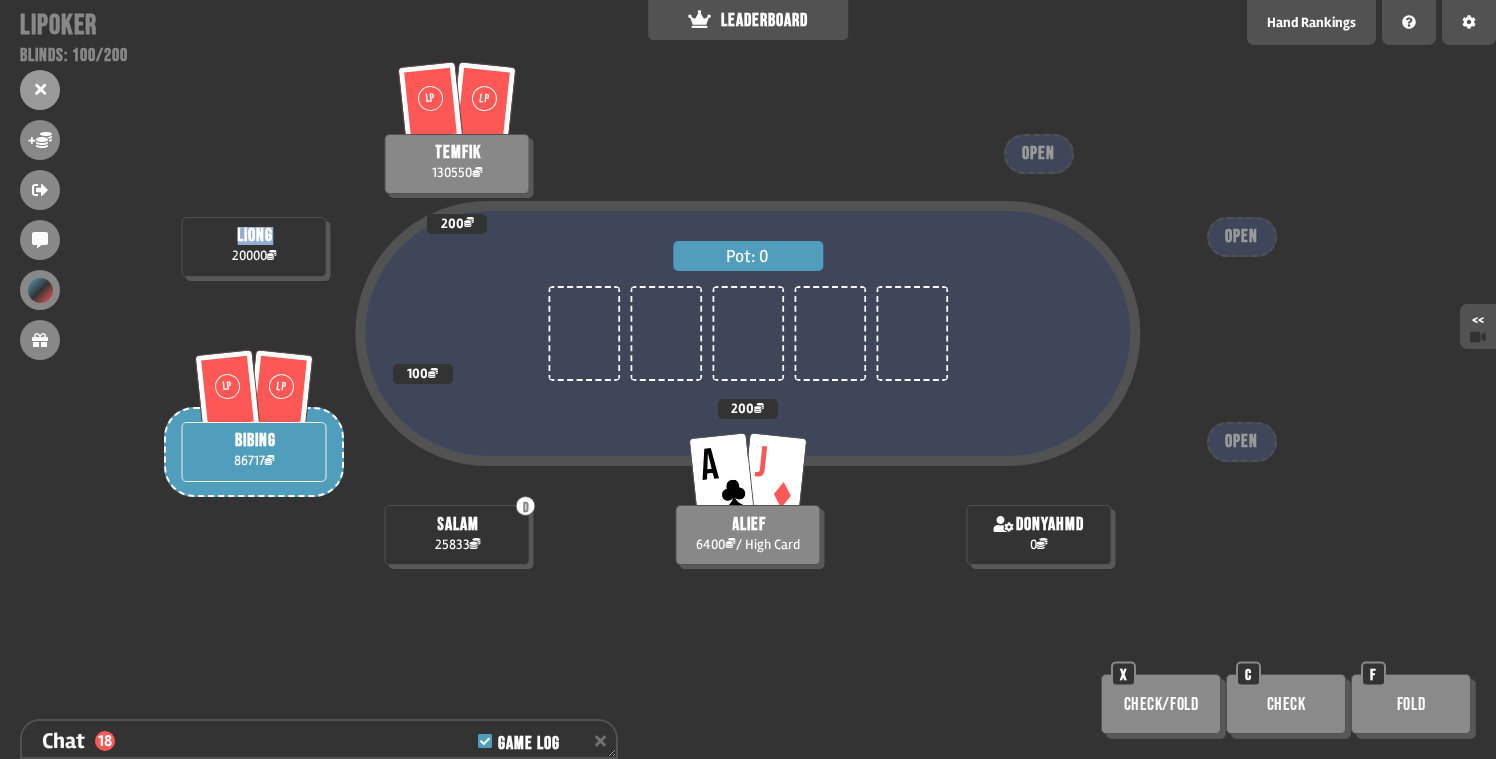 scroll, scrollTop: 11389, scrollLeft: 0, axis: vertical 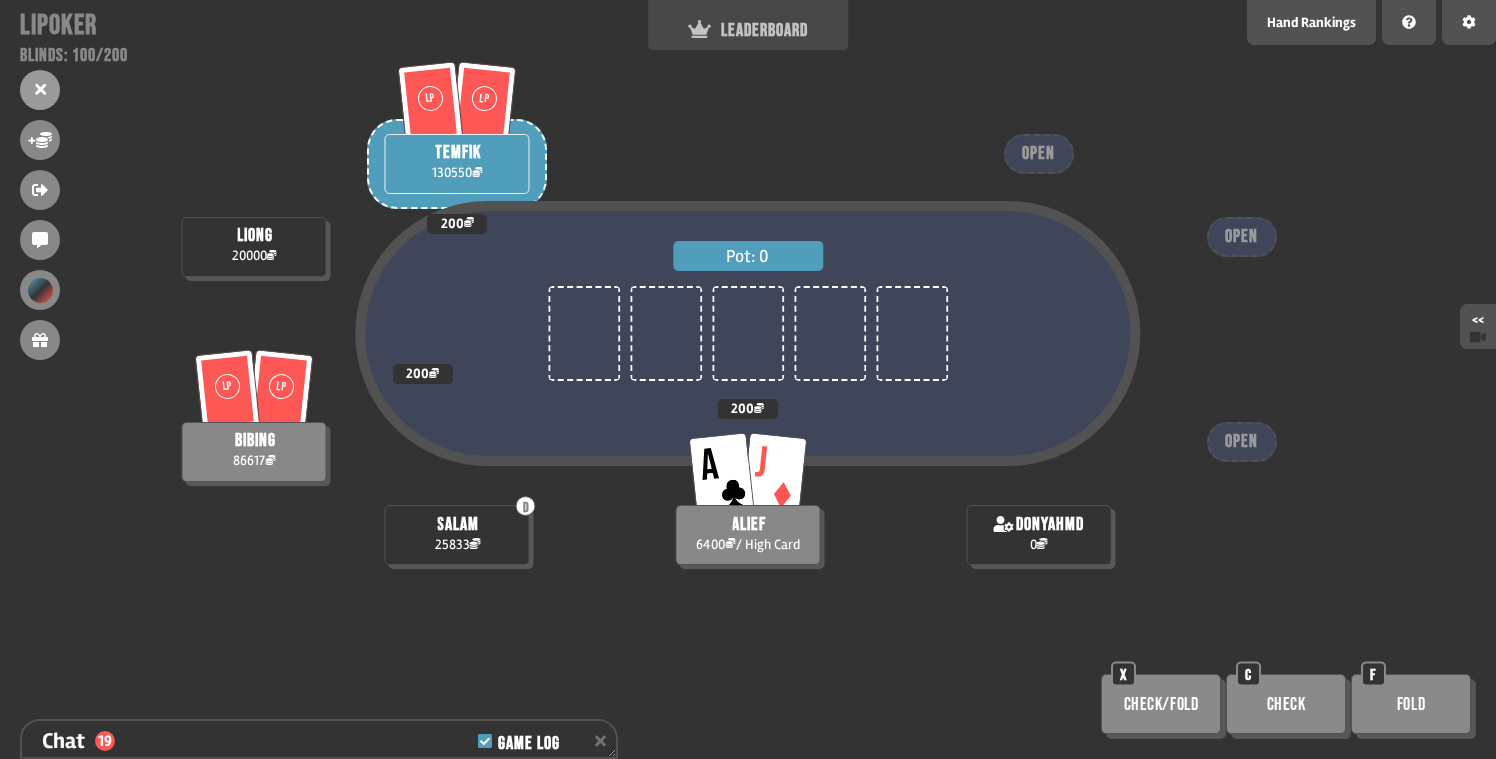 click on "LEADERBOARD" at bounding box center [748, 30] 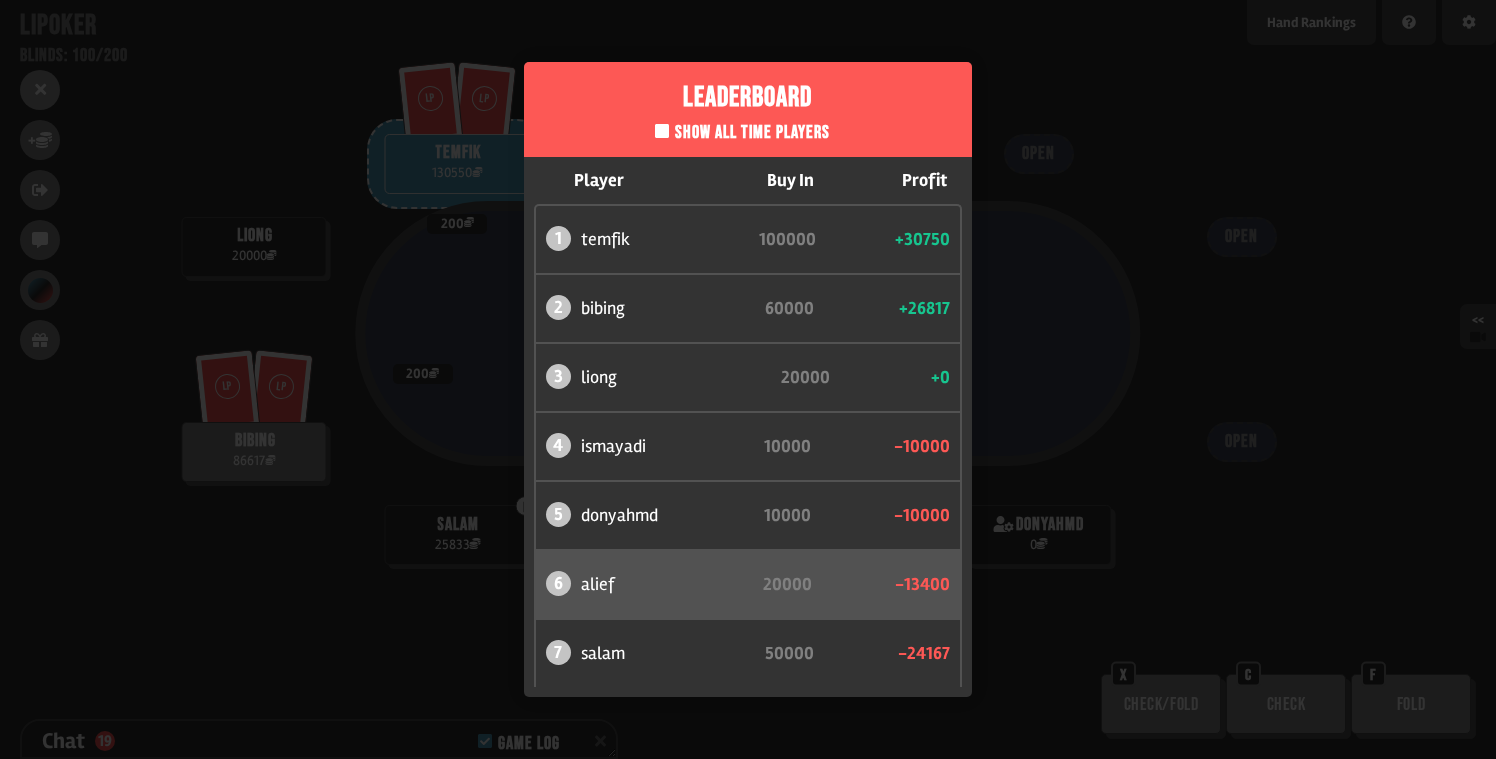 click on "Leaderboard   Show all time players Player Buy In Profit 1 temfik 100000 +30750 2 bibing 60000 +26817 3 liong 20000 +0 4 ismayadi 10000 -10000 5 donyahmd 10000 -10000 6 alief 20000 -13400 7 salam 50000 -24167" at bounding box center [748, 379] 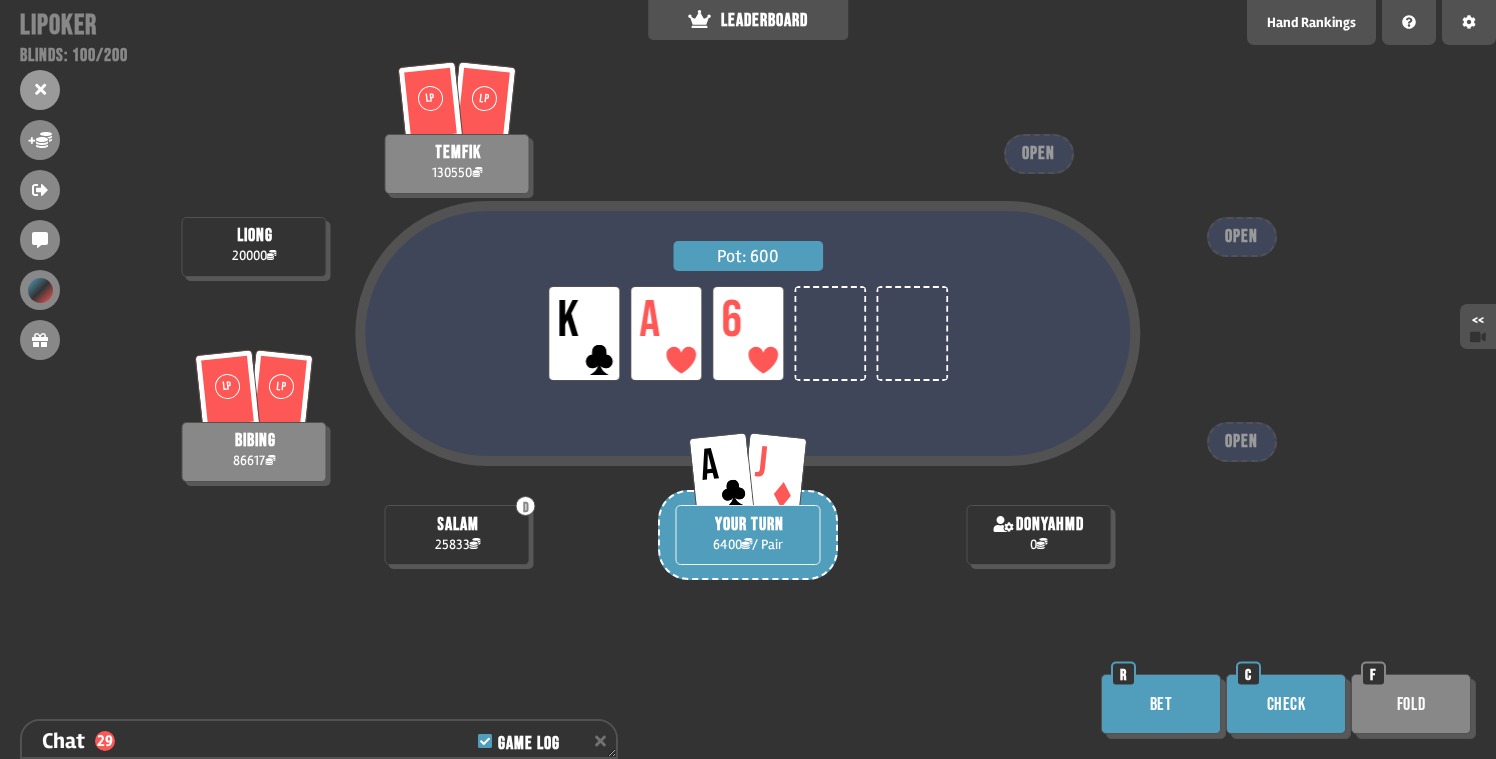 scroll, scrollTop: 11679, scrollLeft: 0, axis: vertical 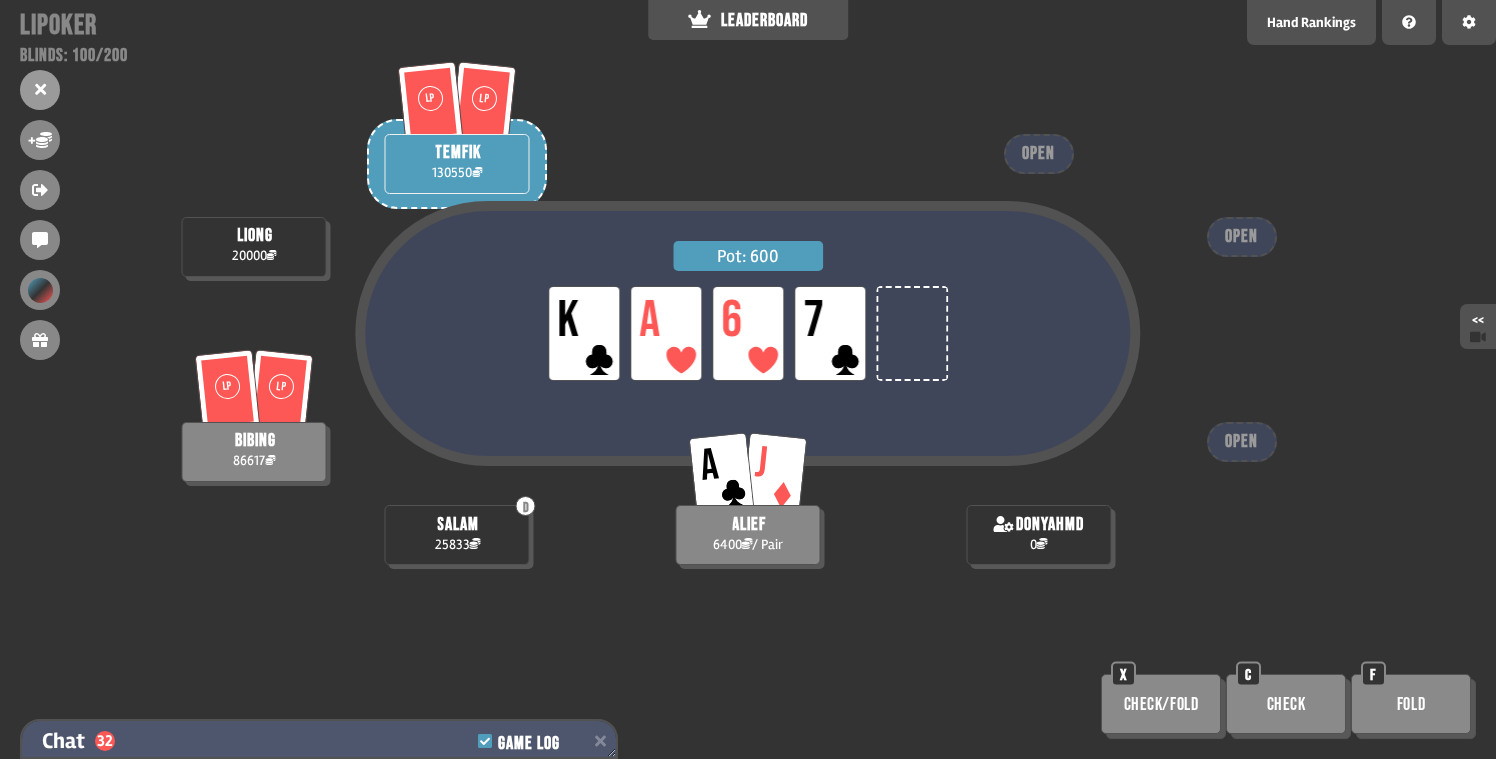 click on "Chat   32 Game Log" at bounding box center (319, 741) 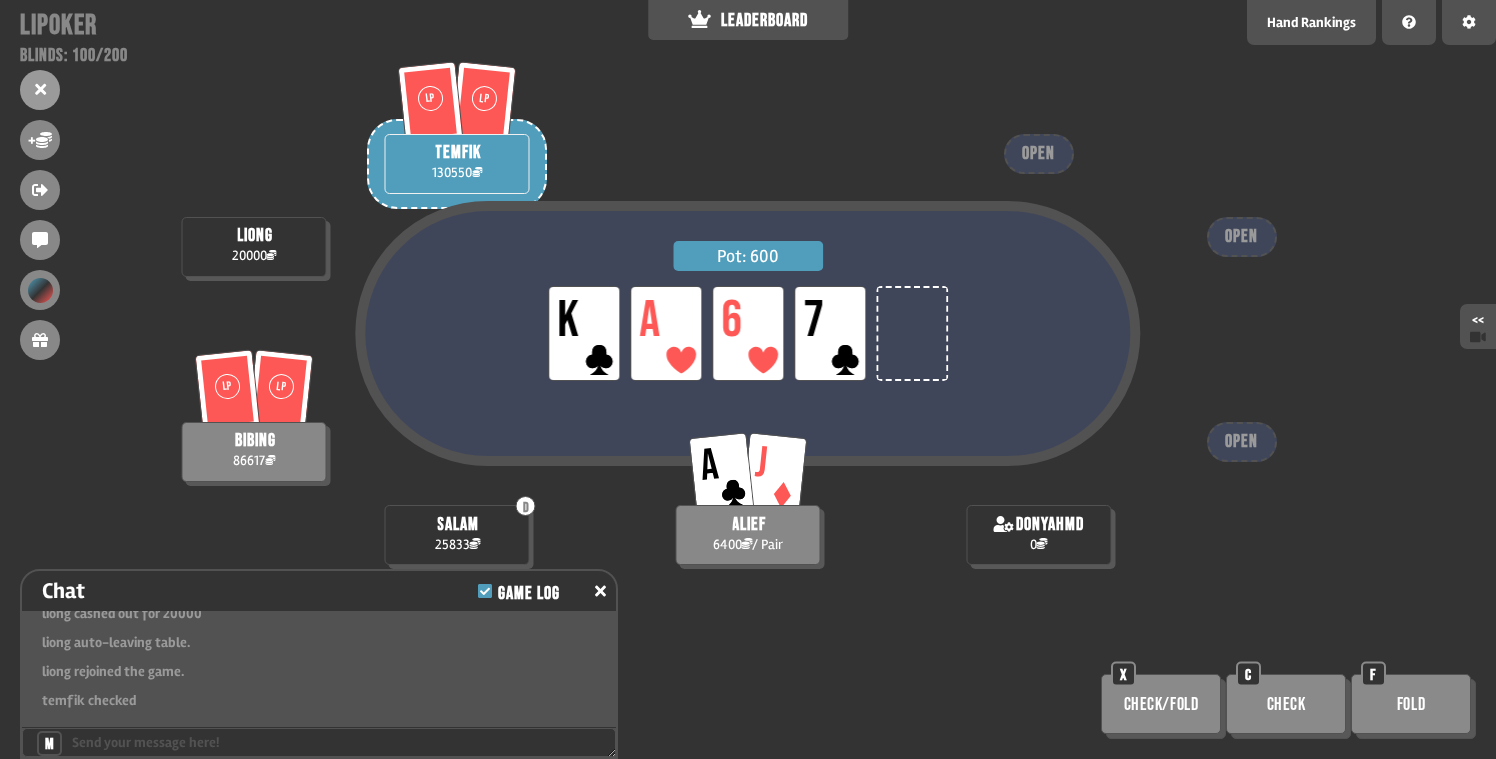 scroll, scrollTop: 11655, scrollLeft: 0, axis: vertical 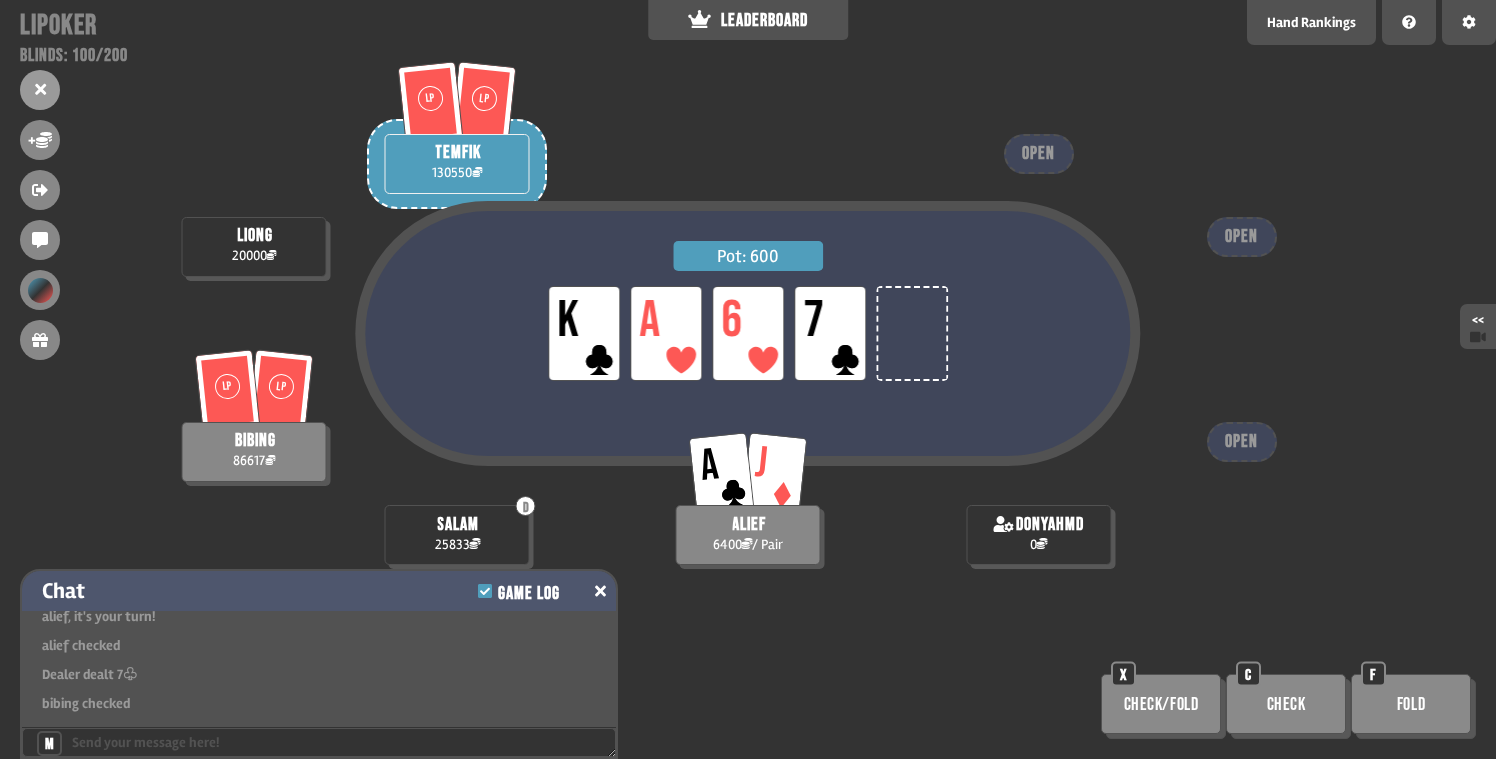 click on "Chat   Game Log" at bounding box center [319, 591] 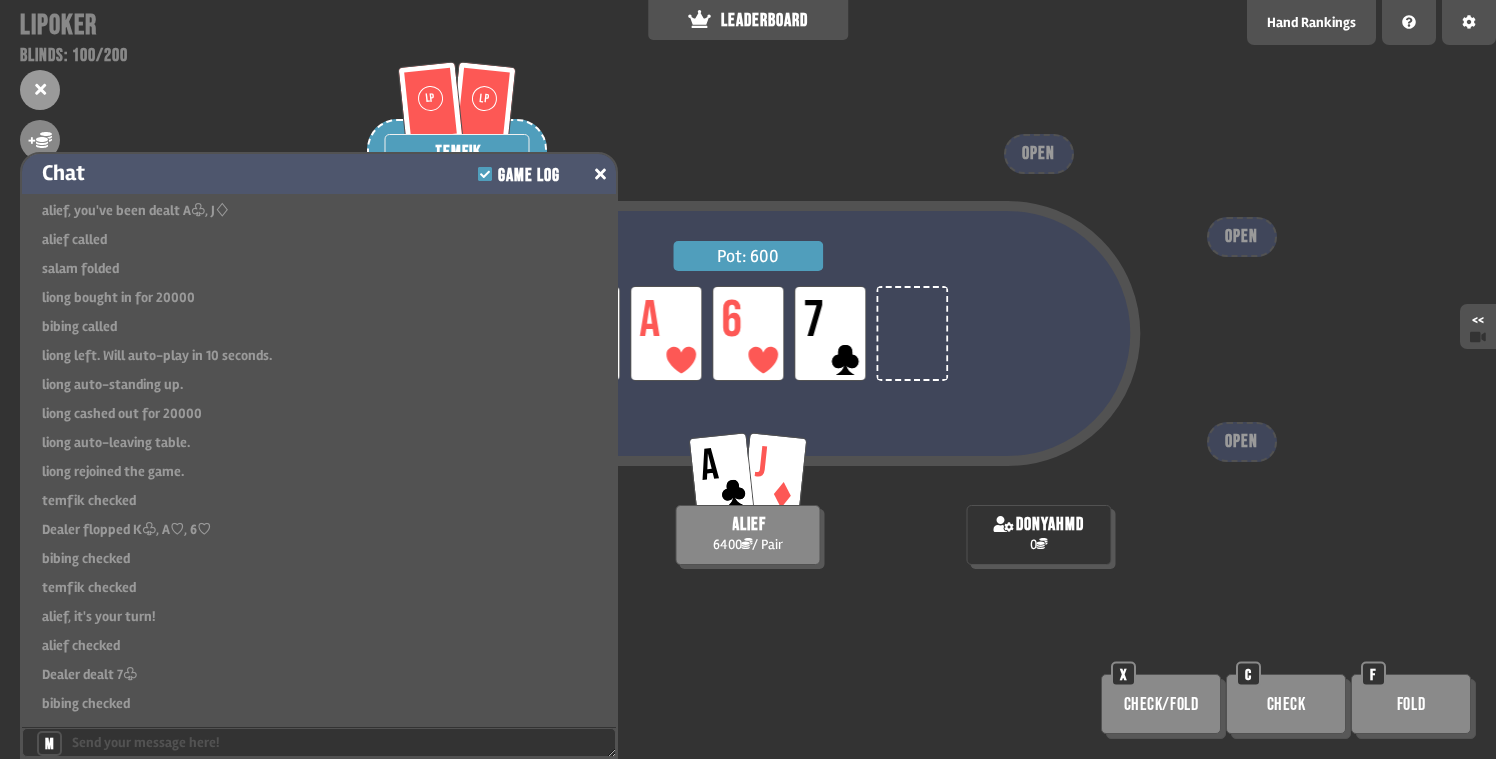 scroll, scrollTop: 11238, scrollLeft: 0, axis: vertical 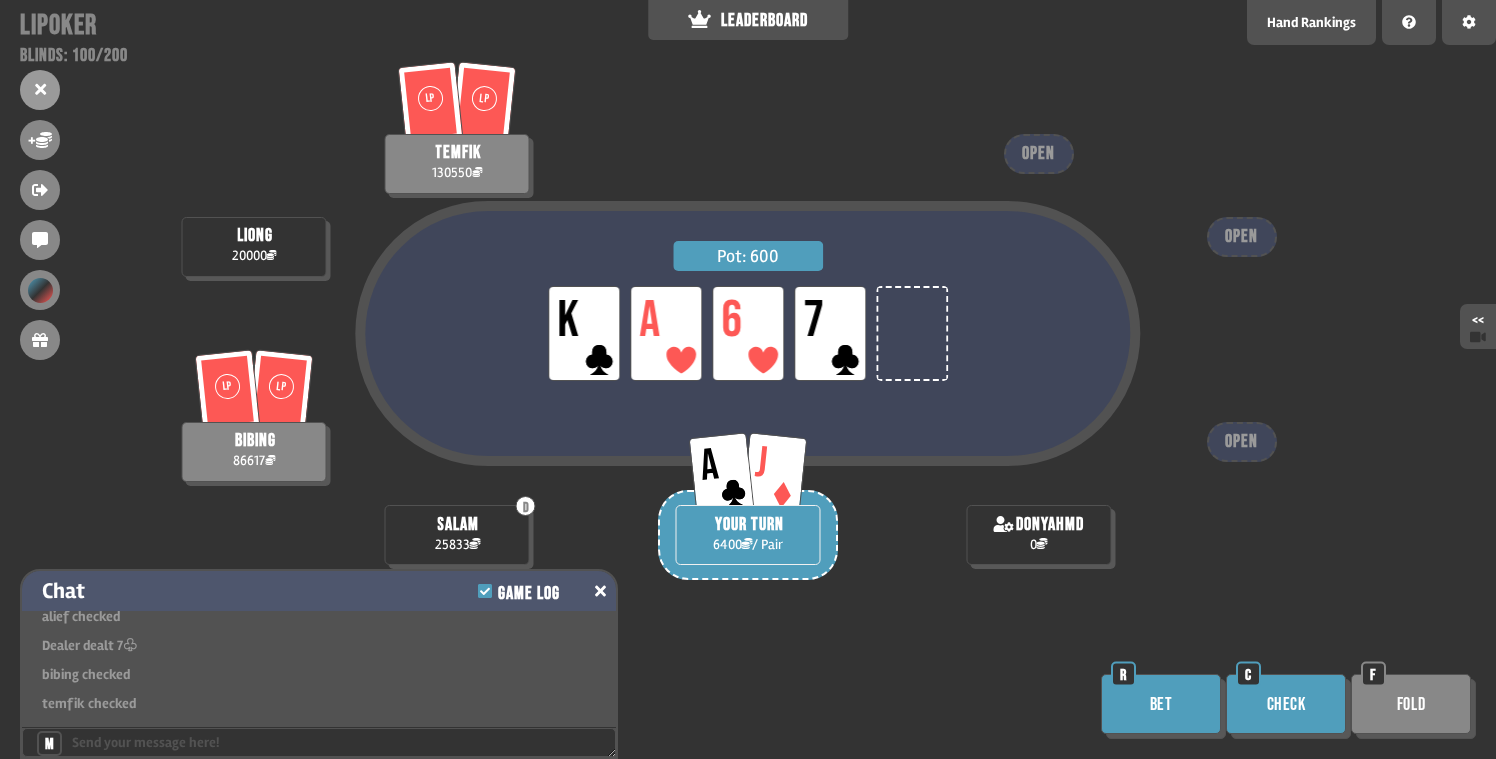 click on "Chat   Game Log" at bounding box center (319, 591) 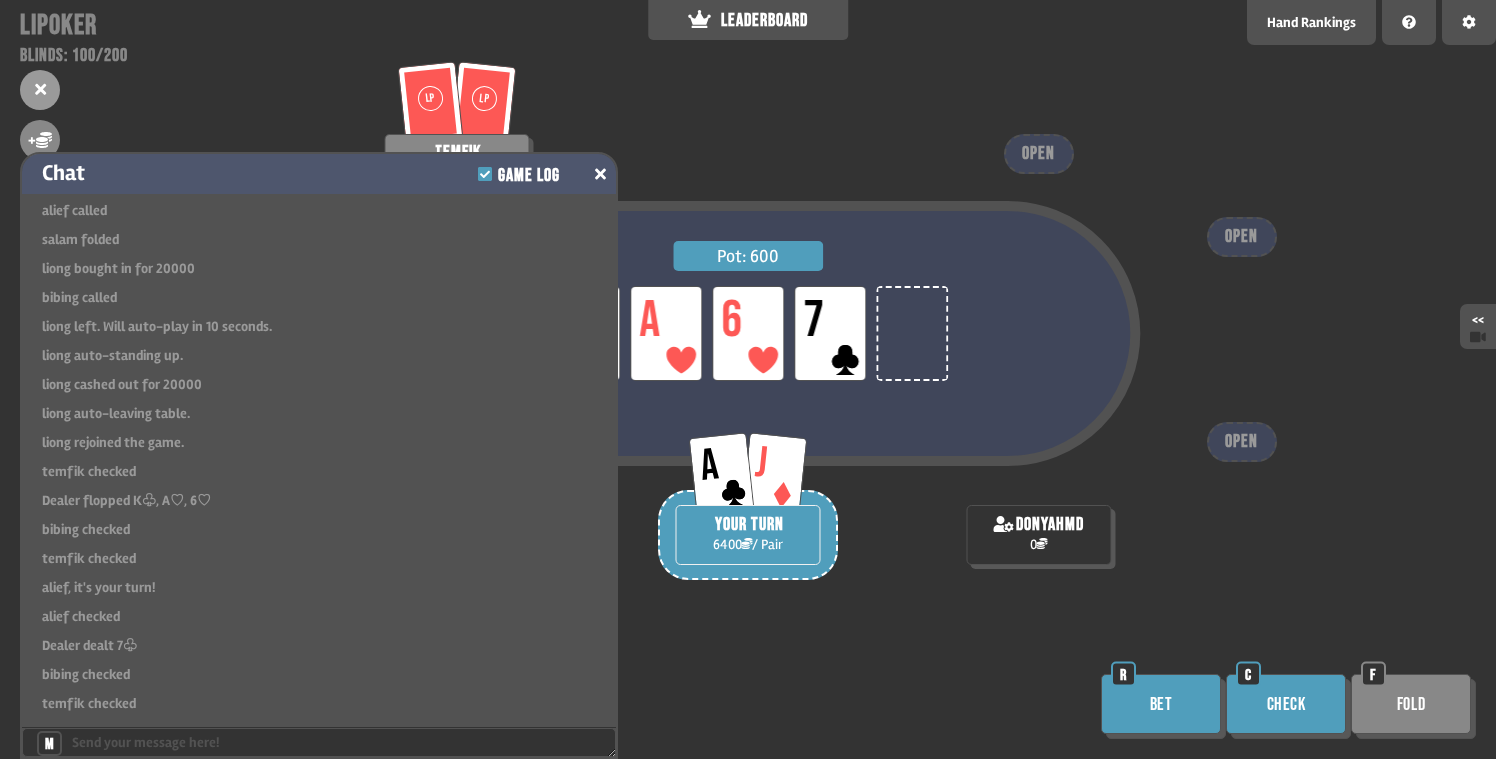 click 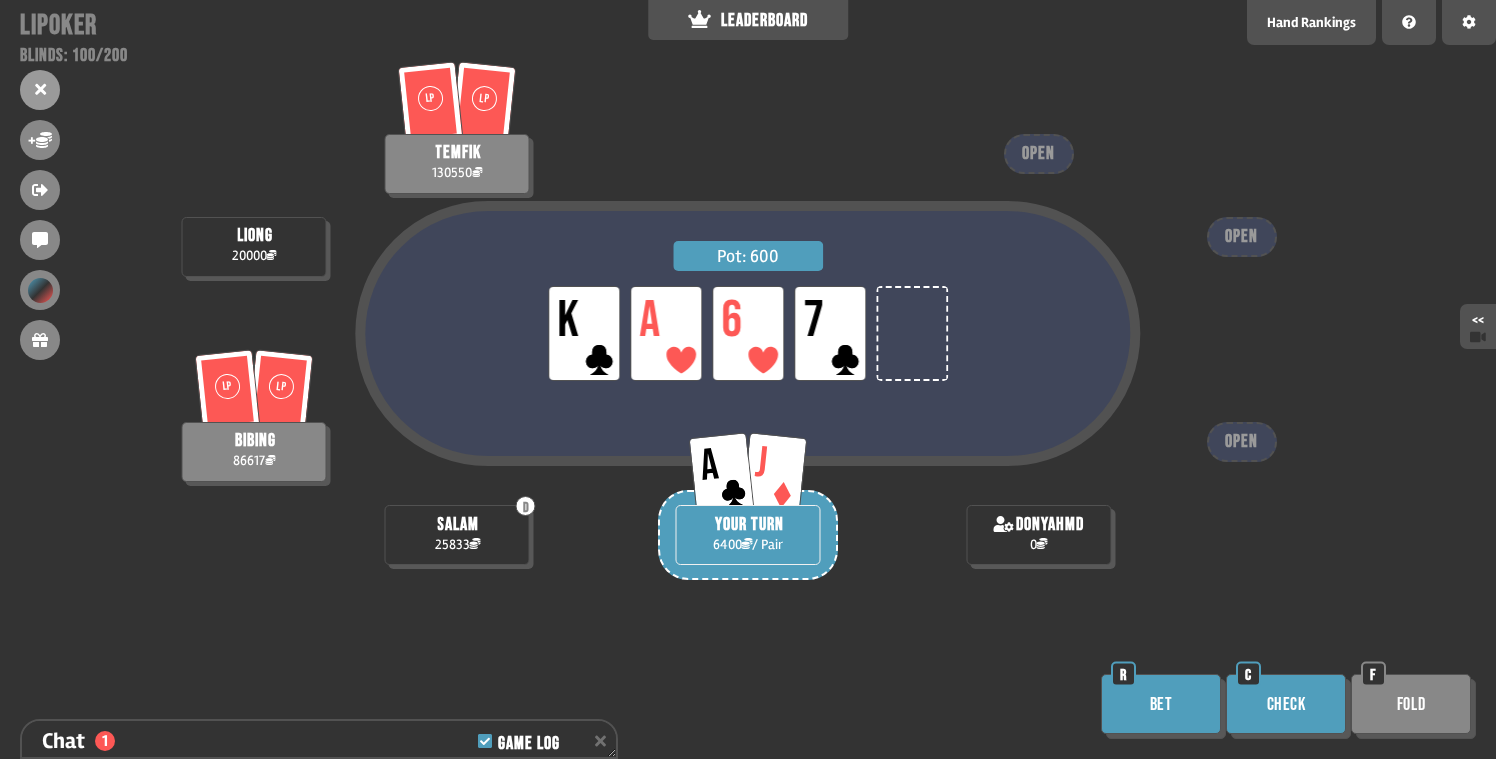click on "Check" at bounding box center (1286, 704) 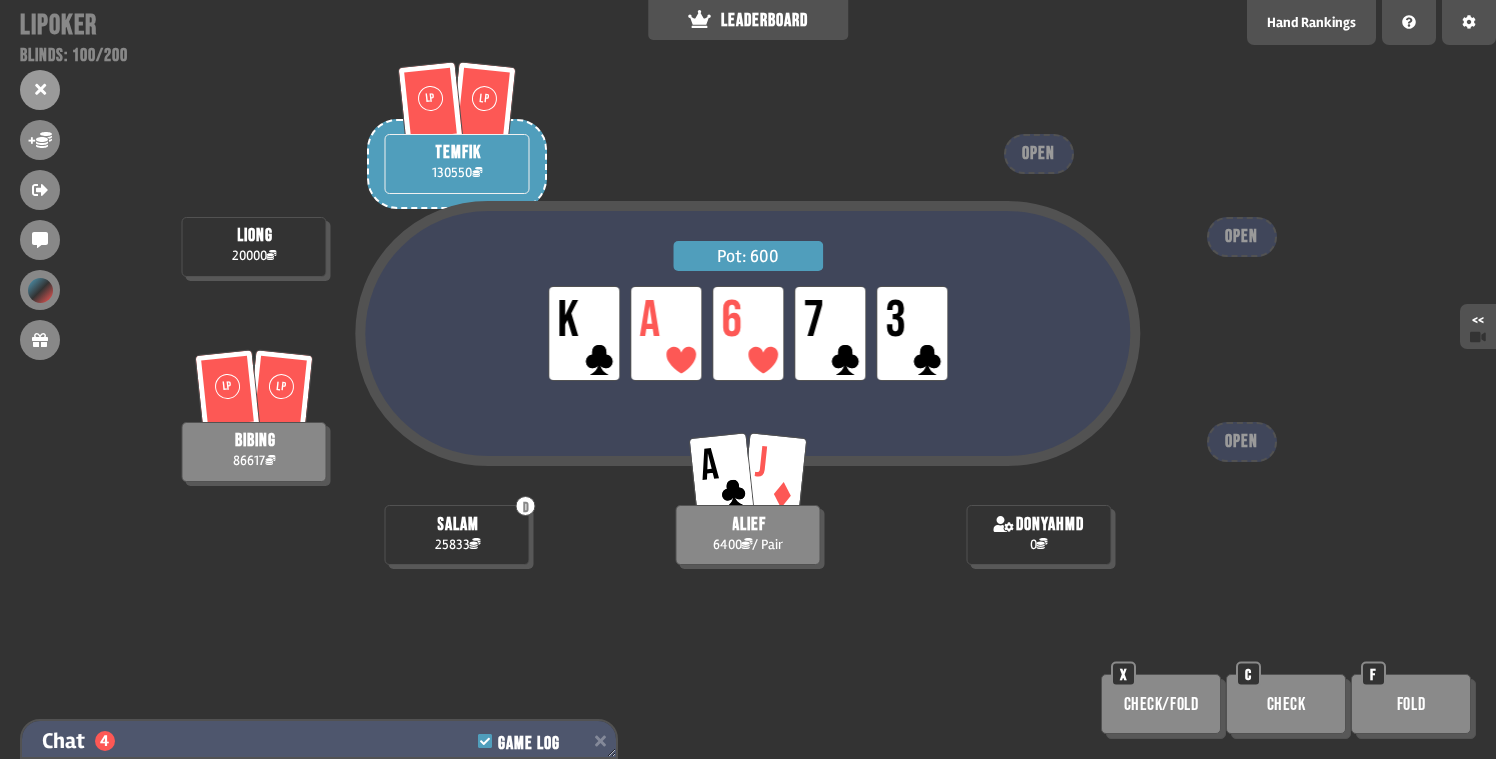 click on "Chat   4 Game Log" at bounding box center [319, 741] 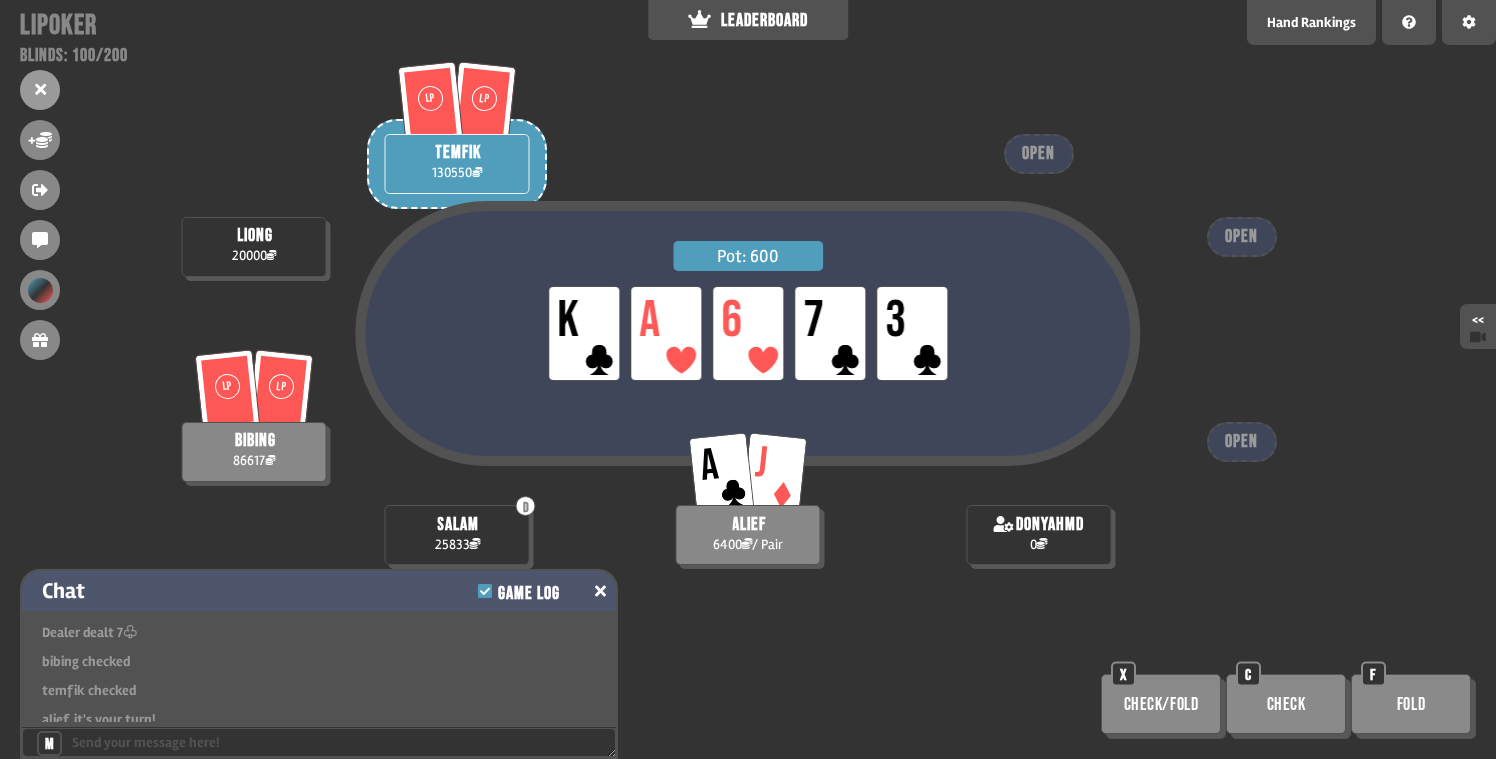 click 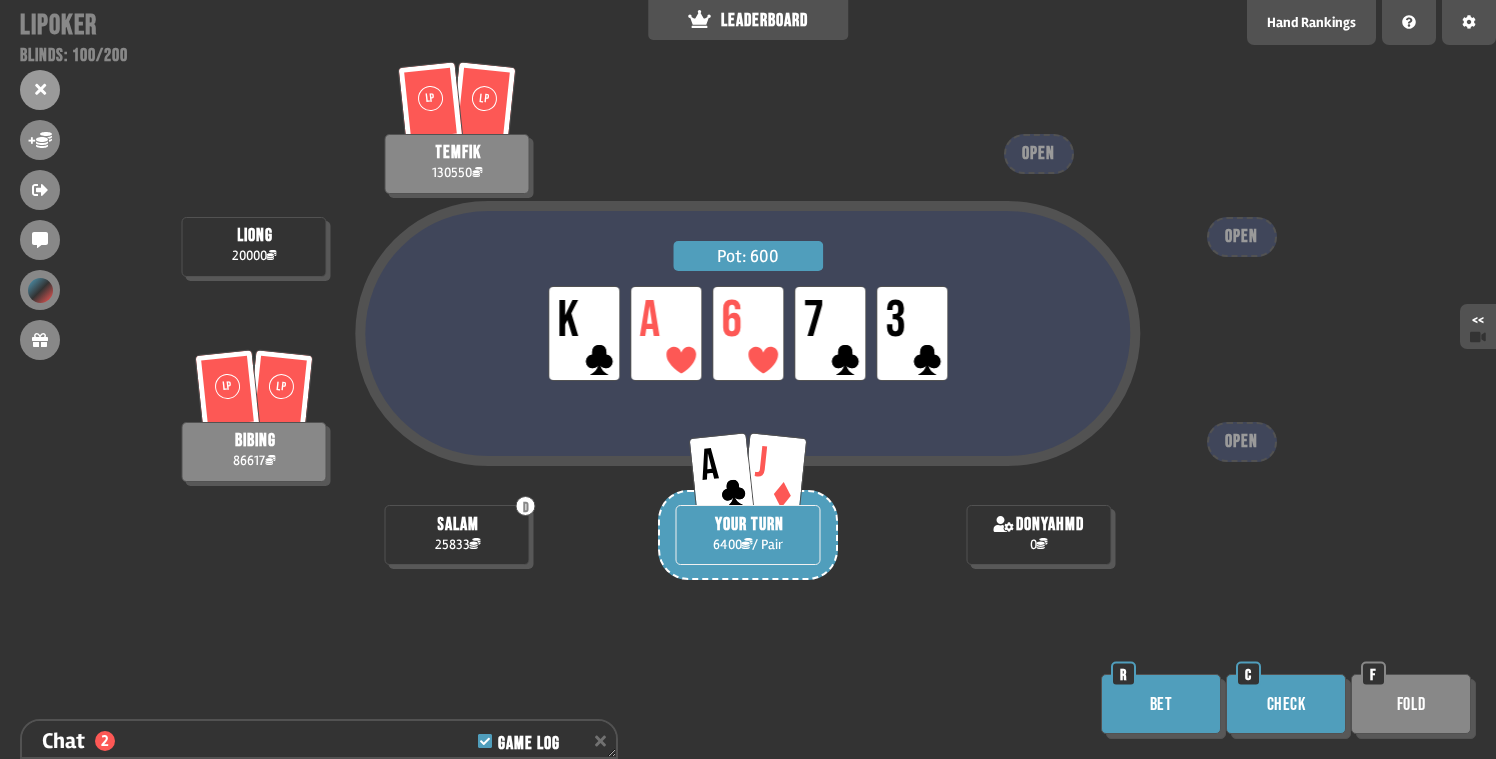 click on "Check" at bounding box center (1286, 704) 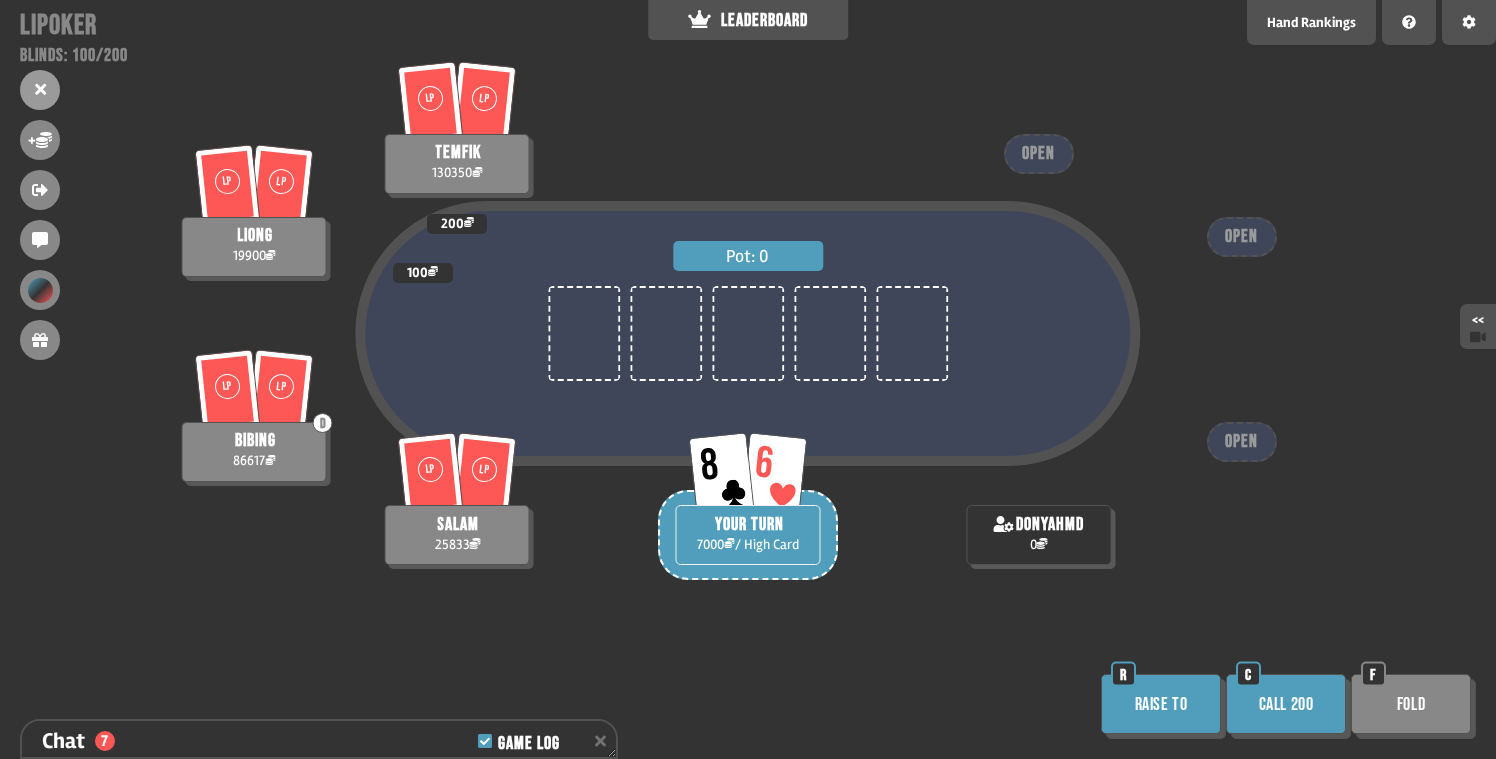 click on "Call 200" at bounding box center (1286, 704) 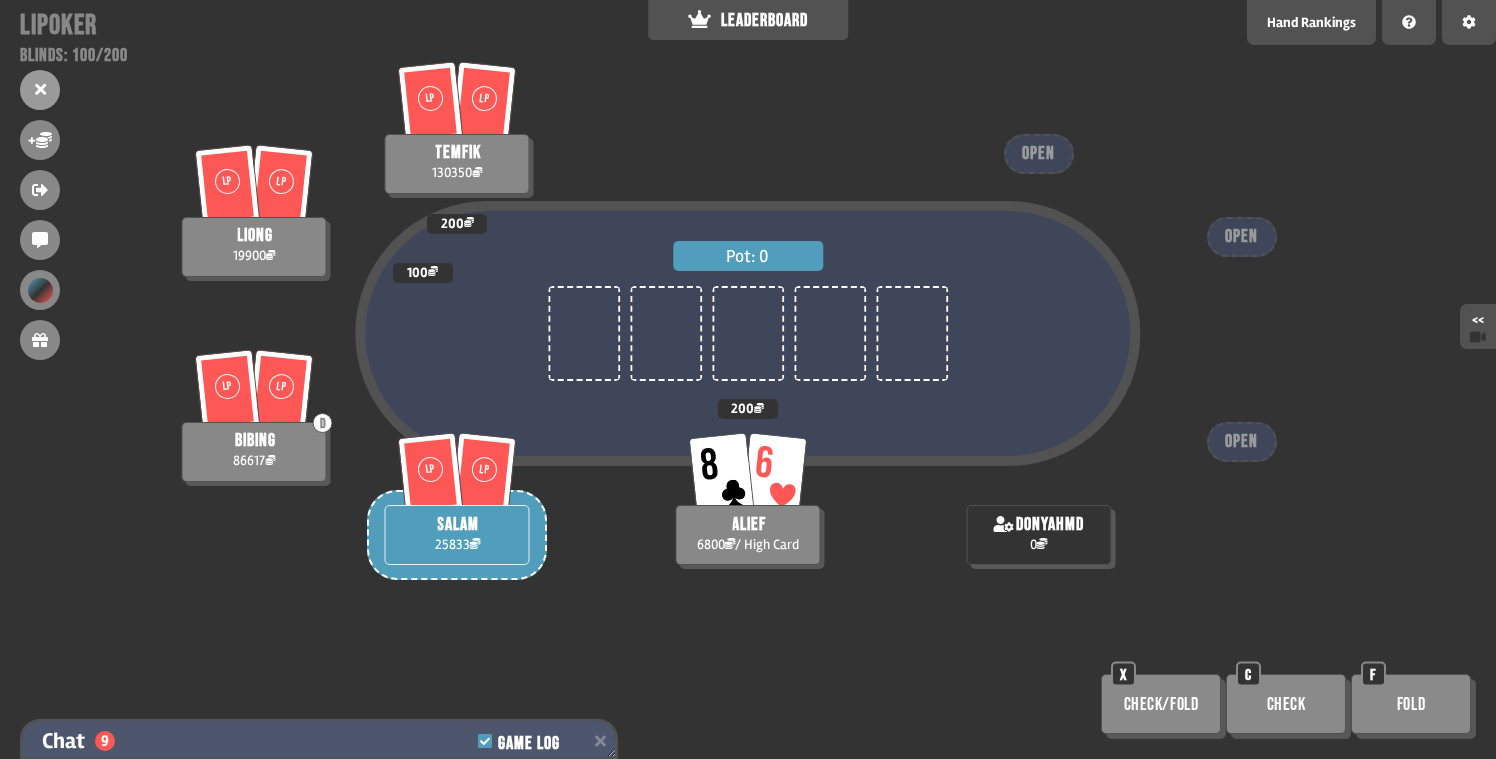 click on "Chat   9 Game Log" at bounding box center [319, 741] 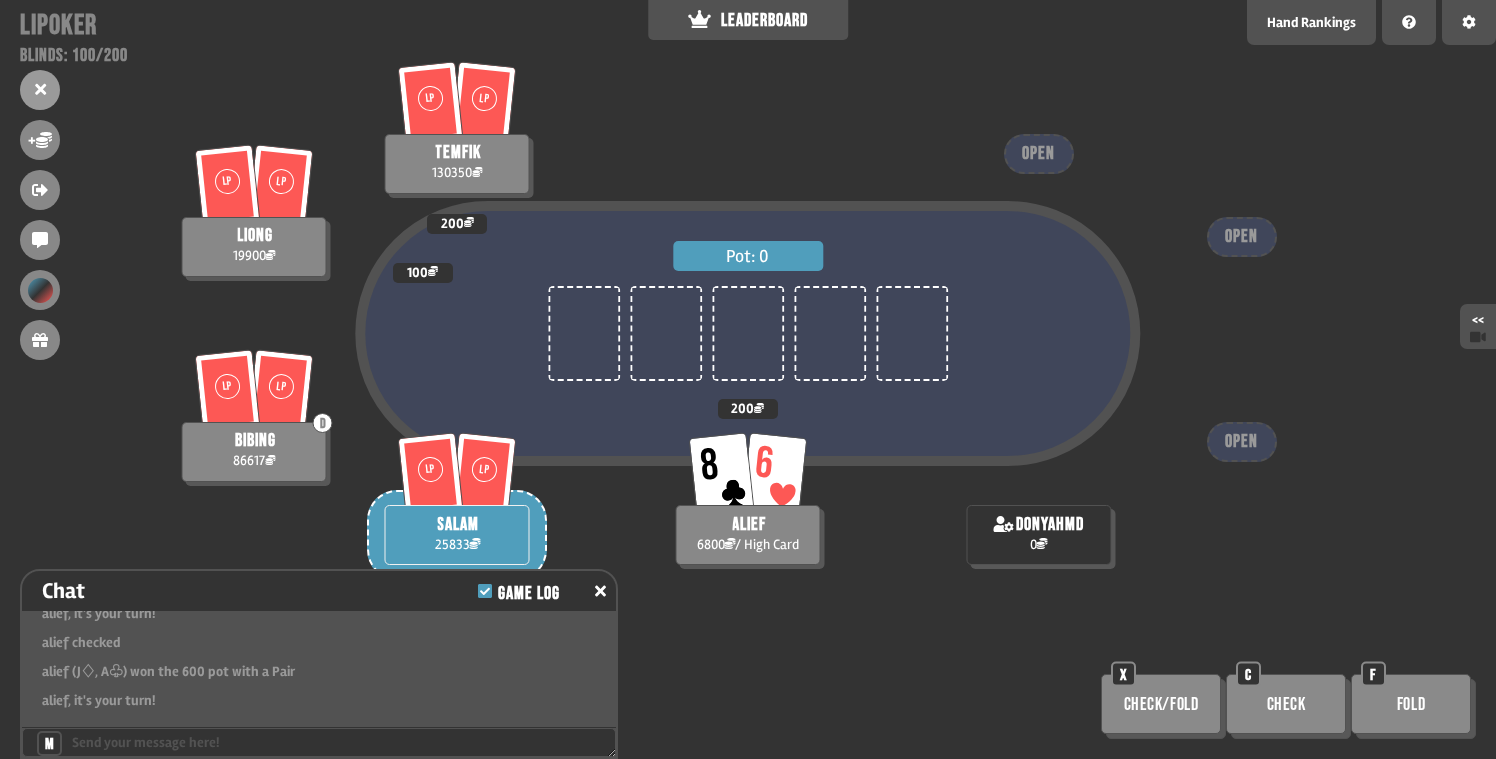 scroll, scrollTop: 12061, scrollLeft: 0, axis: vertical 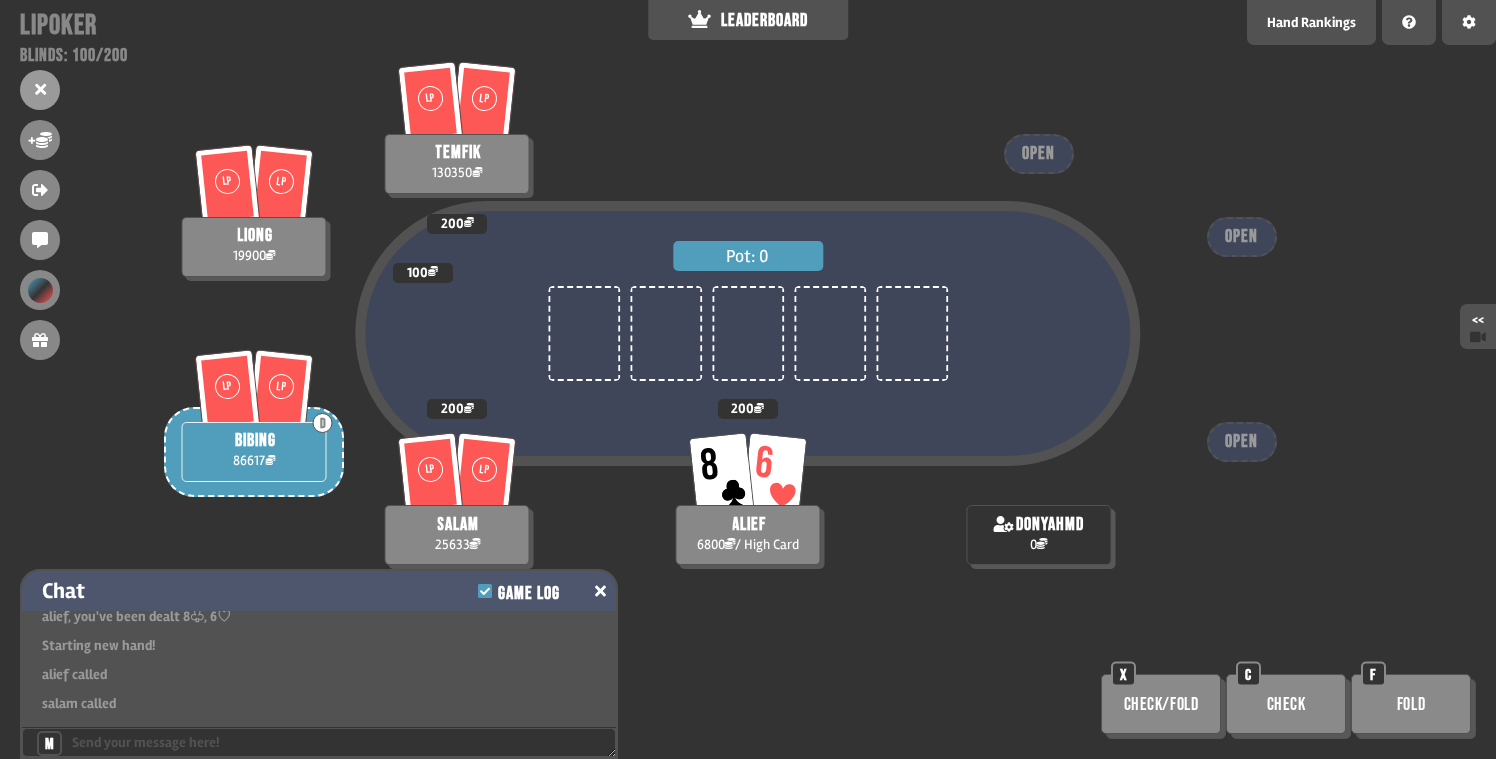 click on "Chat   Game Log" at bounding box center (319, 591) 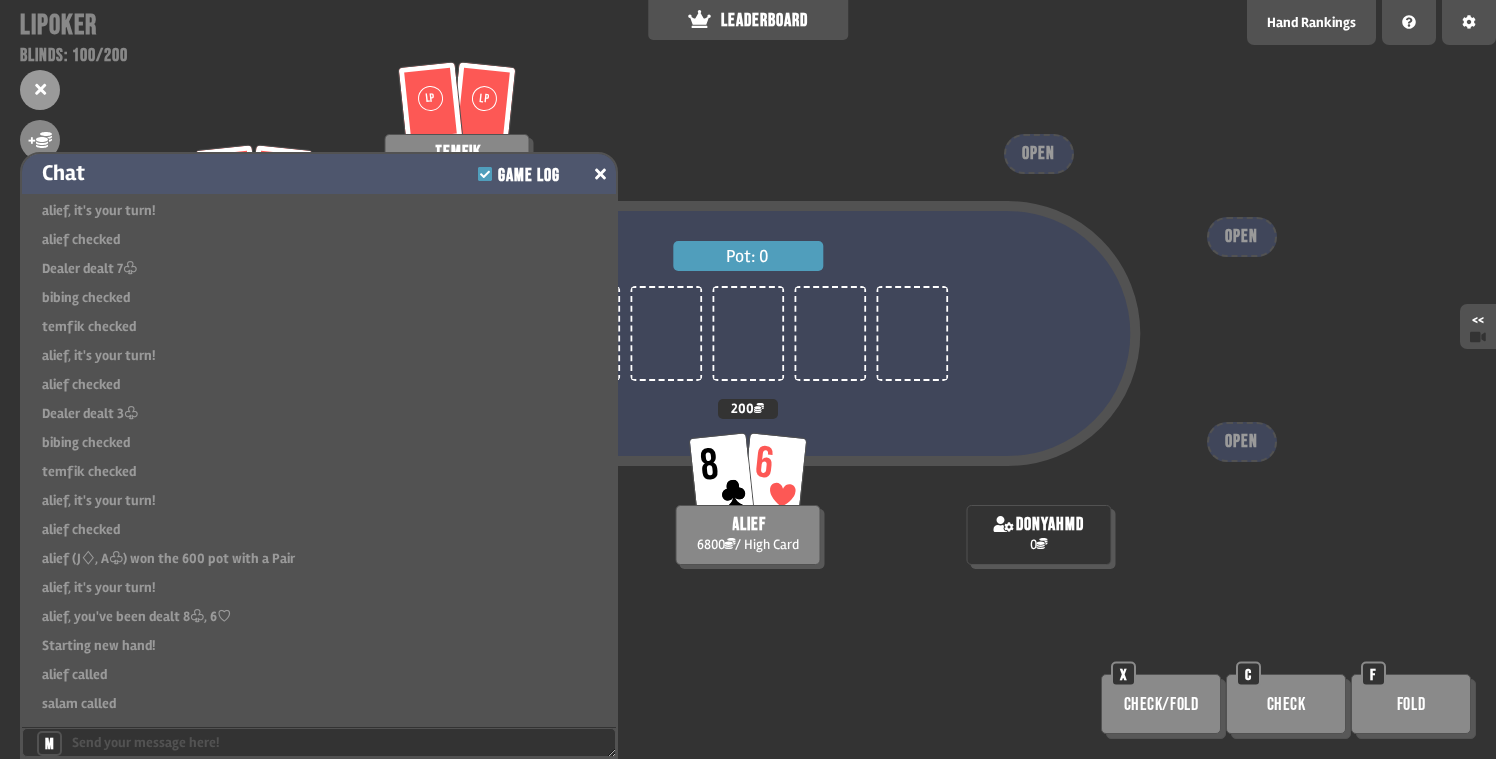 scroll, scrollTop: 11644, scrollLeft: 0, axis: vertical 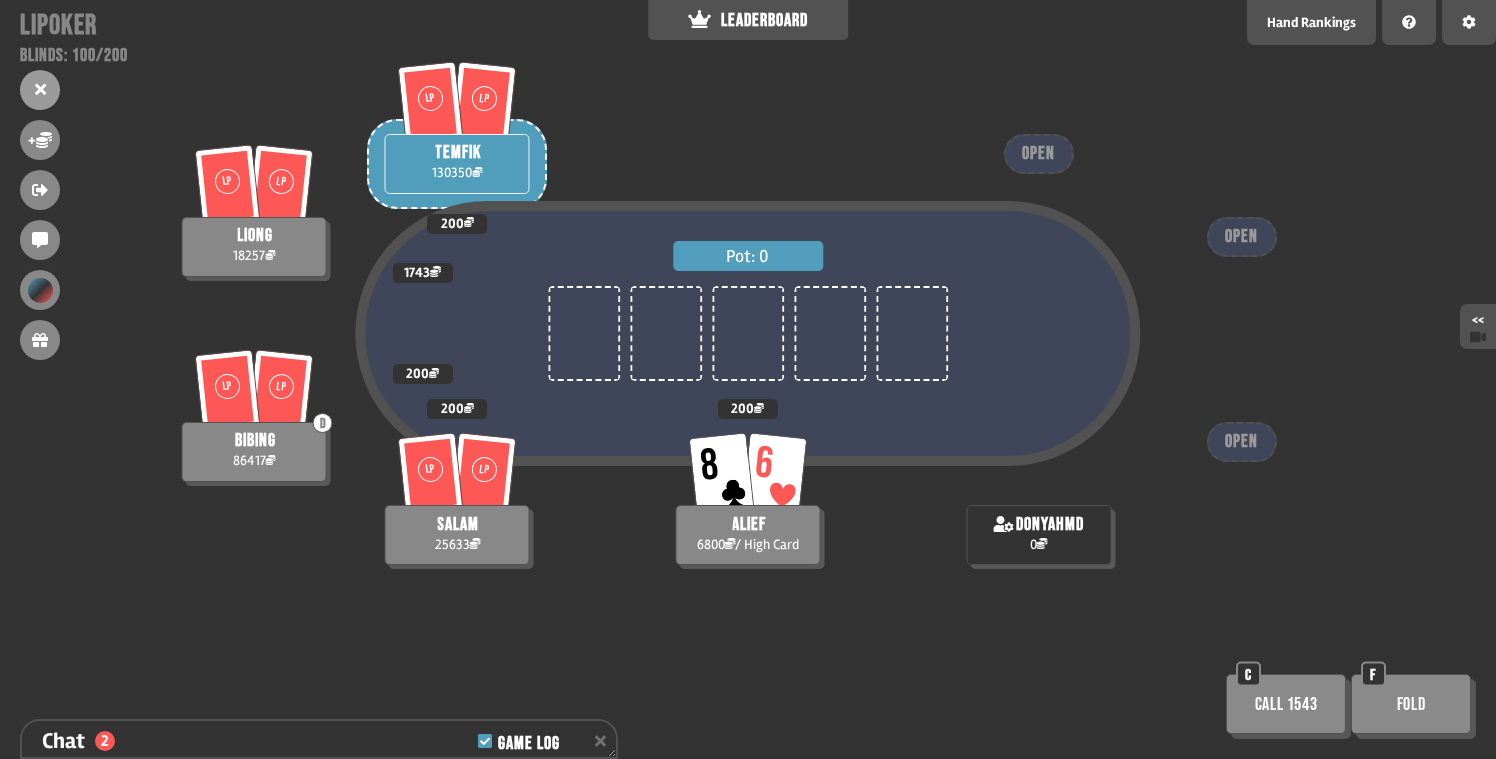 click on "Pot: 0   LP LP liong 18257  1743  LP LP salam 25633  200  LP LP D bibing 86417  200  8 6 alief 6800   / High Card 200  LP LP temfik 130350  200  donyahmd 0  OPEN OPEN OPEN Call 1543 C Fold F" at bounding box center (748, 379) 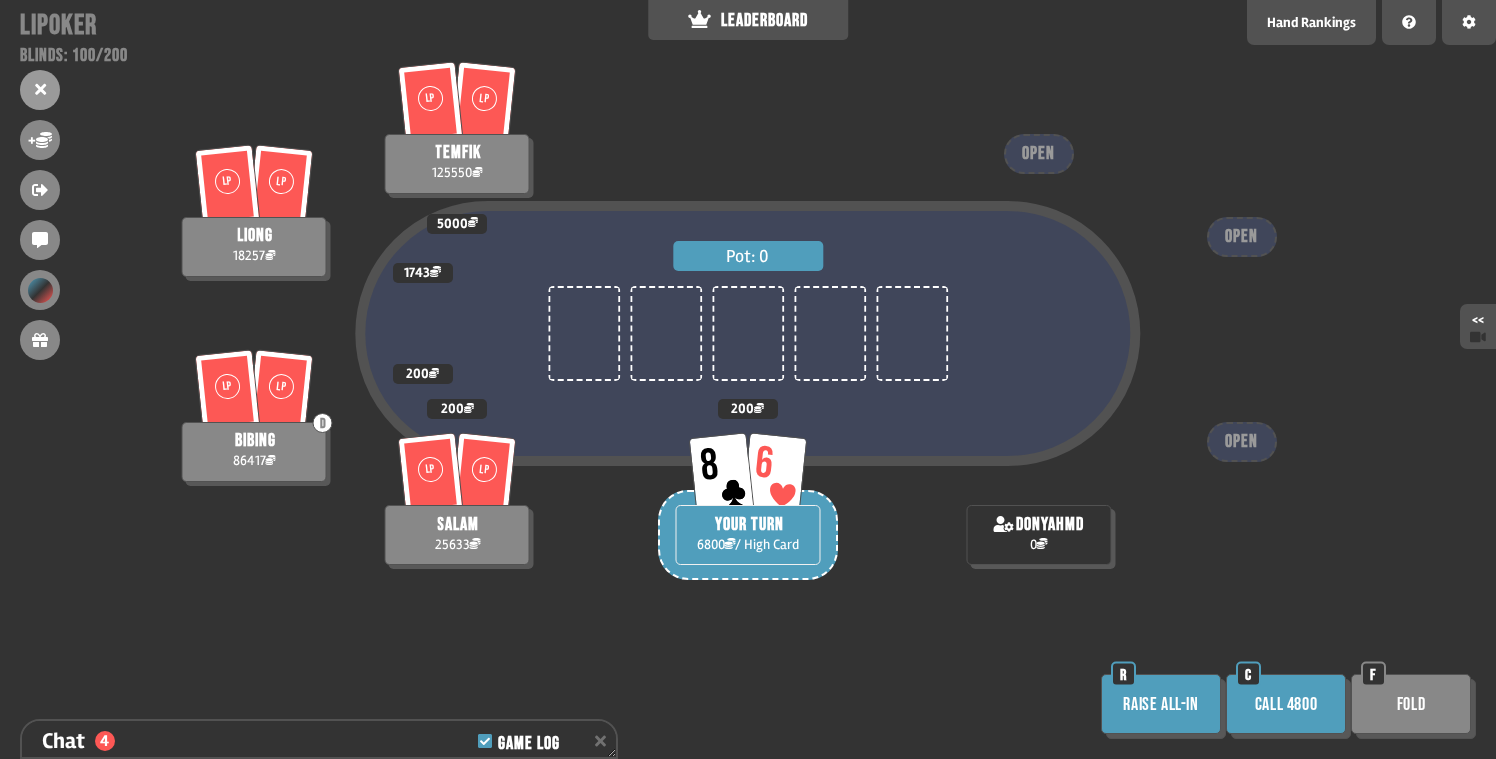 click on "Call 4800" at bounding box center (1286, 704) 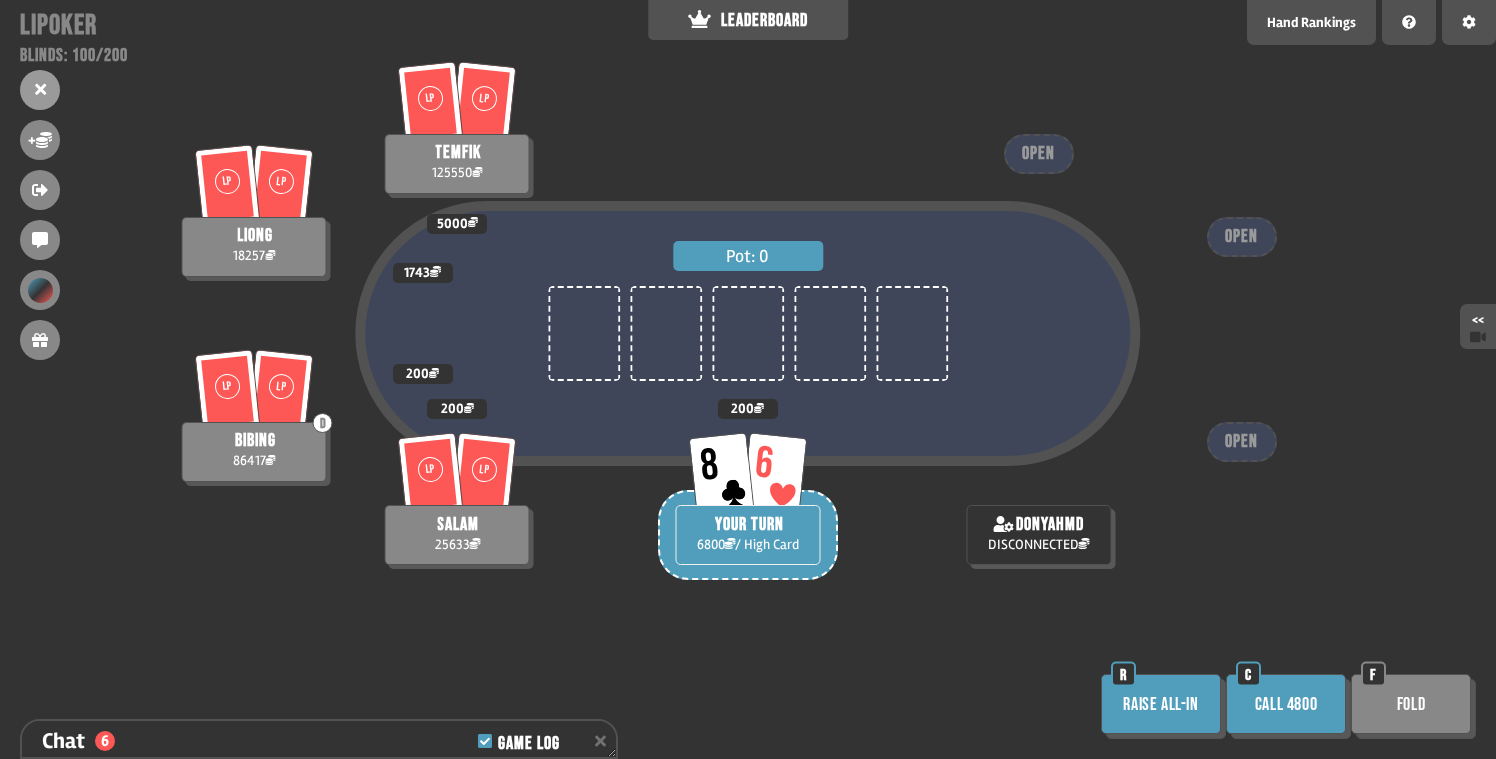 click on "Call 4800" at bounding box center [1286, 704] 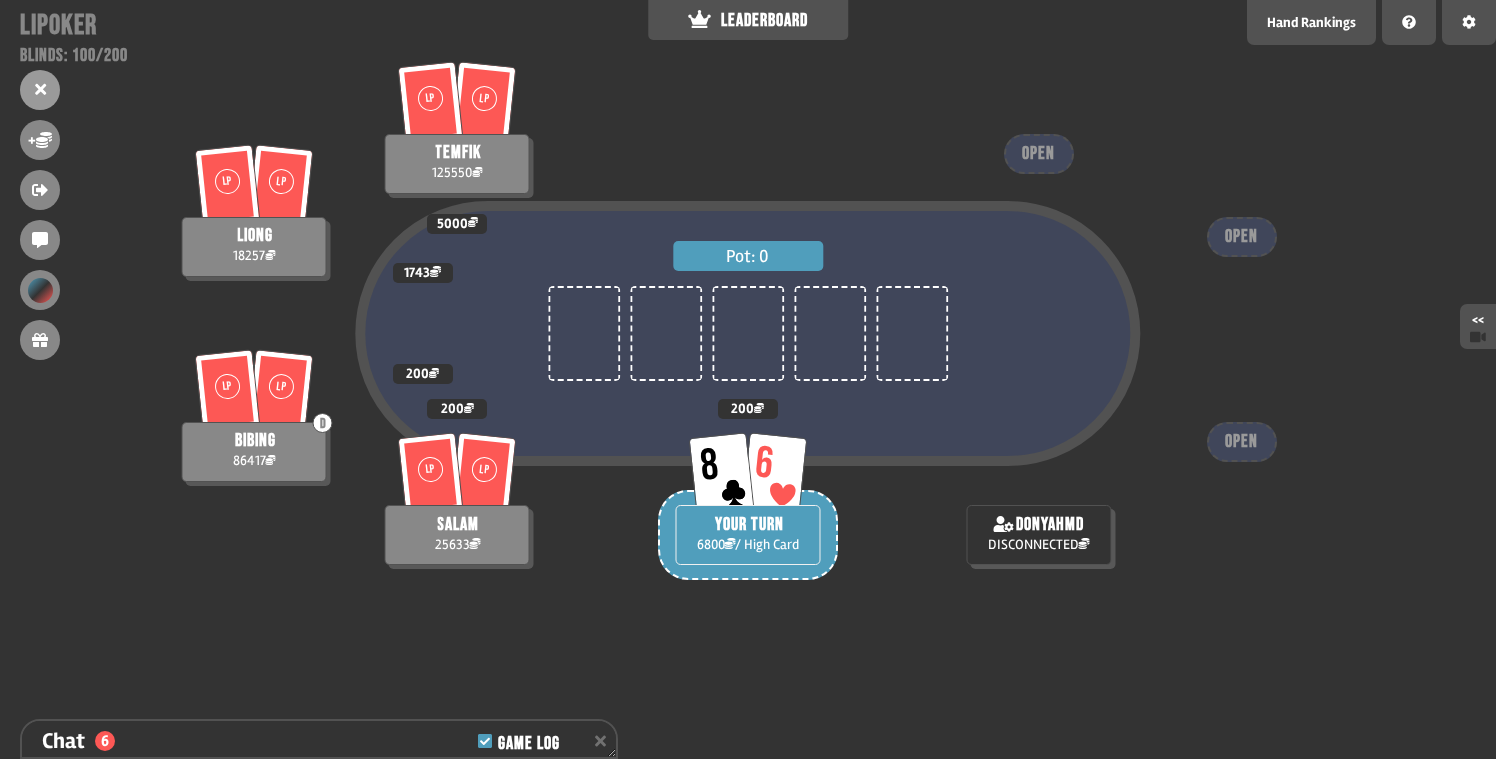 click on "Pot: 0" at bounding box center [748, 372] 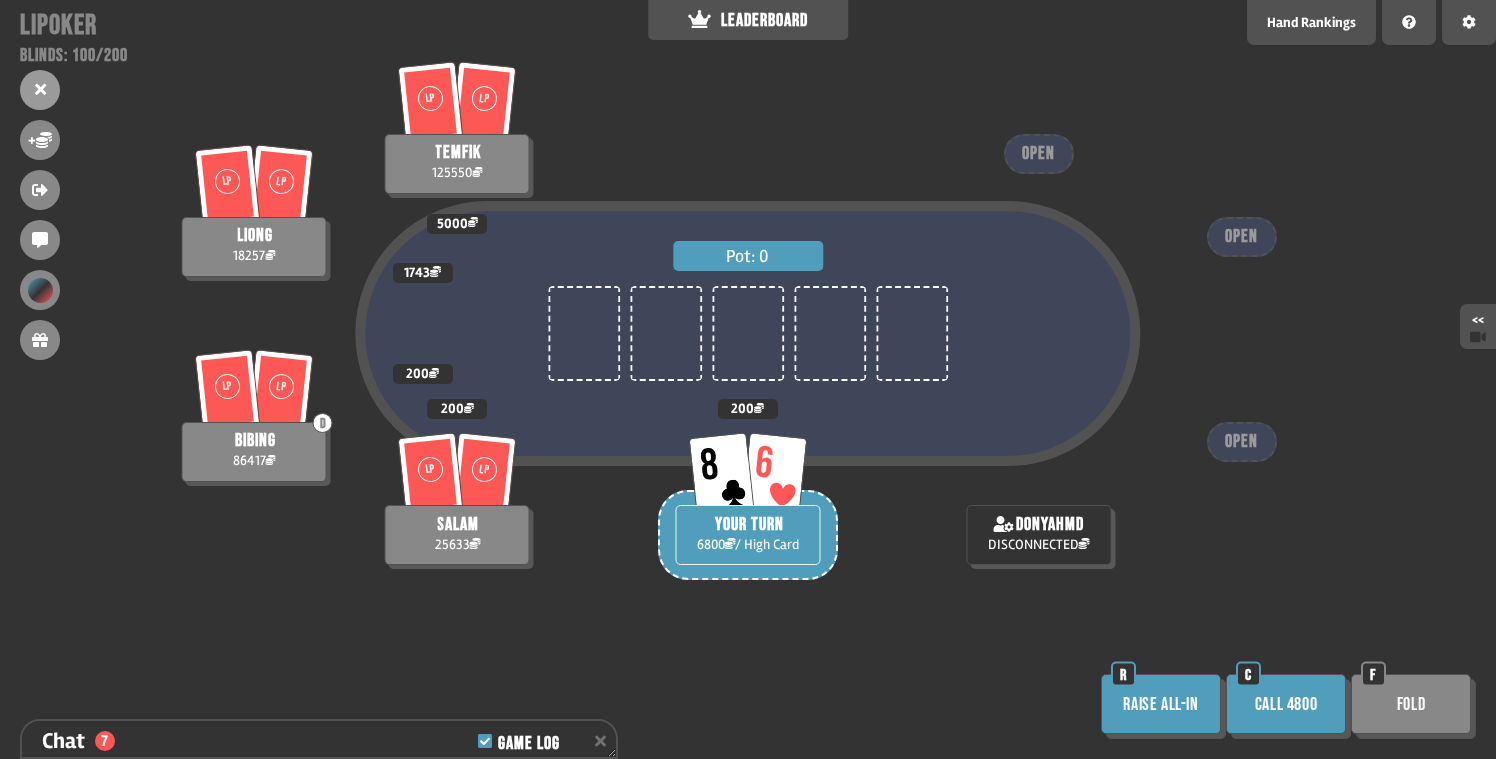 click on "Call 4800" at bounding box center [1286, 704] 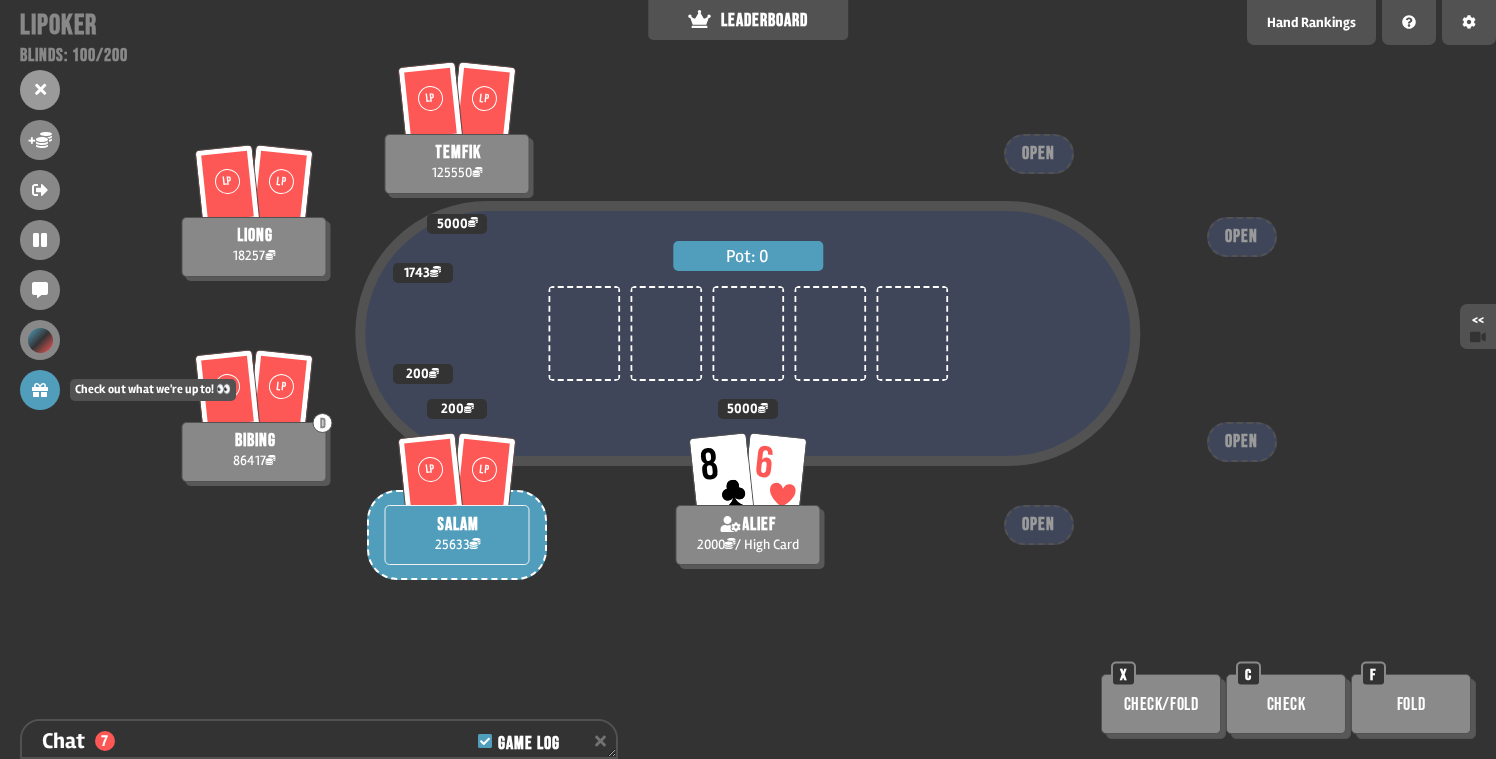 click 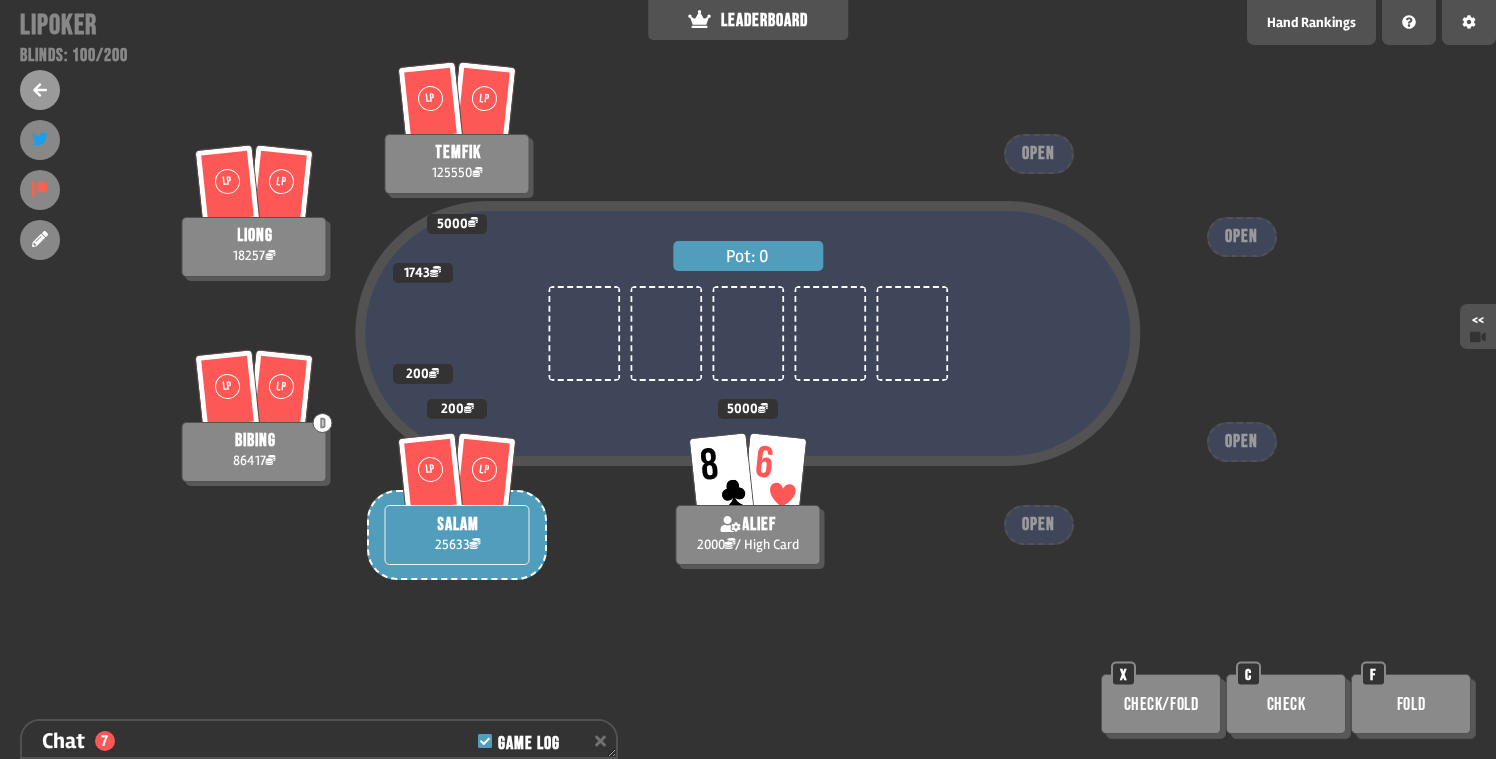 click 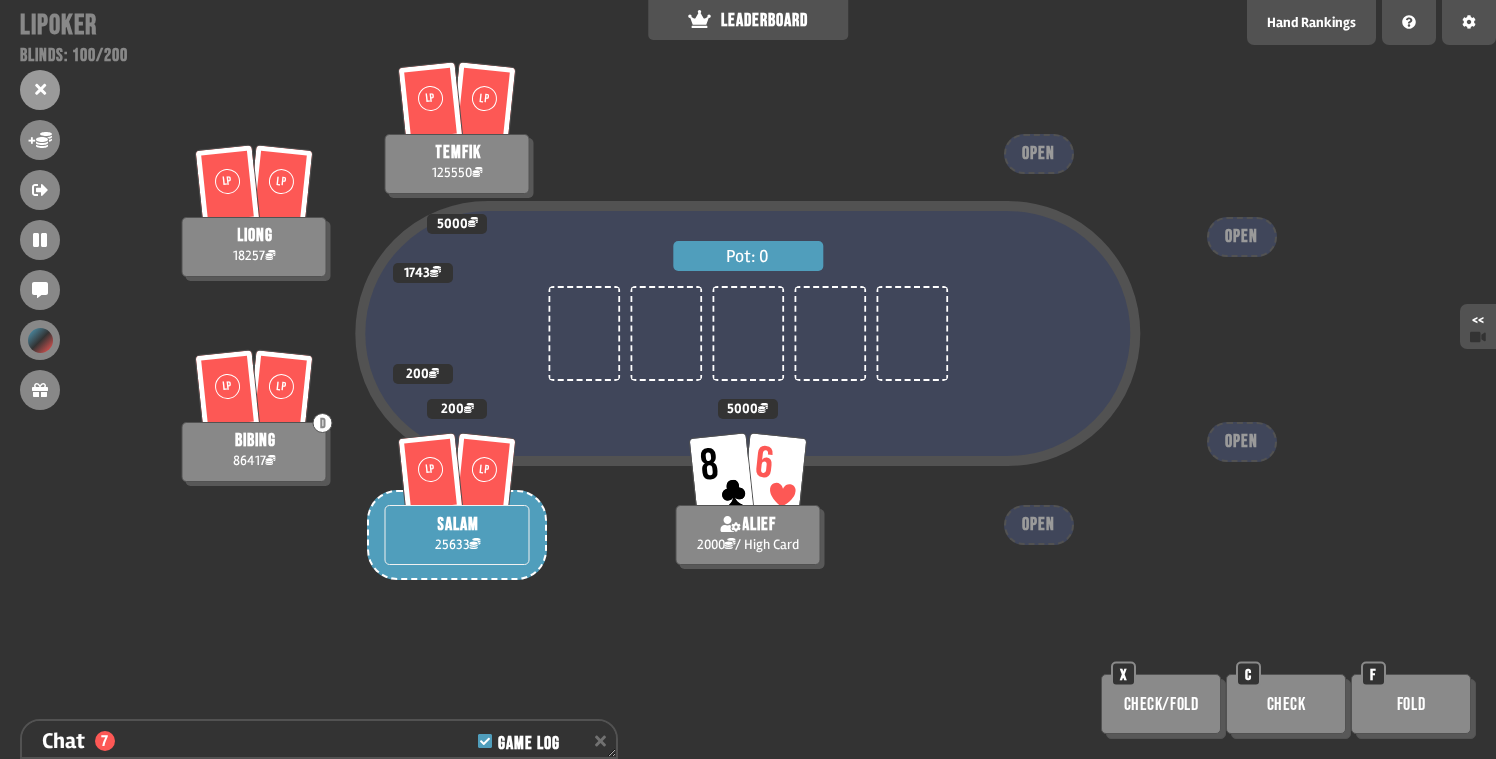 click on "Pot: 0   LP LP liong 18257  1743  LP LP salam 25633  200  LP LP D bibing 86417  200  8 6 alief 2000   / High Card 5000  LP LP temfik 125550  5000  OPEN OPEN OPEN OPEN Check/Fold X Check C Fold F" at bounding box center (748, 379) 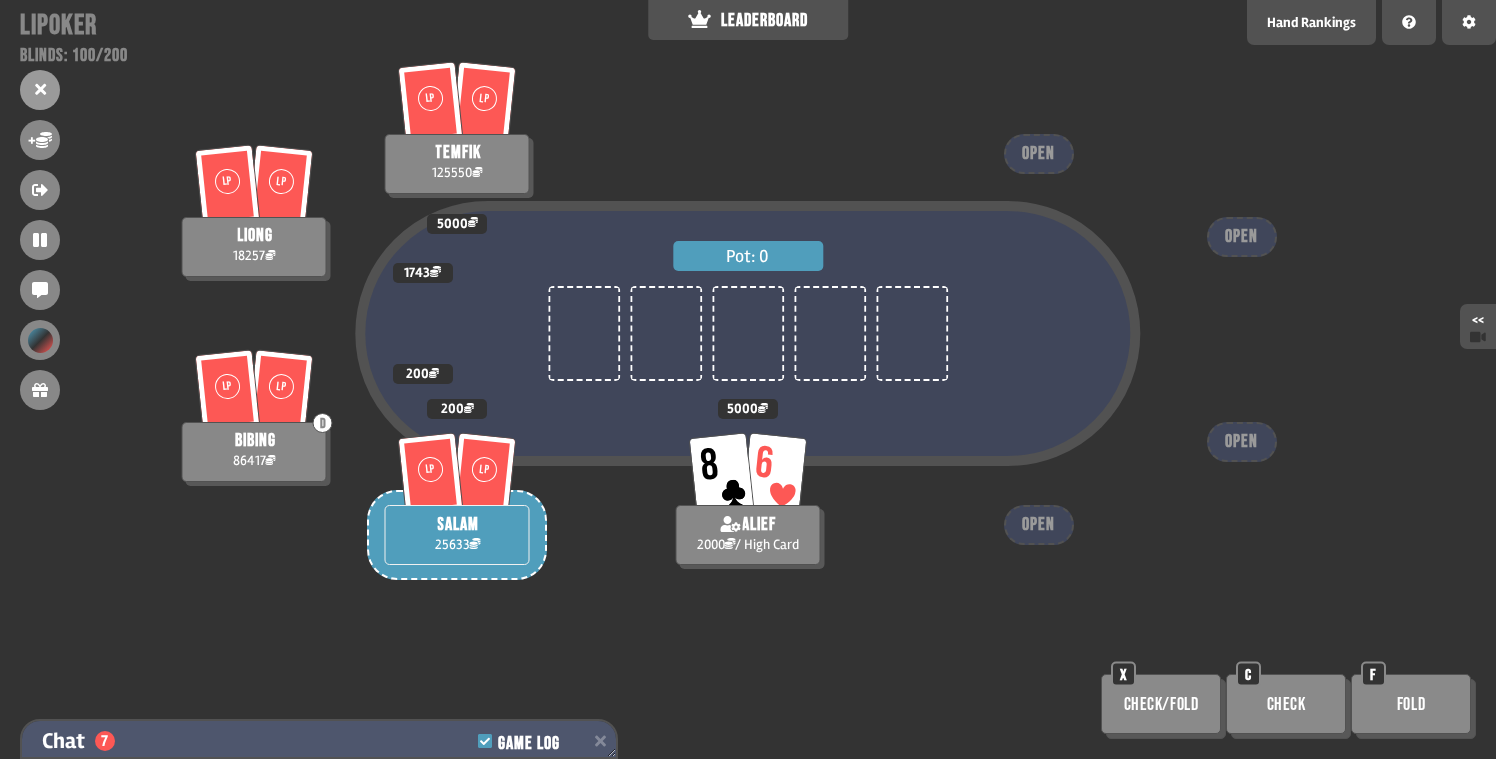 click on "Chat   7 Game Log" at bounding box center [319, 741] 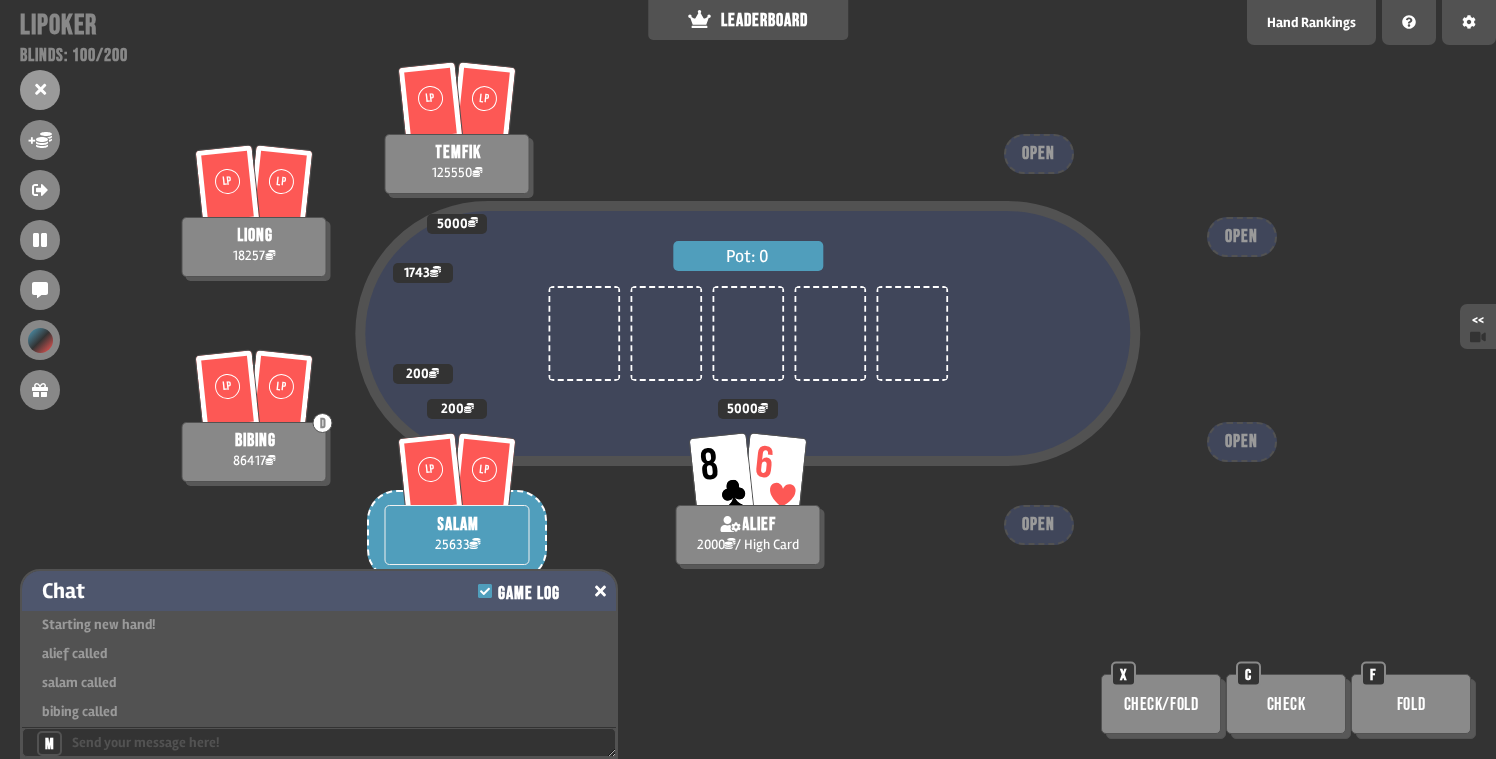 click on "Chat   Game Log" at bounding box center (319, 591) 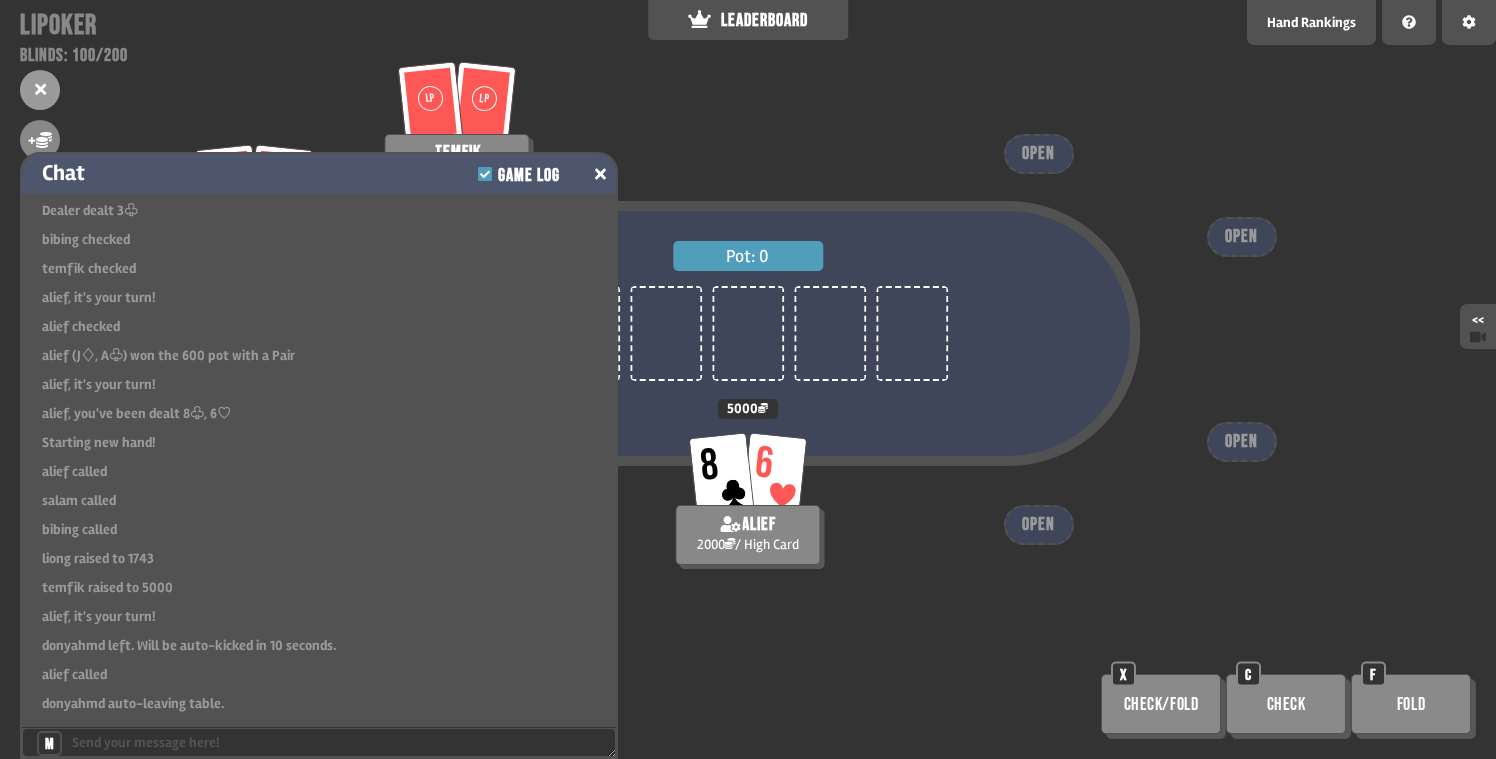 scroll, scrollTop: 11847, scrollLeft: 0, axis: vertical 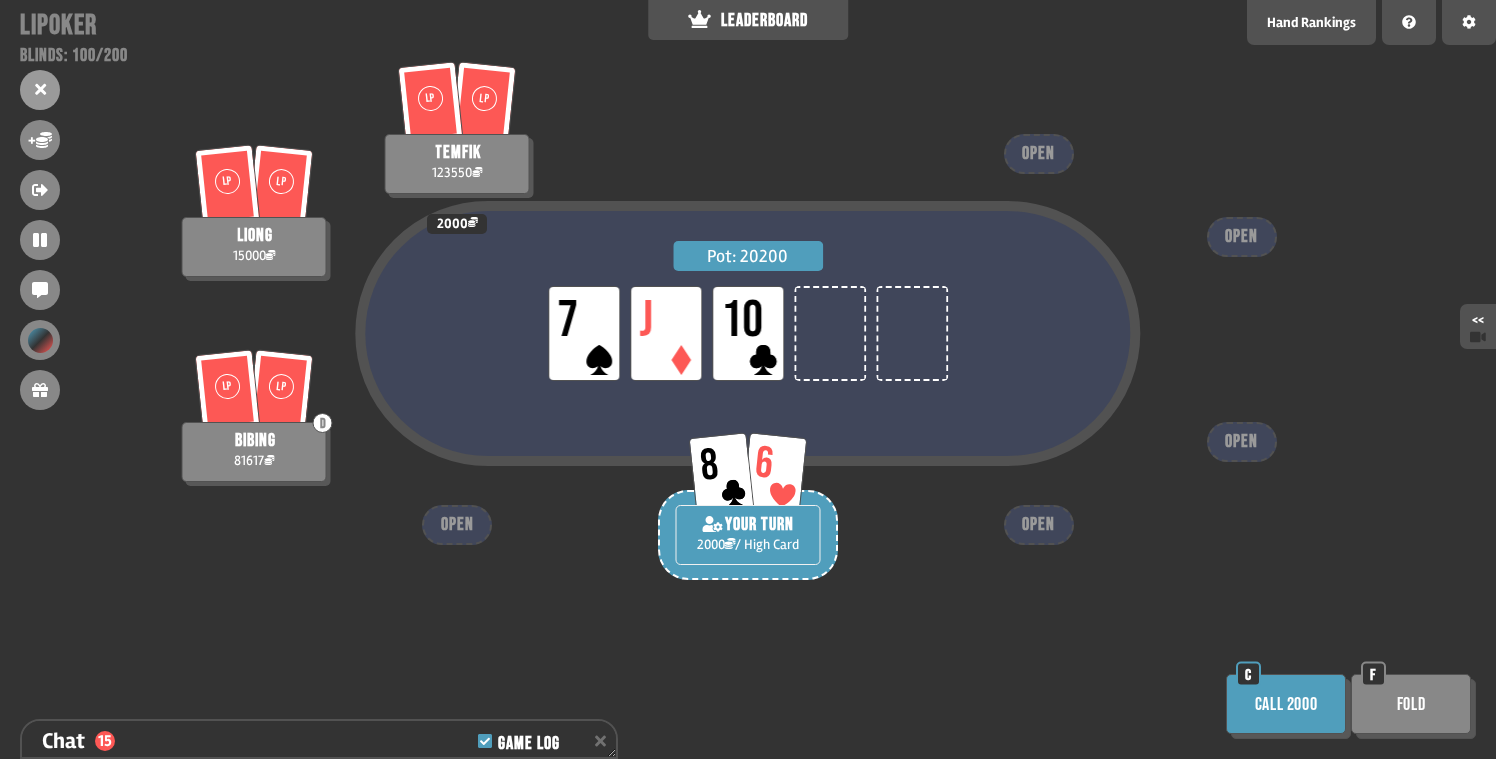 click on "Call 2000" at bounding box center (1286, 704) 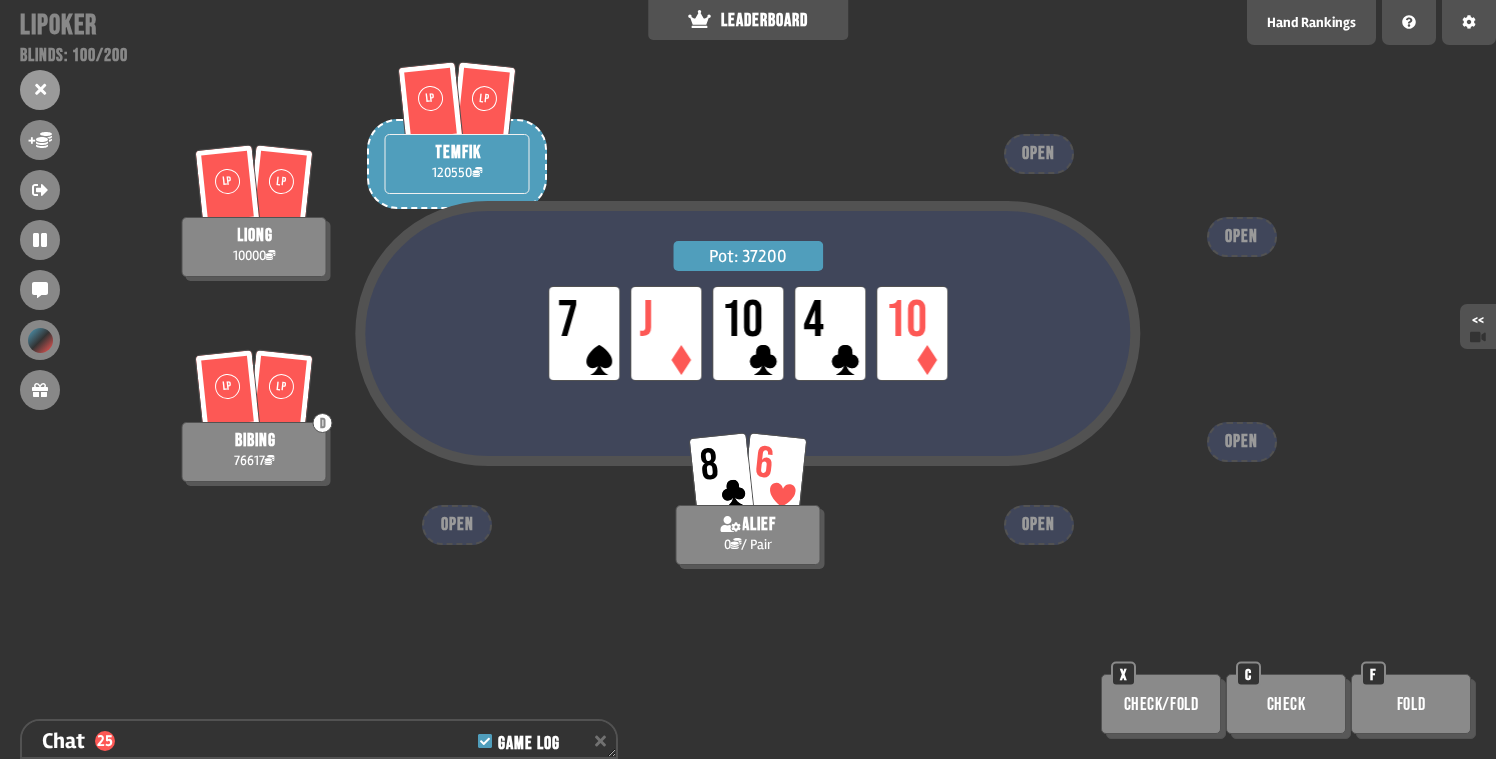 click on "Pot: 37200   LP 7 LP J LP 10 LP 4 LP 10" at bounding box center [747, 334] 